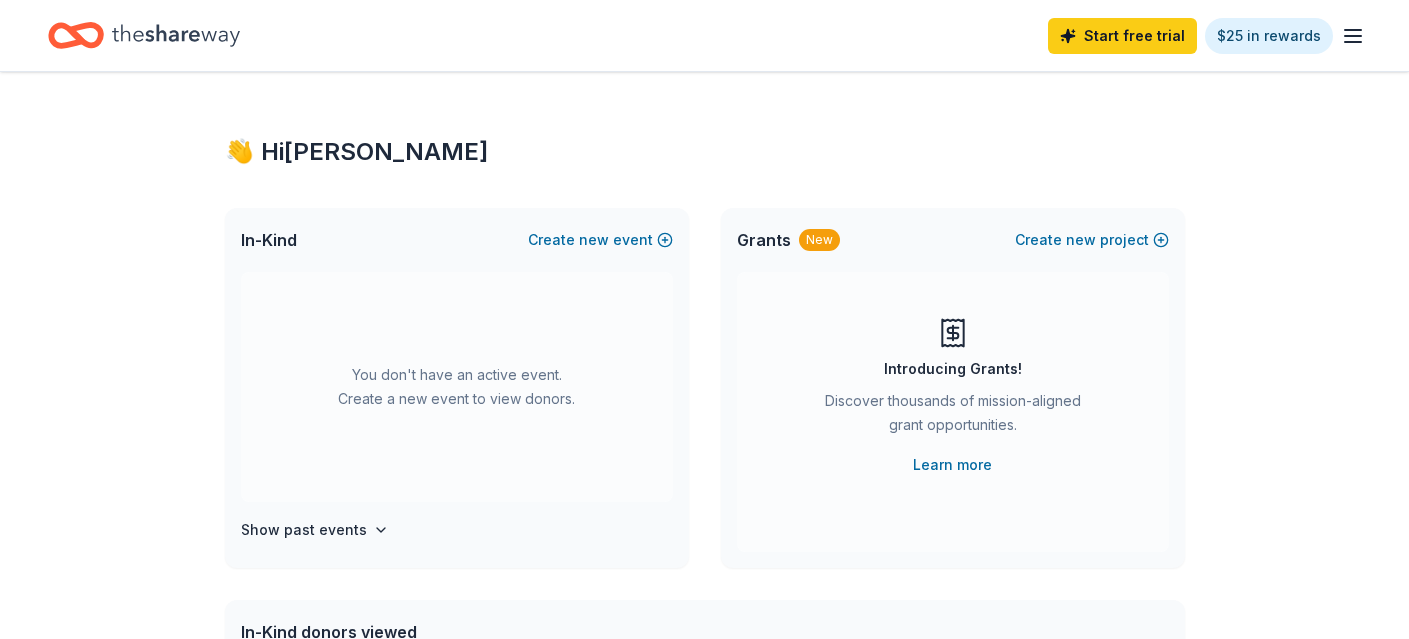 scroll, scrollTop: 0, scrollLeft: 0, axis: both 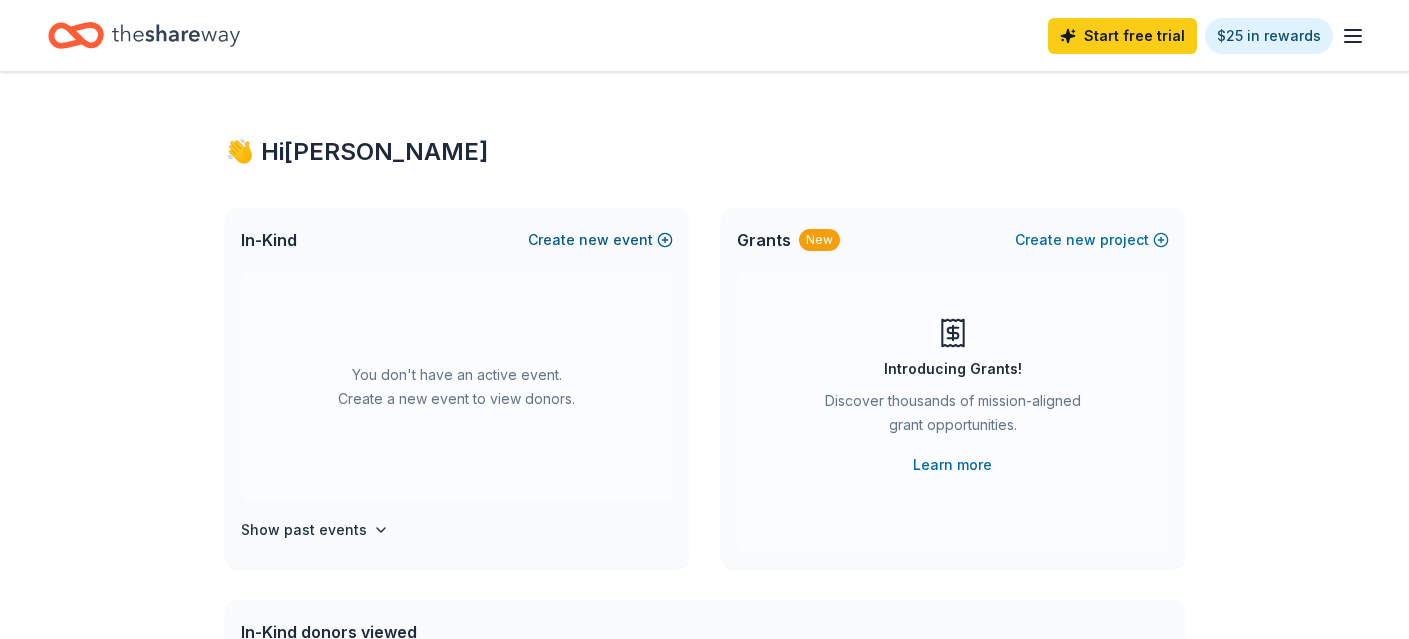 click on "Create  new  event" at bounding box center (600, 240) 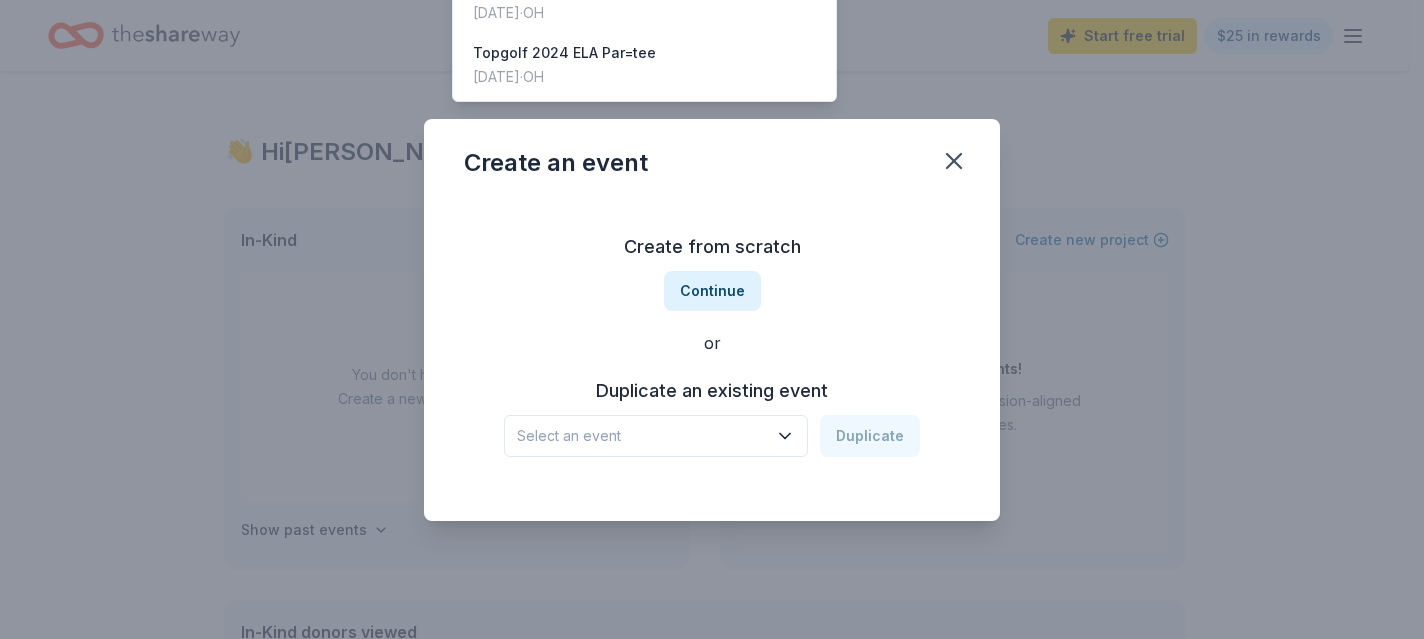 click 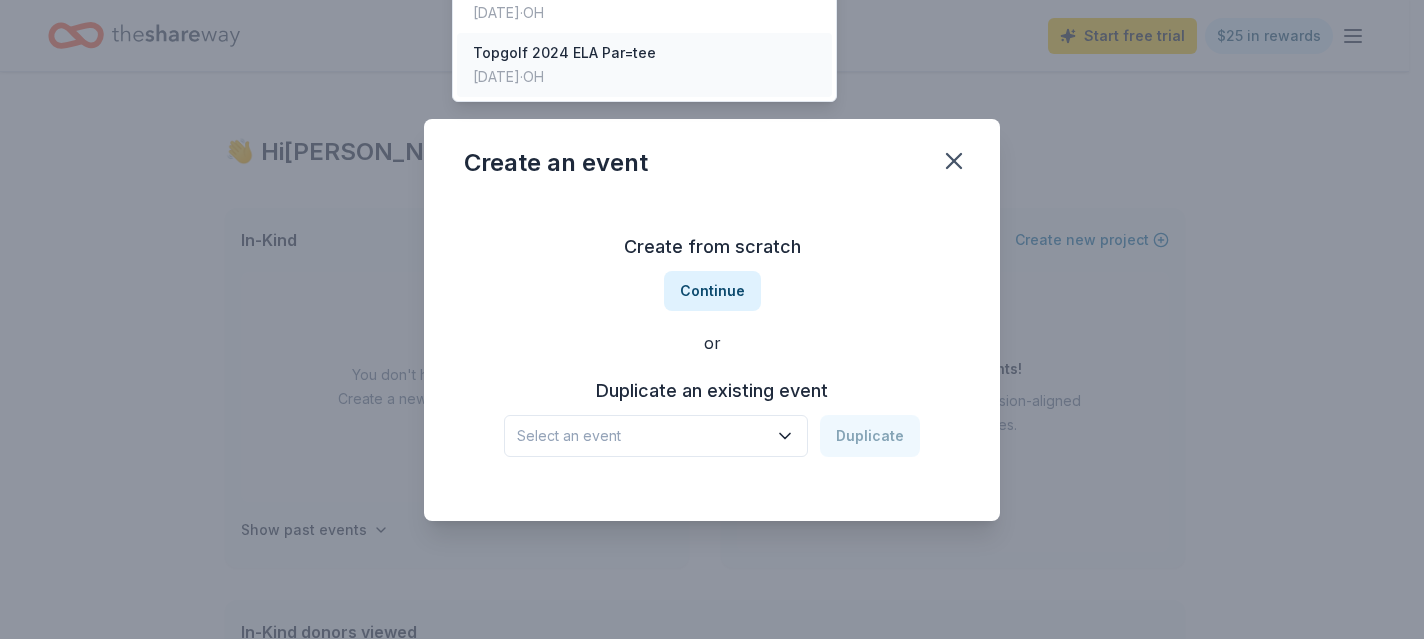 click on "Topgolf 2024 ELA Par=tee" at bounding box center [564, 53] 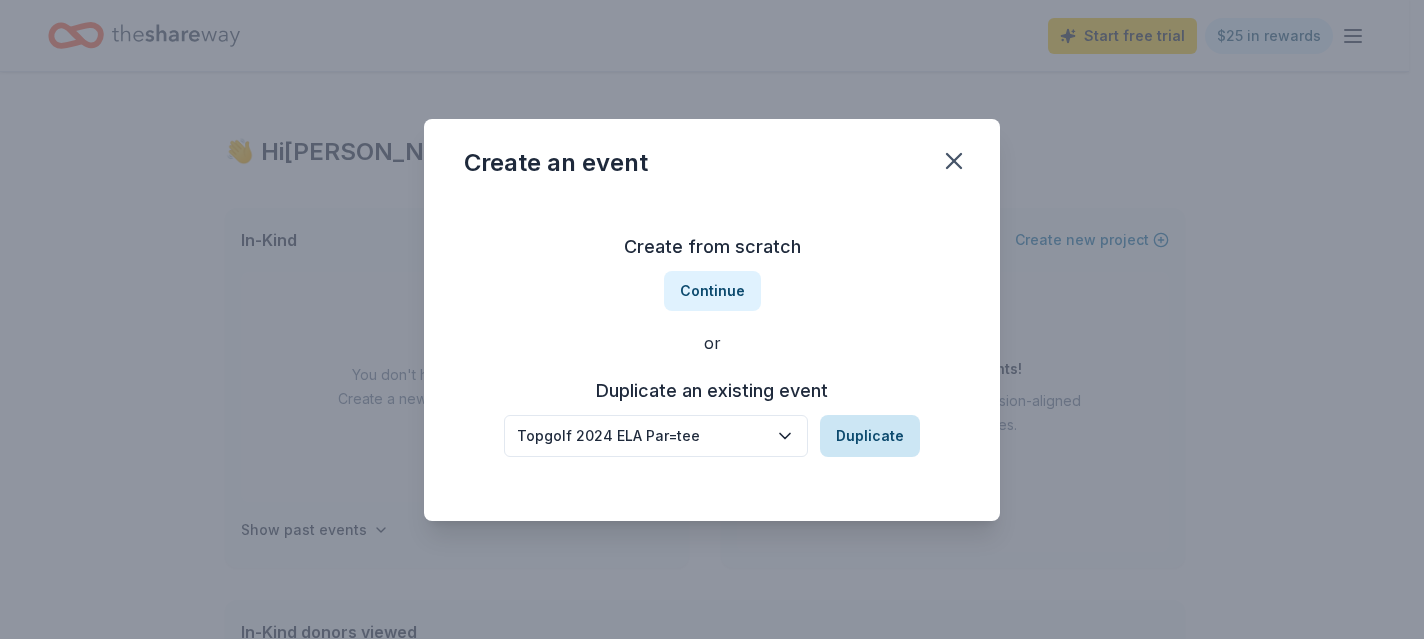 click on "Duplicate" at bounding box center [870, 436] 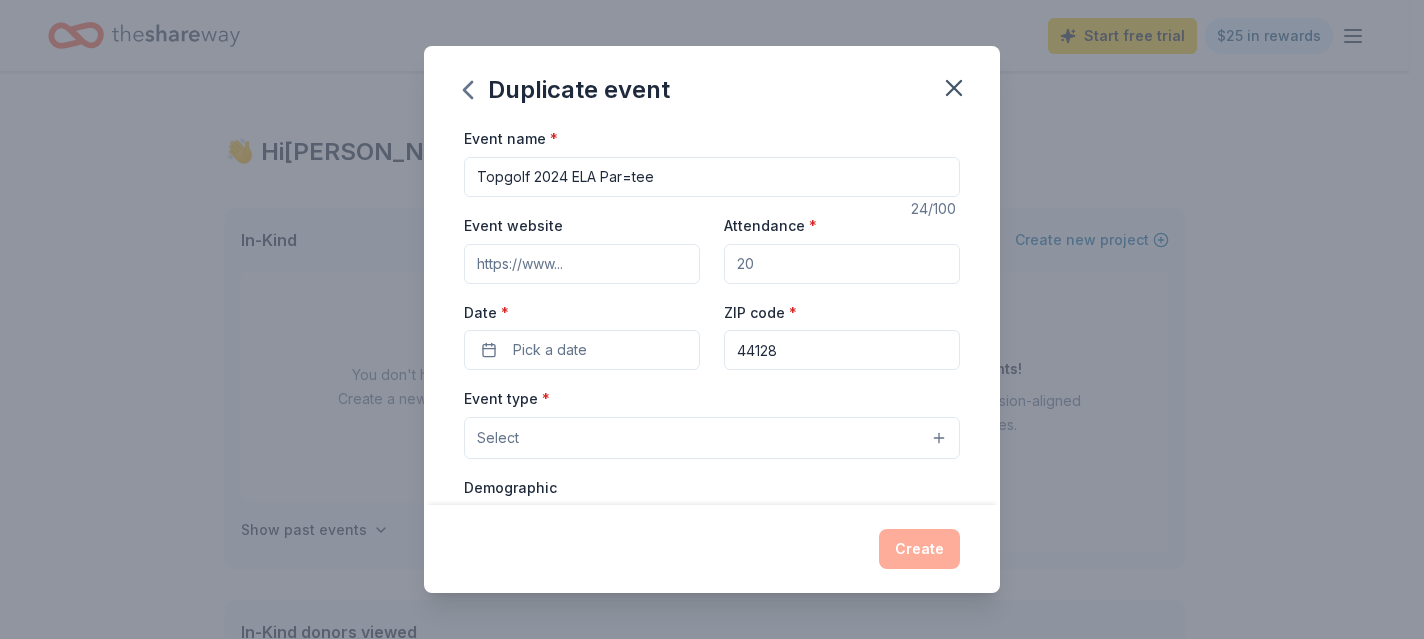 click on "Topgolf 2024 ELA Par=tee" at bounding box center [712, 177] 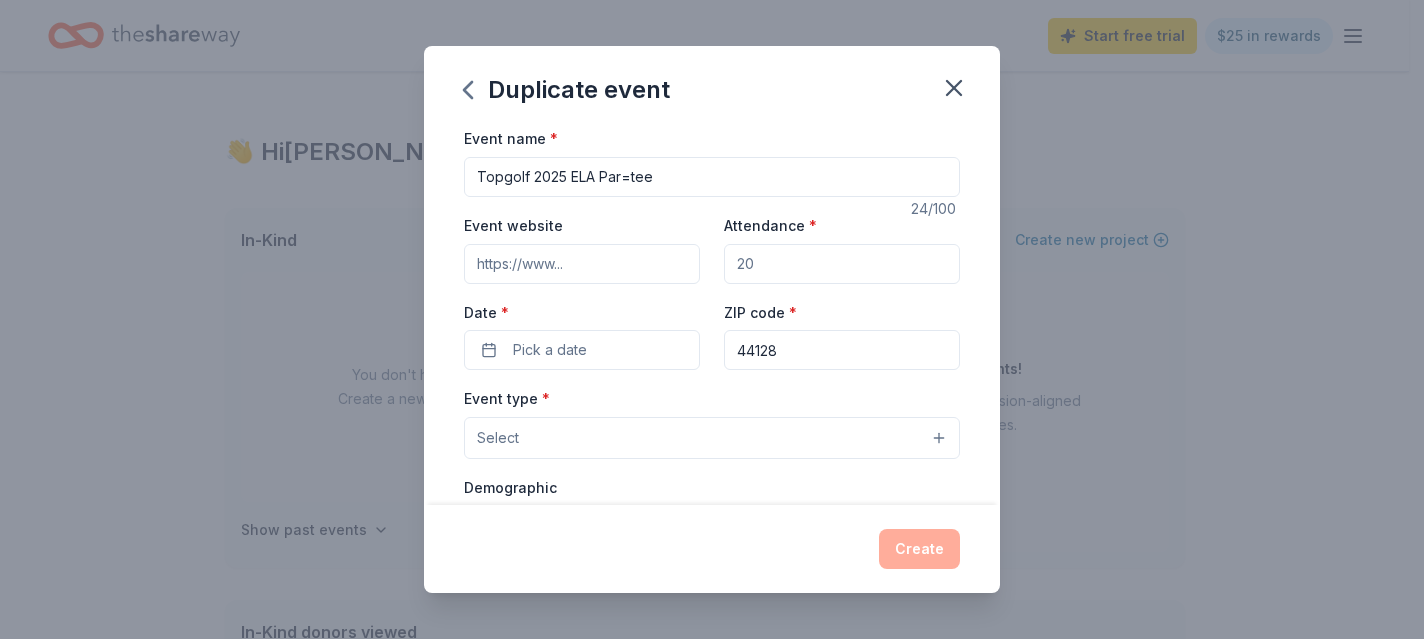 type on "Topgolf 2025 ELA Par=tee" 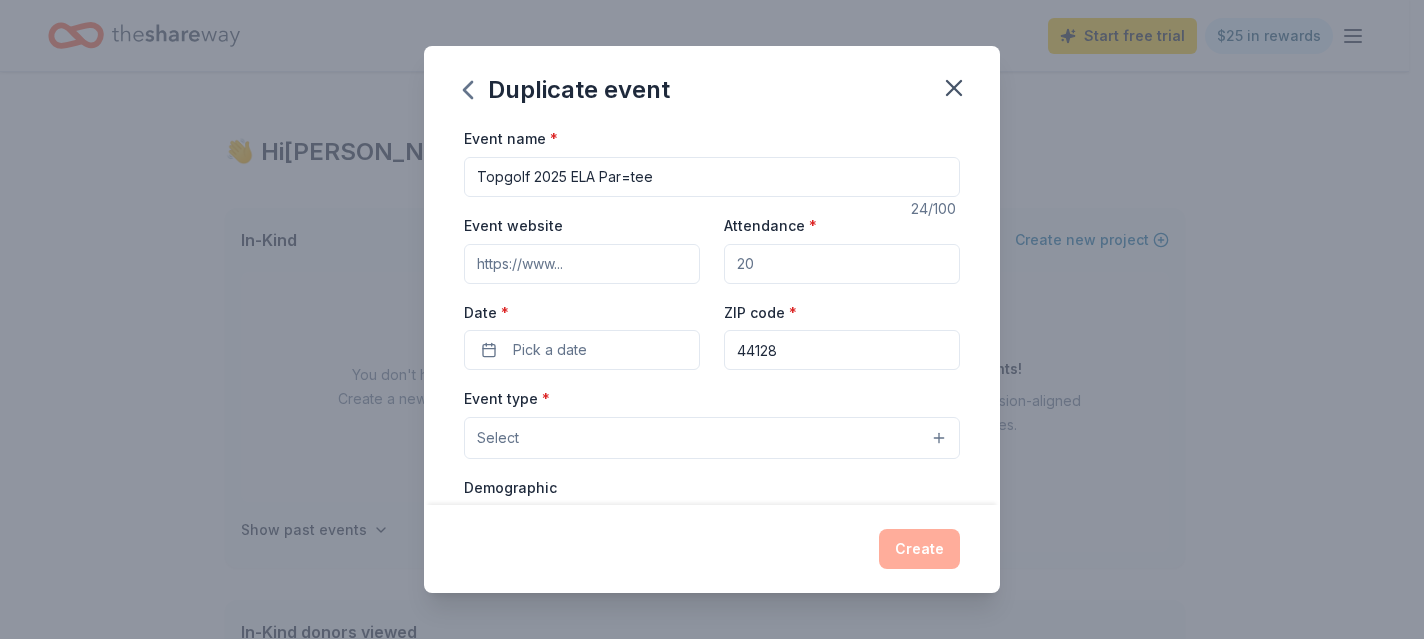 type on "[DOMAIN_NAME]" 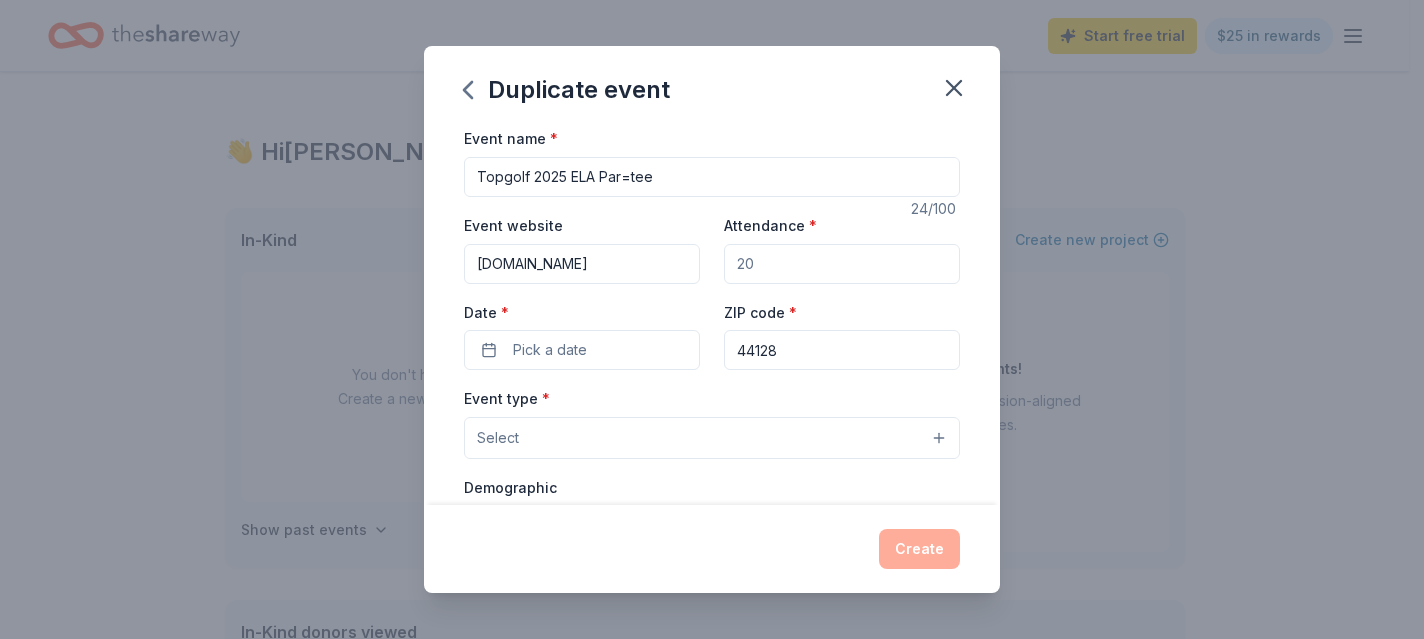 click on "Attendance *" at bounding box center (842, 264) 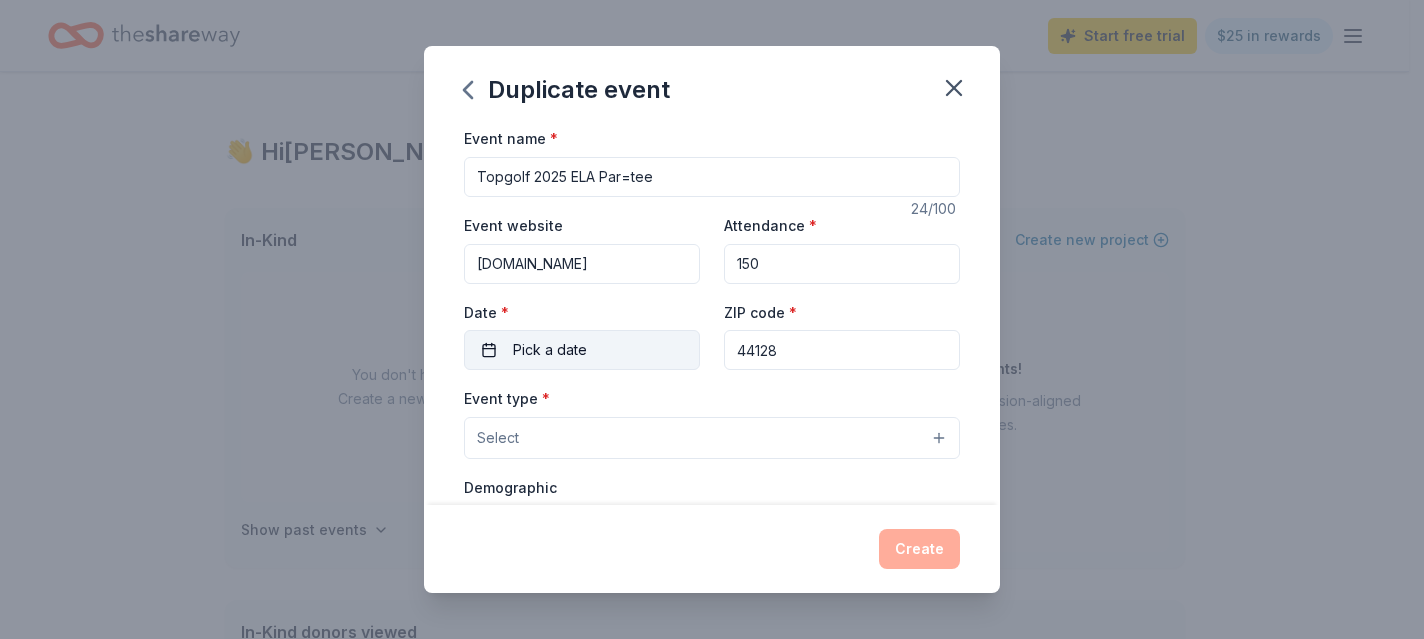 type on "150" 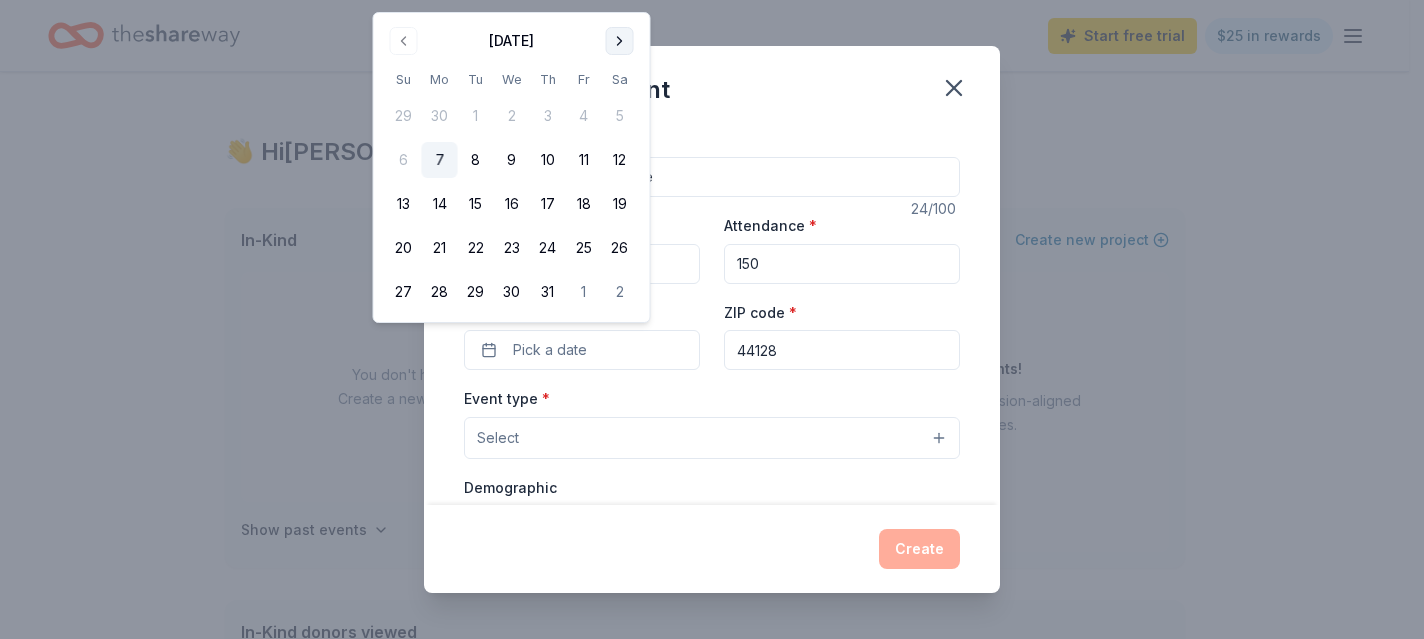 click at bounding box center [620, 41] 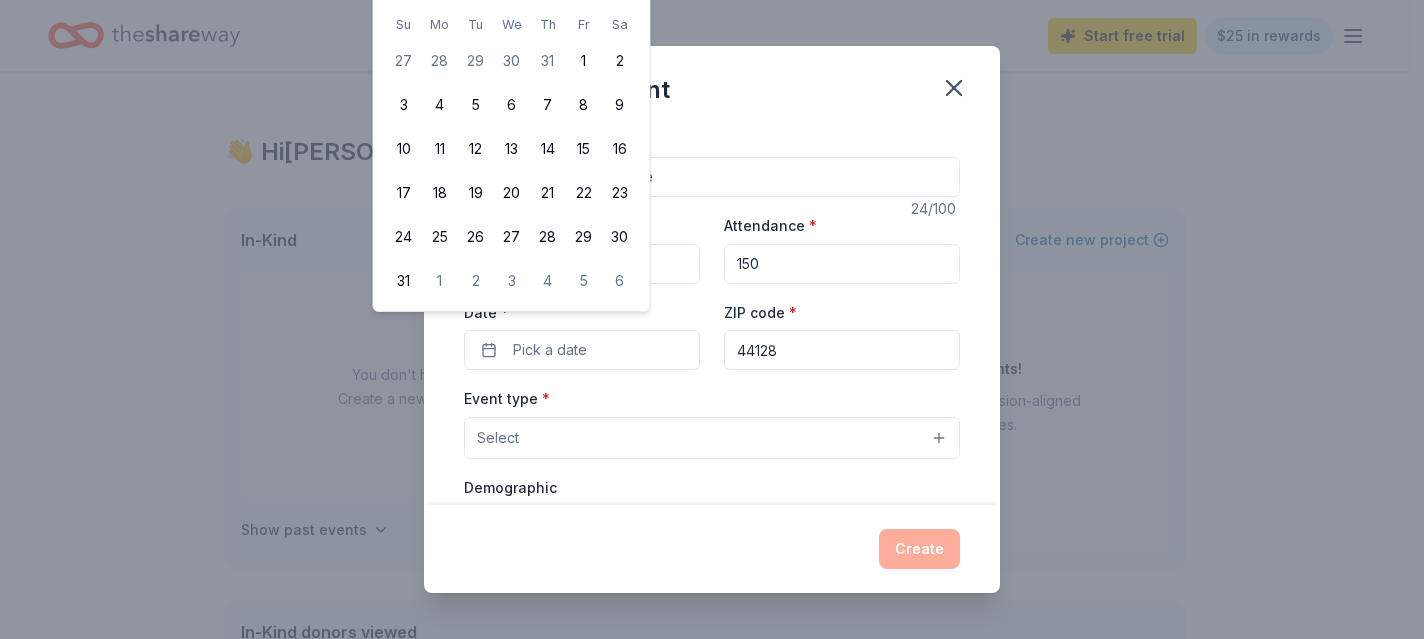 click on "Sa" at bounding box center [620, 24] 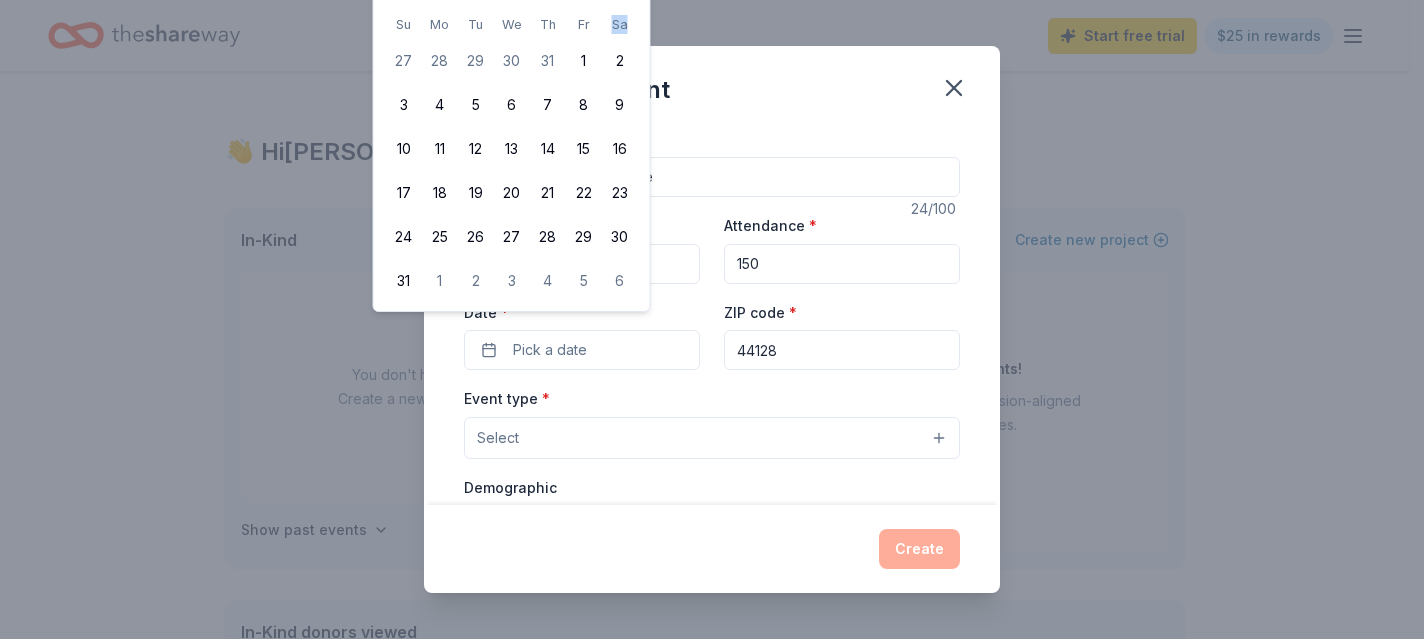 click on "Sa" at bounding box center (620, 24) 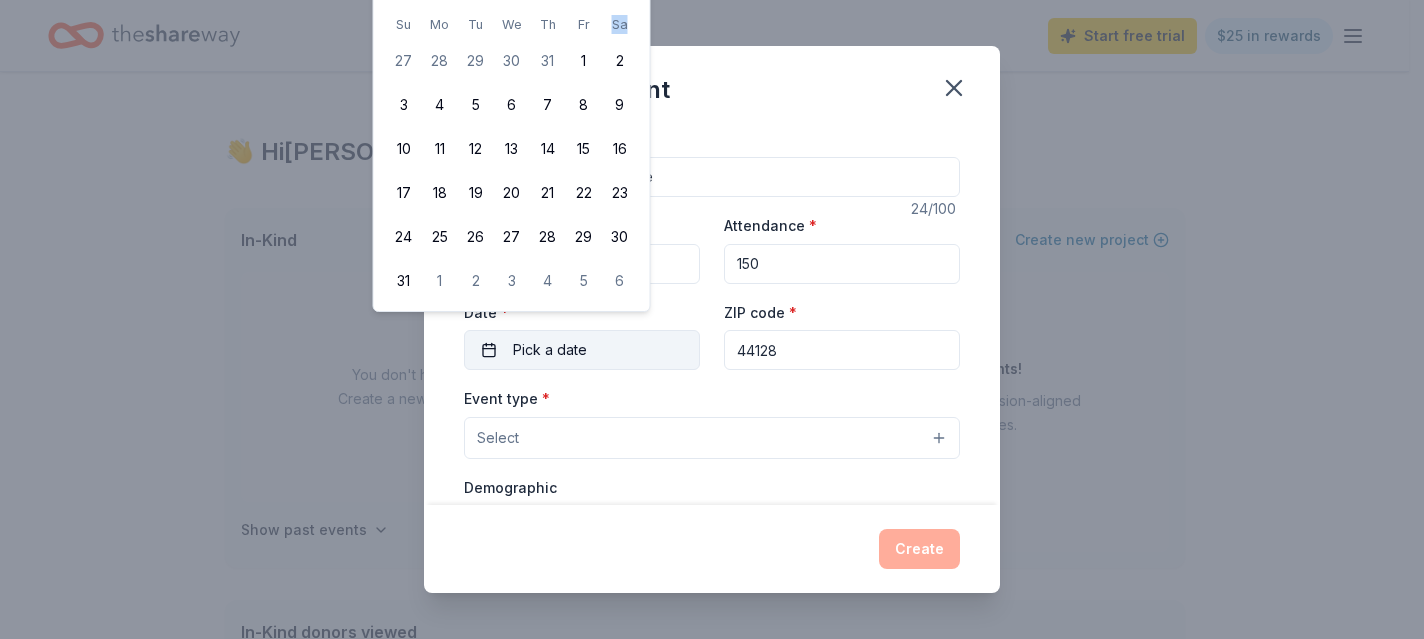 click on "Pick a date" at bounding box center (550, 350) 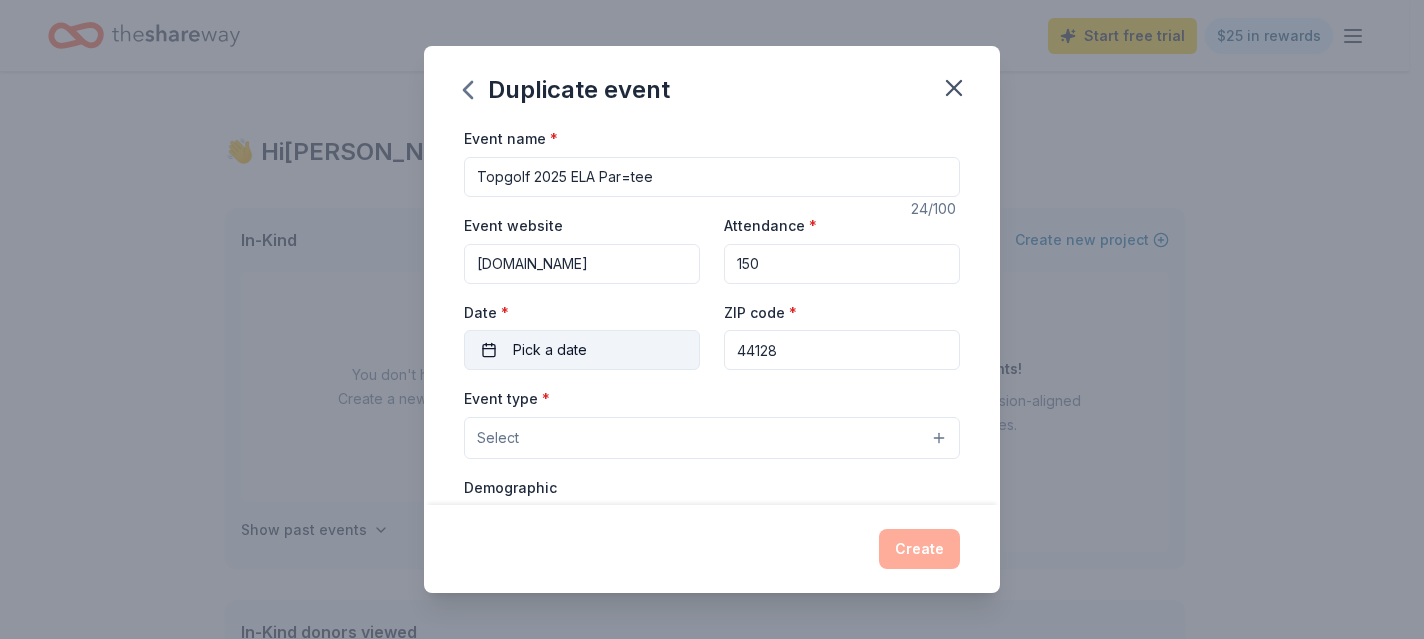 click on "Pick a date" at bounding box center [550, 350] 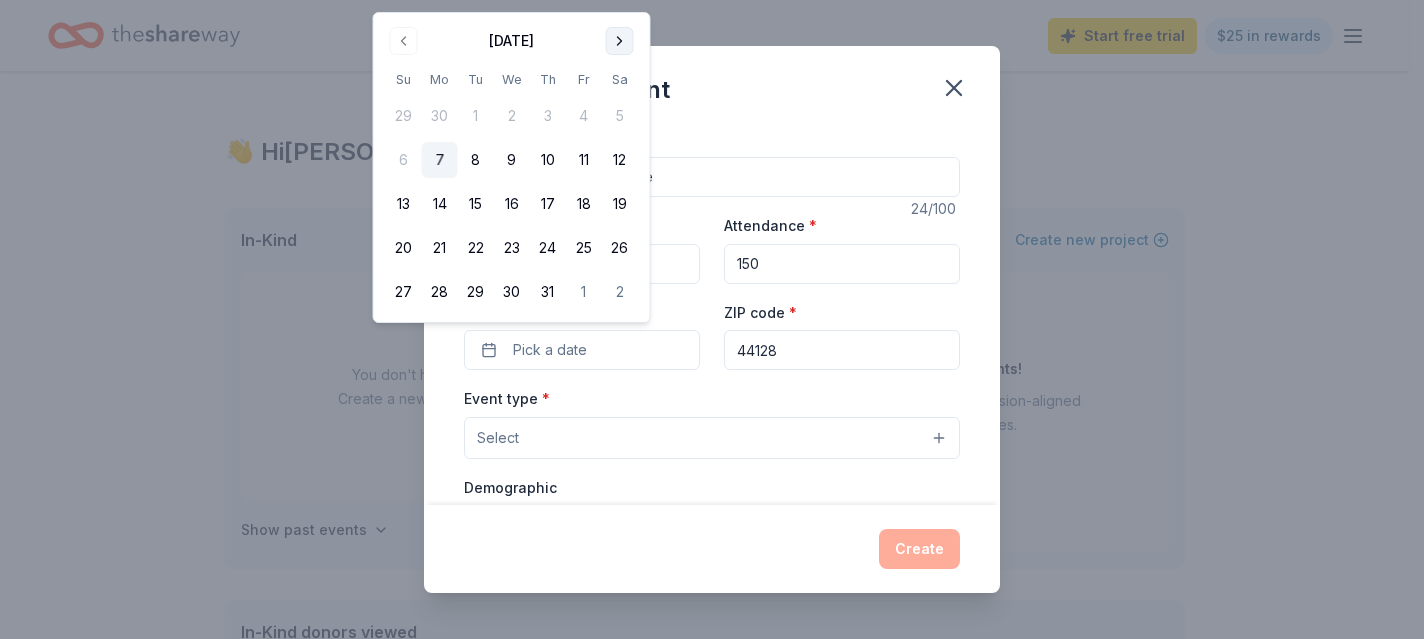 click at bounding box center (620, 41) 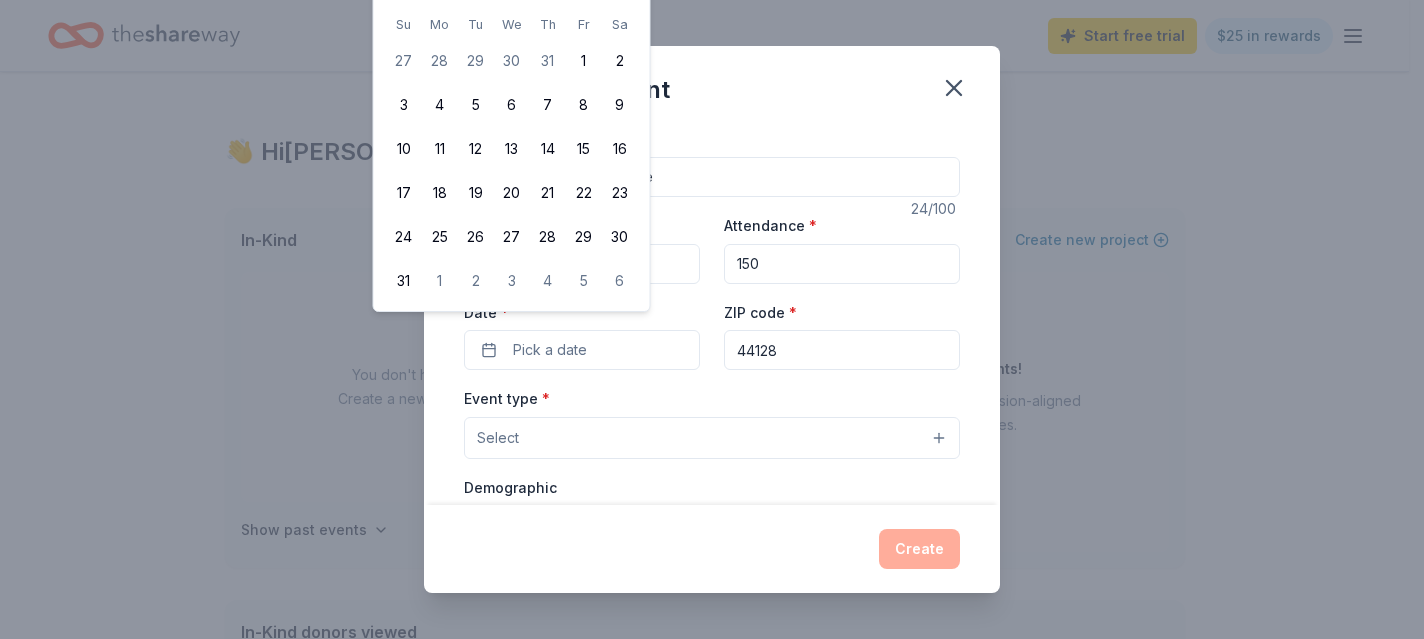 click at bounding box center (620, -14) 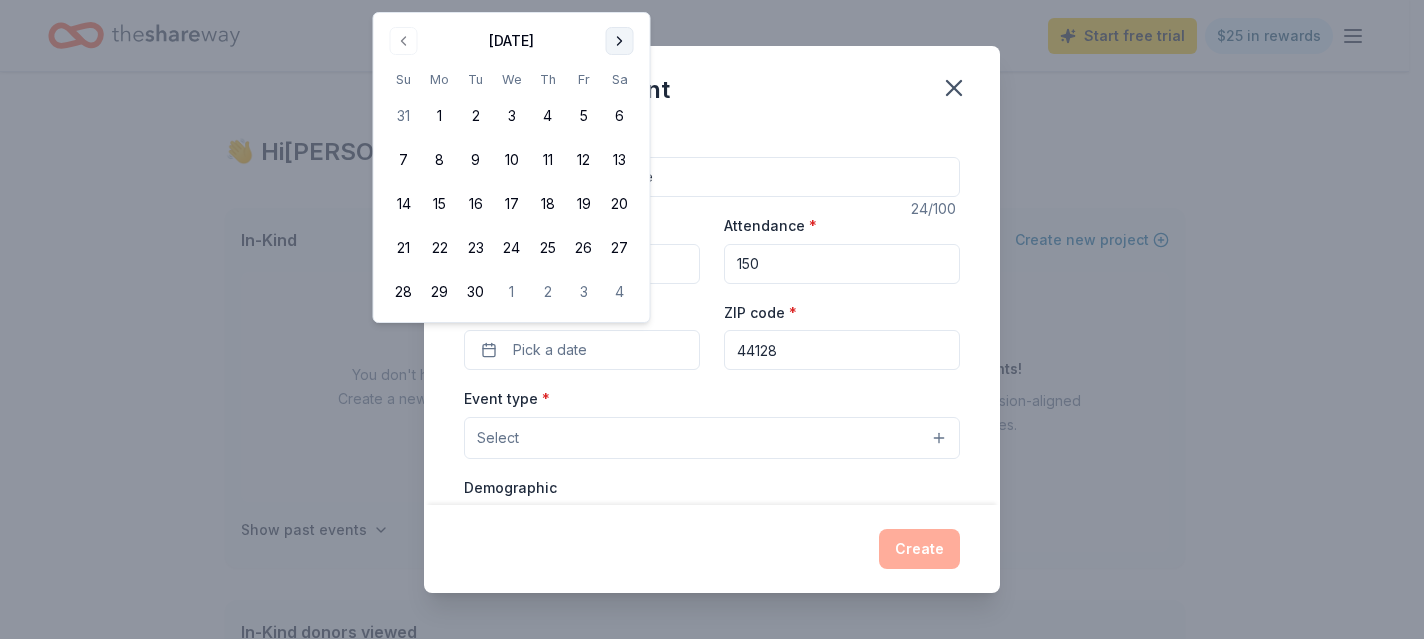 click at bounding box center [620, 41] 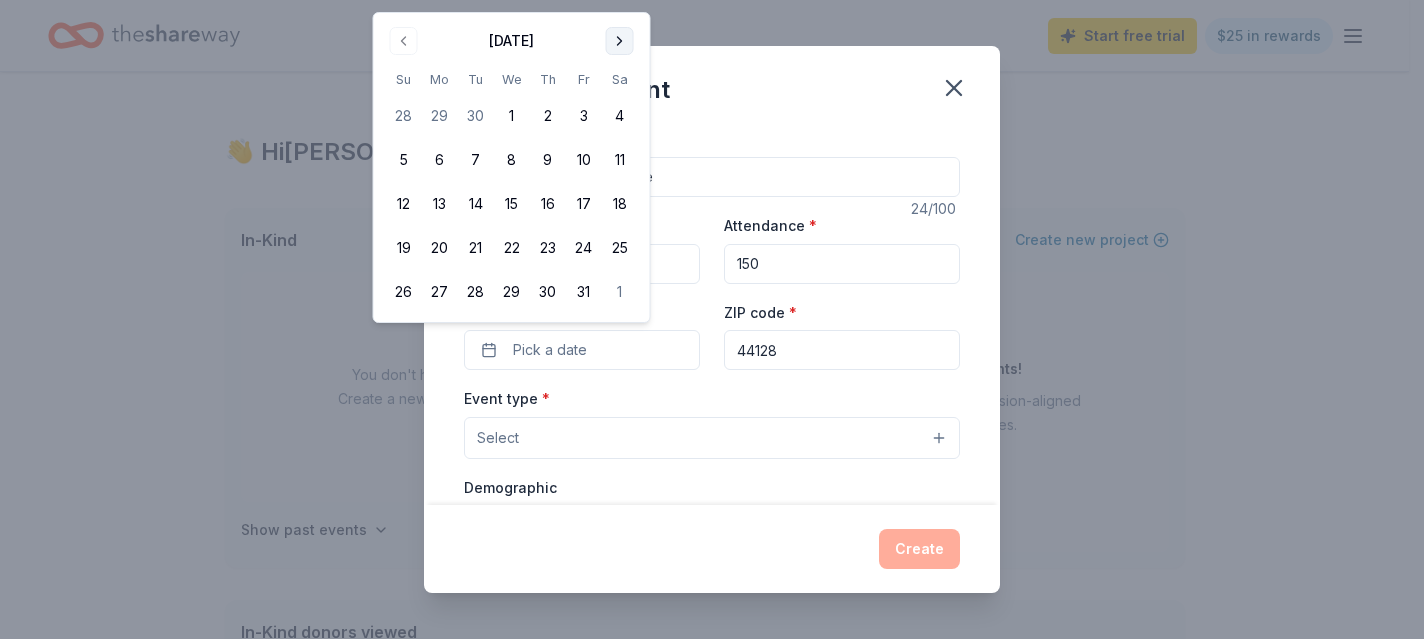 click at bounding box center (620, 41) 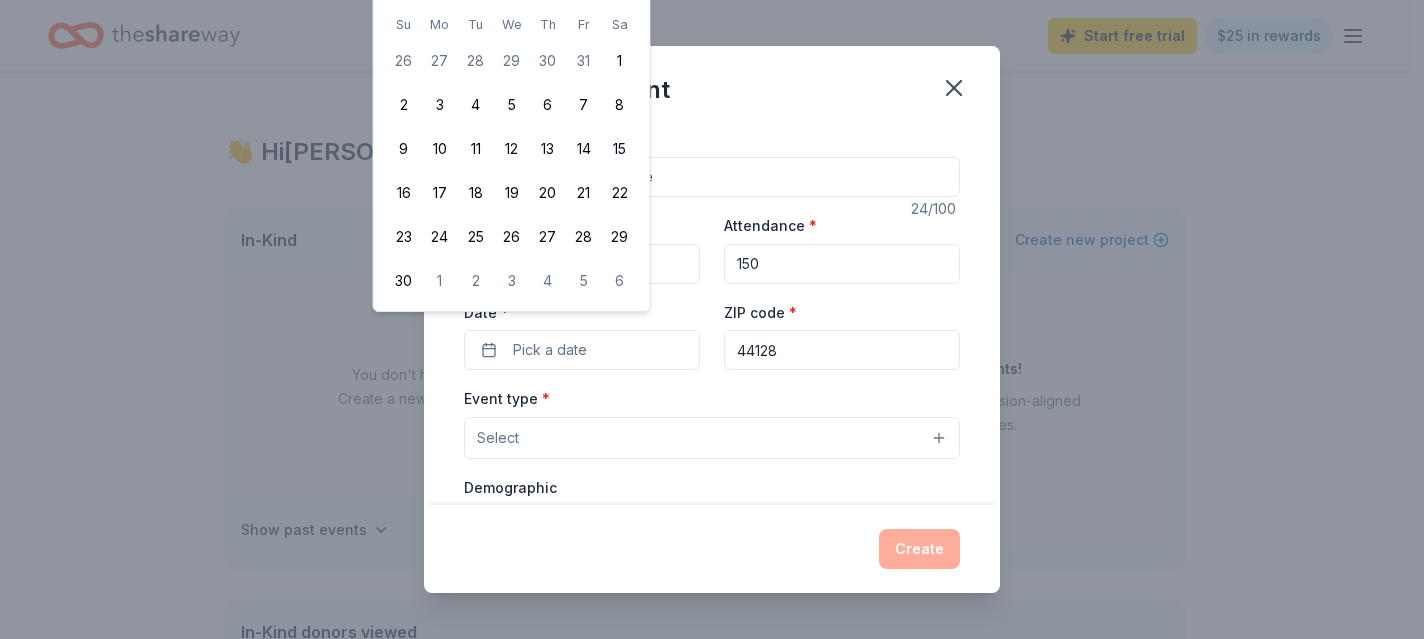 click at bounding box center (620, -14) 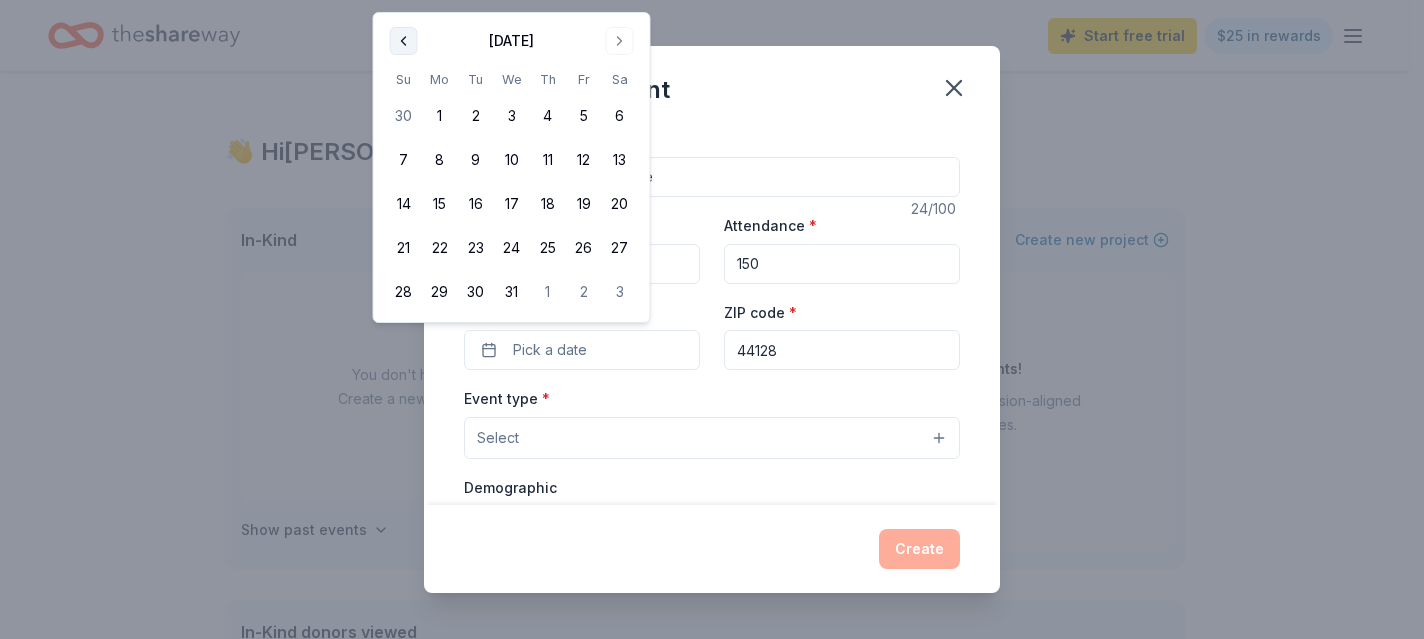 click at bounding box center (404, 41) 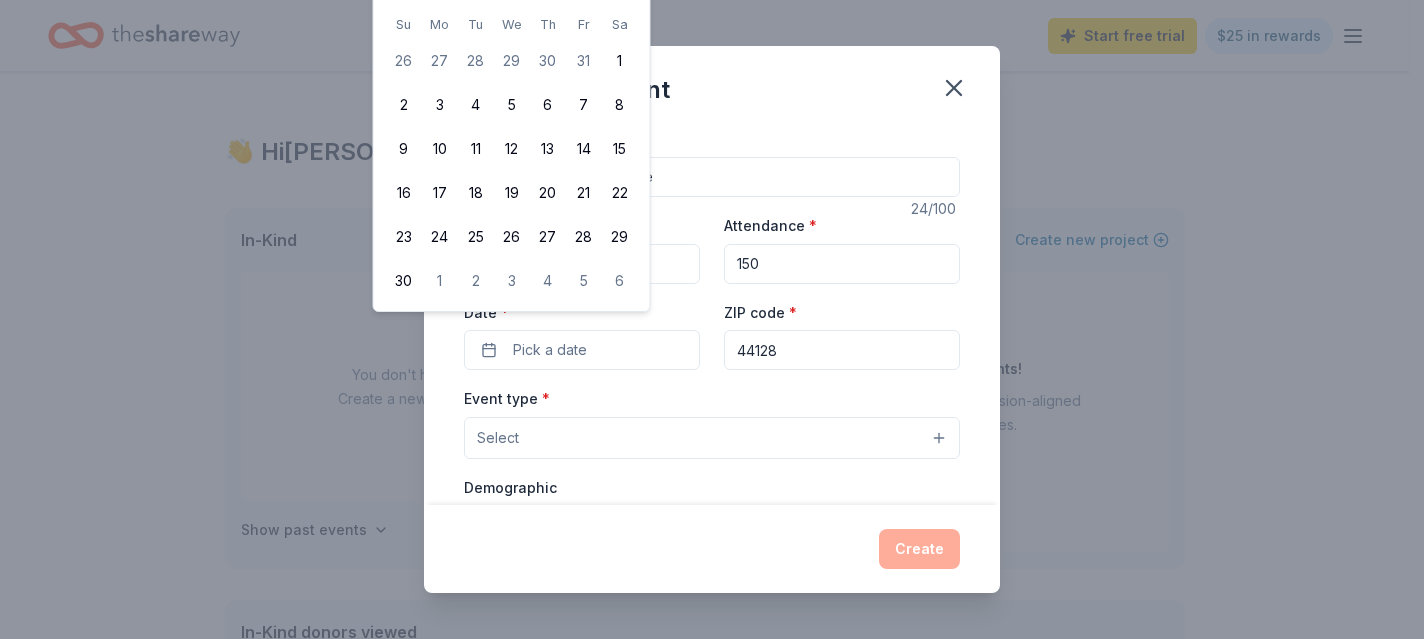 click at bounding box center [404, -14] 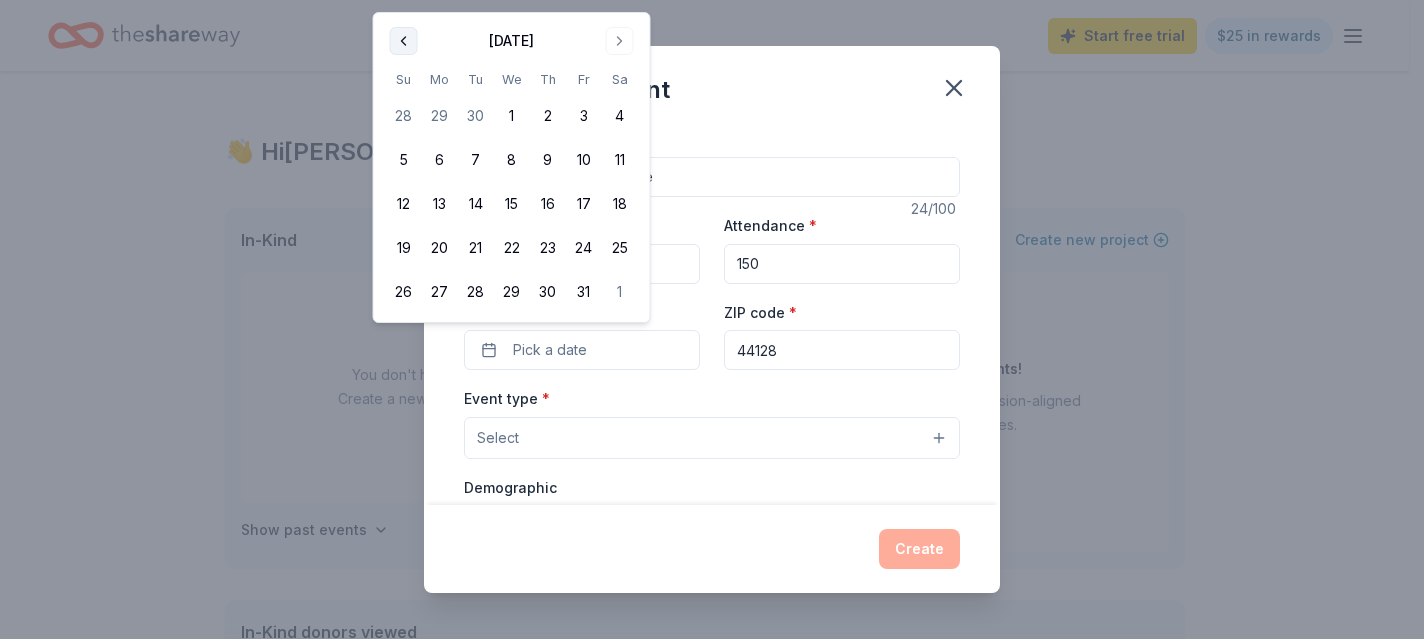 click at bounding box center (404, 41) 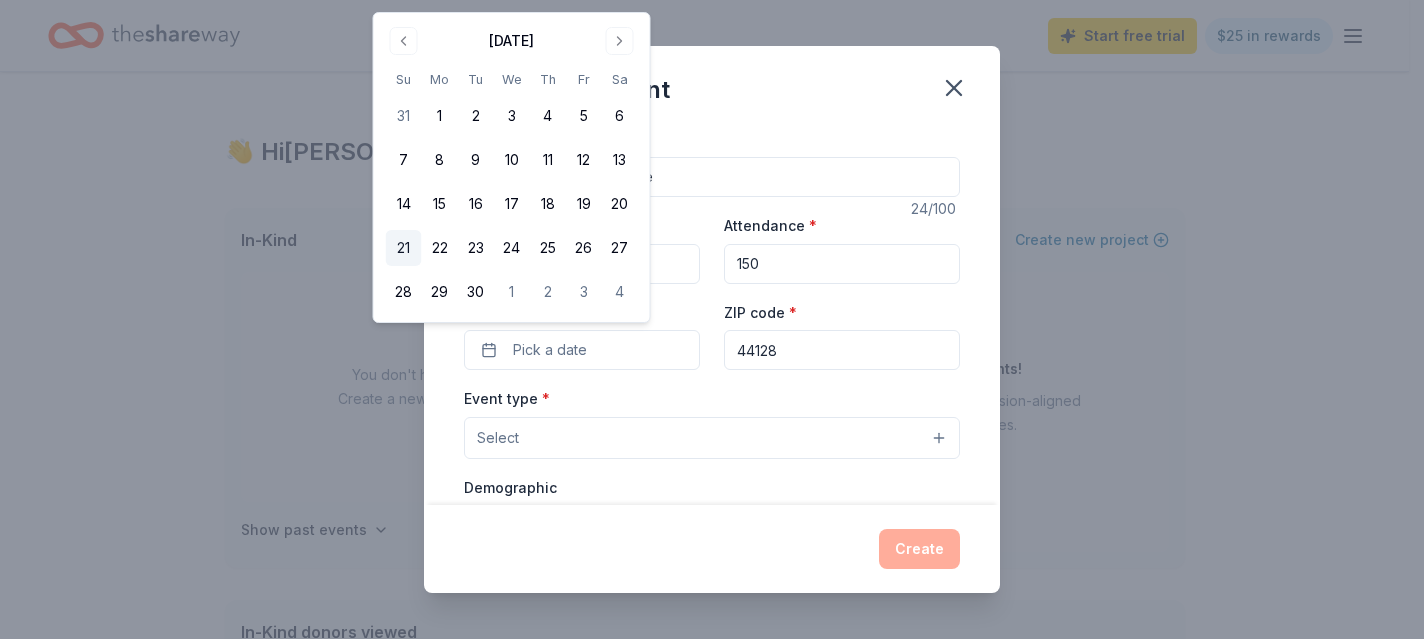 click on "21" at bounding box center (404, 248) 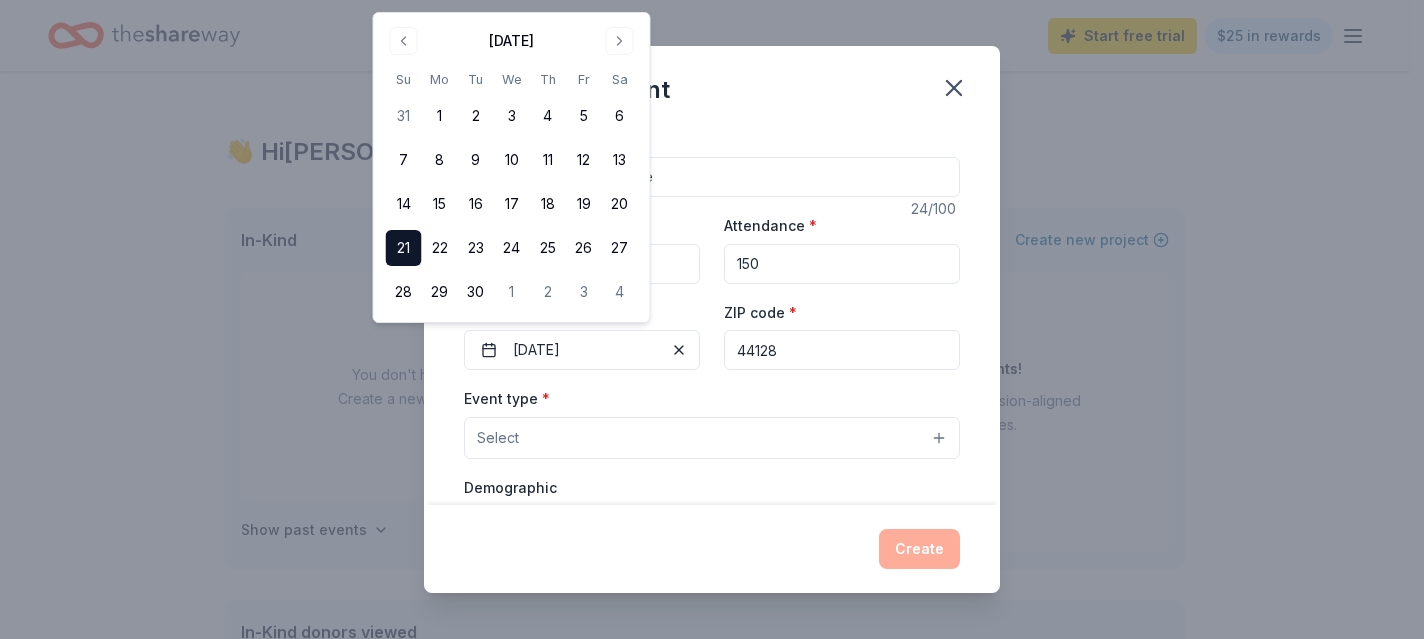 click on "Create" at bounding box center (712, 549) 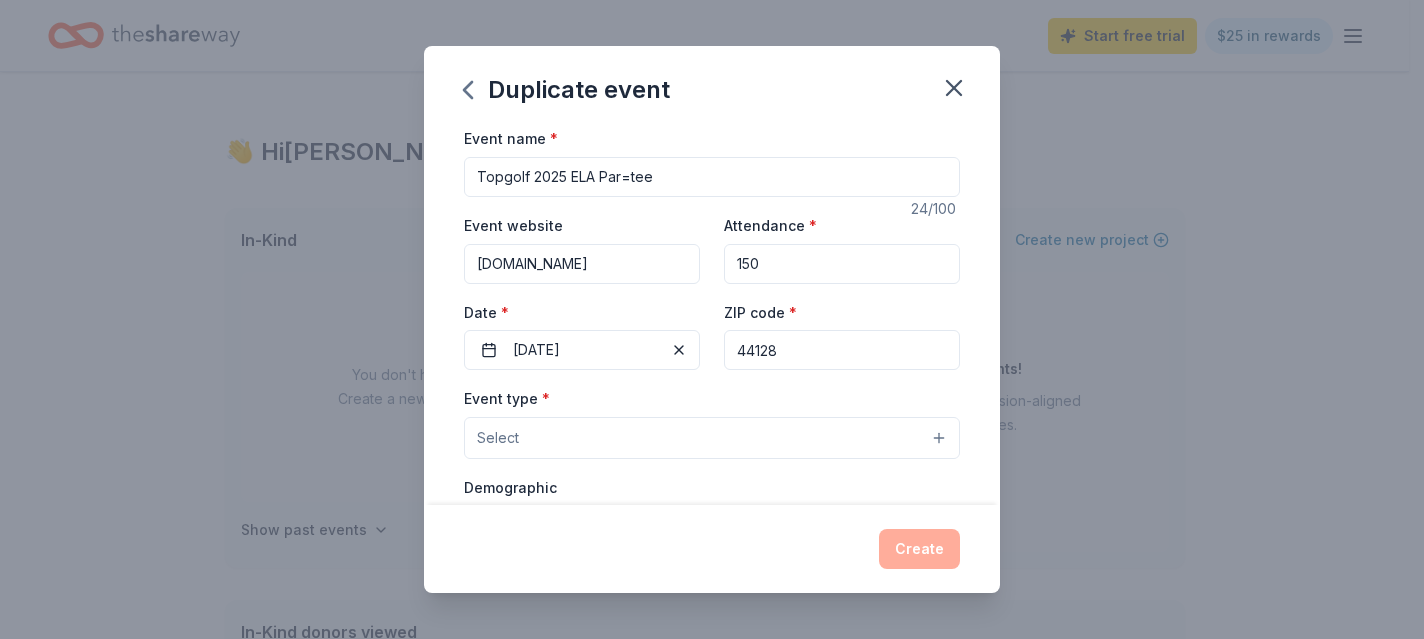 click on "Create" at bounding box center (712, 549) 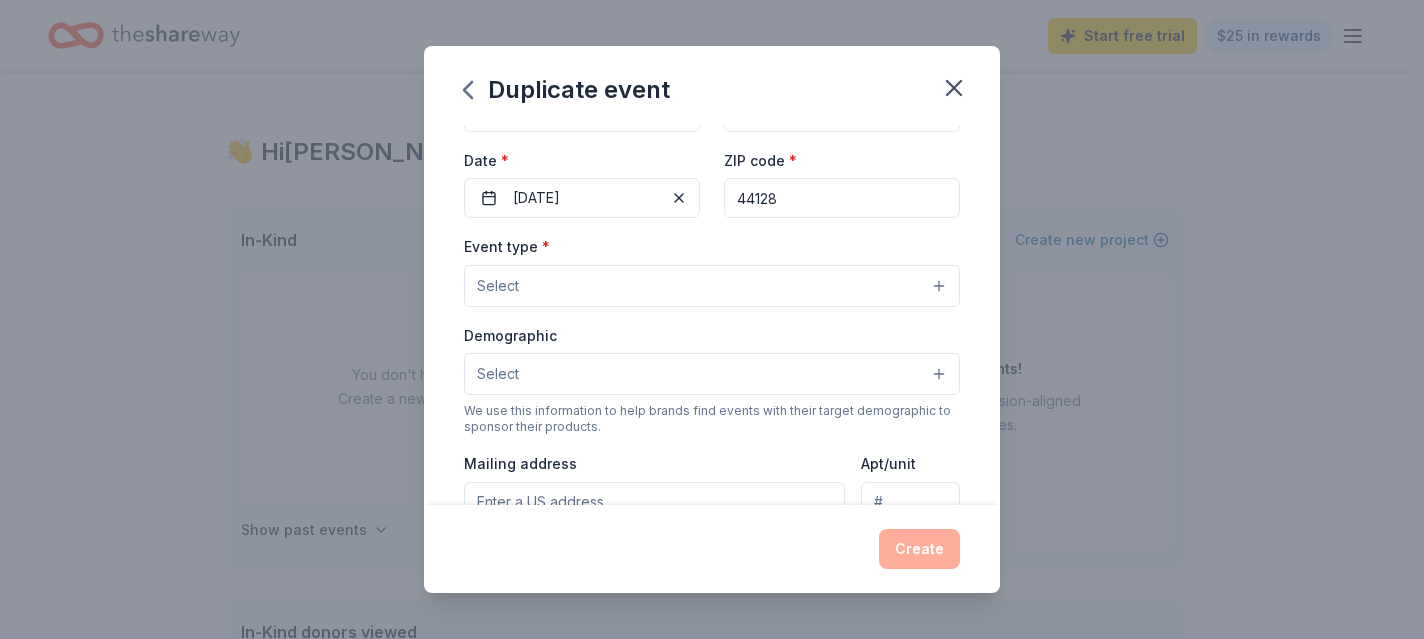 scroll, scrollTop: 154, scrollLeft: 0, axis: vertical 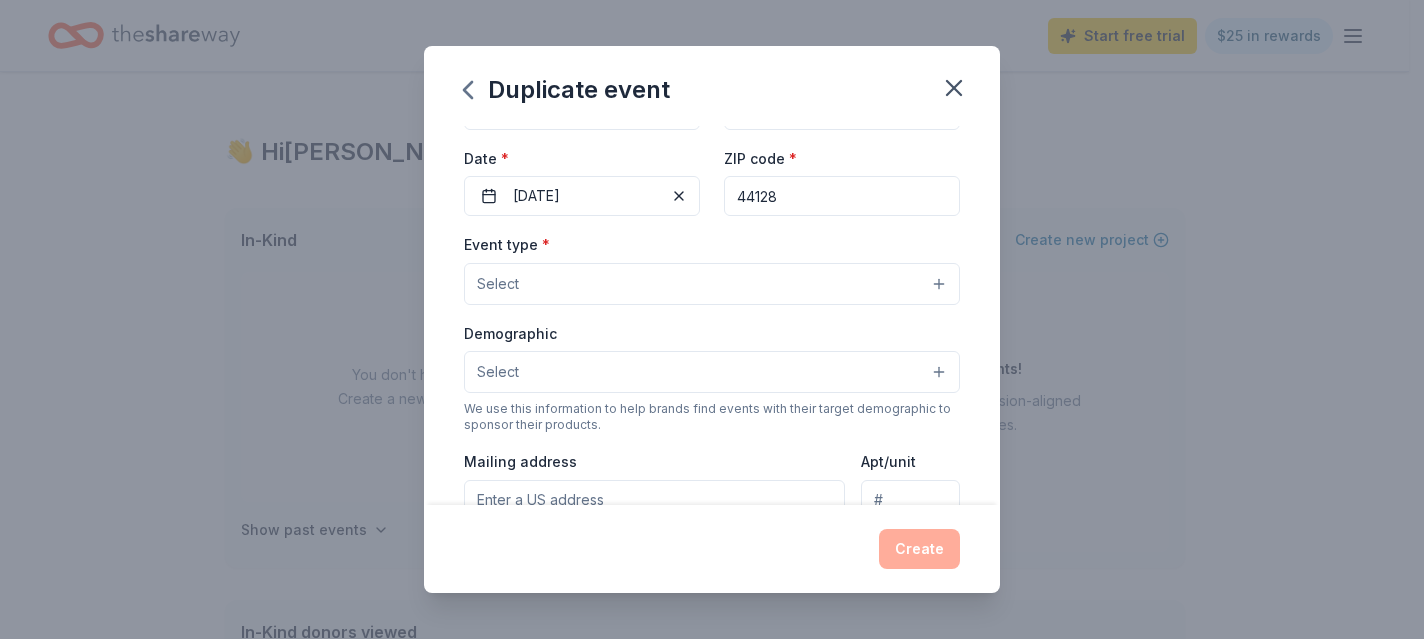 click on "Select" at bounding box center (712, 284) 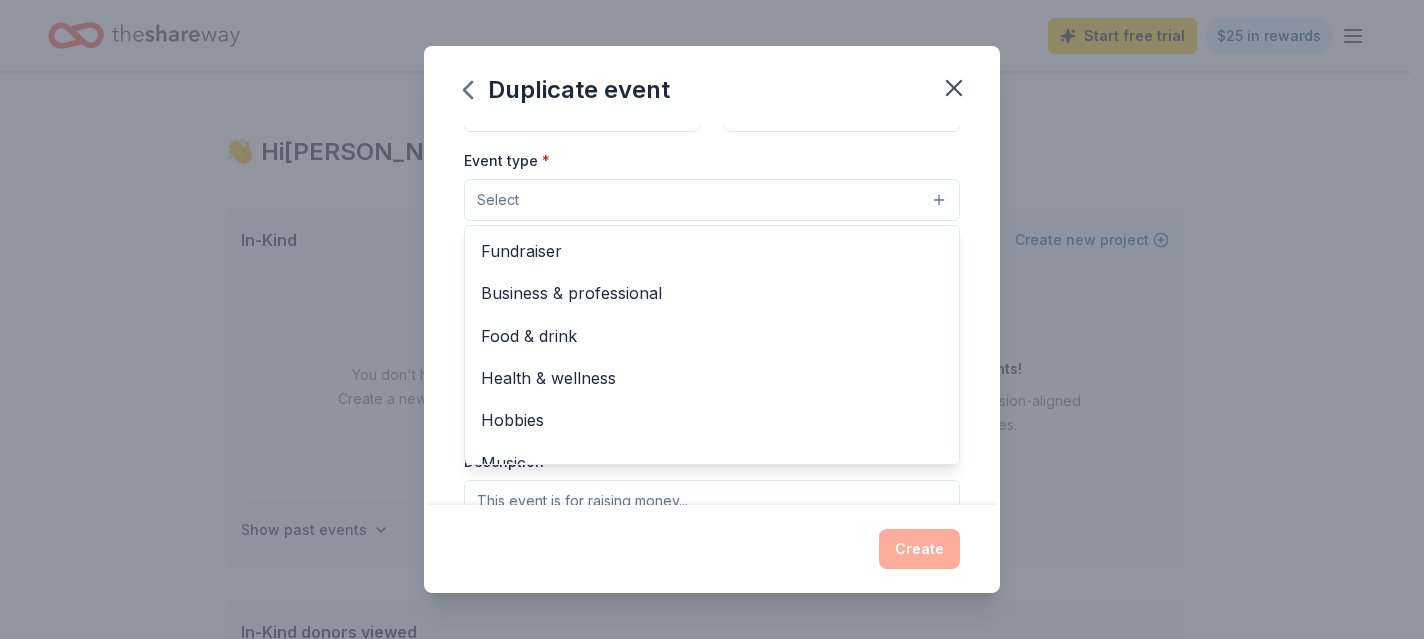 scroll, scrollTop: 258, scrollLeft: 0, axis: vertical 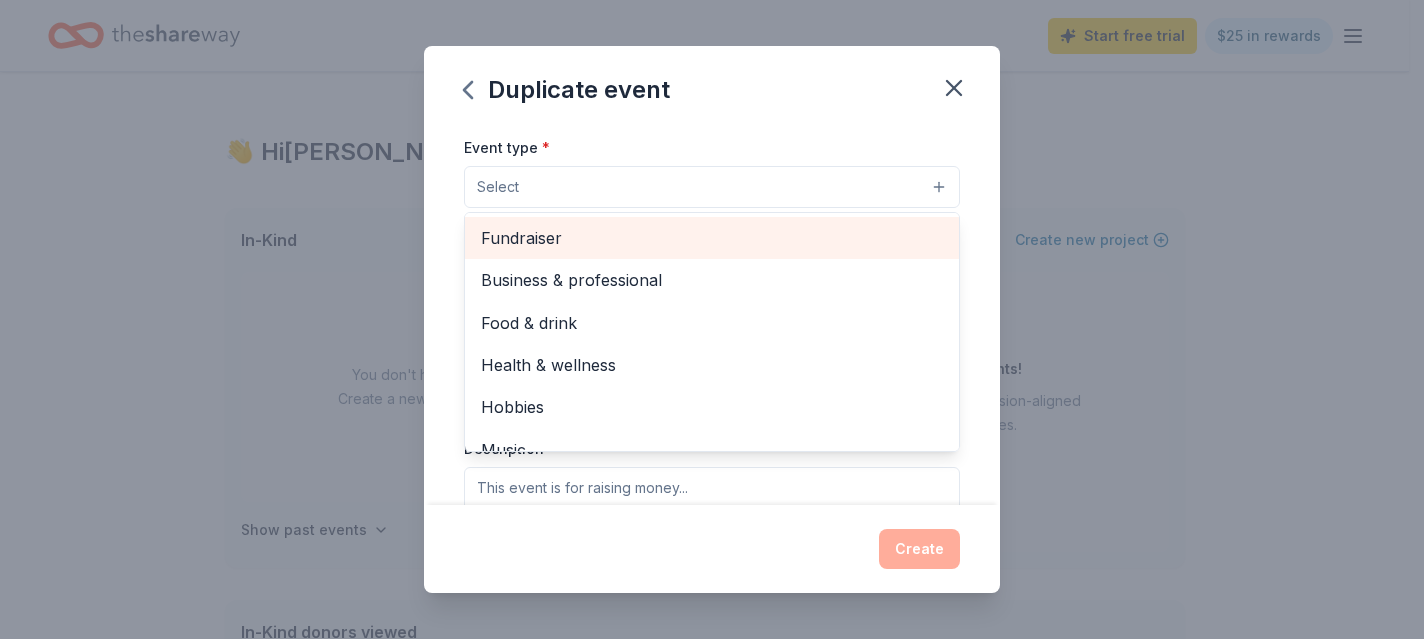 click on "Fundraiser" at bounding box center (712, 238) 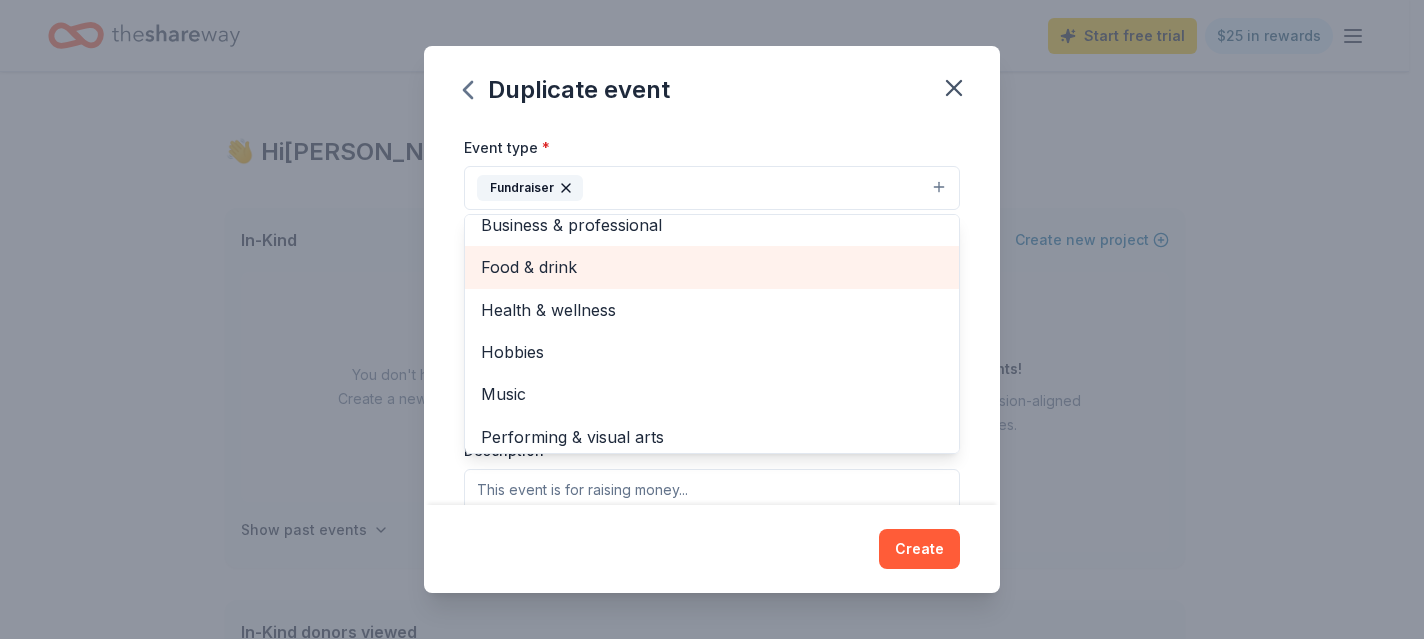 scroll, scrollTop: 30, scrollLeft: 0, axis: vertical 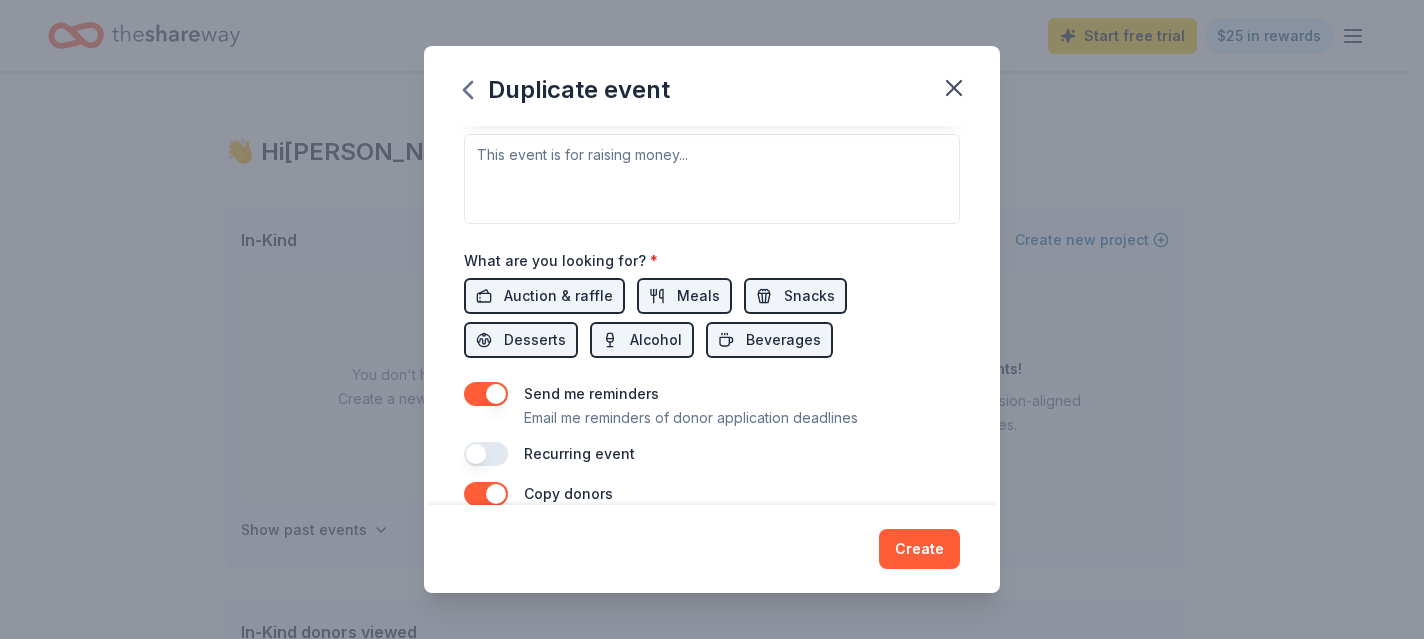 click on "Event type * Fundraiser Business & professional Food & drink Health & wellness Hobbies Music Performing & visual arts Demographic Select We use this information to help brands find events with their target demographic to sponsor their products. Mailing address Apt/unit Description" at bounding box center [712, 11] 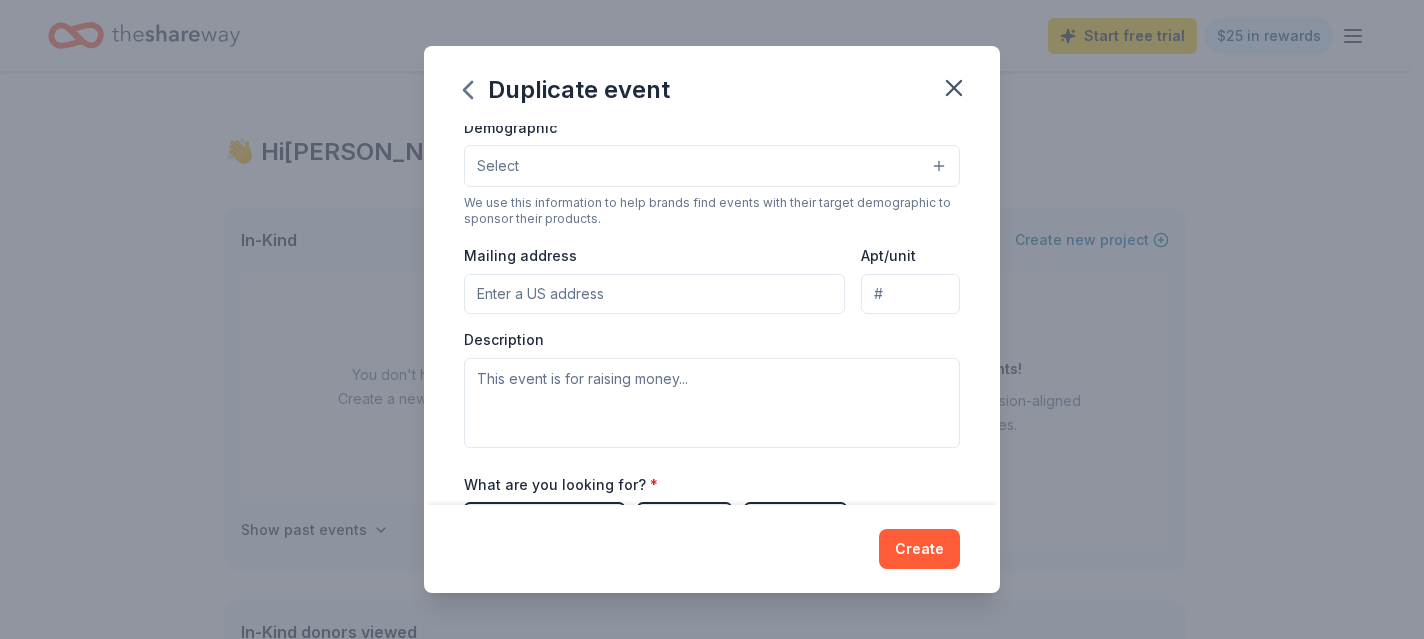 scroll, scrollTop: 381, scrollLeft: 0, axis: vertical 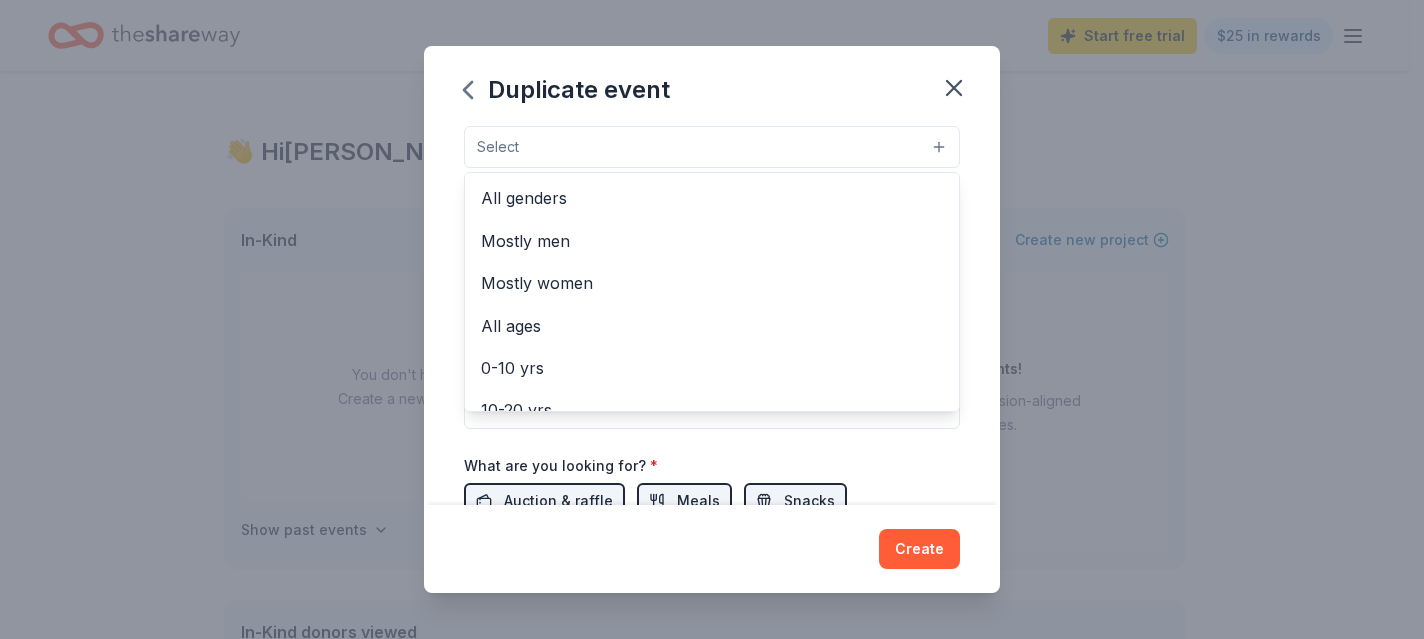 click on "Select" at bounding box center [712, 147] 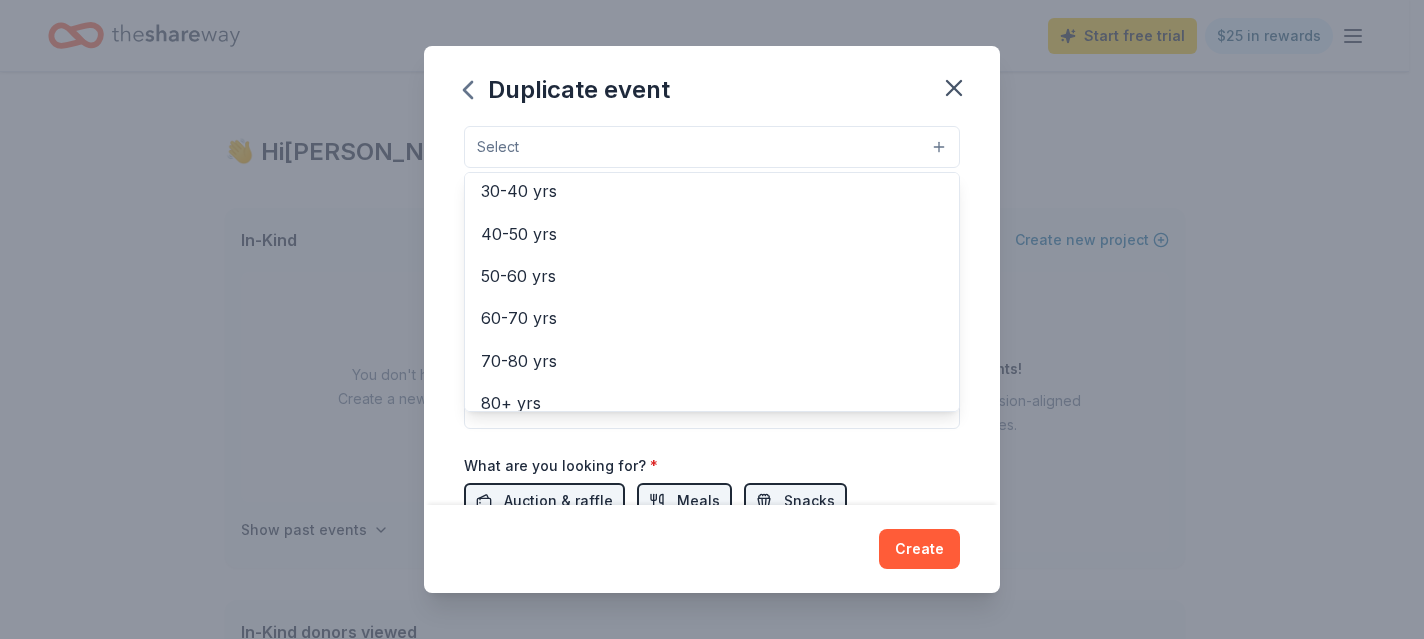 scroll, scrollTop: 401, scrollLeft: 0, axis: vertical 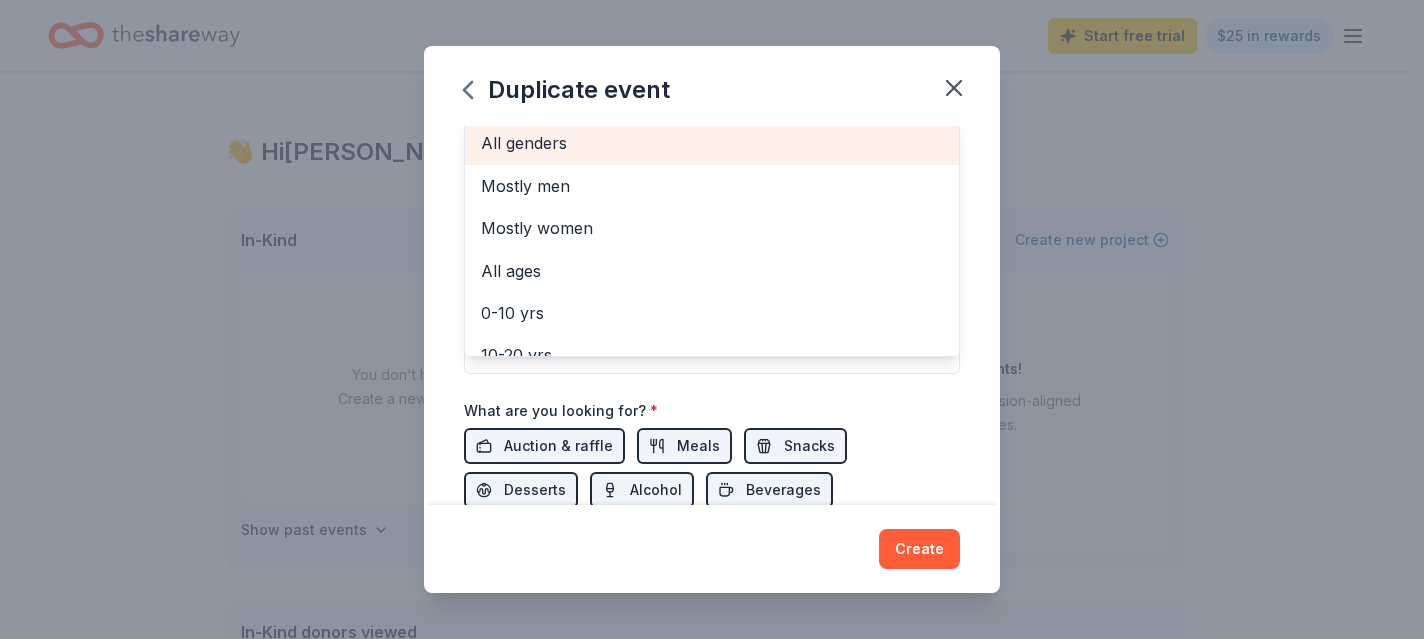 click on "All genders" at bounding box center [712, 143] 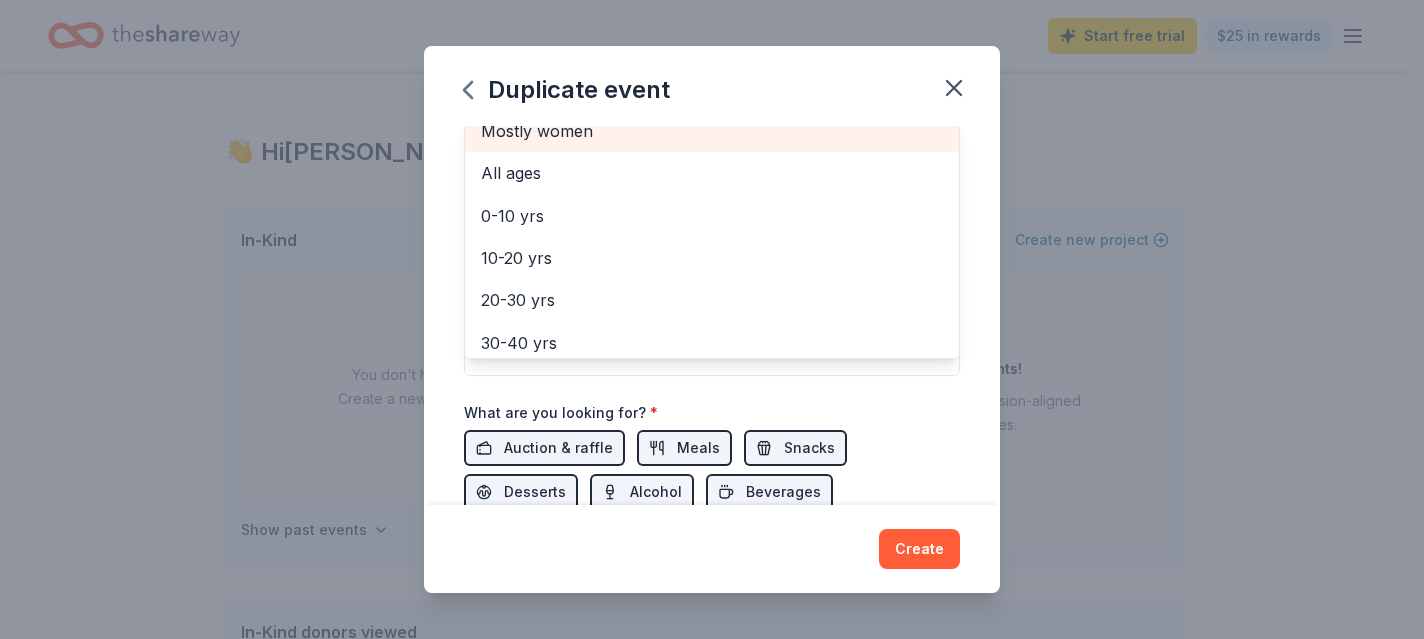 scroll, scrollTop: 59, scrollLeft: 0, axis: vertical 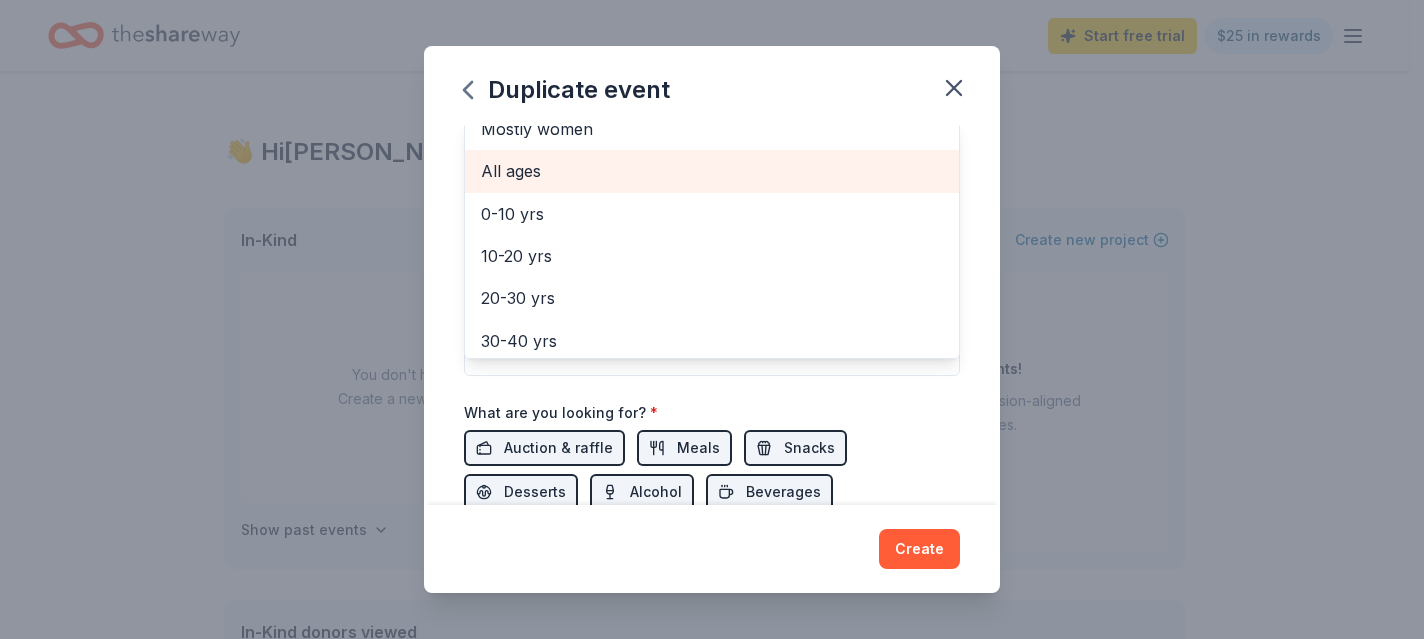 click on "All ages" at bounding box center (712, 171) 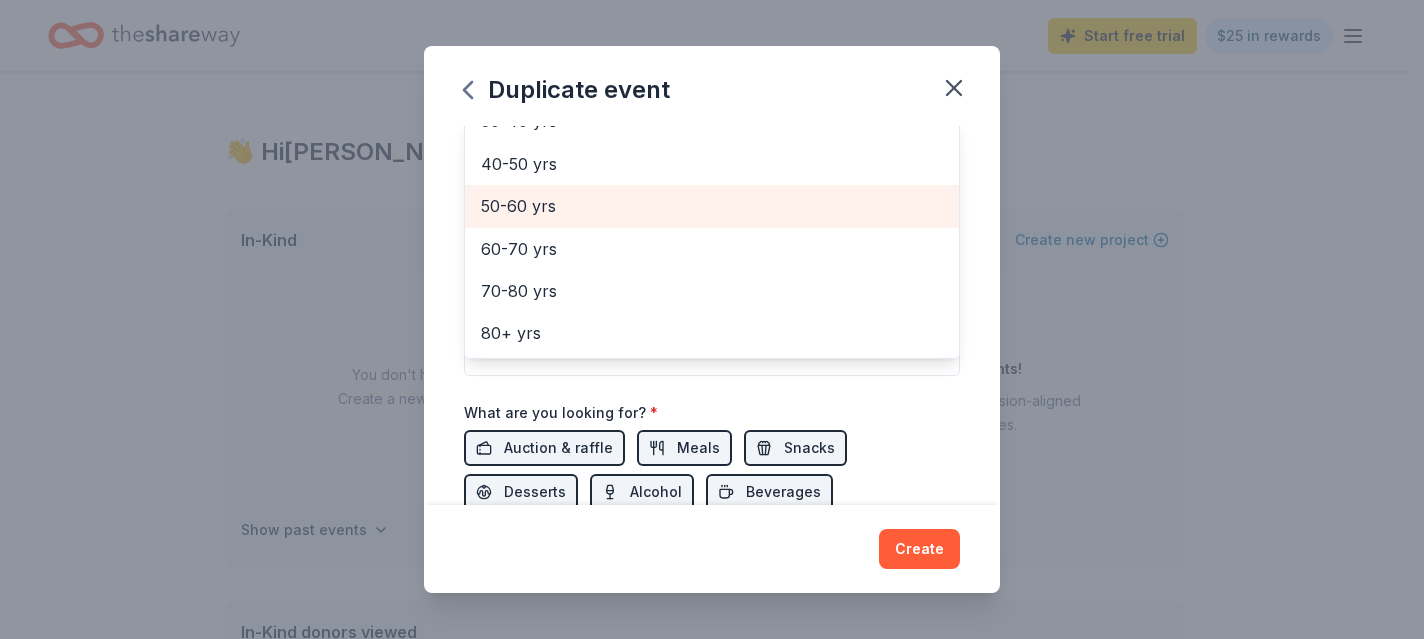 scroll, scrollTop: 295, scrollLeft: 0, axis: vertical 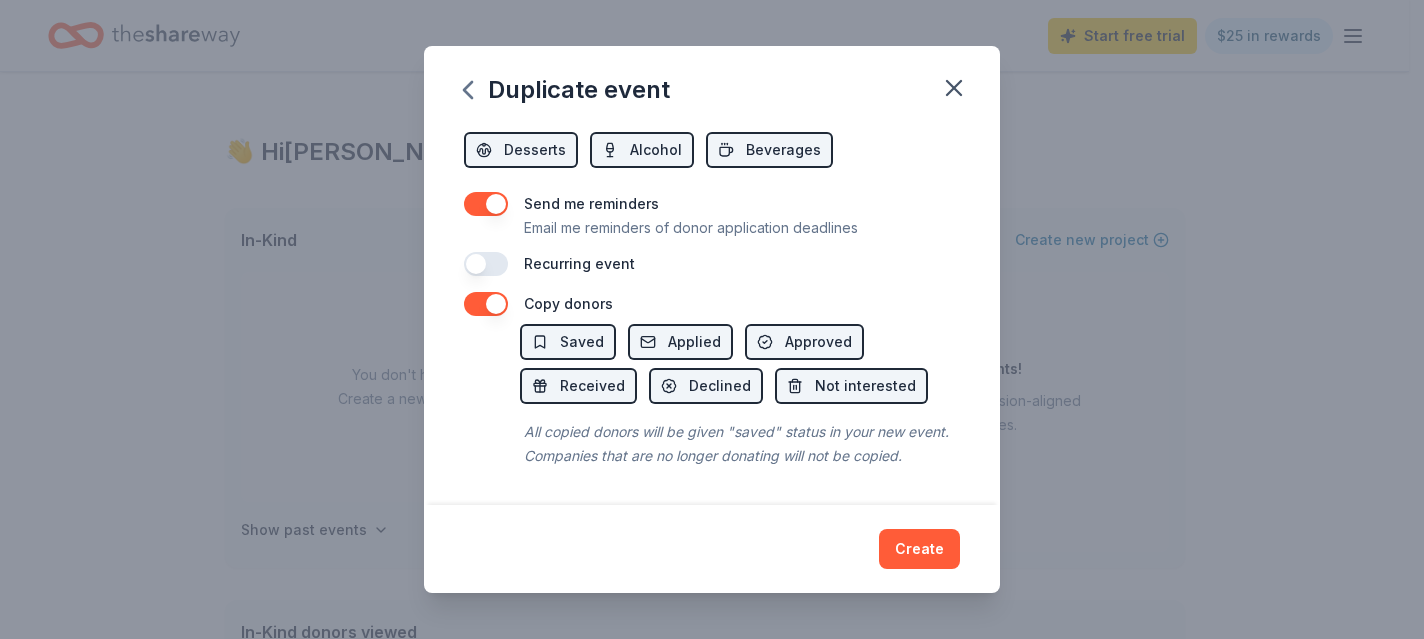 click on "Event name * Topgolf 2025 ELA Par=tee 24 /100 Event website www.effectivela.org Attendance * 150 Date * 09/21/2025 ZIP code * 44128 Event type * Fundraiser Demographic All genders All ages Mostly men Mostly women 0-10 yrs 10-20 yrs 20-30 yrs 30-40 yrs 40-50 yrs 50-60 yrs 60-70 yrs 70-80 yrs 80+ yrs We use this information to help brands find events with their target demographic to sponsor their products. Mailing address Apt/unit Description What are you looking for? * Auction & raffle Meals Snacks Desserts Alcohol Beverages Send me reminders Email me reminders of donor application deadlines Recurring event" at bounding box center [712, -188] 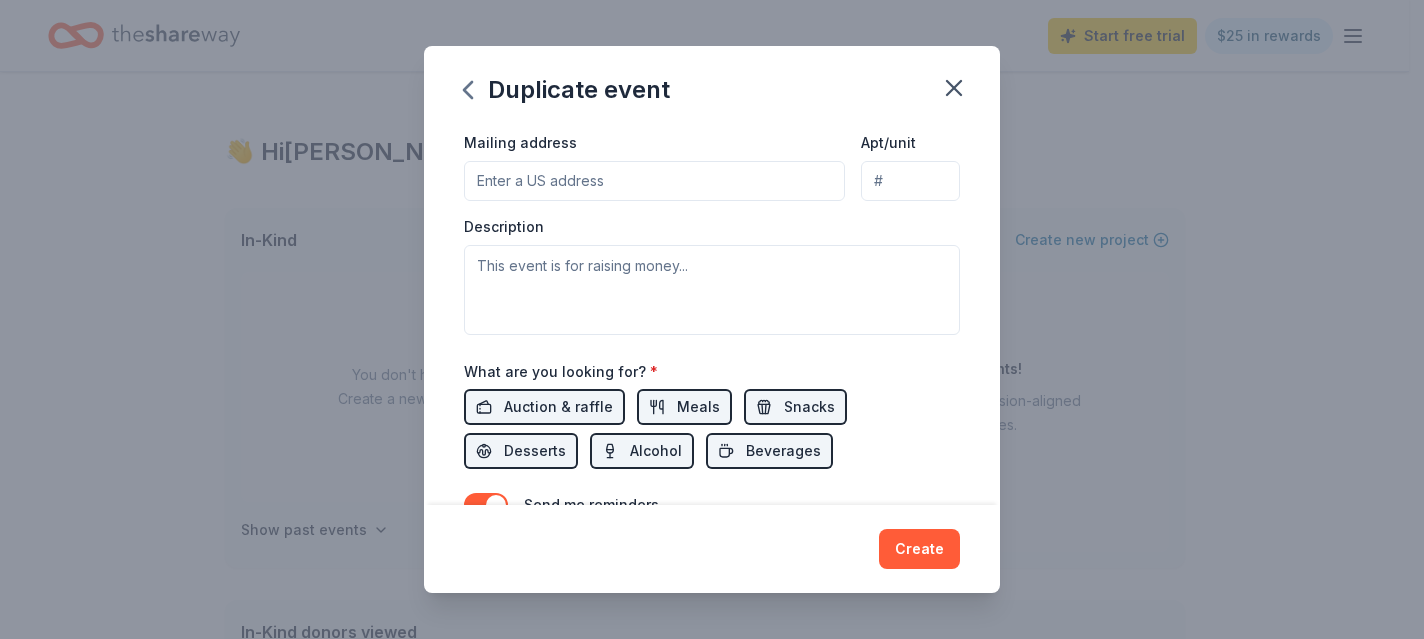 scroll, scrollTop: 485, scrollLeft: 0, axis: vertical 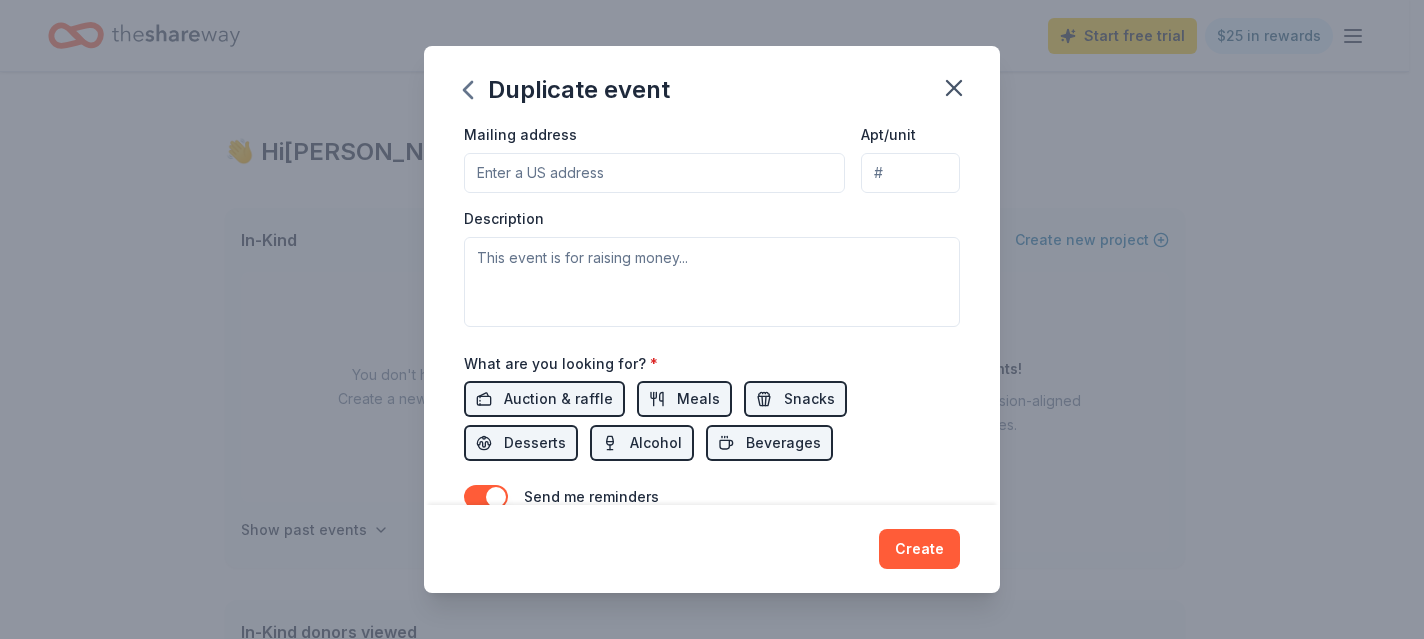 click on "Mailing address" at bounding box center [654, 173] 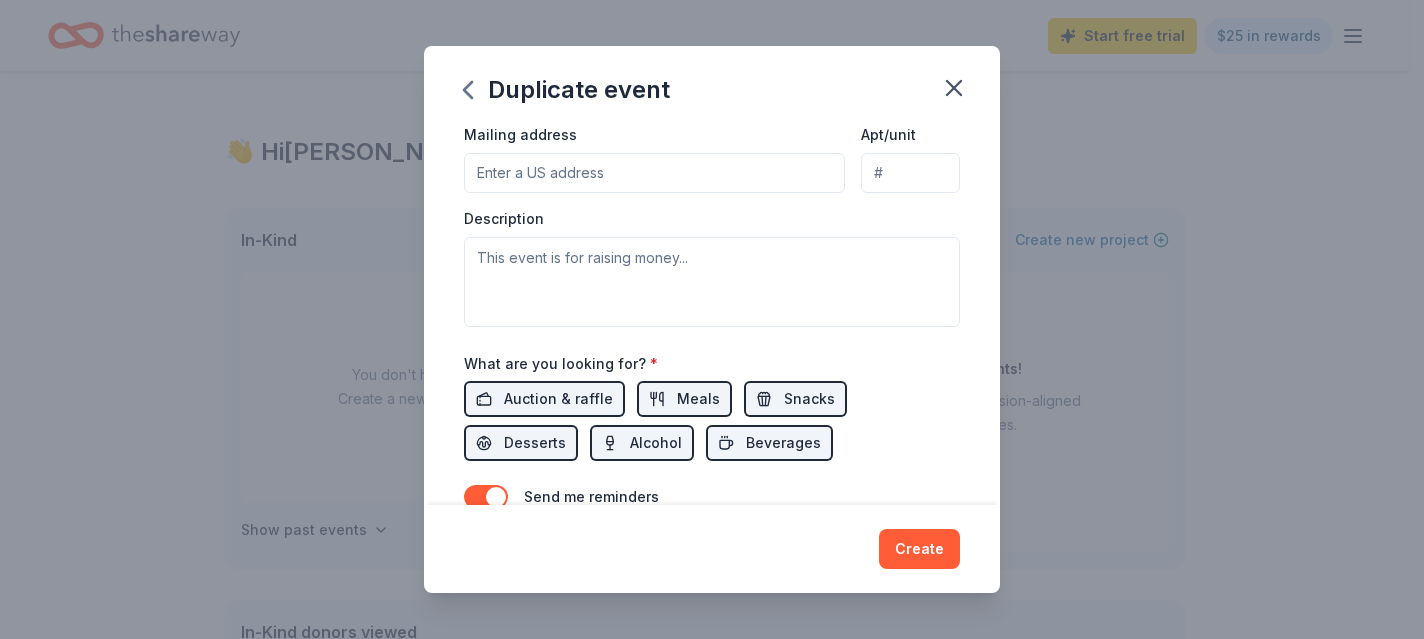 type on "26401 Emery Road" 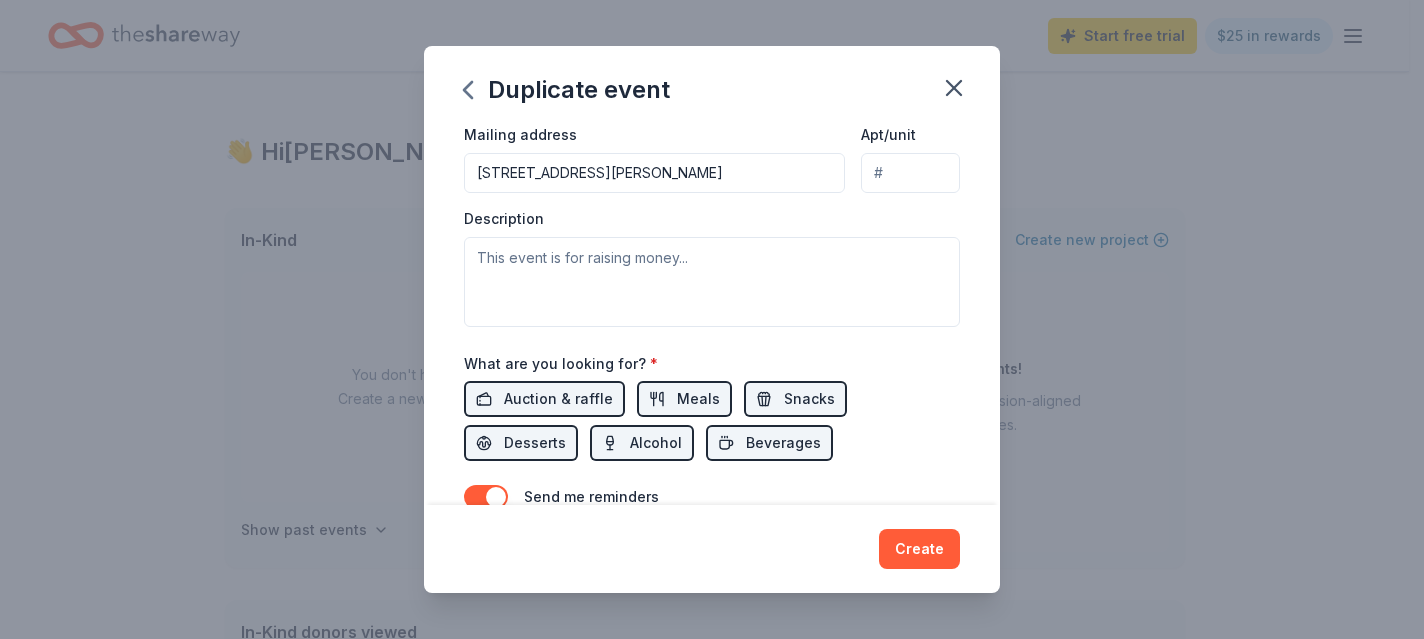 type on "Suite 100" 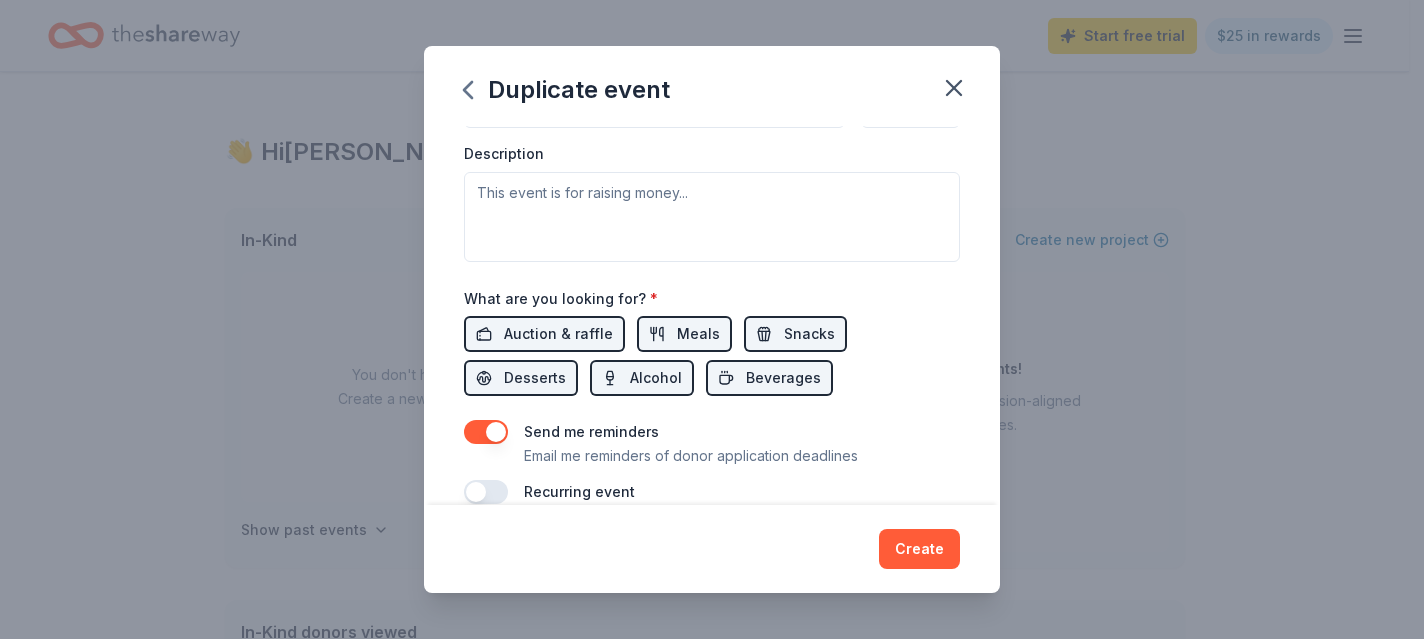 scroll, scrollTop: 546, scrollLeft: 0, axis: vertical 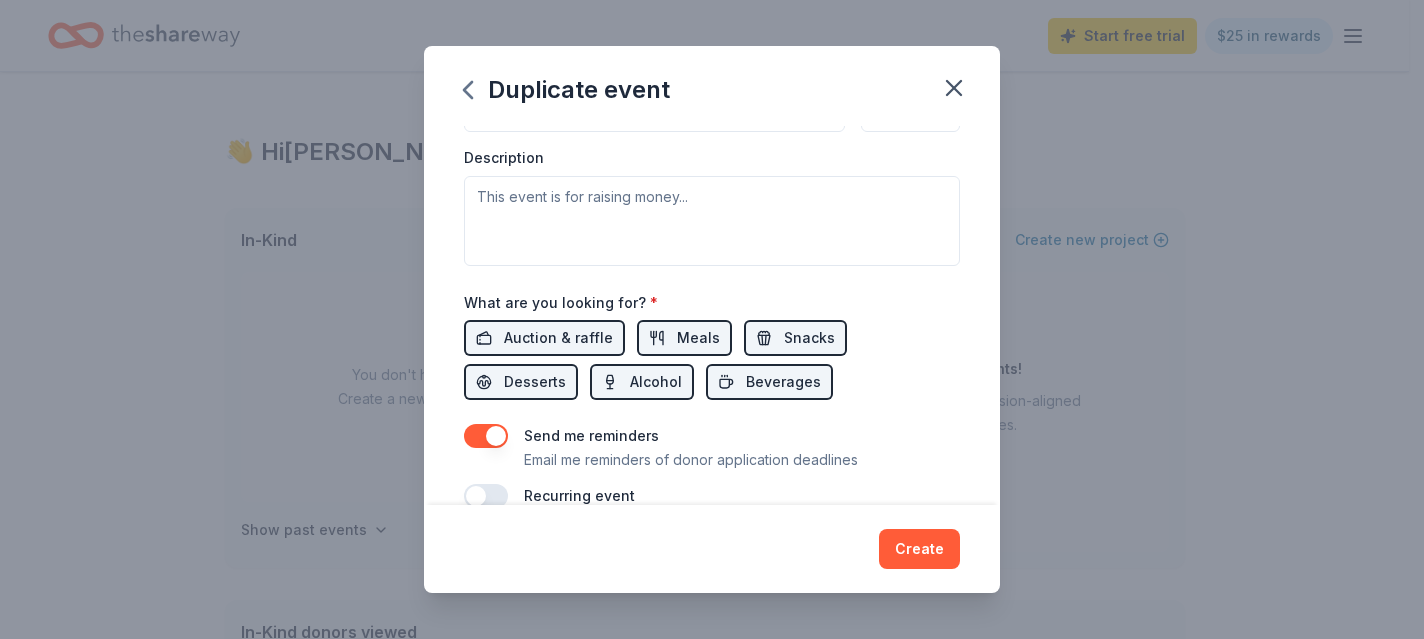 type on "[STREET_ADDRESS][PERSON_NAME]" 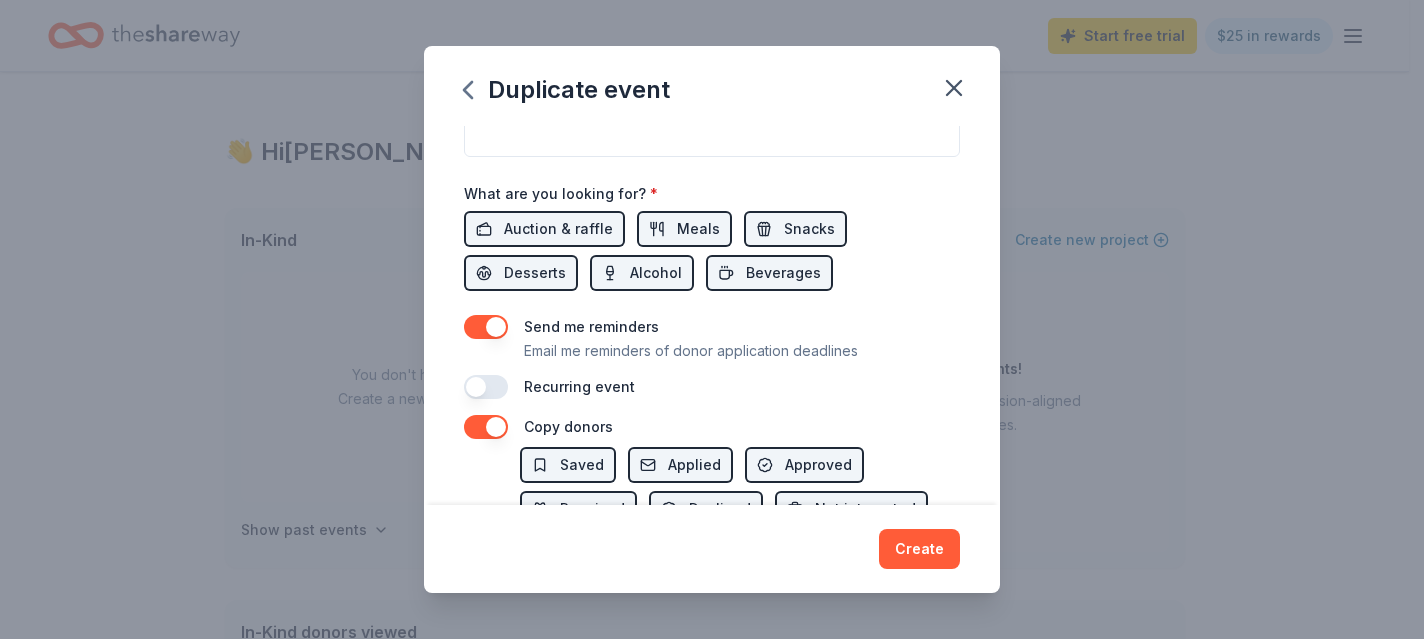 scroll, scrollTop: 656, scrollLeft: 0, axis: vertical 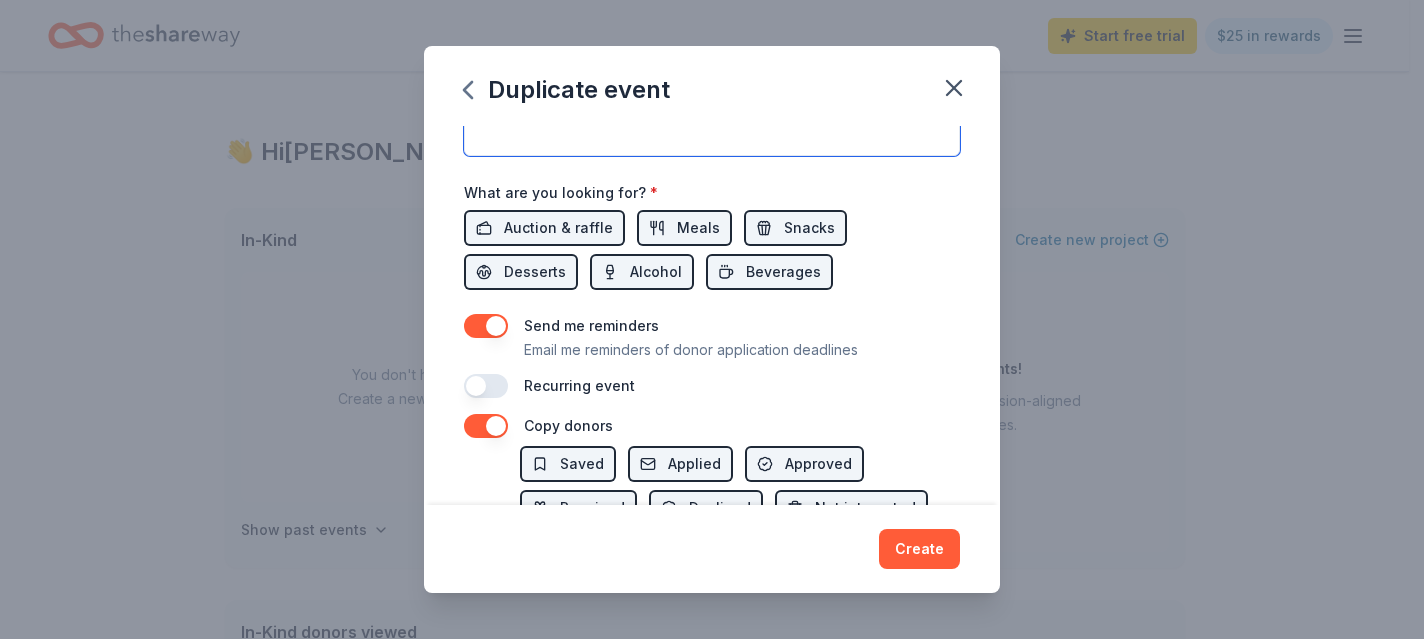 click at bounding box center [712, 111] 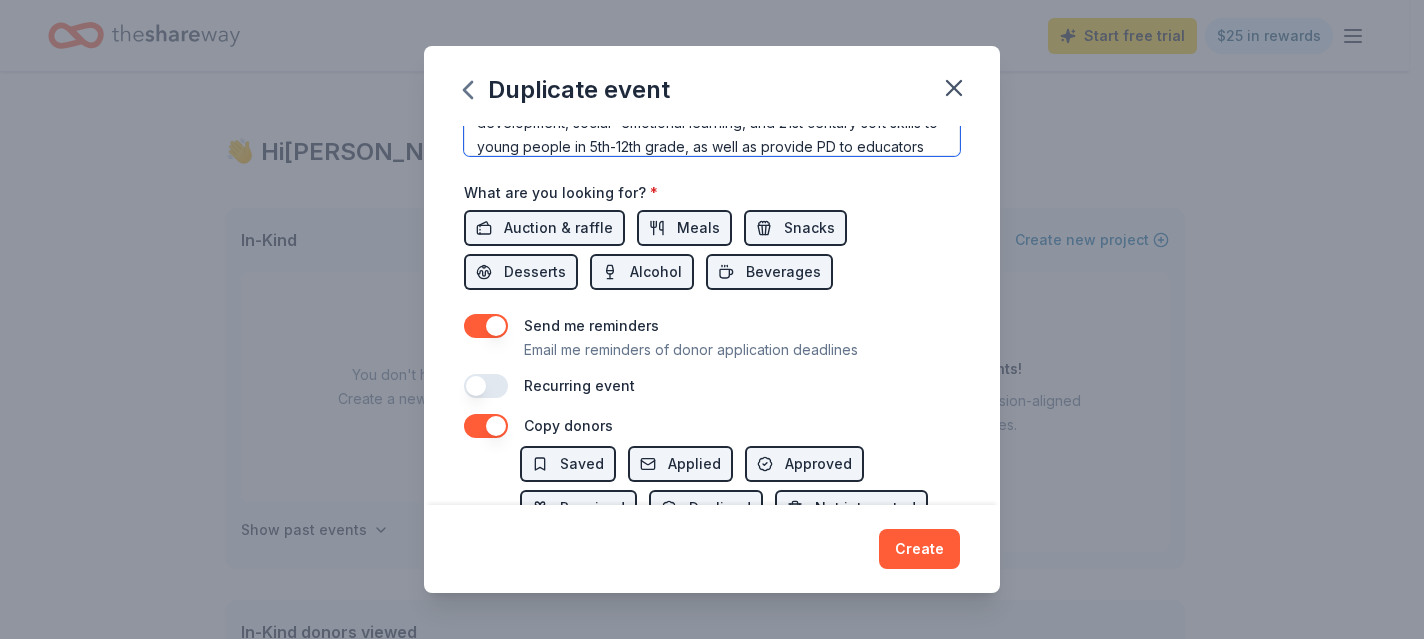 scroll, scrollTop: 63, scrollLeft: 0, axis: vertical 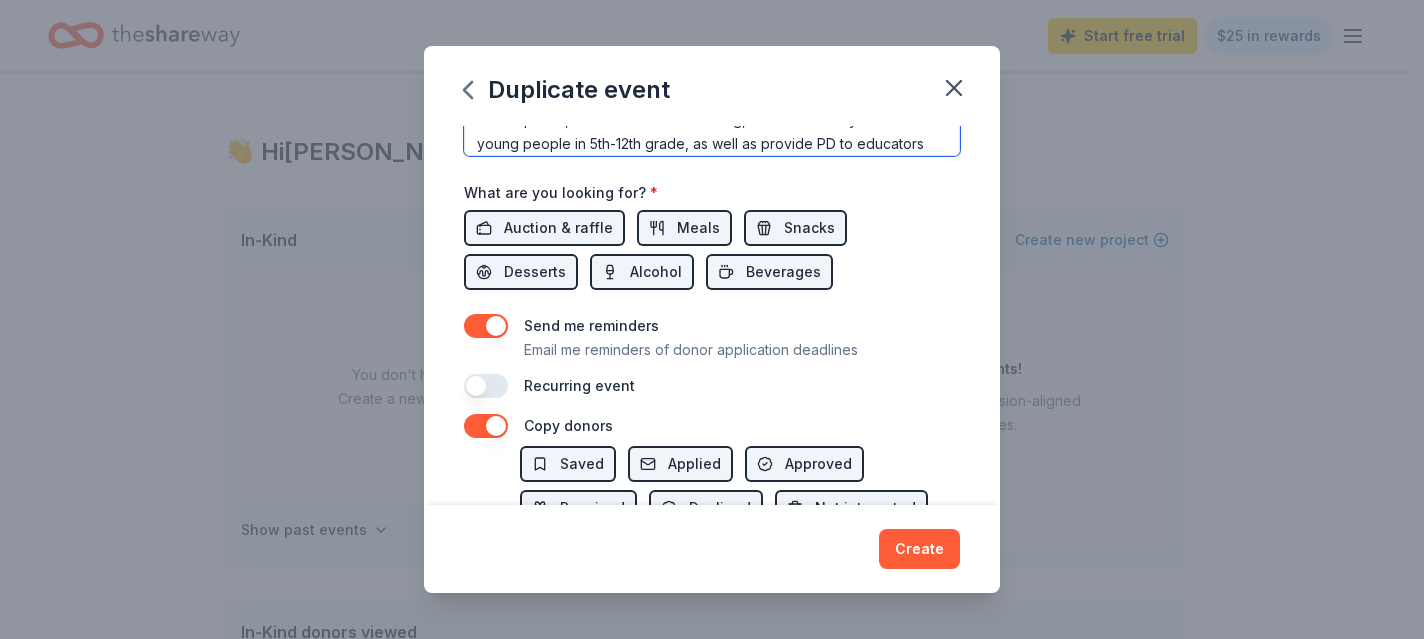 click on "ELA is a 501(c)(3) organization. Our mission statement is: to help young people develop their most valuable asset – themselves. We do this by working directly with school and agency partners across Northeast Ohio to teach leadership/workforce development, social- emotional learning, and 21st century soft skills to young people in 5th-12th grade, as well as provide PD to educators and those impacting the lives of our future leaders.
ELA was founded on the realization that young people must develop 21st century soft skills if they are to succeed in a globalized world as adults. This is particularly true for students living in poverty, many of whom are unable to access youth development and educational support services programs that help them cultivate these indispensable skills. In providing these services to disadvantaged students, we are addressing one of the root problems of poverty in society: lack of education and workforce preparedness." at bounding box center (712, 111) 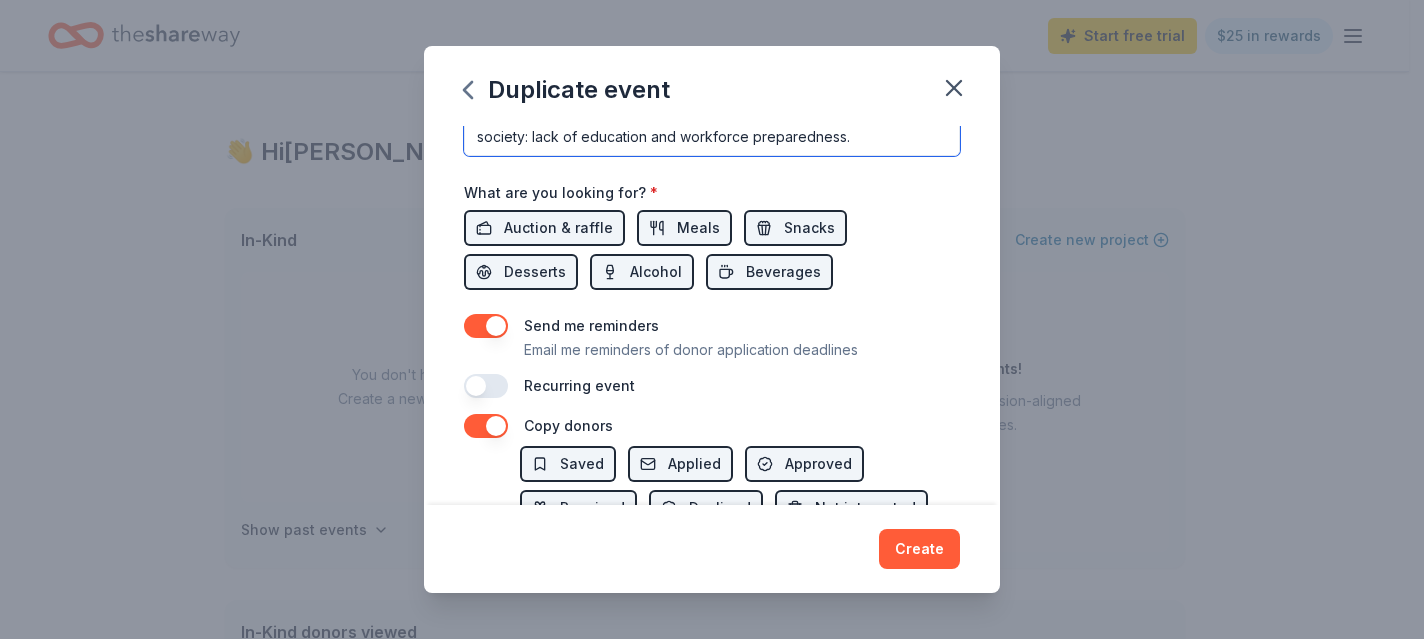 scroll, scrollTop: 302, scrollLeft: 0, axis: vertical 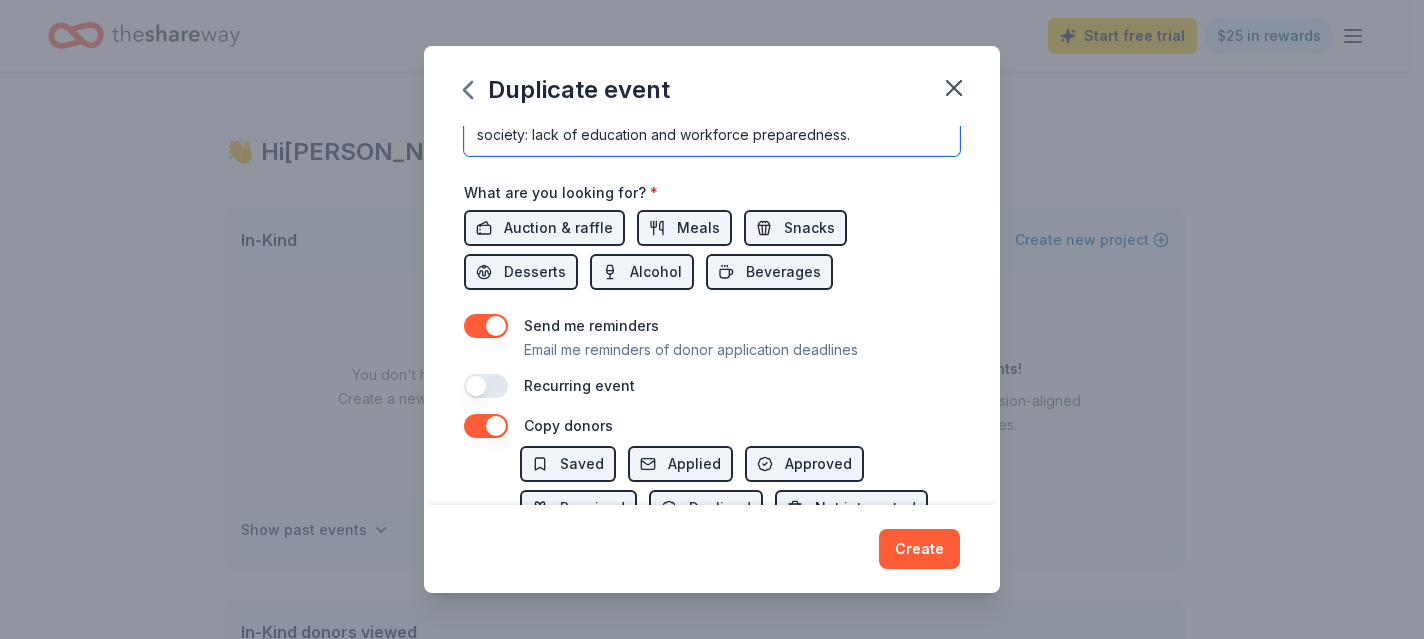 click on "ELA is a 501(c)(3) organization. Our mission statement is: to help young people develop their most valuable asset – themselves. We do this by working directly with school and agency partners across Northeast Ohio and beyond to teach leadership/workforce development, social- emotional learning, and 21st century soft skills to young people in 5th-12th grade, as well as provide PD to educators and those impacting the lives of our future leaders.
ELA was founded on the realization that young people must develop 21st century soft skills if they are to succeed in a globalized world as adults. This is particularly true for students living in poverty, many of whom are unable to access youth development and educational support services programs that help them cultivate these indispensable skills. In providing these services to disadvantaged students, we are addressing one of the root problems of poverty in society: lack of education and workforce preparedness." at bounding box center [712, 111] 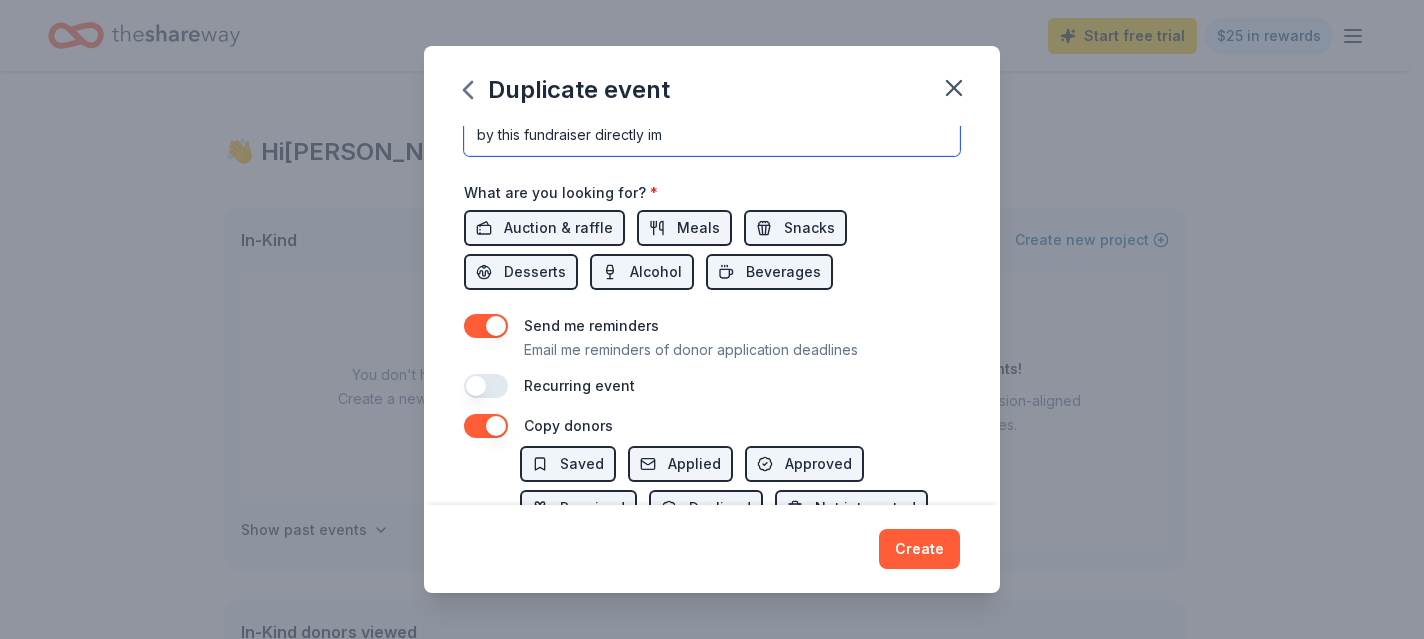 scroll, scrollTop: 405, scrollLeft: 0, axis: vertical 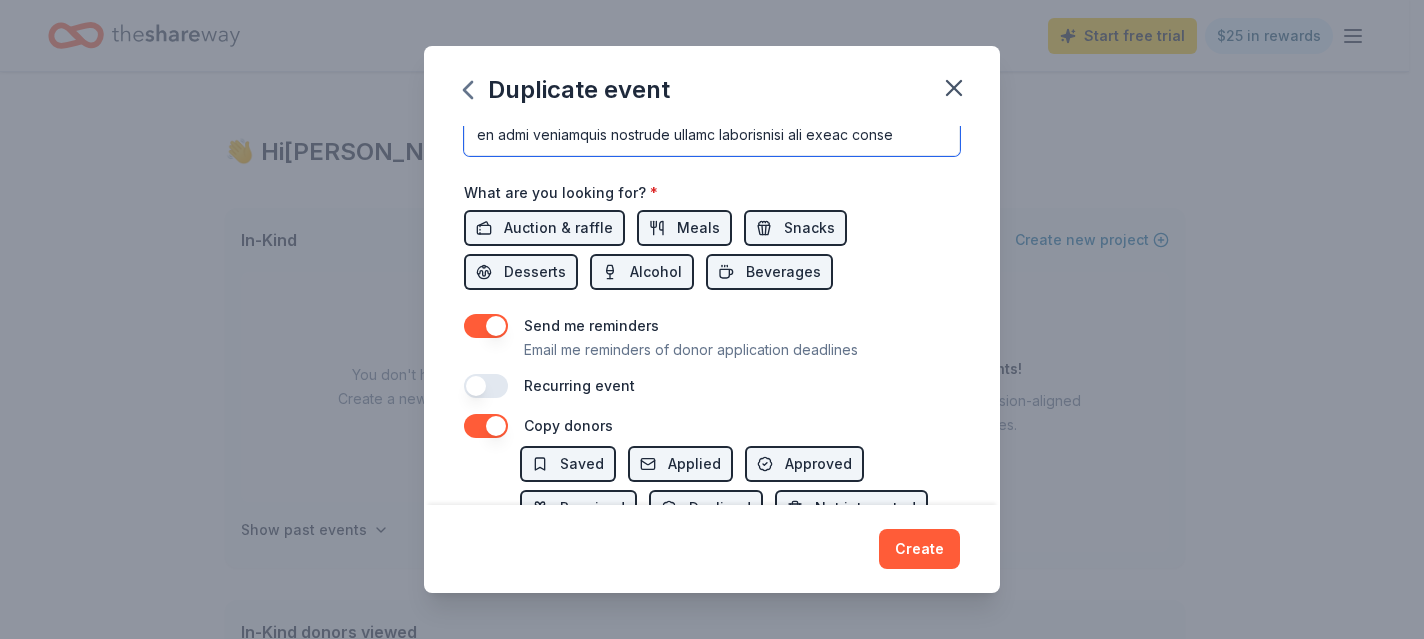 drag, startPoint x: 474, startPoint y: 335, endPoint x: 411, endPoint y: 334, distance: 63.007935 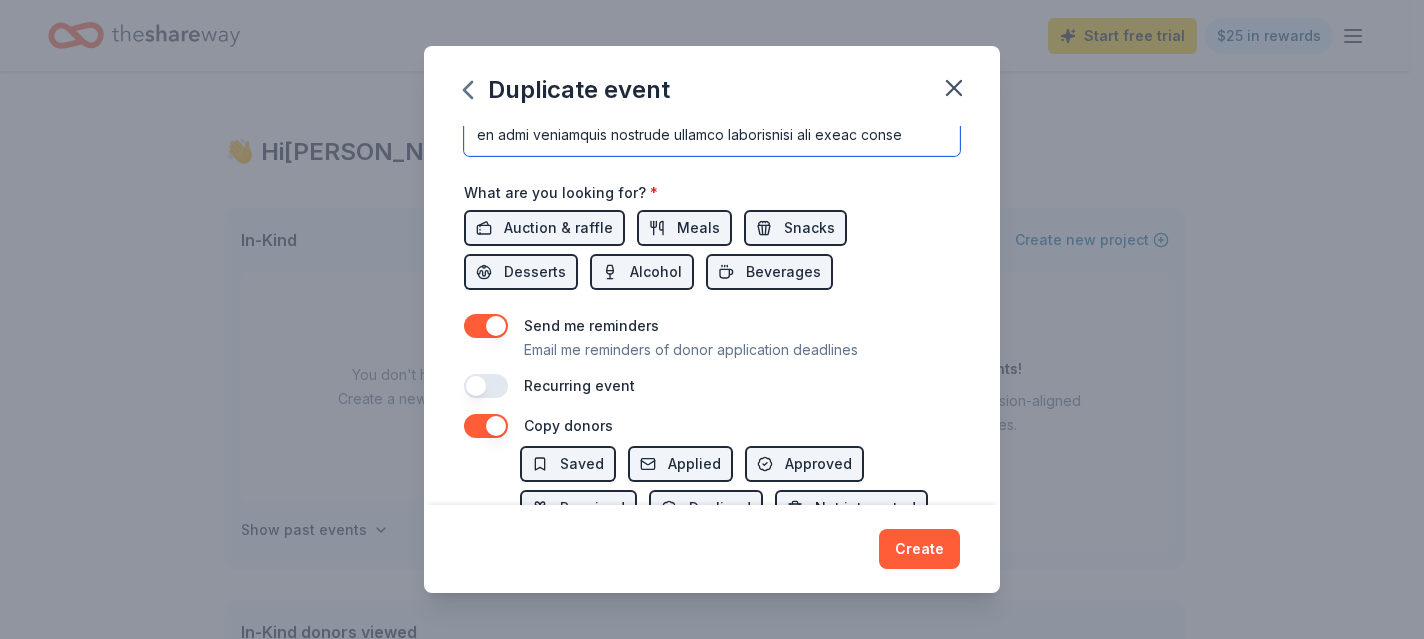 click at bounding box center [712, 111] 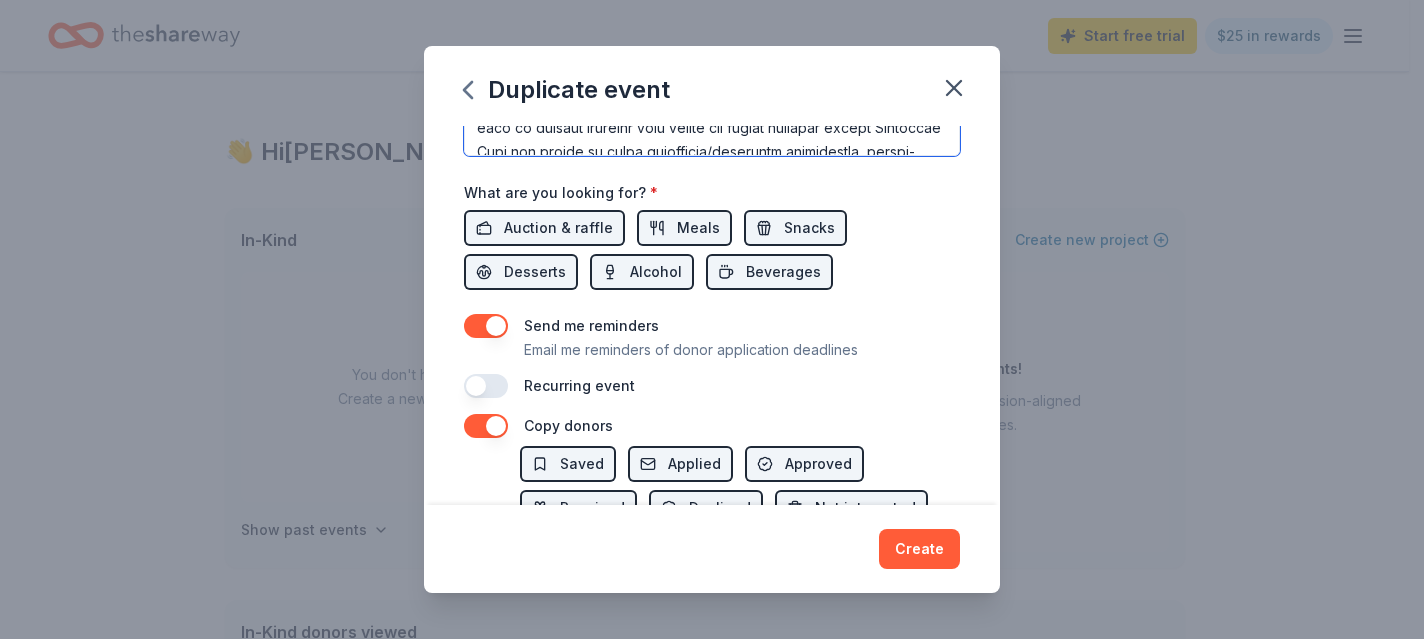 scroll, scrollTop: 0, scrollLeft: 0, axis: both 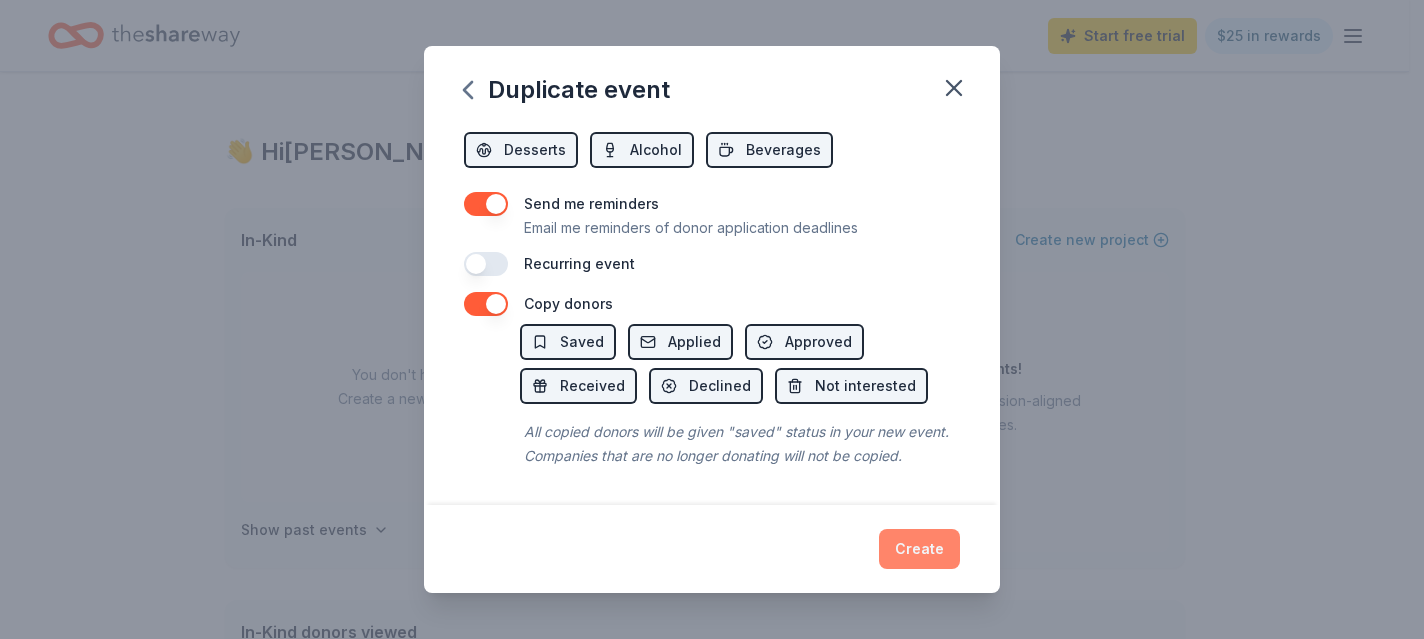 type on "ELA is a 501(c)(3) organization. Our mission statement is: to help young people develop their most valuable asset – themselves. We do this by working directly with school and agency partners across Northeast Ohio and beyond to teach leadership/workforce development, social- emotional learning, and 21st century soft skills to young people in 5th-12th grade, as well as provide PD to educators and those impacting the lives of our future leaders.
ELA was founded on the realization that young people must develop 21st century soft skills if they are to succeed in a globalized world as adults. This is particularly true for students living in poverty, many of whom are unable to access youth development and educational support services programs that help them cultivate these indispensable skills. In providing these services to disadvantaged students, we are addressing one of the root problems of poverty in society: lack of education and workforce preparedness. Funds raised by this fundraiser directly provide progr..." 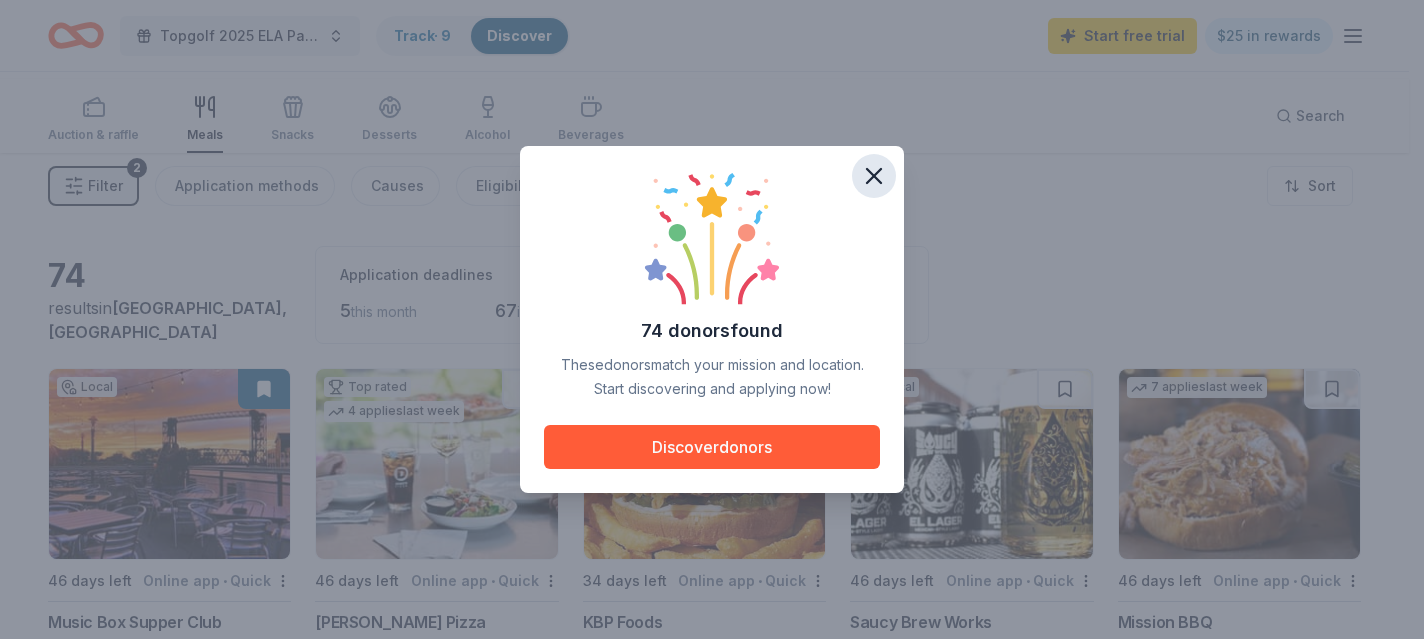click 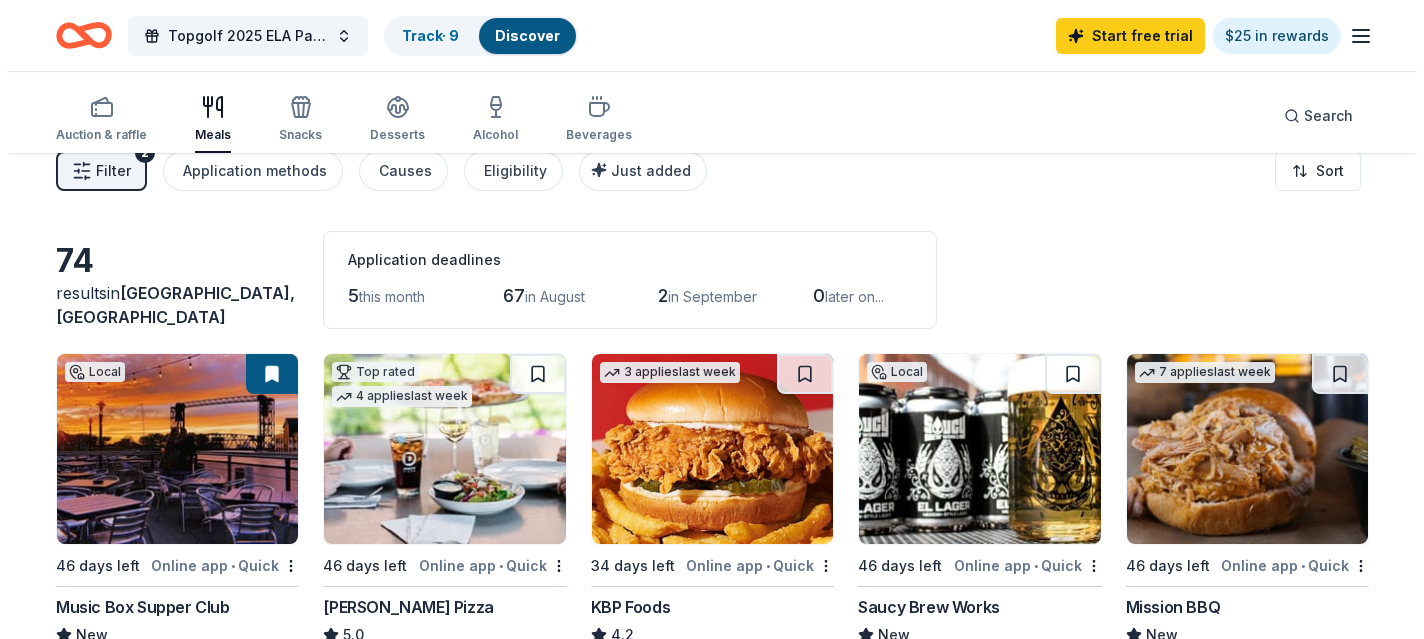 scroll, scrollTop: 0, scrollLeft: 0, axis: both 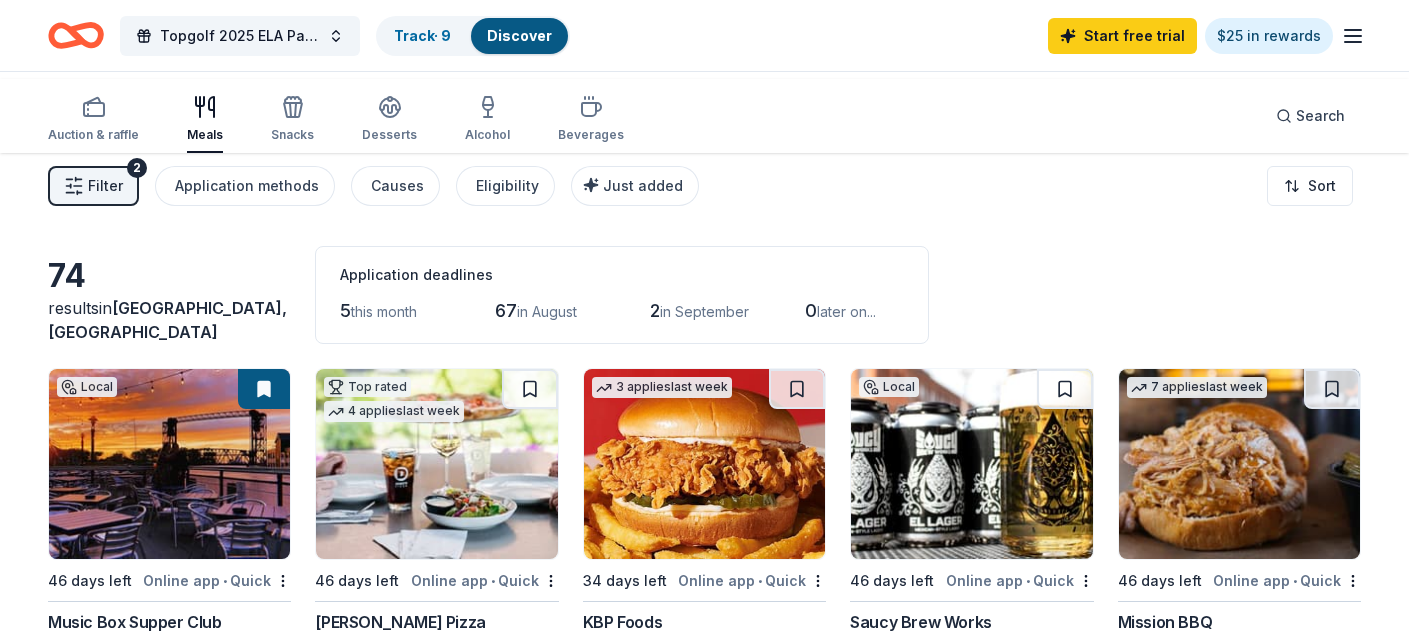 click on "Filter 2" at bounding box center (93, 186) 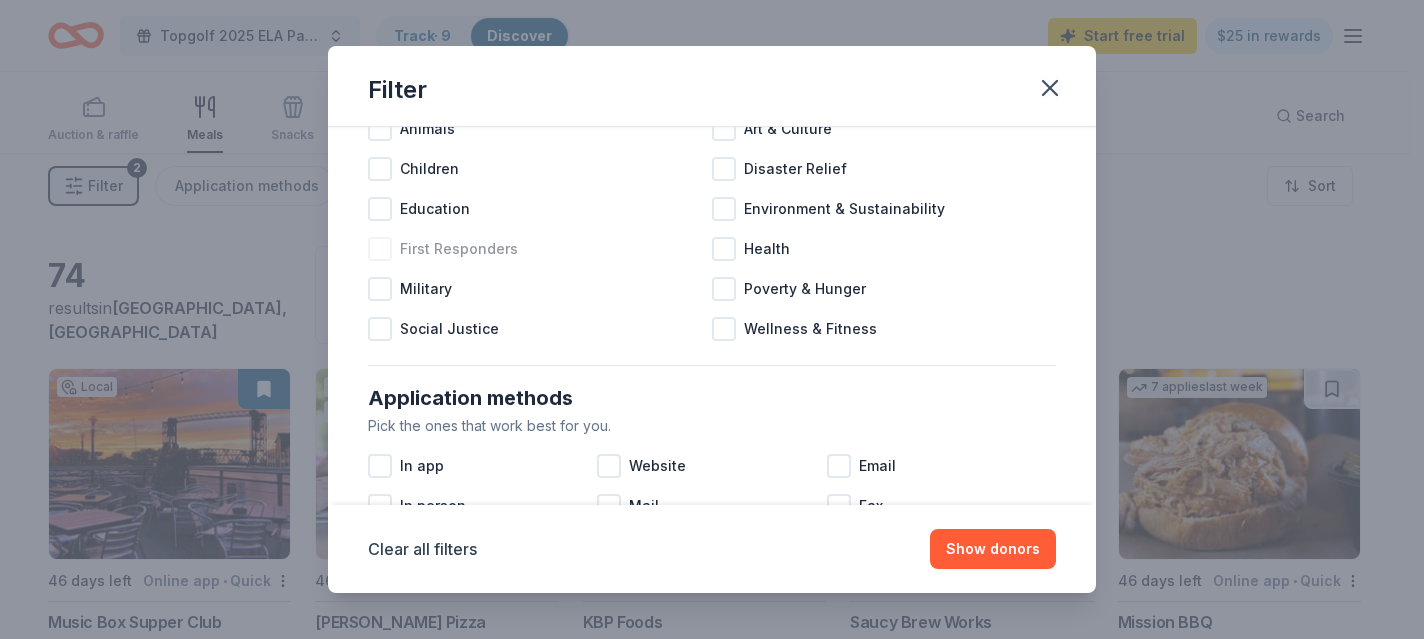 scroll, scrollTop: 111, scrollLeft: 0, axis: vertical 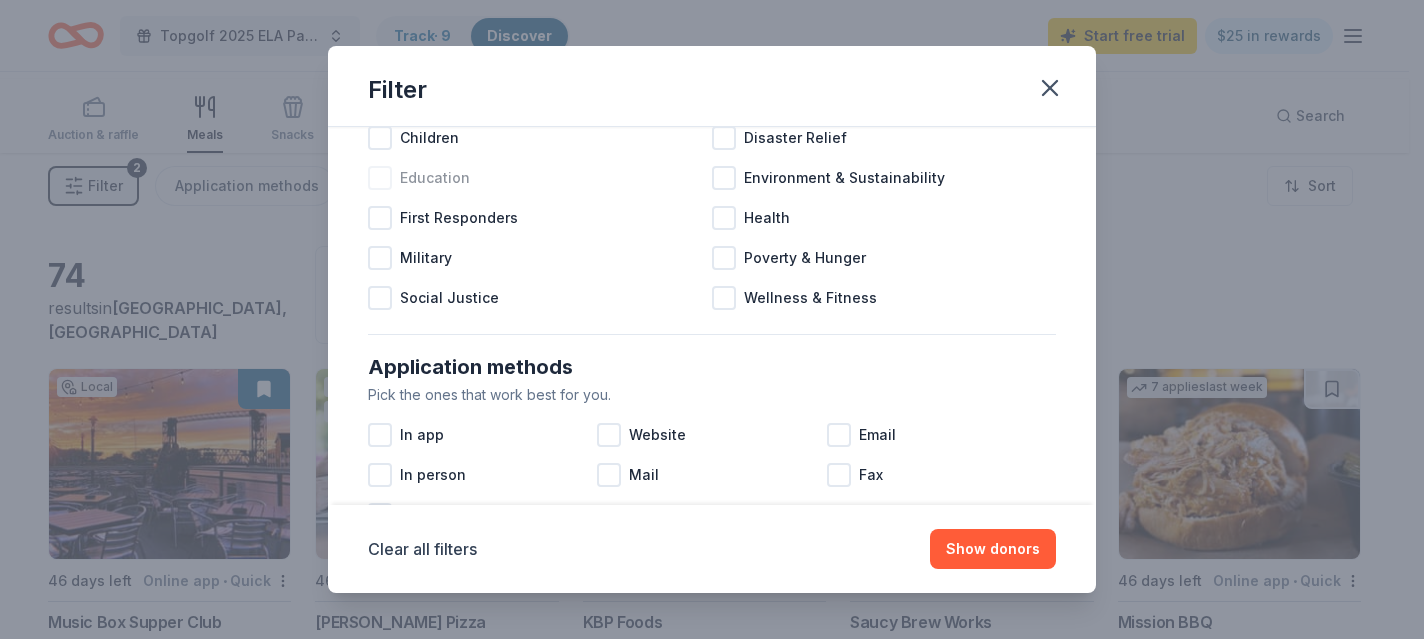 click at bounding box center [380, 178] 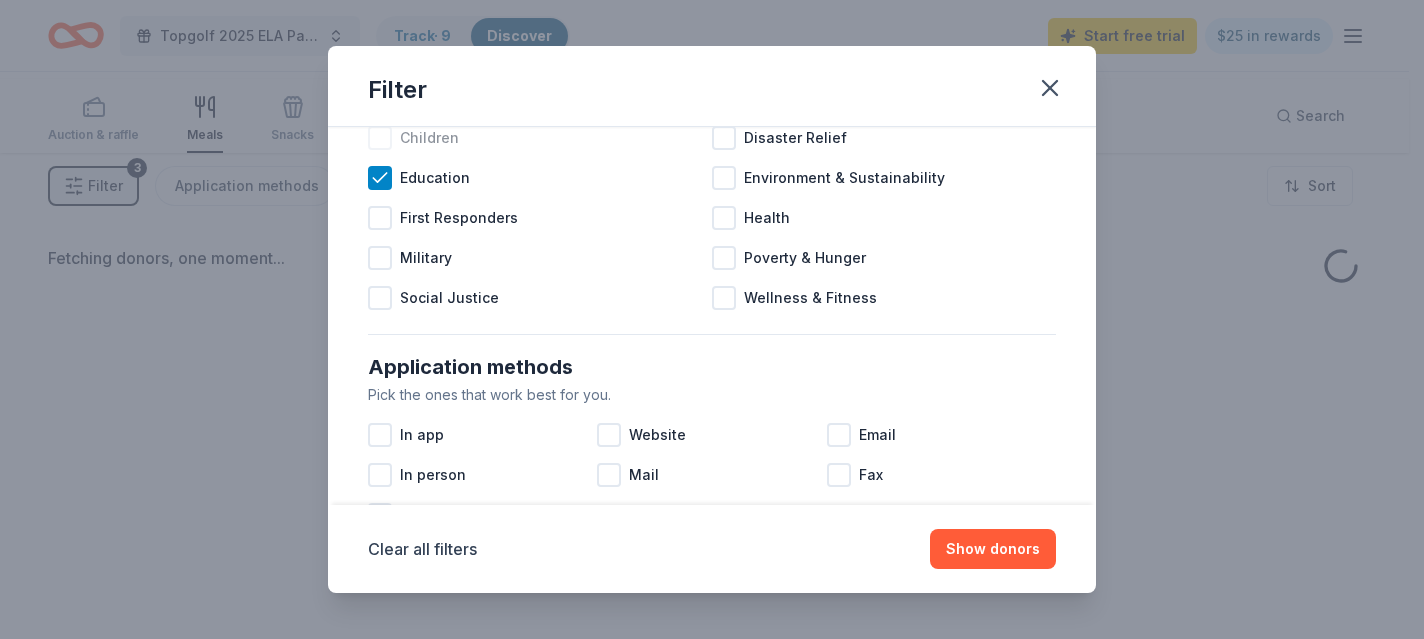 click at bounding box center [380, 138] 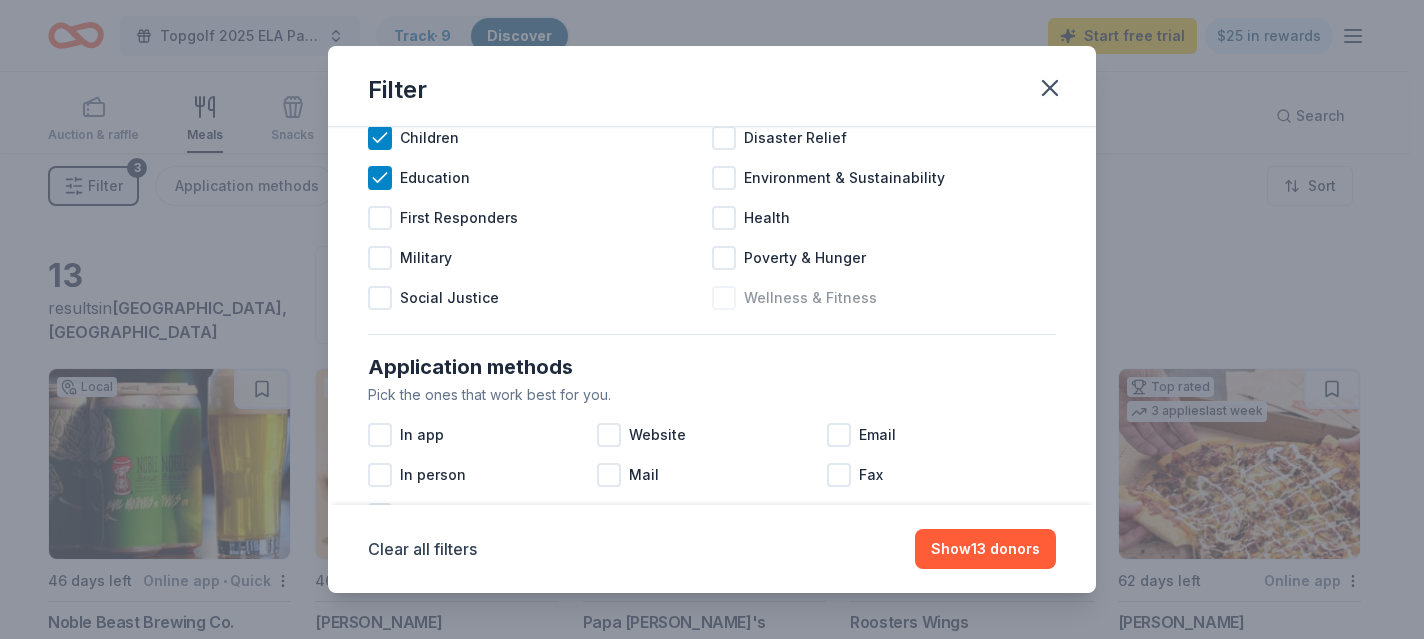 click at bounding box center [724, 298] 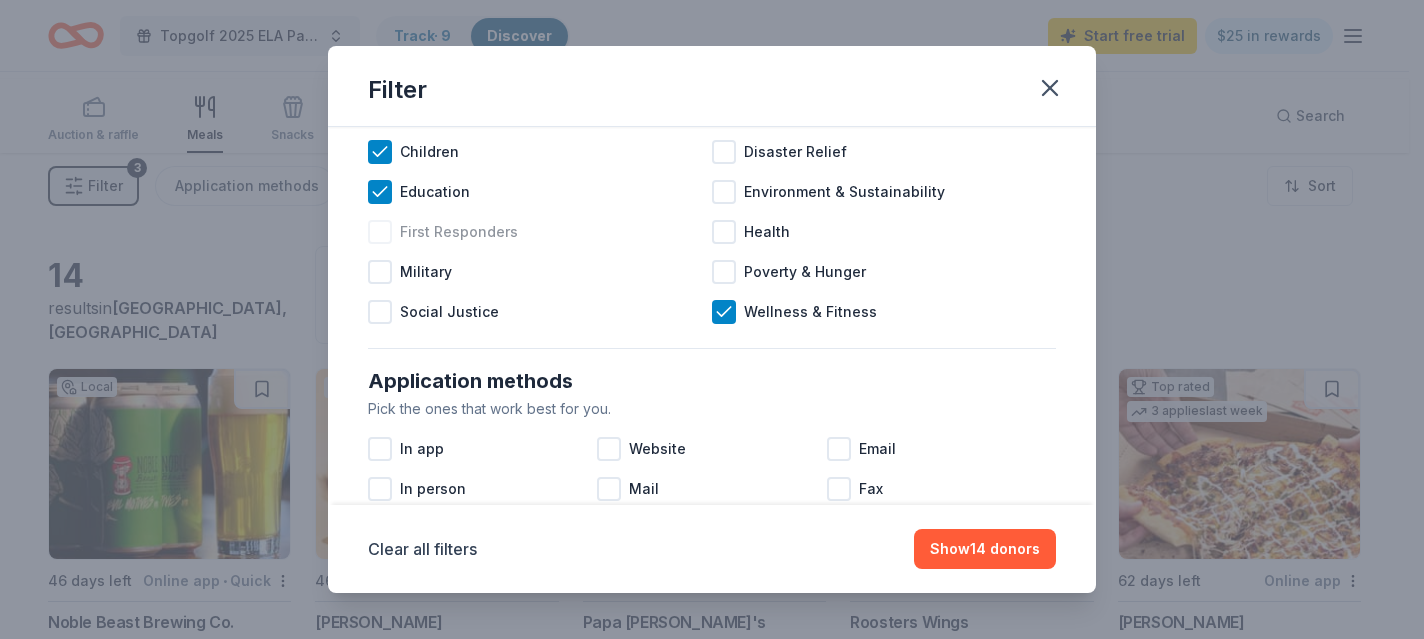 scroll, scrollTop: 135, scrollLeft: 0, axis: vertical 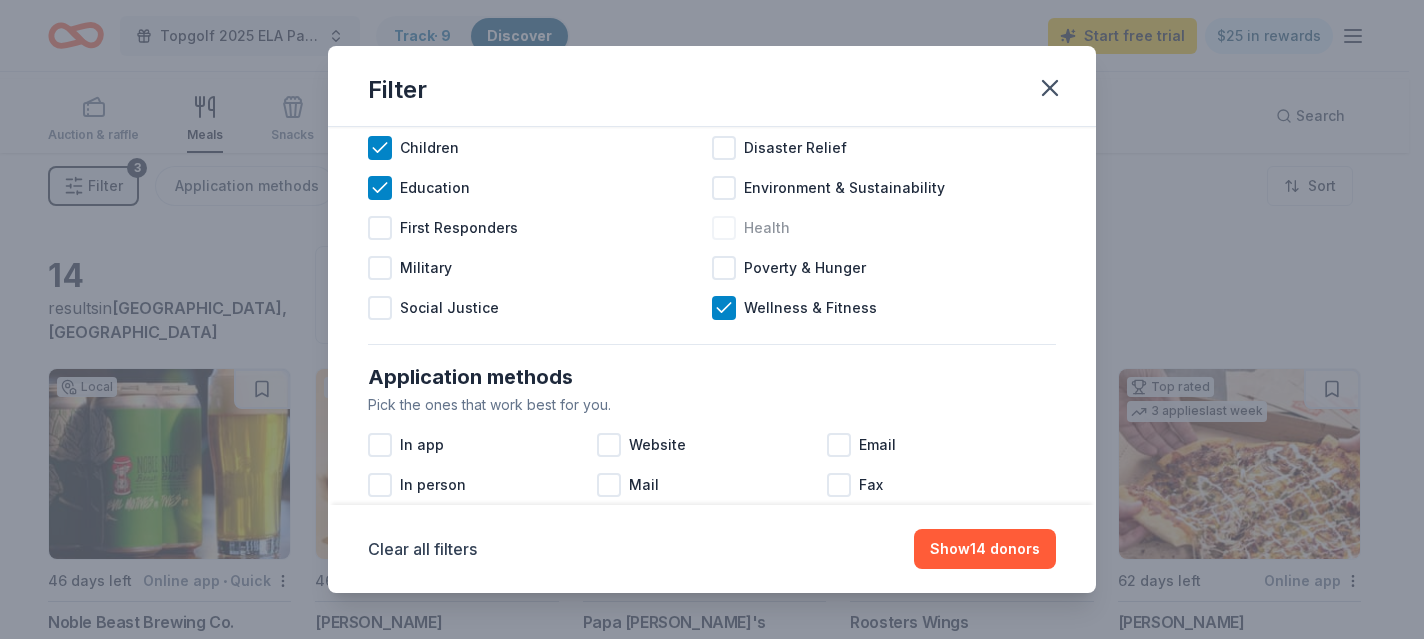 click at bounding box center [724, 228] 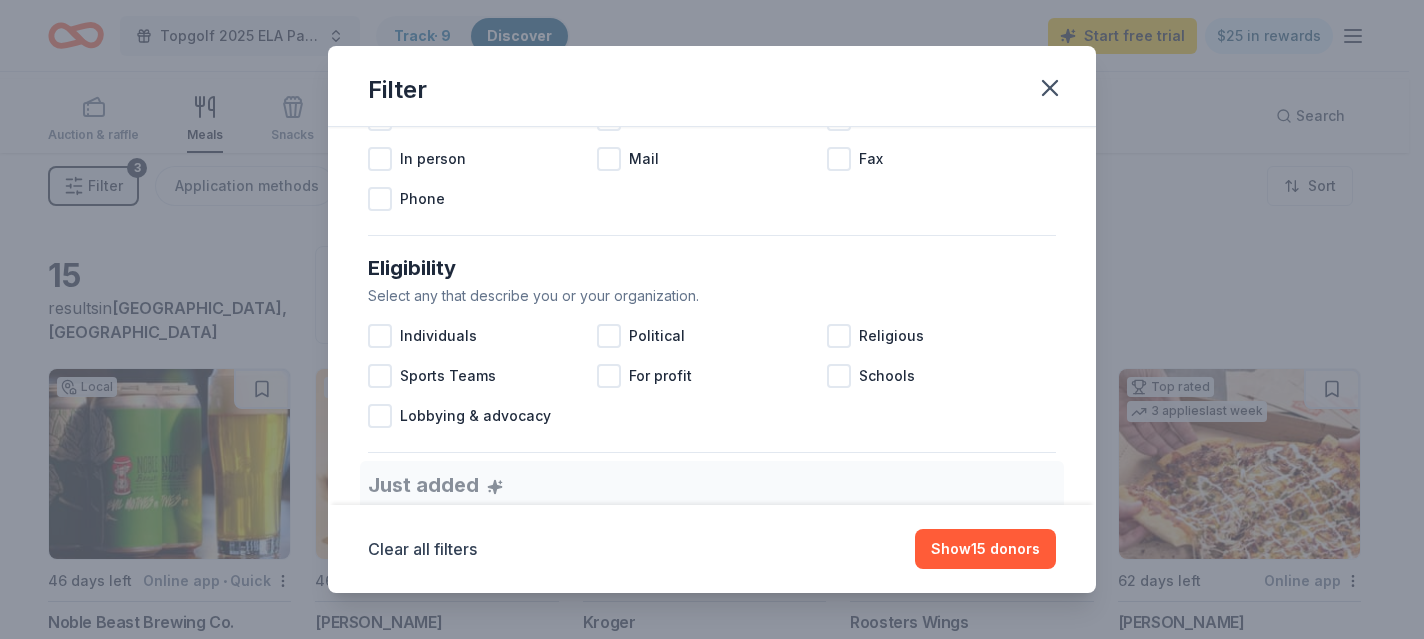 scroll, scrollTop: 463, scrollLeft: 0, axis: vertical 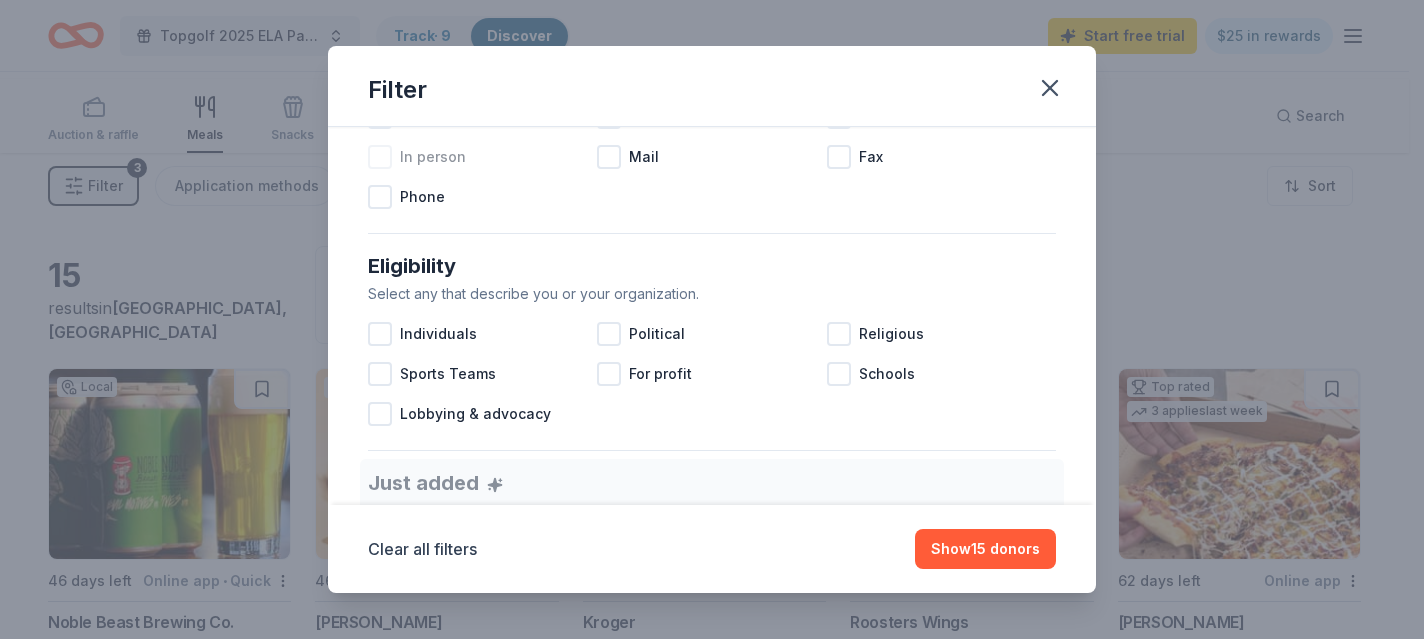 click at bounding box center (380, 157) 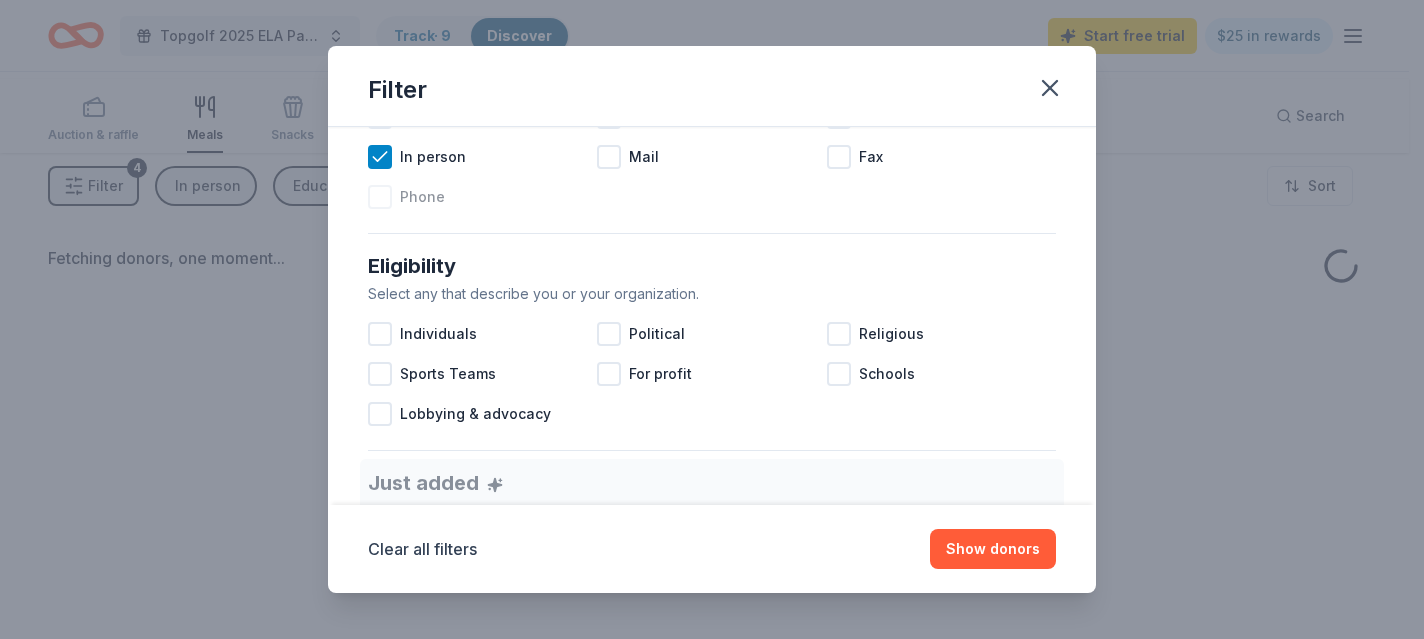 click at bounding box center (380, 197) 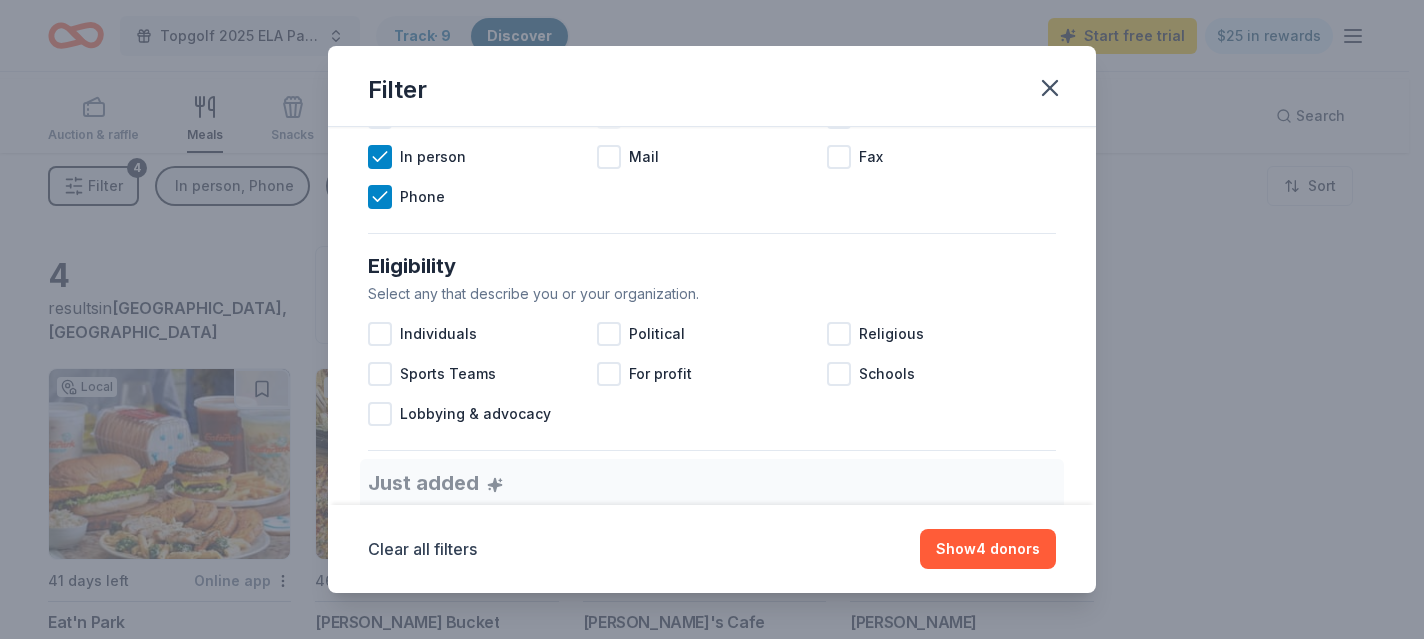 click at bounding box center [609, 117] 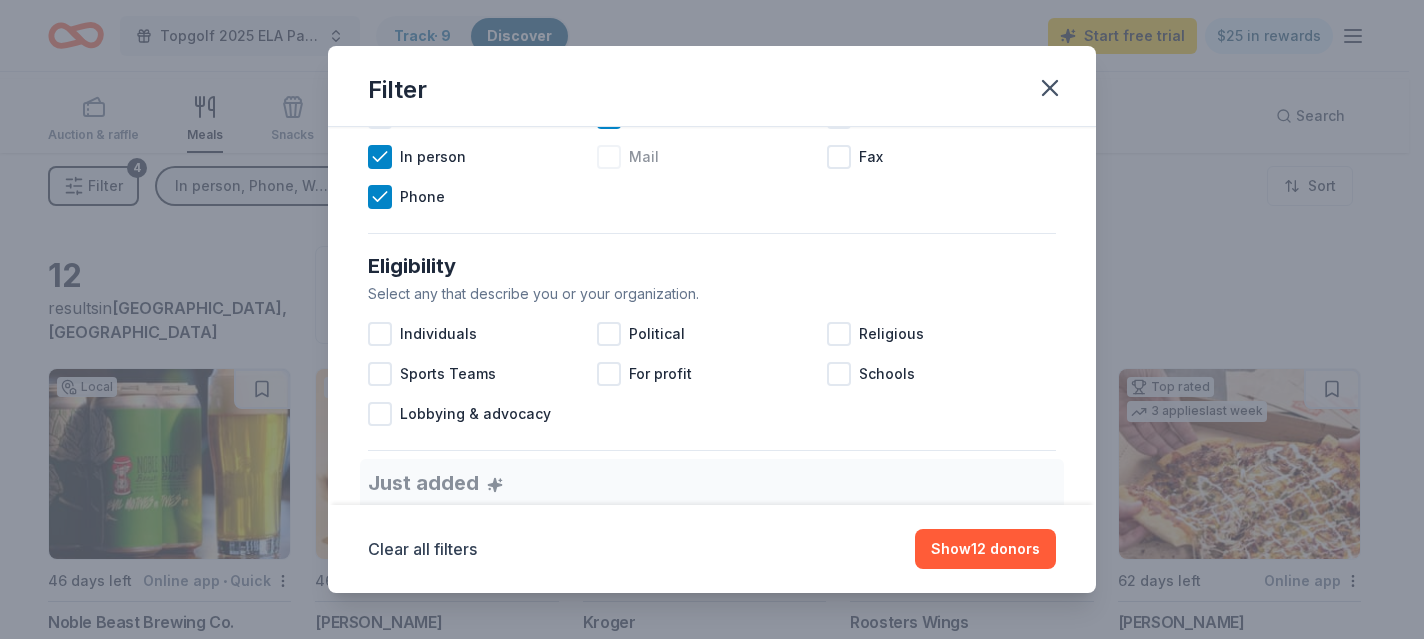 click at bounding box center (609, 157) 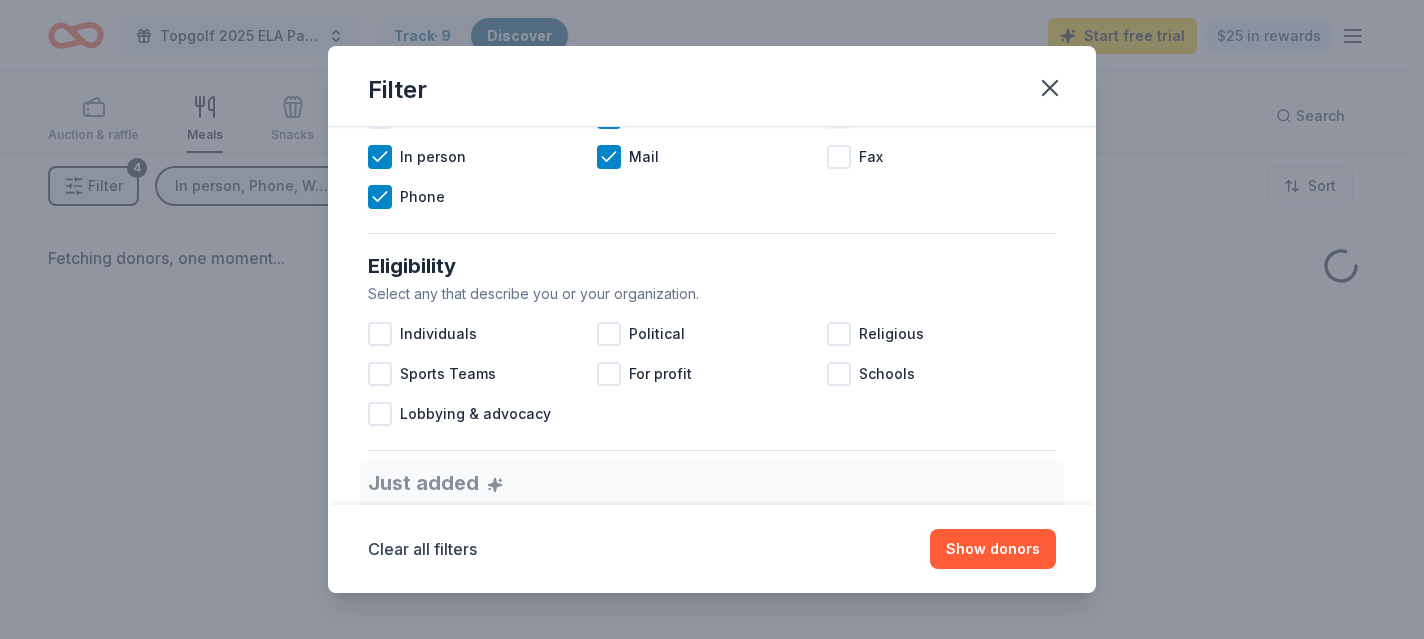 click at bounding box center [839, 117] 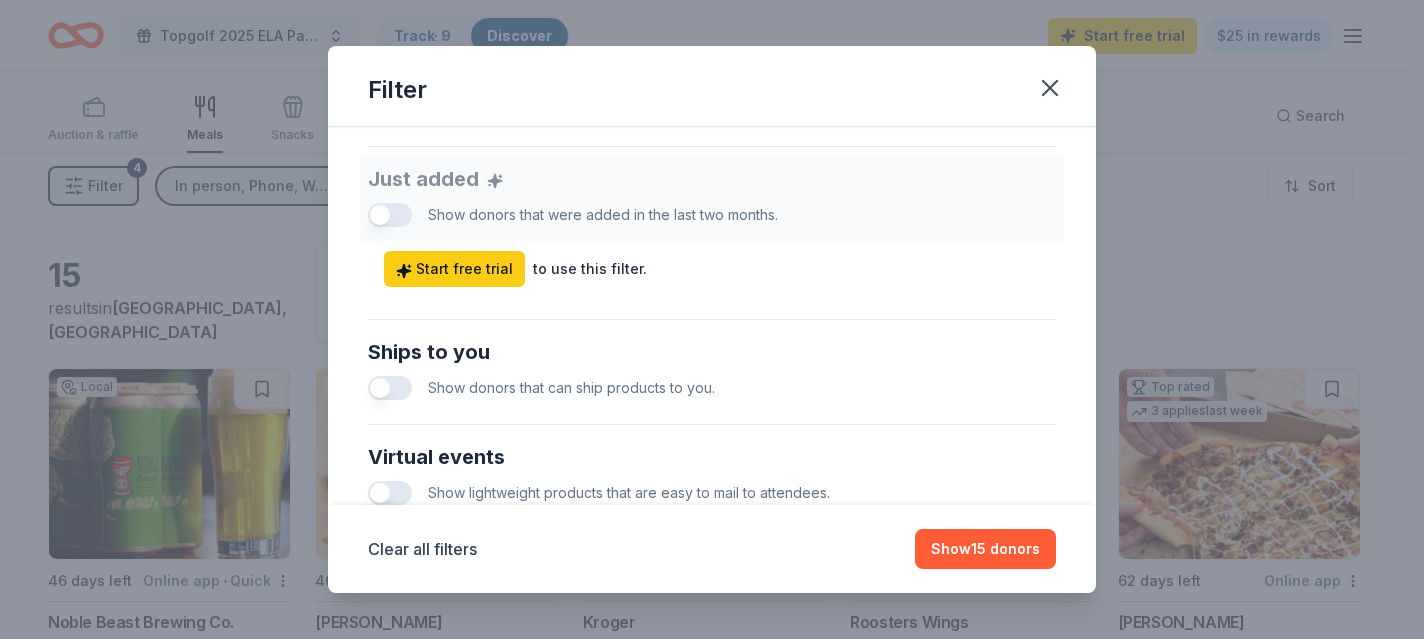 scroll, scrollTop: 763, scrollLeft: 0, axis: vertical 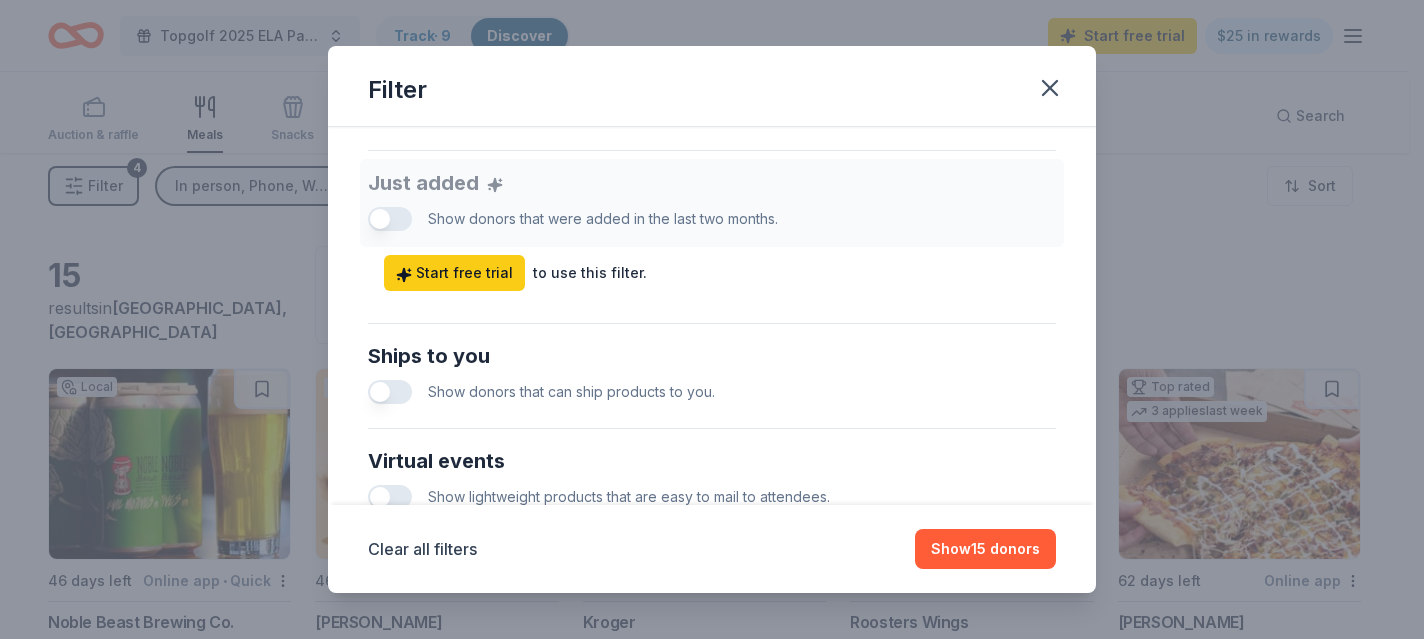 click at bounding box center (839, 74) 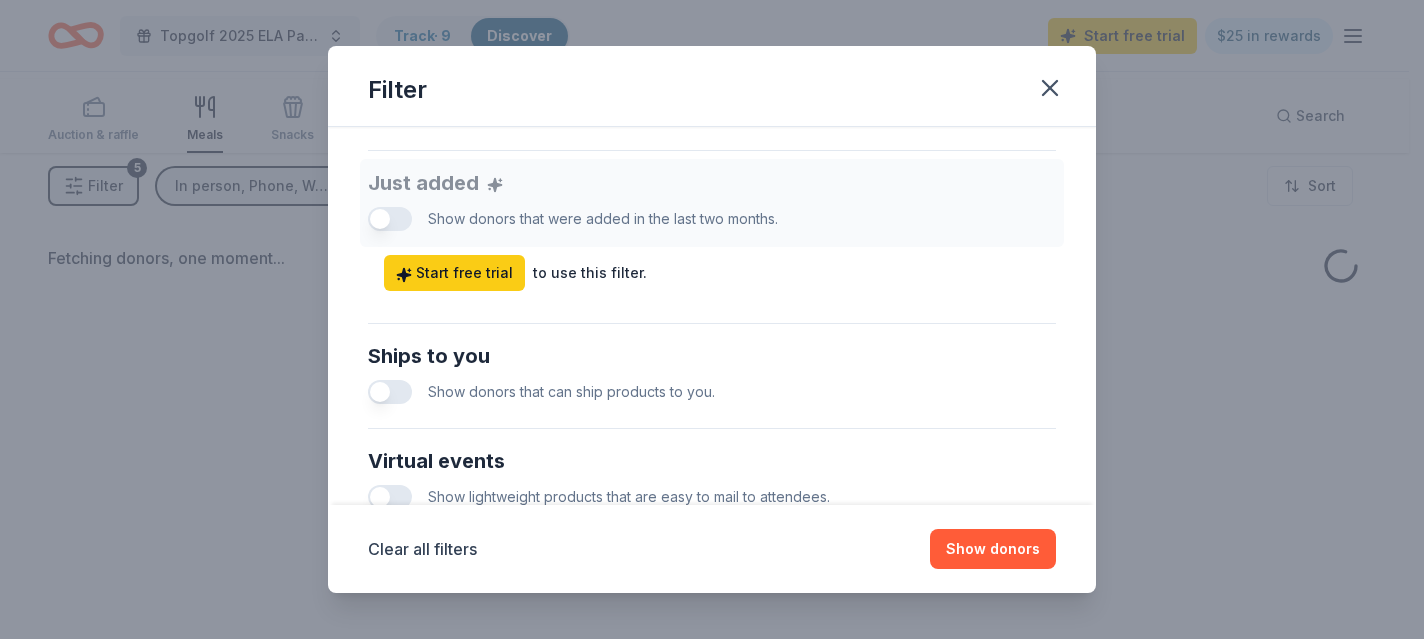 click at bounding box center (380, 34) 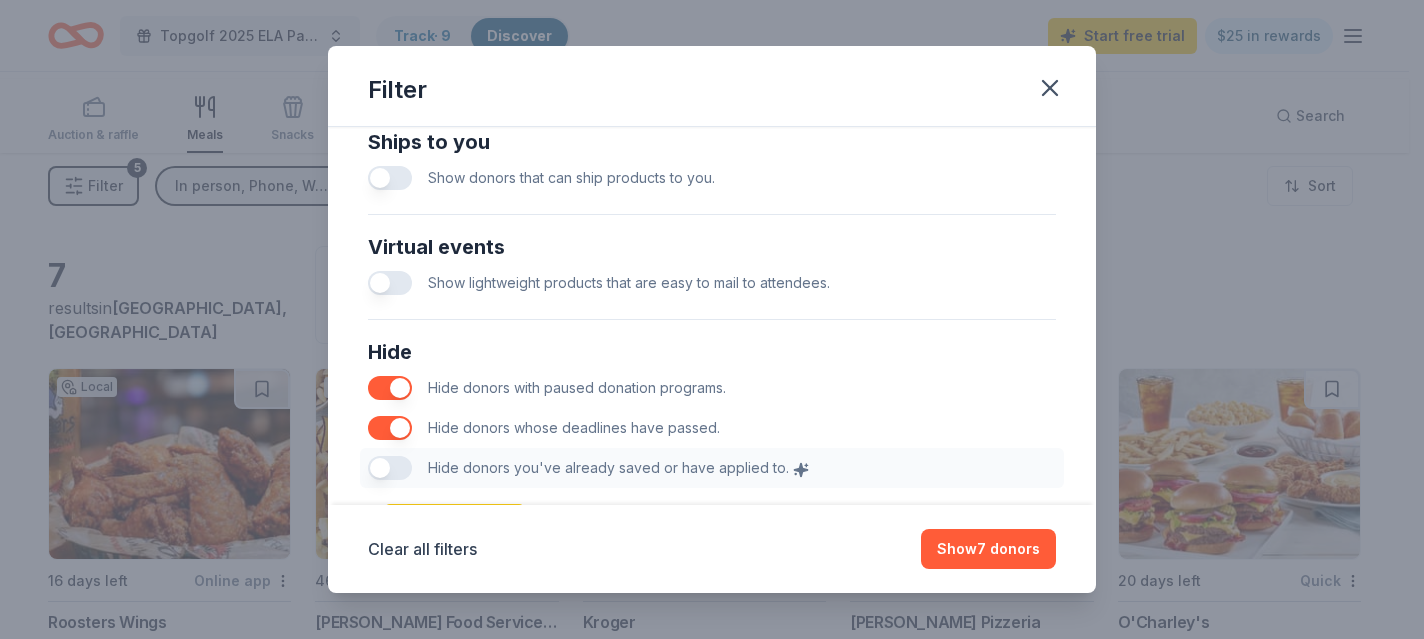 scroll, scrollTop: 981, scrollLeft: 0, axis: vertical 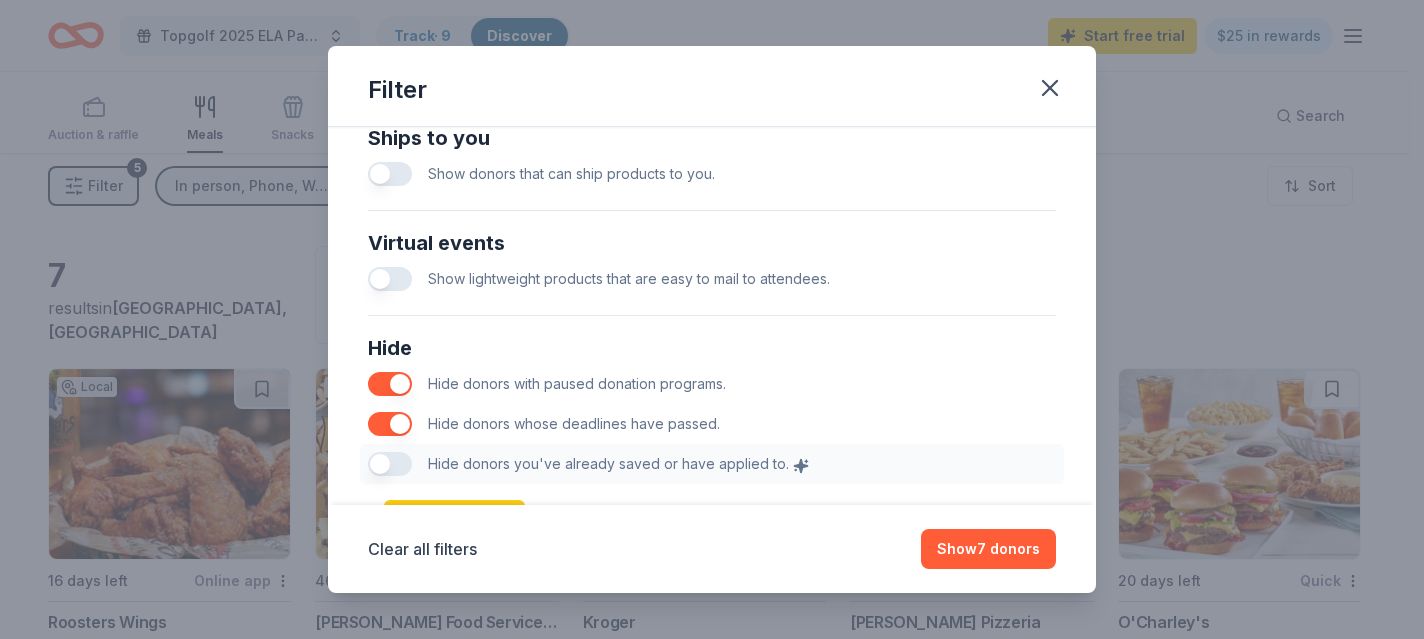 click on "Just added Show donors that were added in the last two months.   Start free  trial to use this filter." at bounding box center (712, 7) 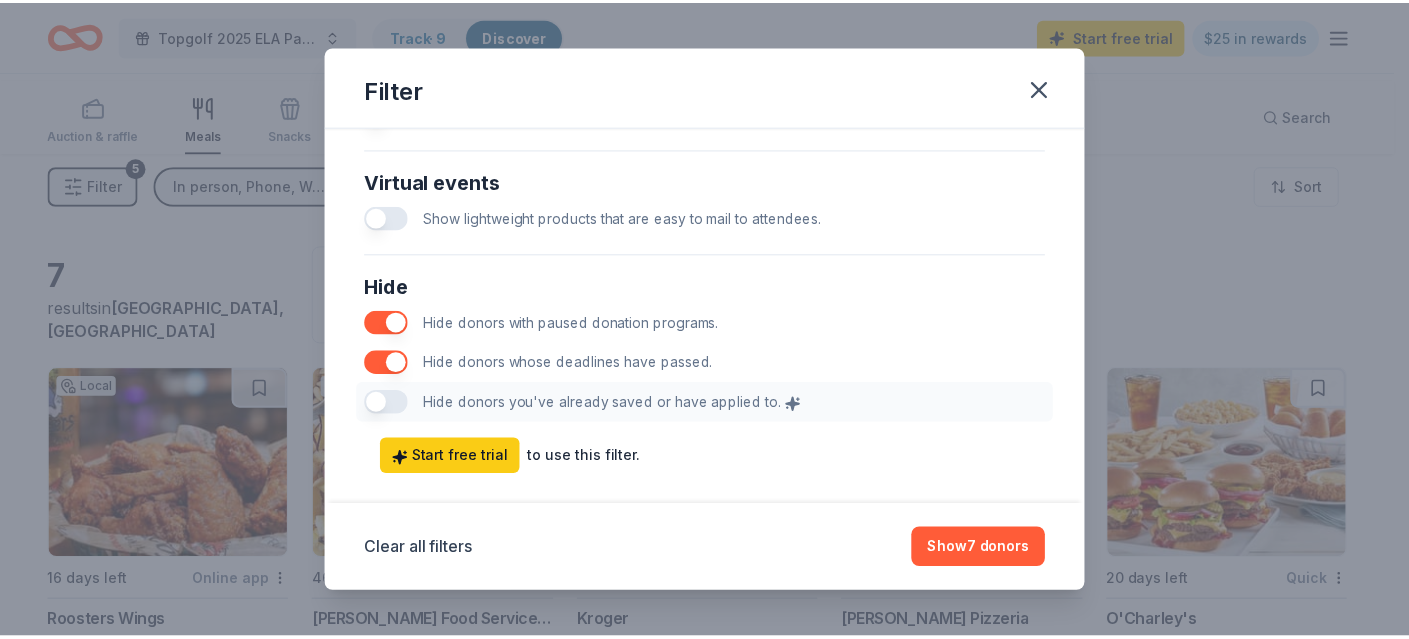 scroll, scrollTop: 1033, scrollLeft: 0, axis: vertical 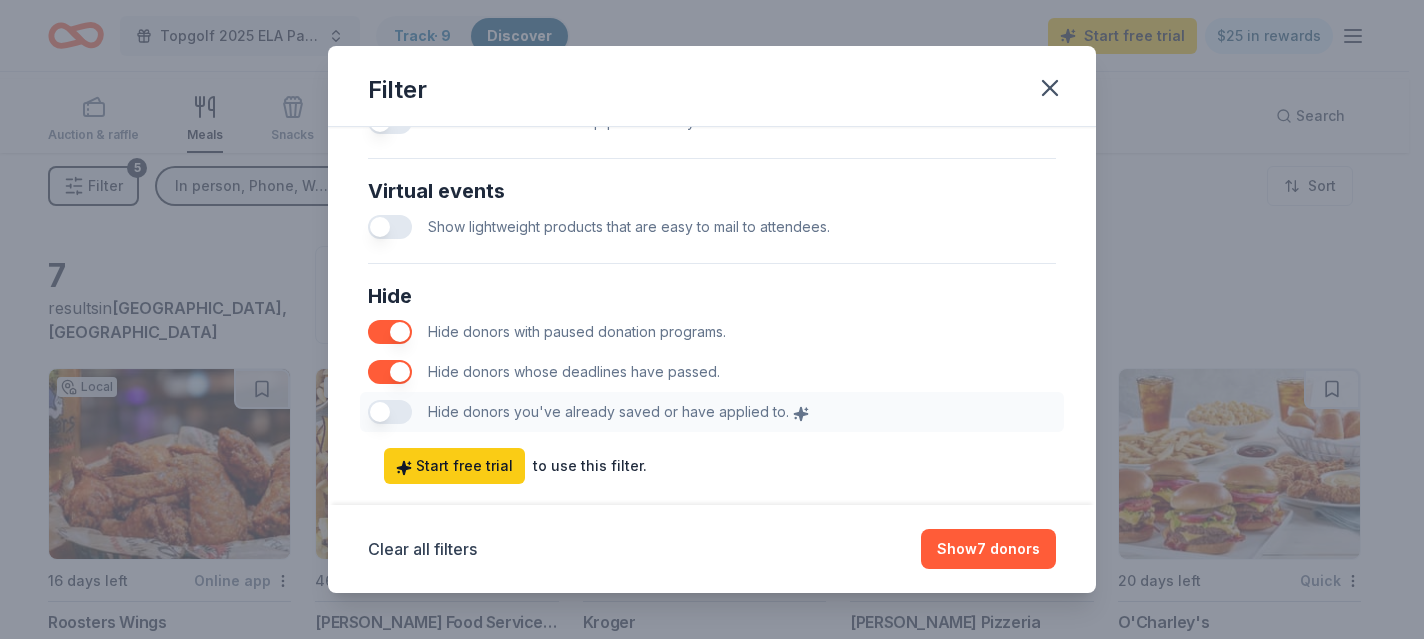 click on "Start free  trial" at bounding box center (454, 3) 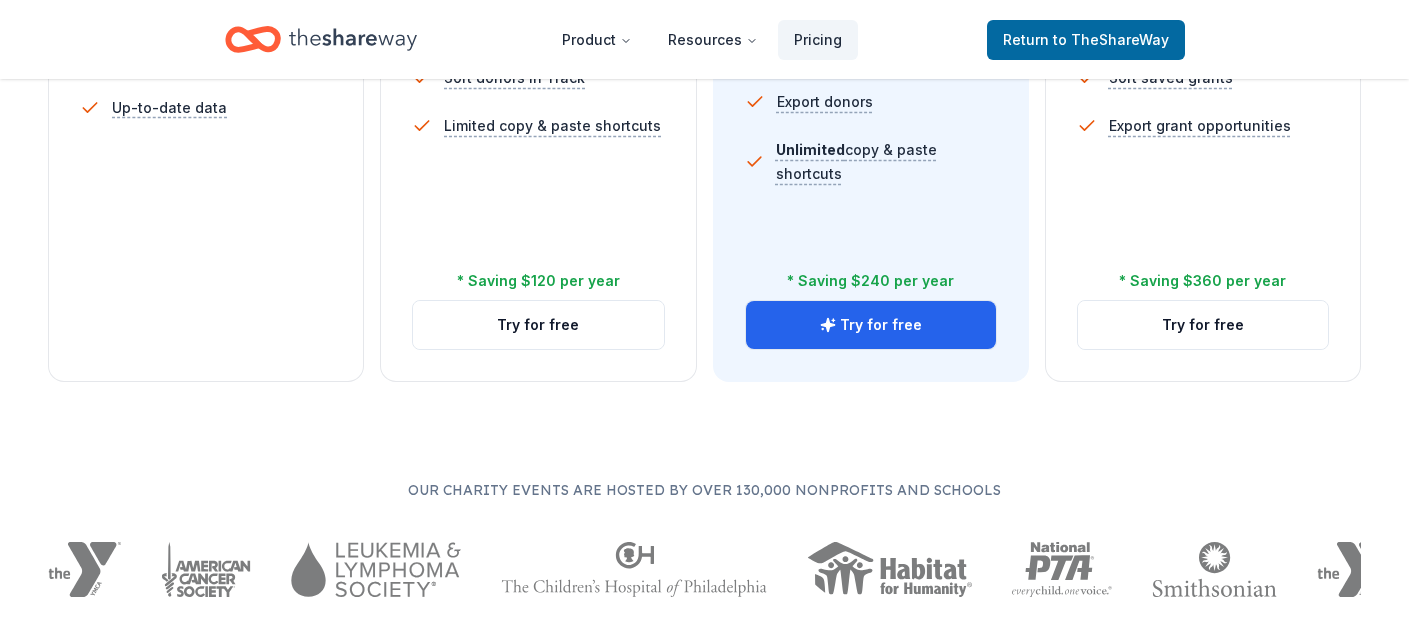 scroll, scrollTop: 871, scrollLeft: 0, axis: vertical 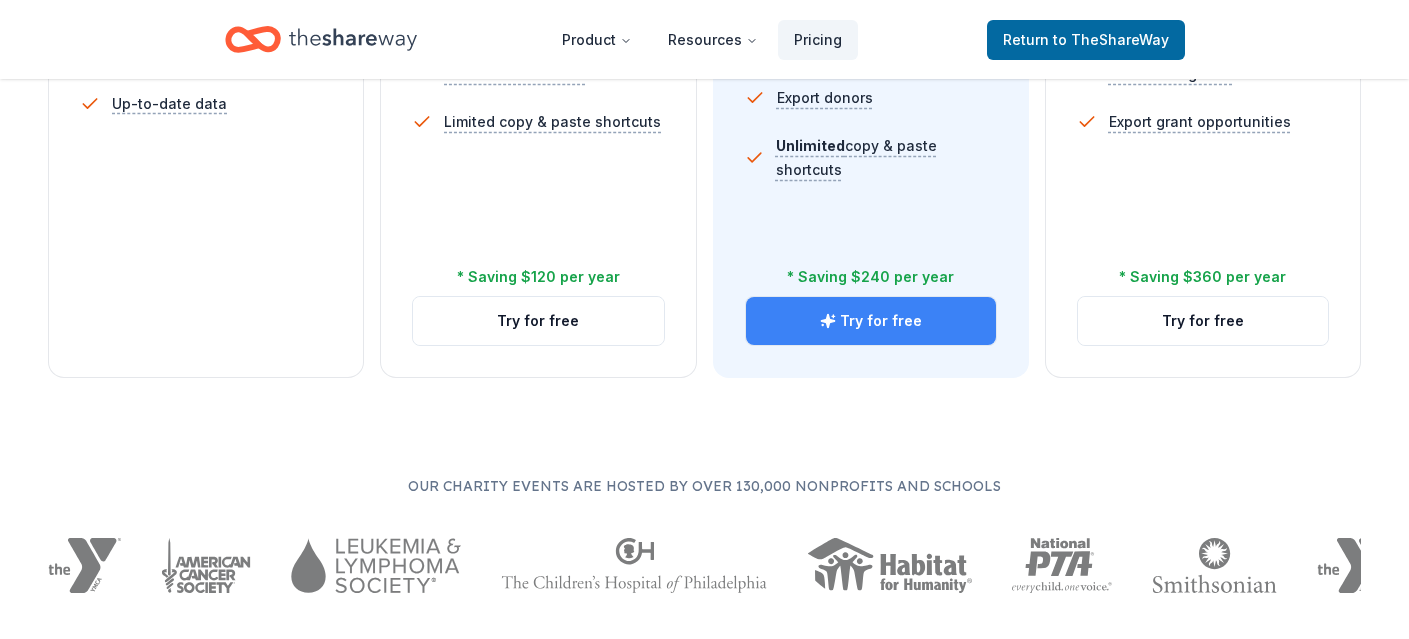 click on "Try for free" at bounding box center (871, 321) 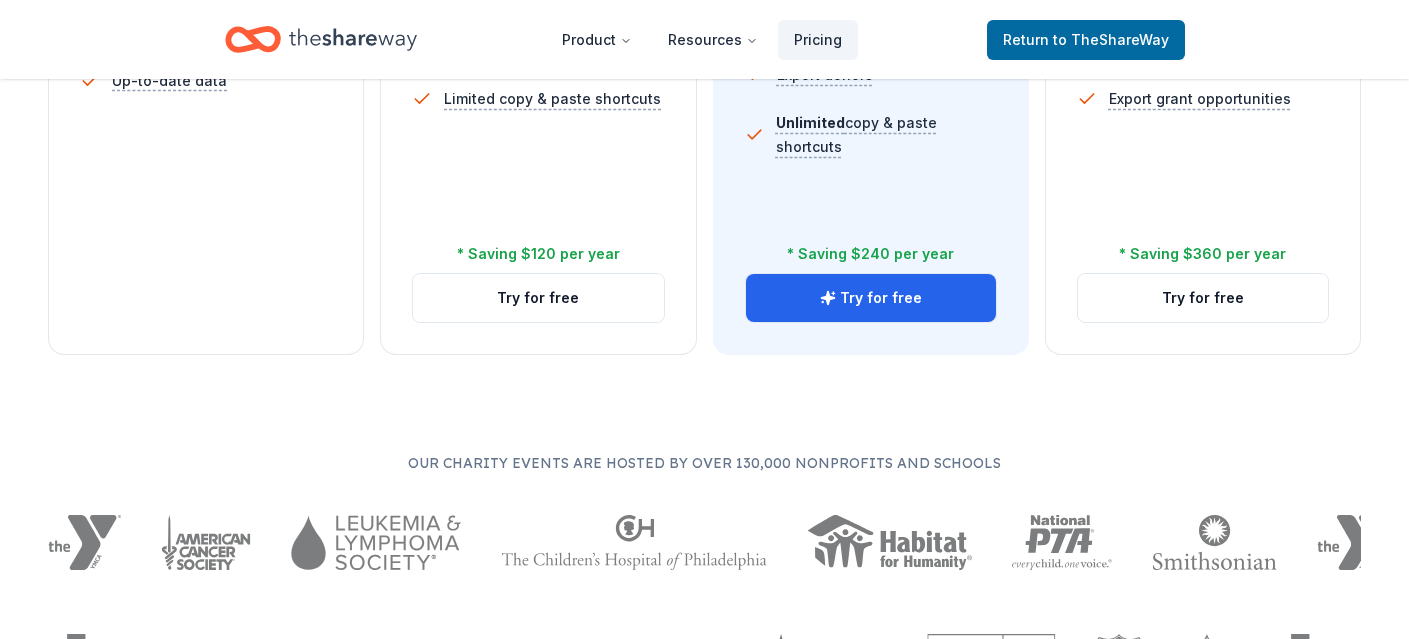 scroll, scrollTop: 895, scrollLeft: 0, axis: vertical 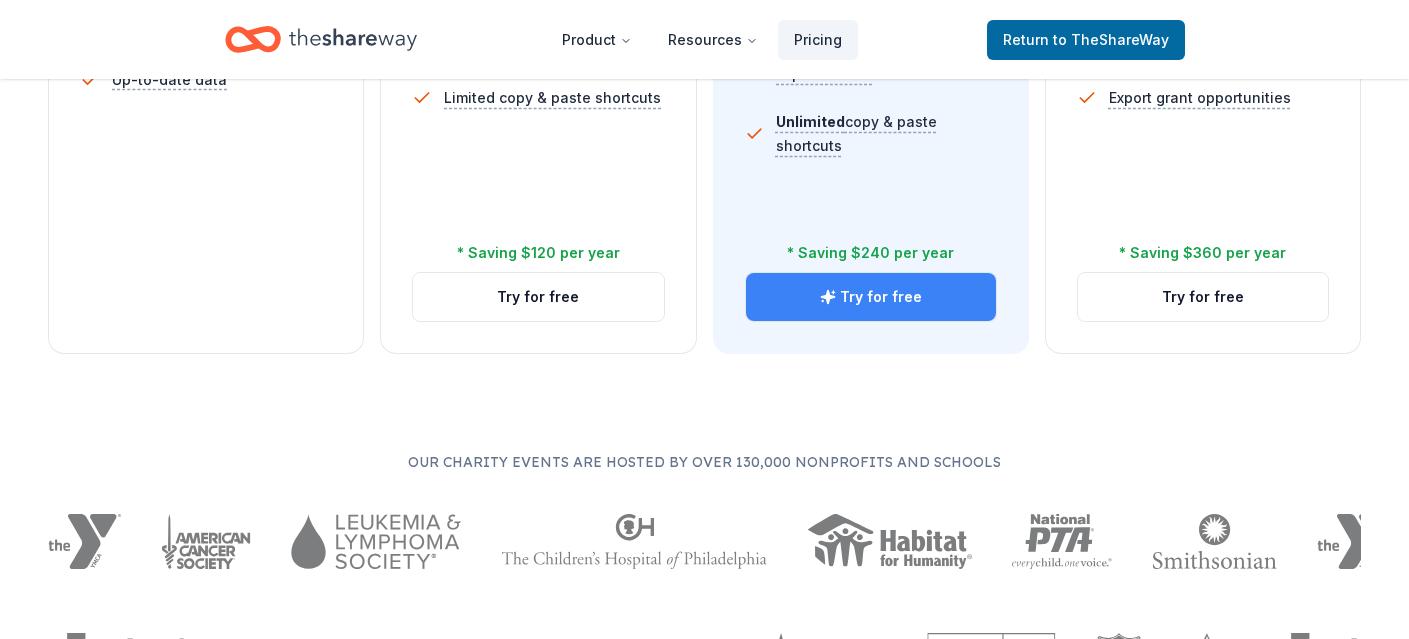 click on "Try for free" at bounding box center (871, 297) 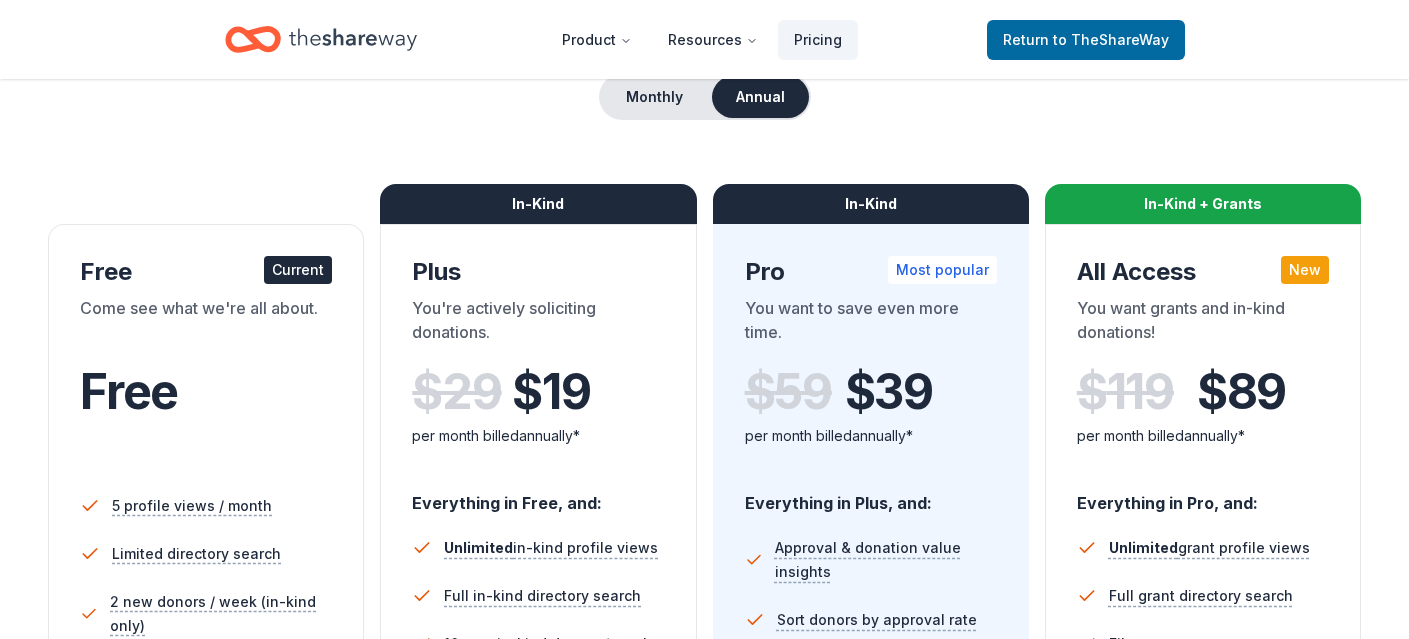 scroll, scrollTop: 188, scrollLeft: 0, axis: vertical 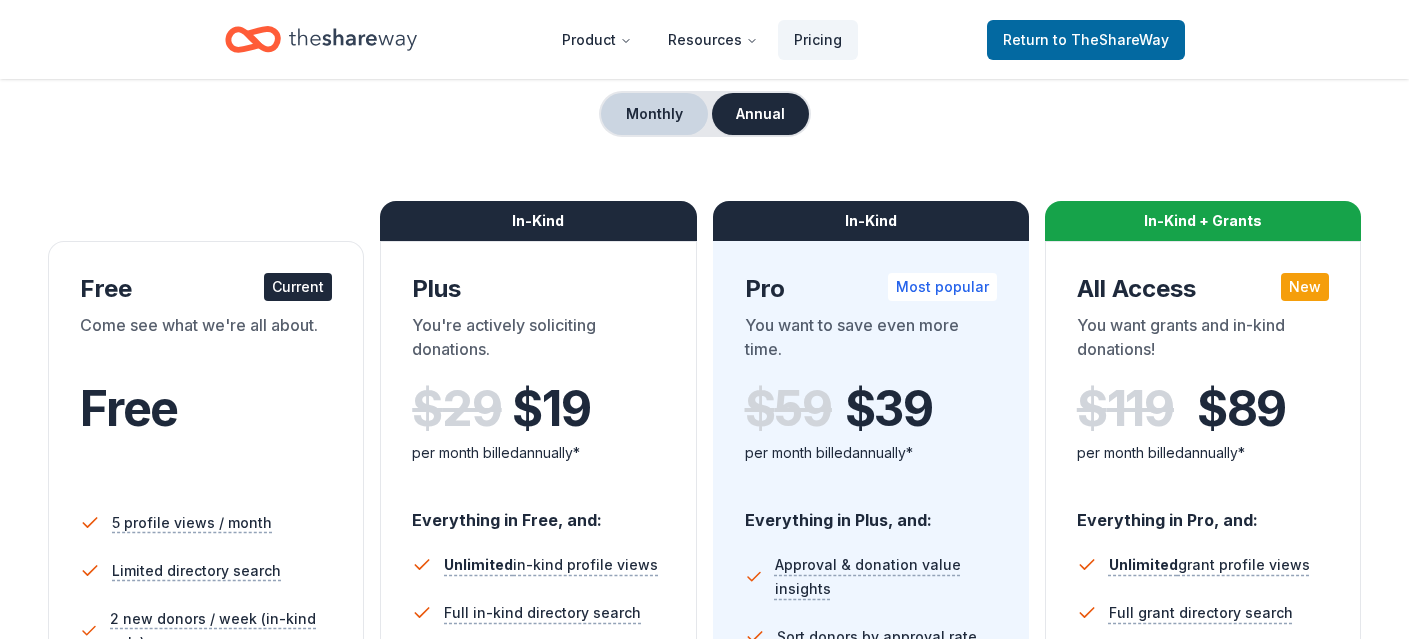 click on "Monthly" at bounding box center (654, 114) 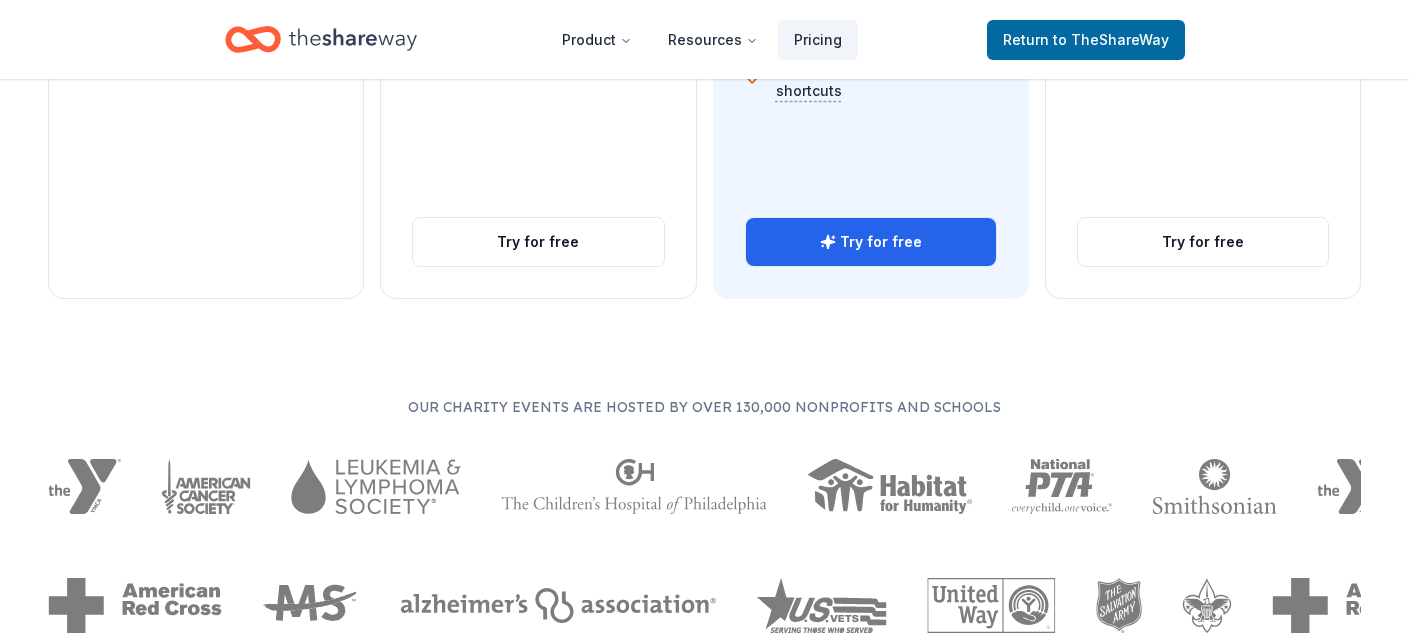 scroll, scrollTop: 1002, scrollLeft: 0, axis: vertical 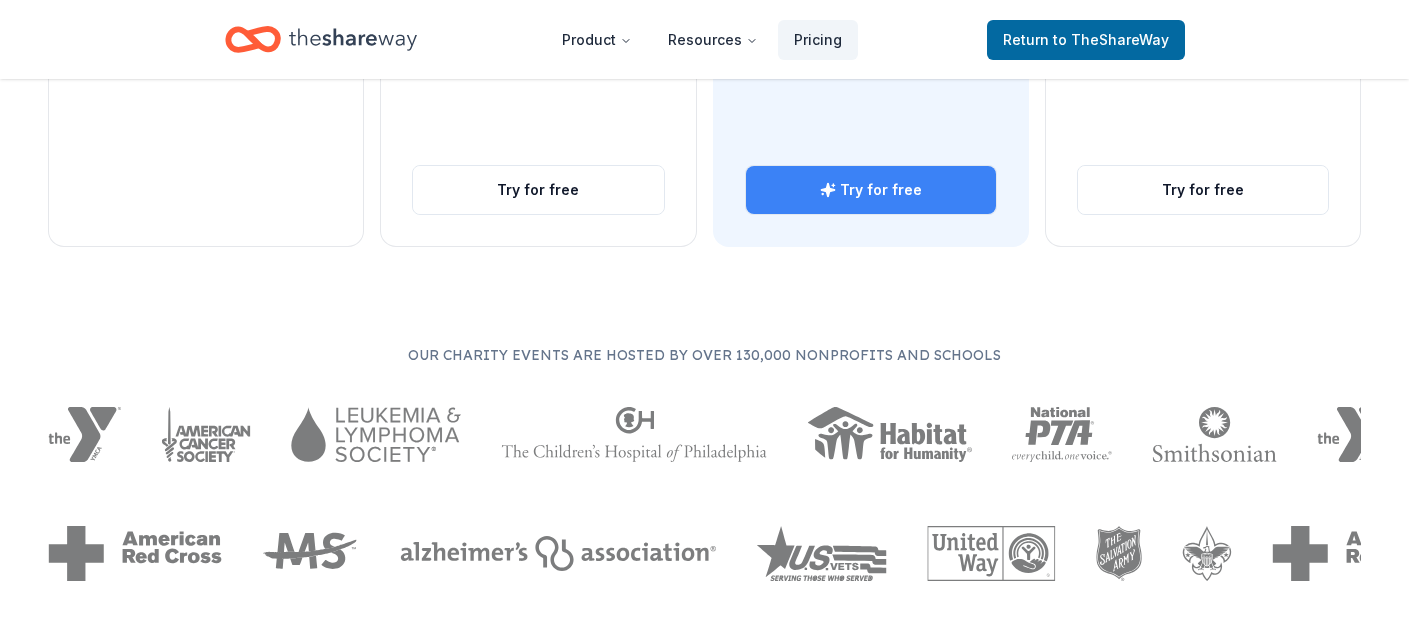 click on "Try for free" at bounding box center [871, 190] 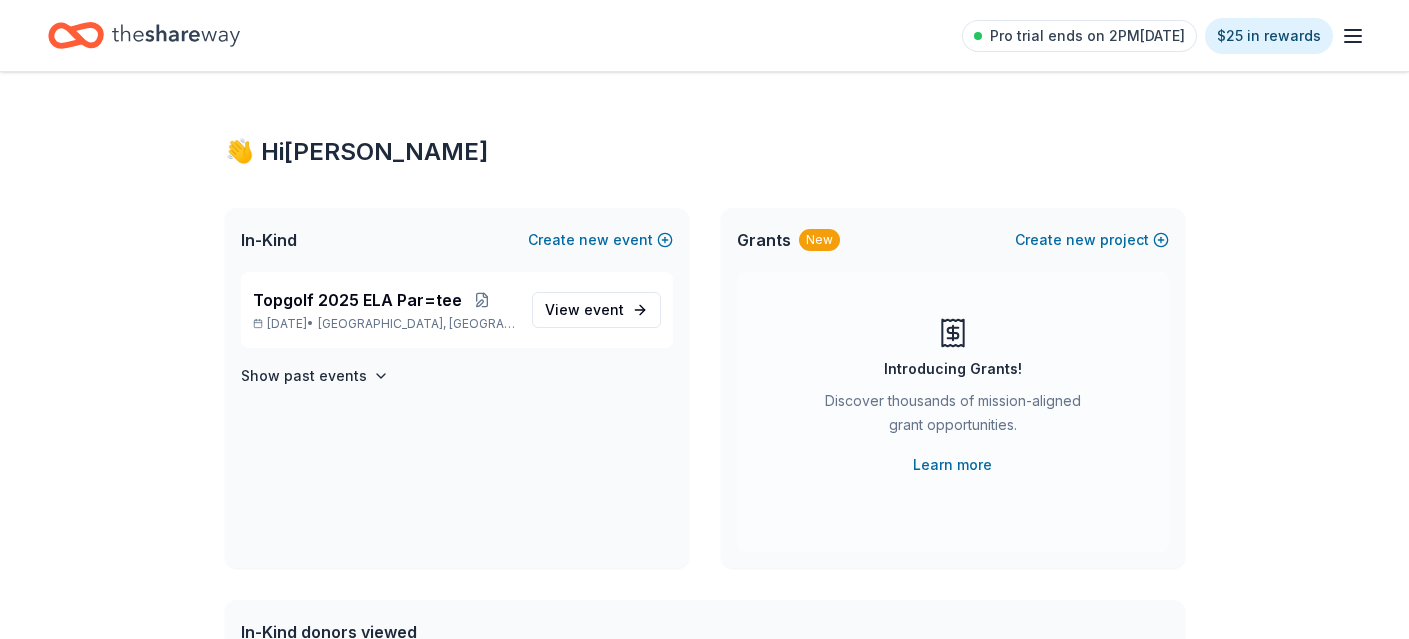 scroll, scrollTop: 0, scrollLeft: 0, axis: both 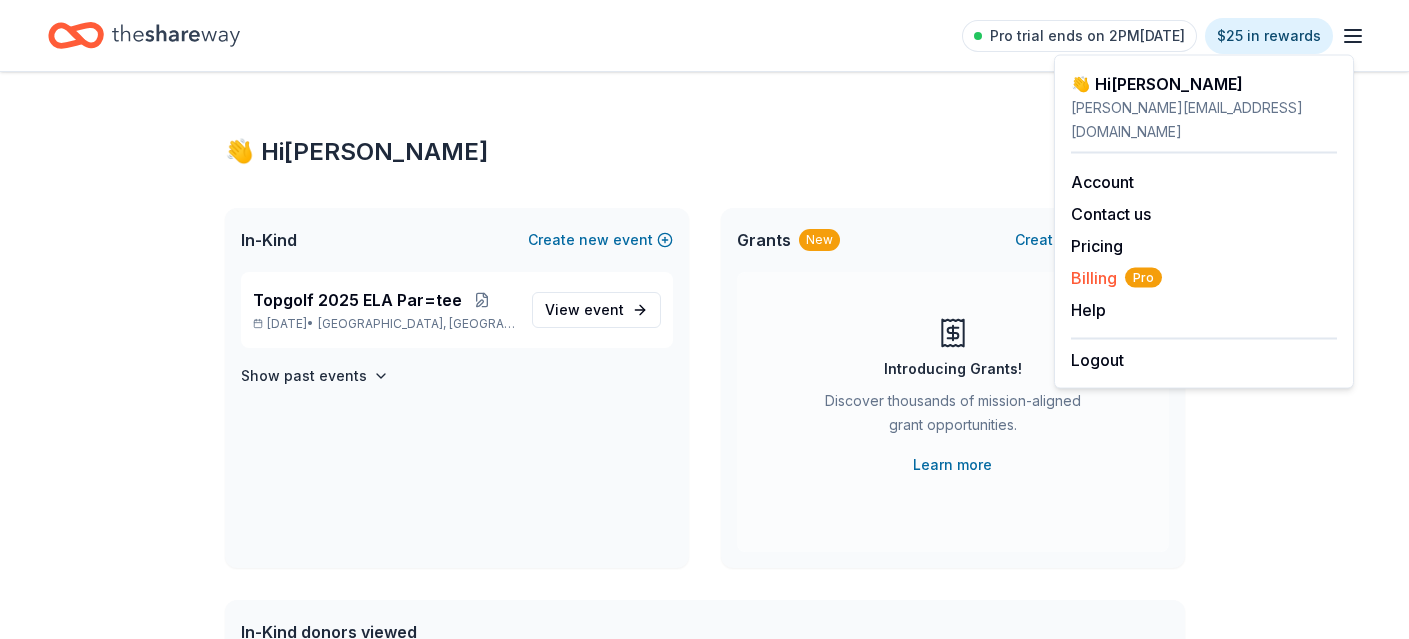 click on "Billing Pro" at bounding box center [1116, 278] 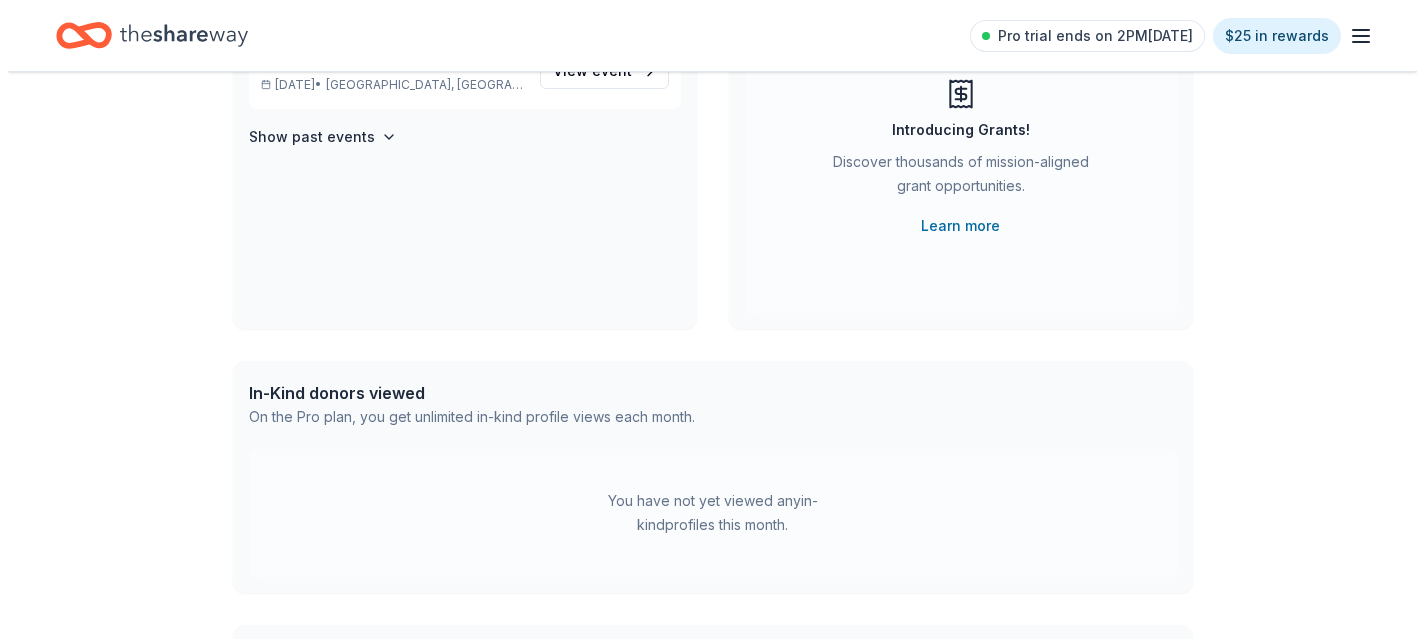 scroll, scrollTop: 0, scrollLeft: 0, axis: both 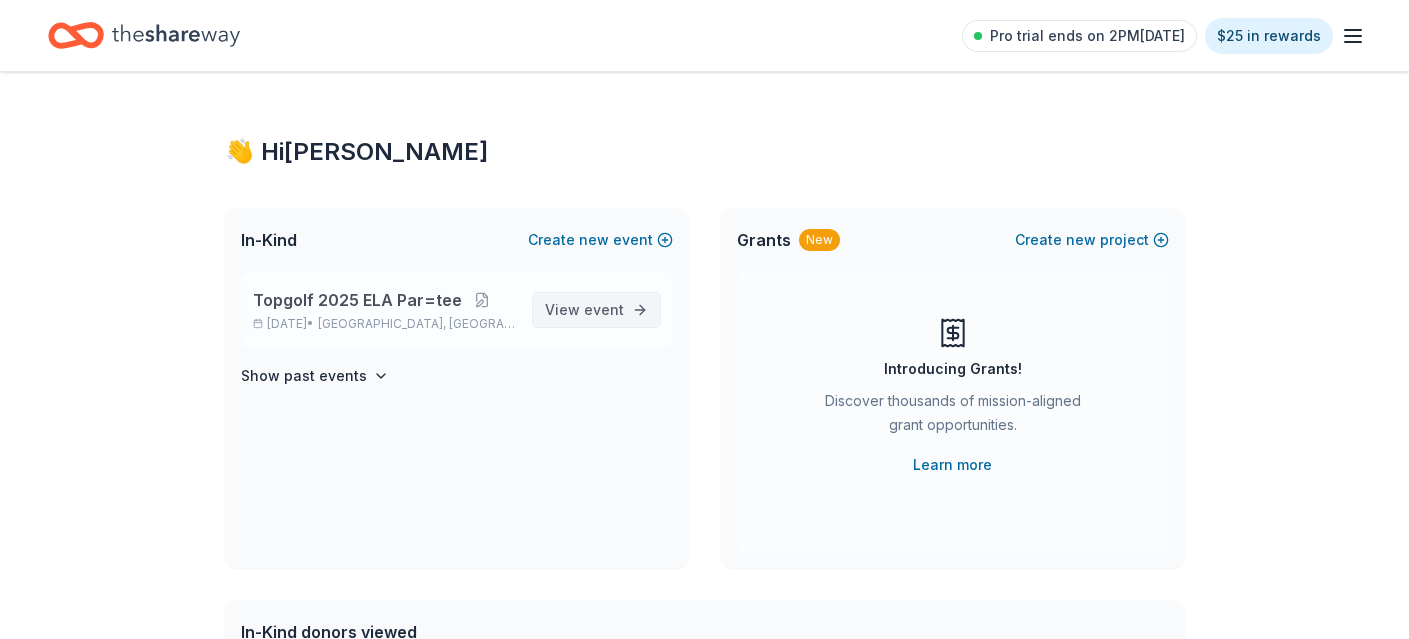 click on "event" at bounding box center [604, 309] 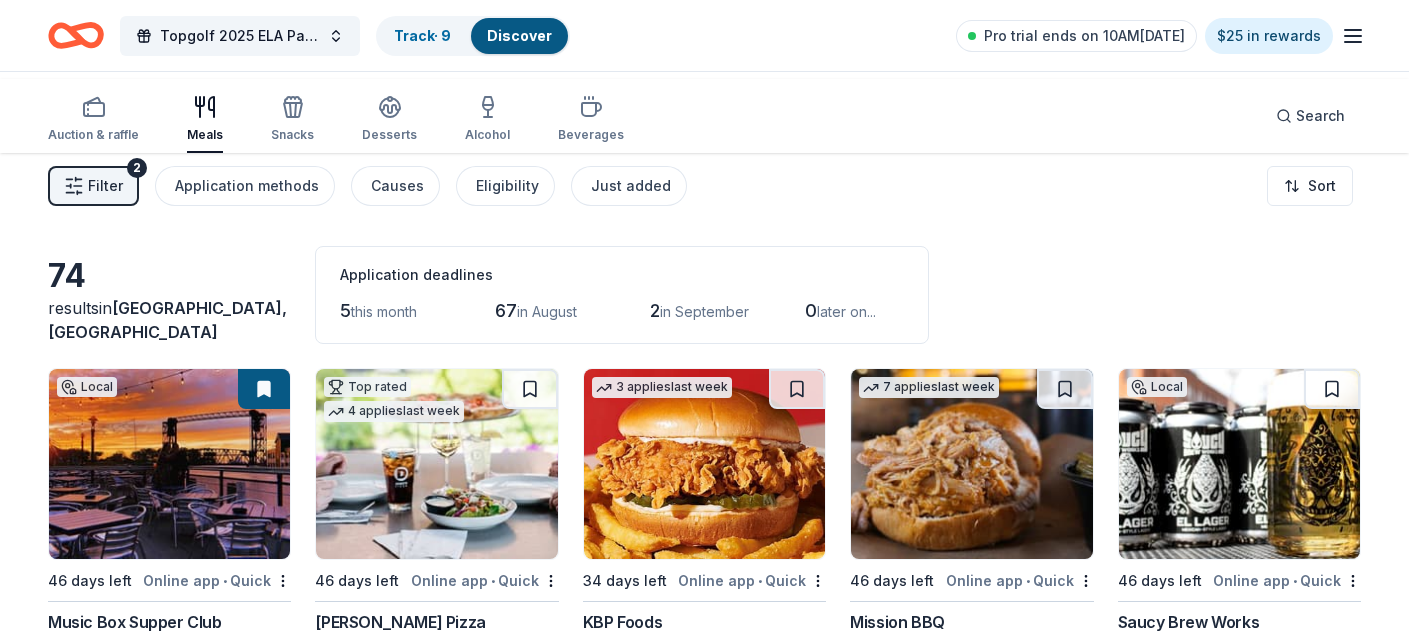 click on "Filter" at bounding box center (105, 186) 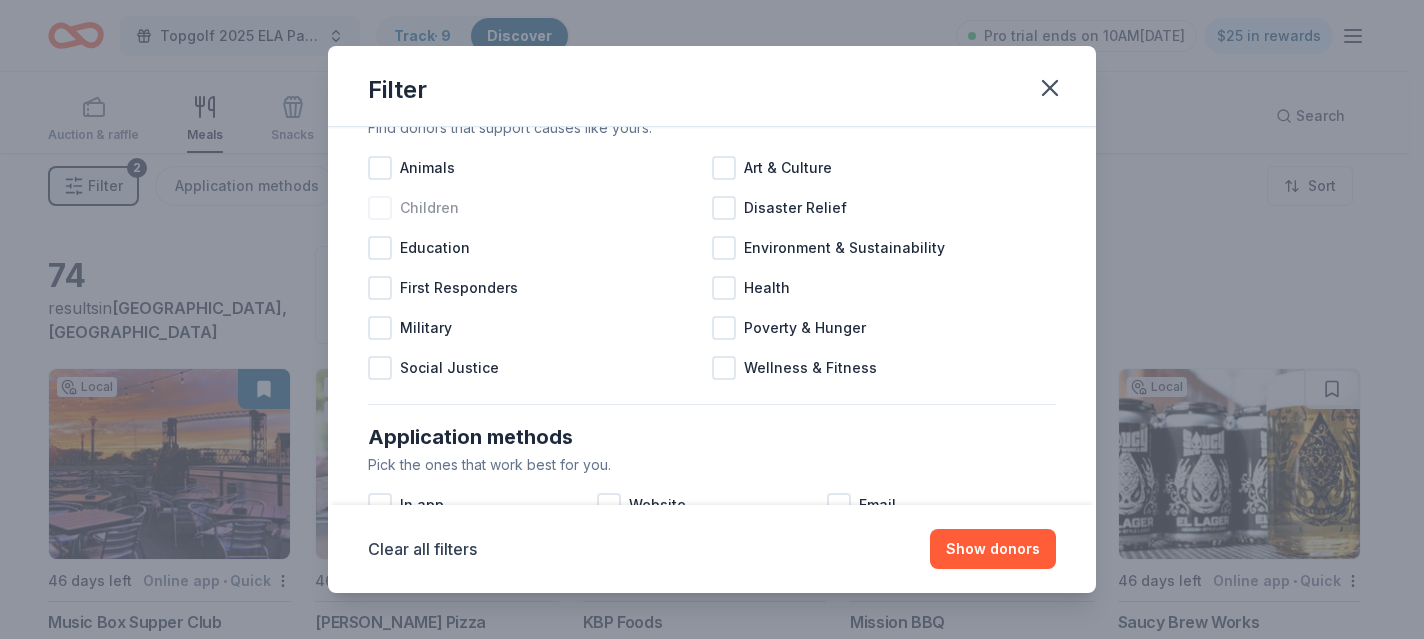 scroll, scrollTop: 79, scrollLeft: 0, axis: vertical 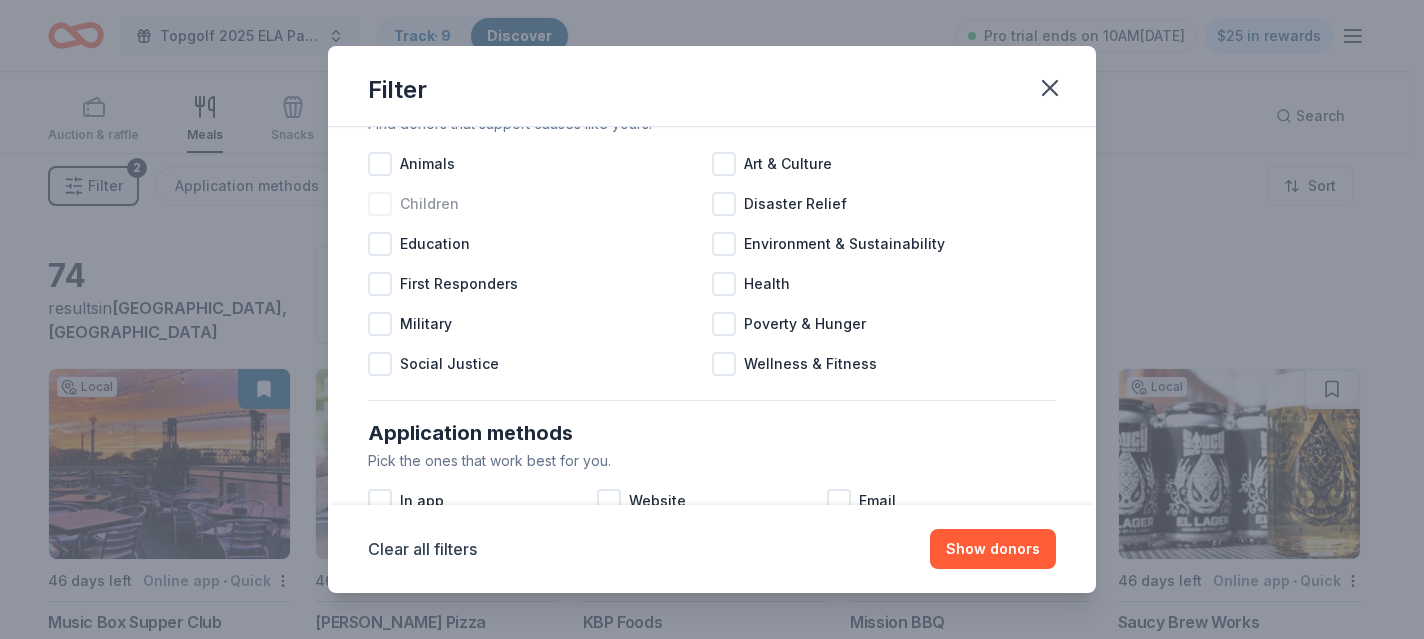 click at bounding box center (380, 204) 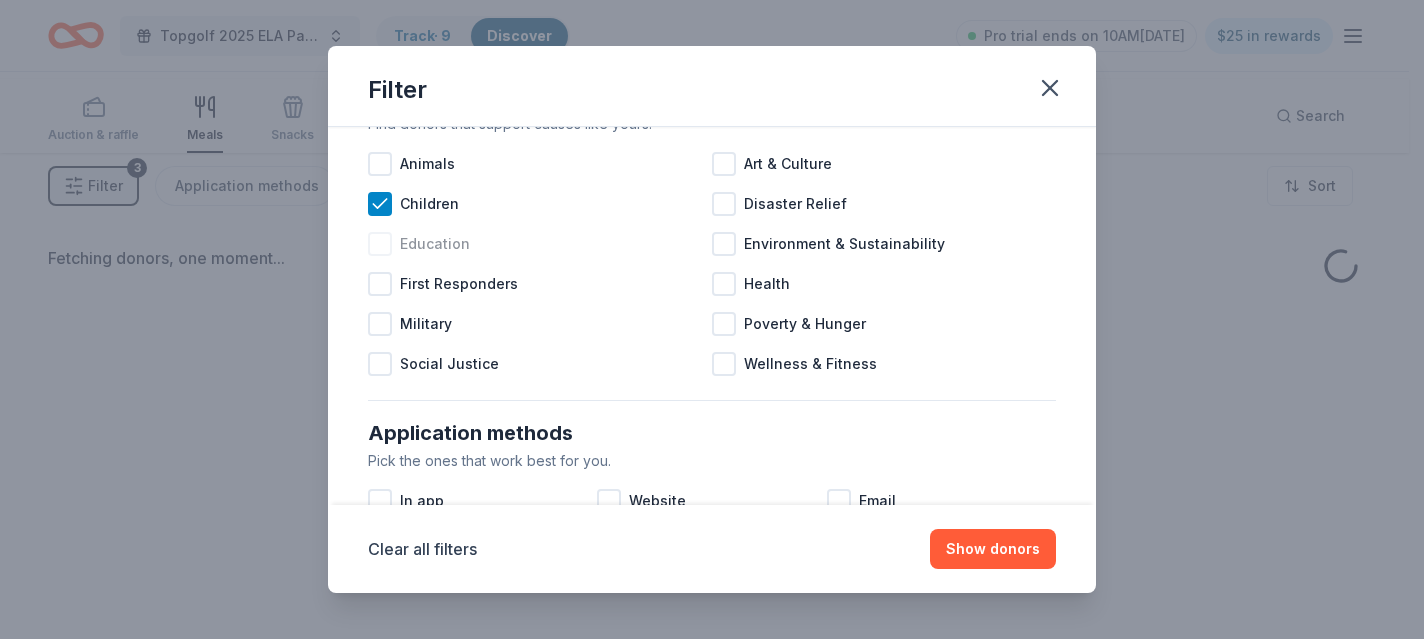 click at bounding box center (380, 244) 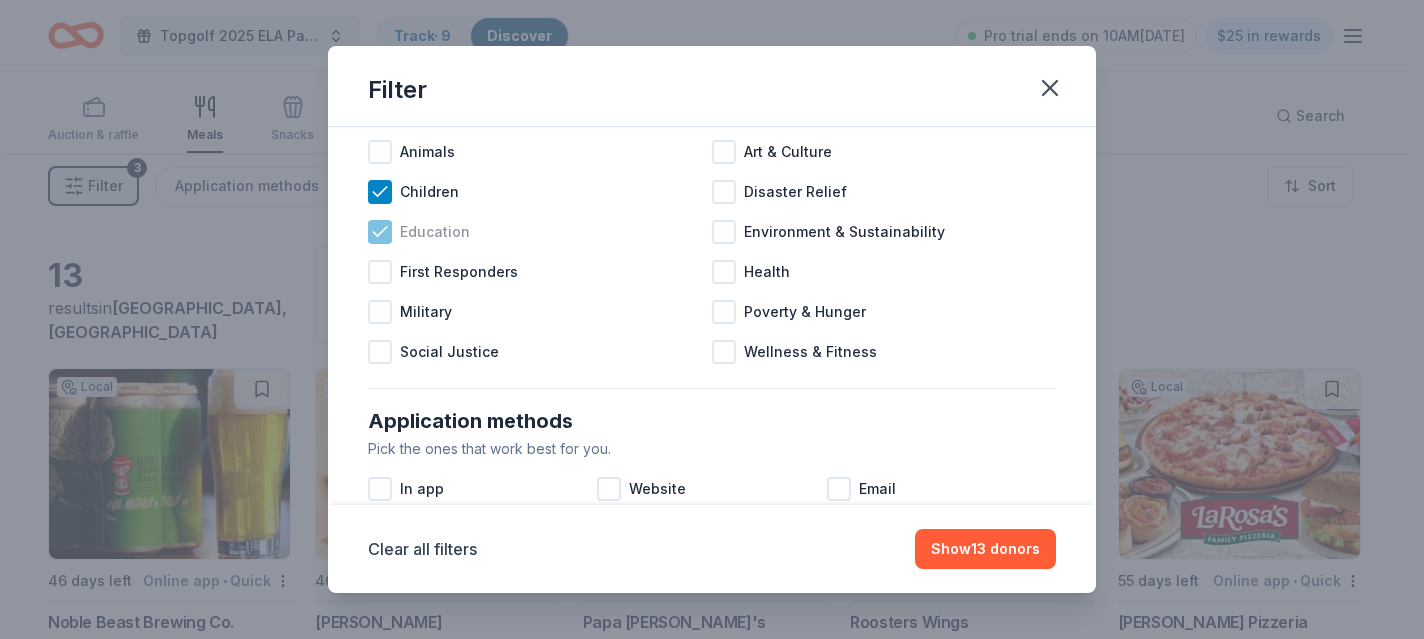 scroll, scrollTop: 87, scrollLeft: 0, axis: vertical 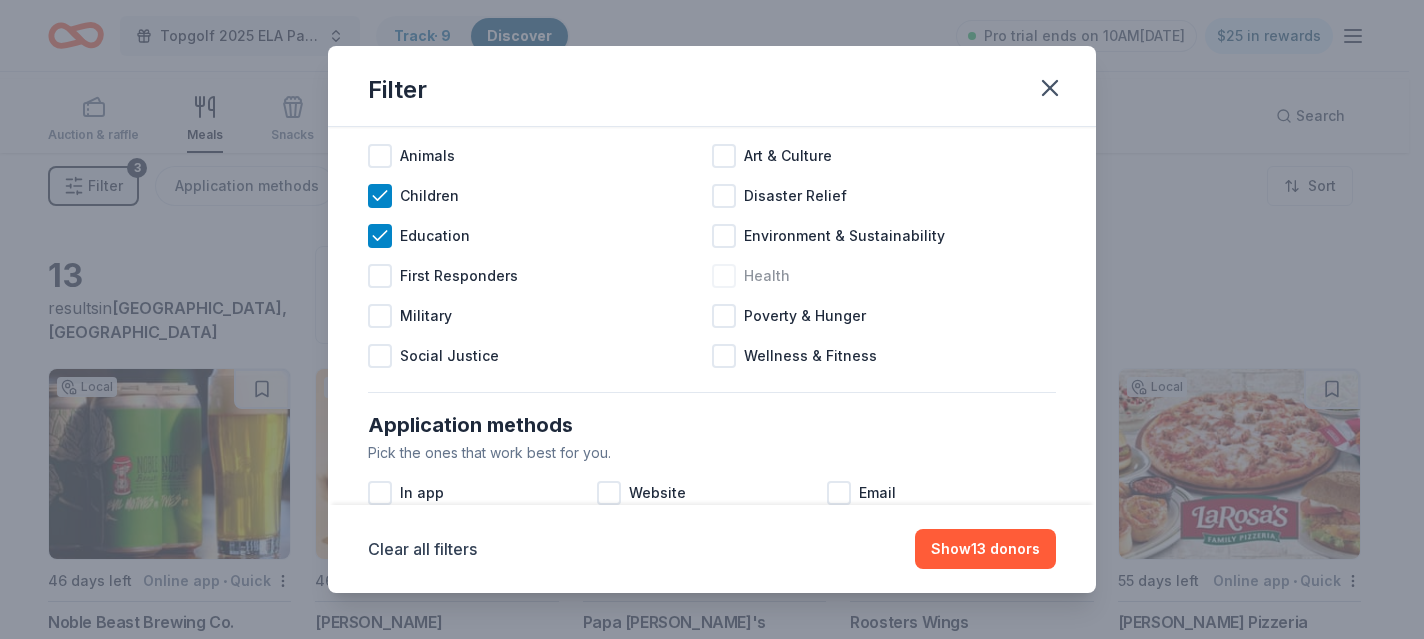 click at bounding box center [724, 276] 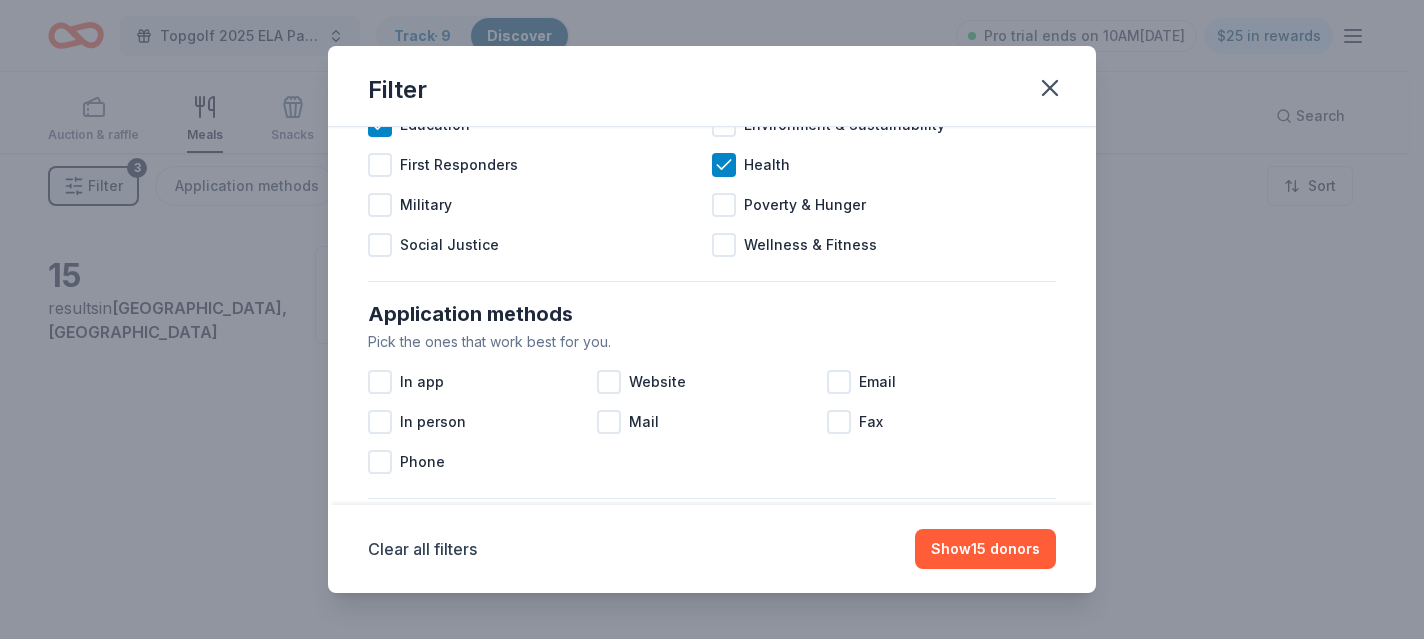 scroll, scrollTop: 217, scrollLeft: 0, axis: vertical 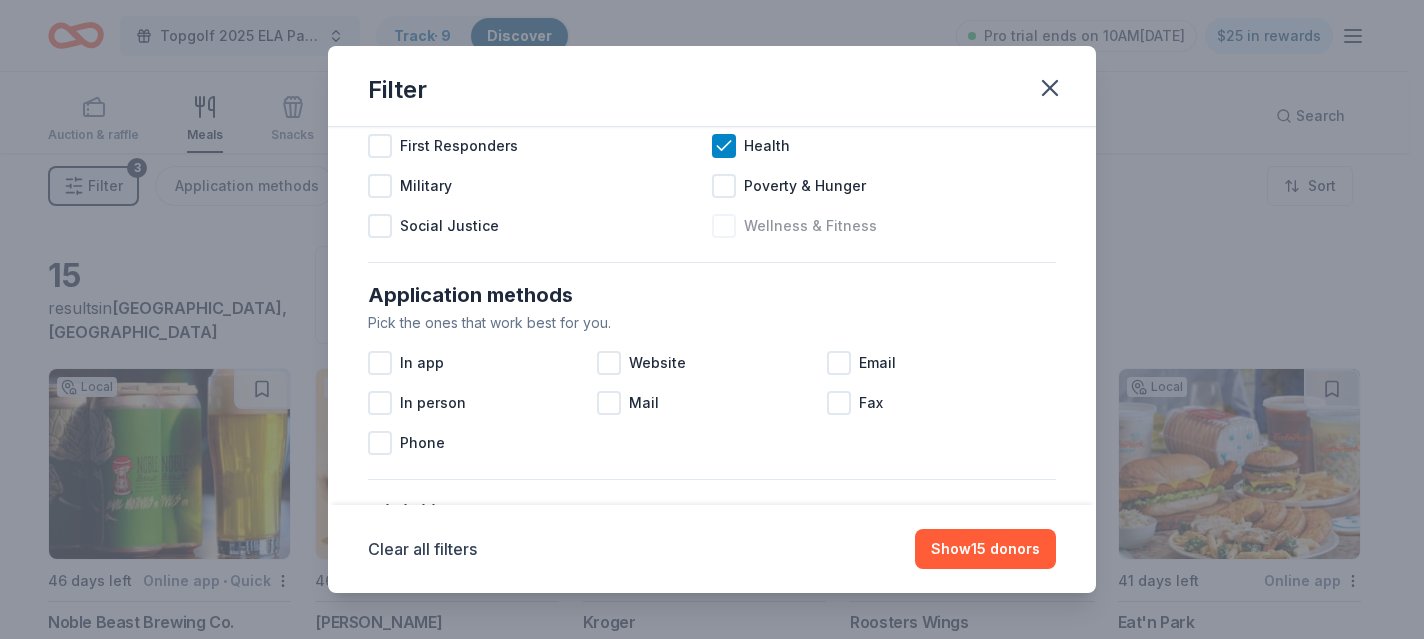 click at bounding box center (724, 226) 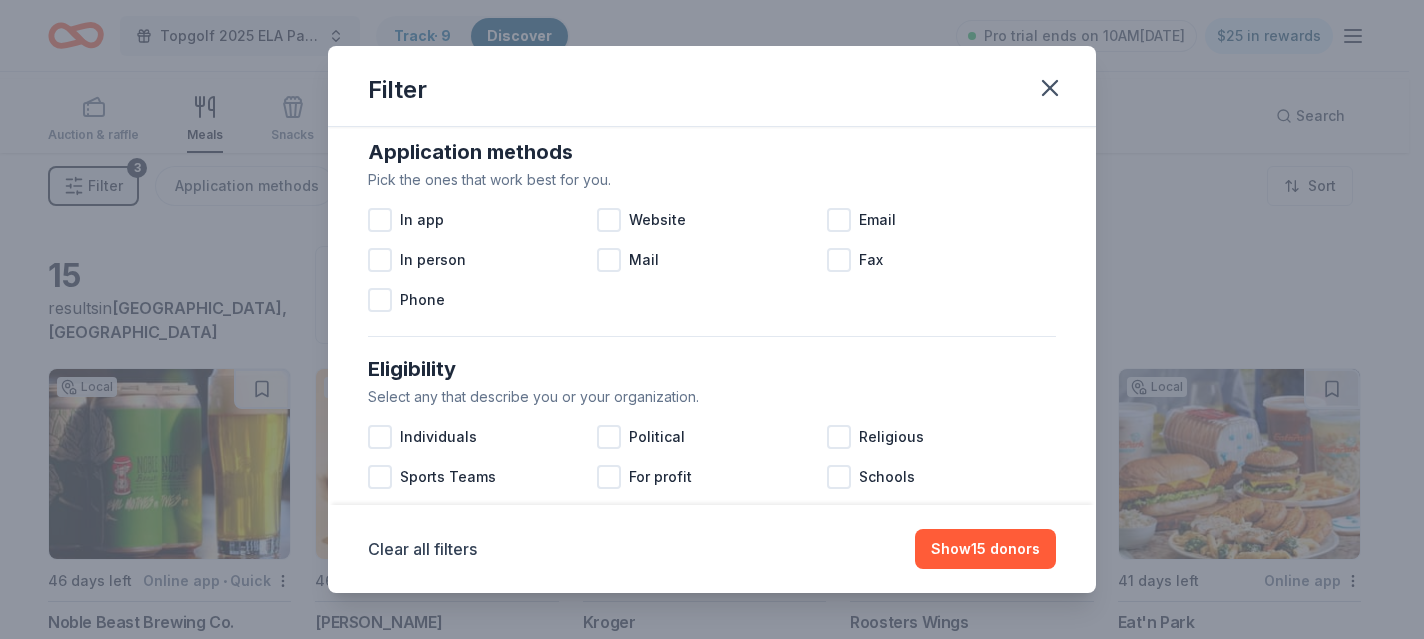scroll, scrollTop: 391, scrollLeft: 0, axis: vertical 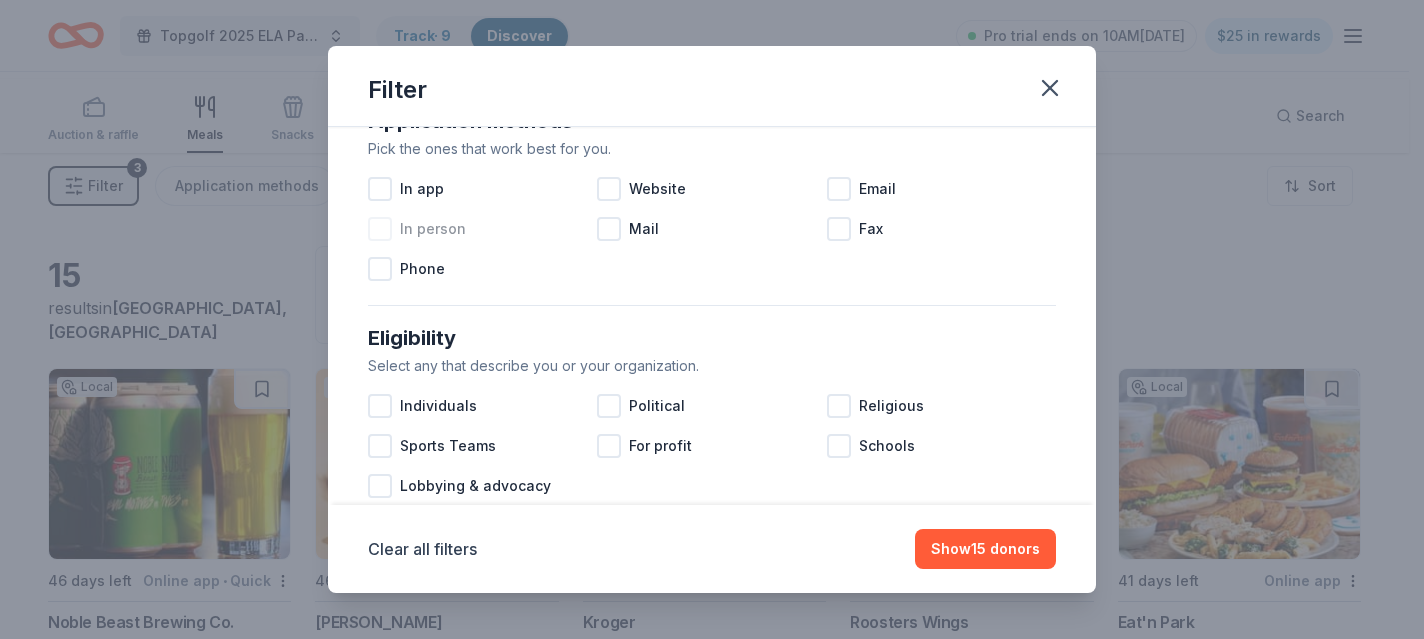 click at bounding box center (380, 229) 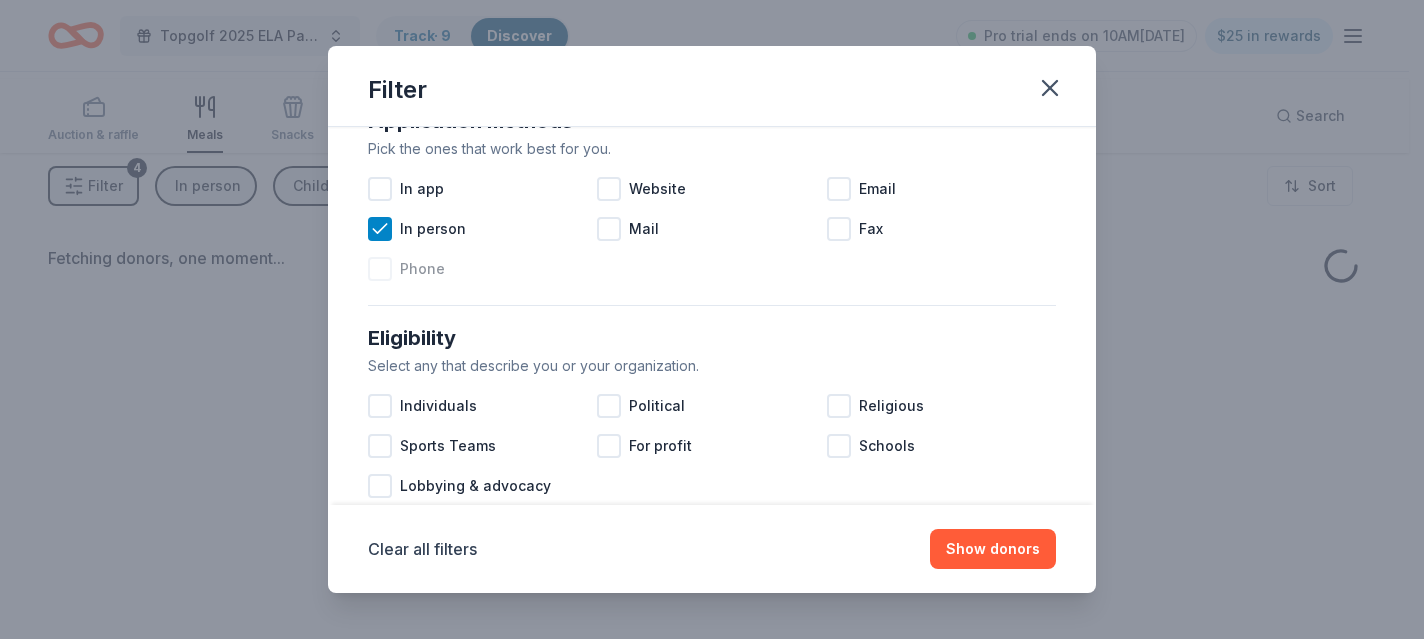 click at bounding box center (380, 269) 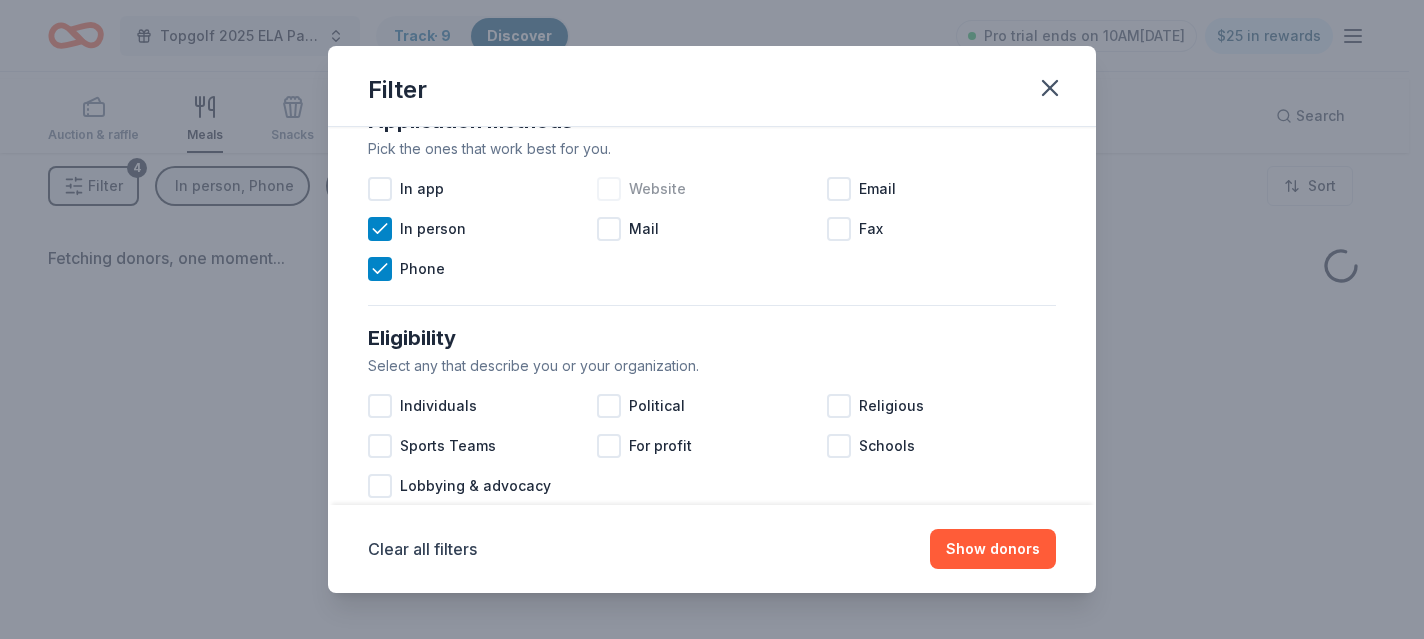 click at bounding box center [609, 189] 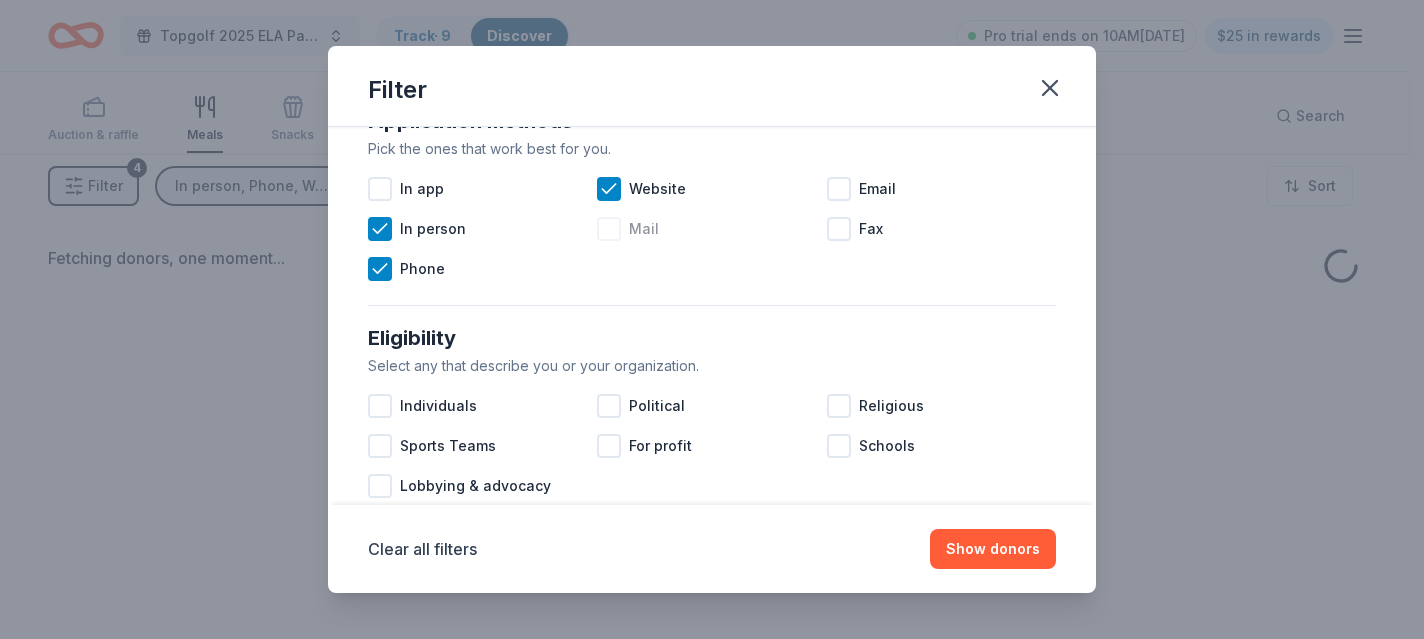 click at bounding box center (609, 229) 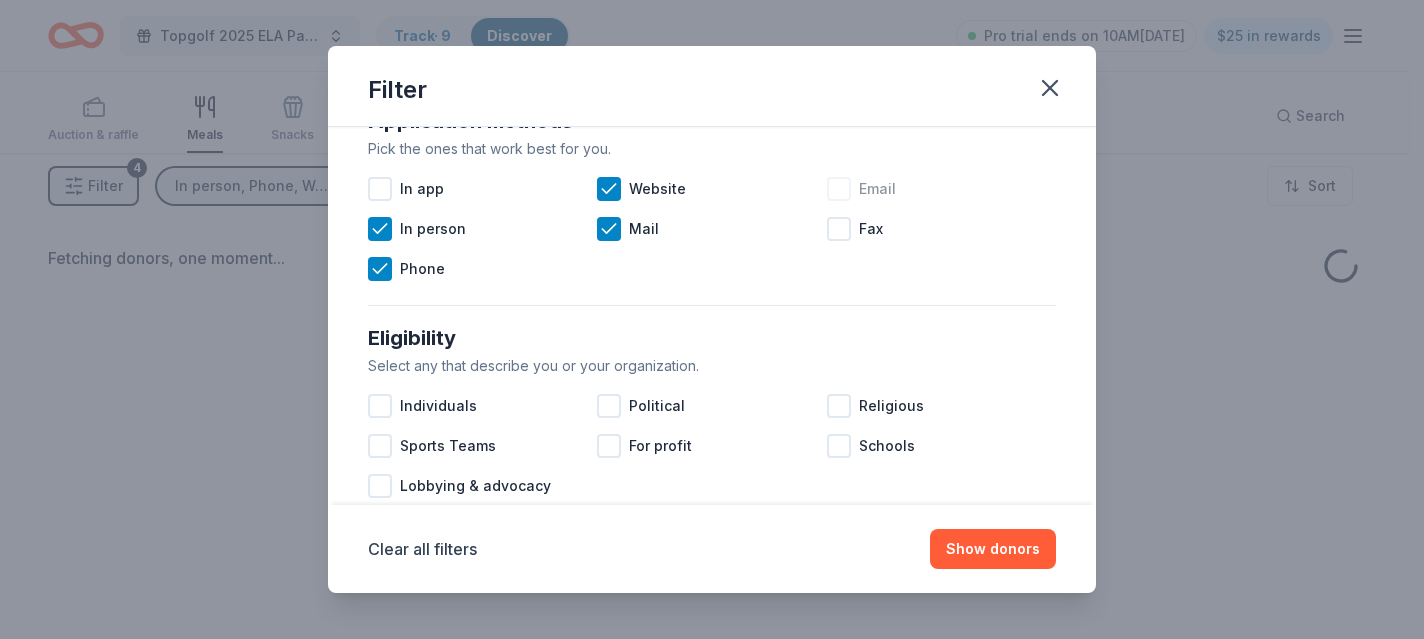 click at bounding box center [839, 189] 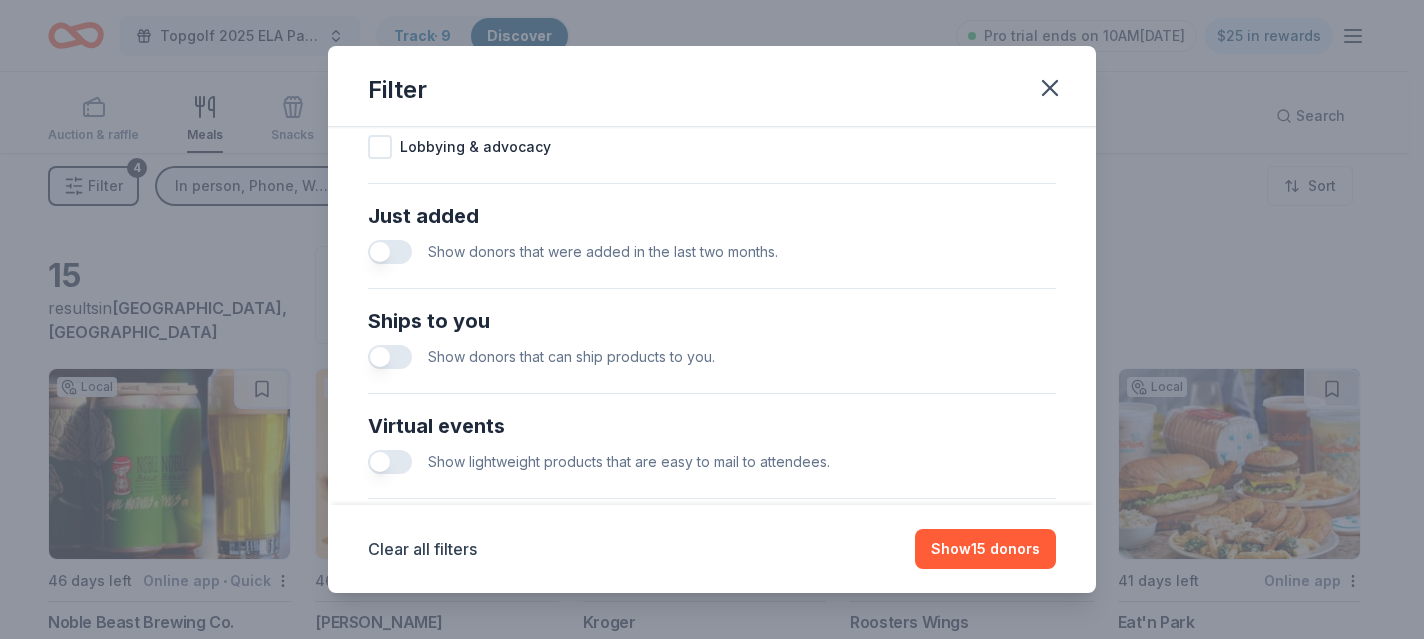 scroll, scrollTop: 735, scrollLeft: 0, axis: vertical 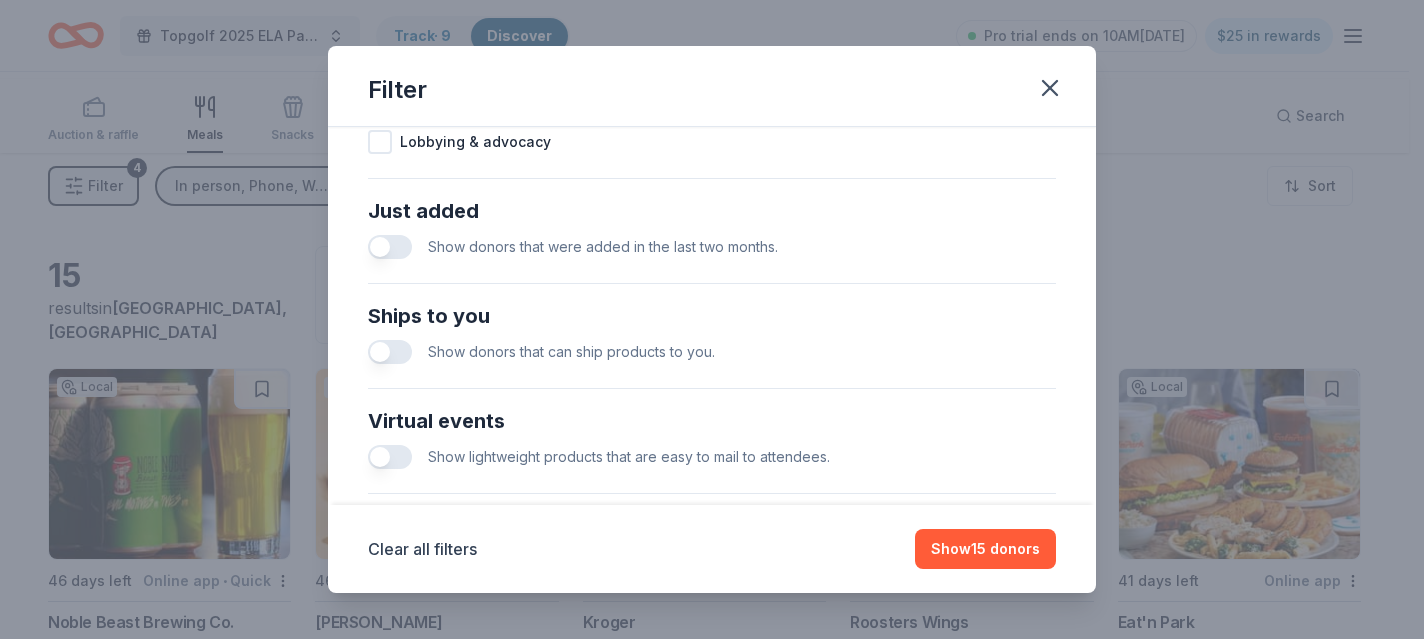 click at bounding box center [380, 62] 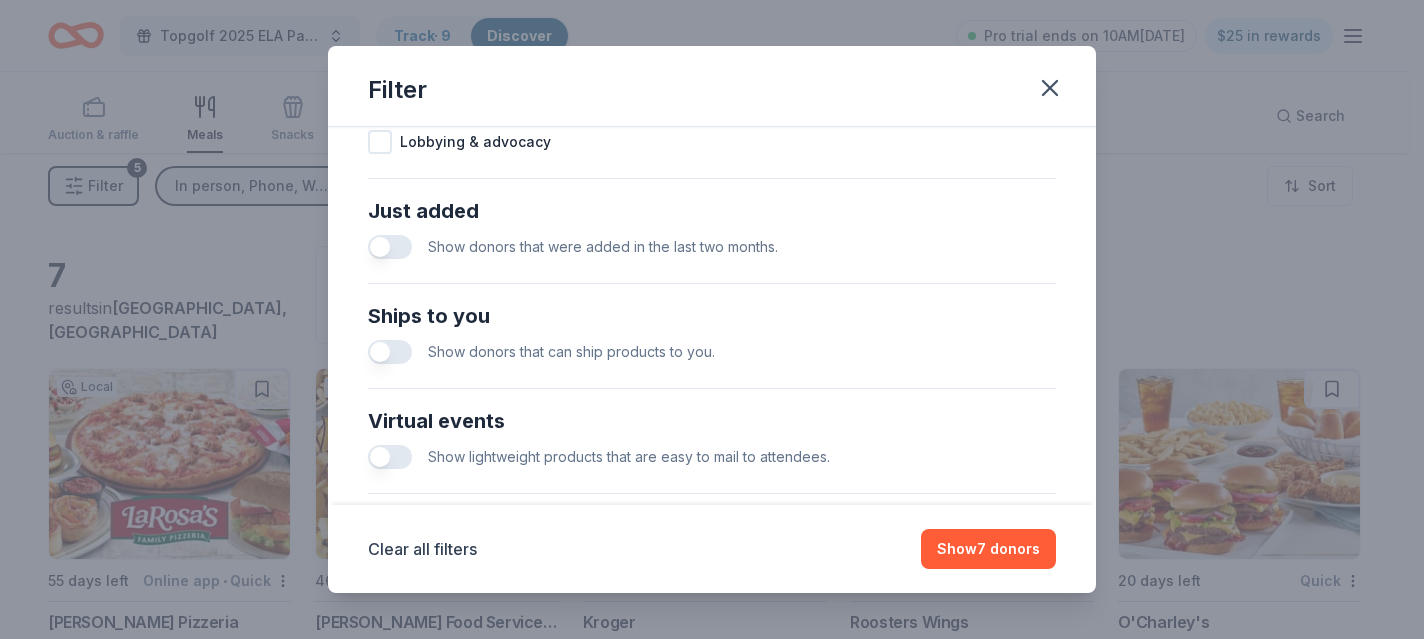click at bounding box center [839, 102] 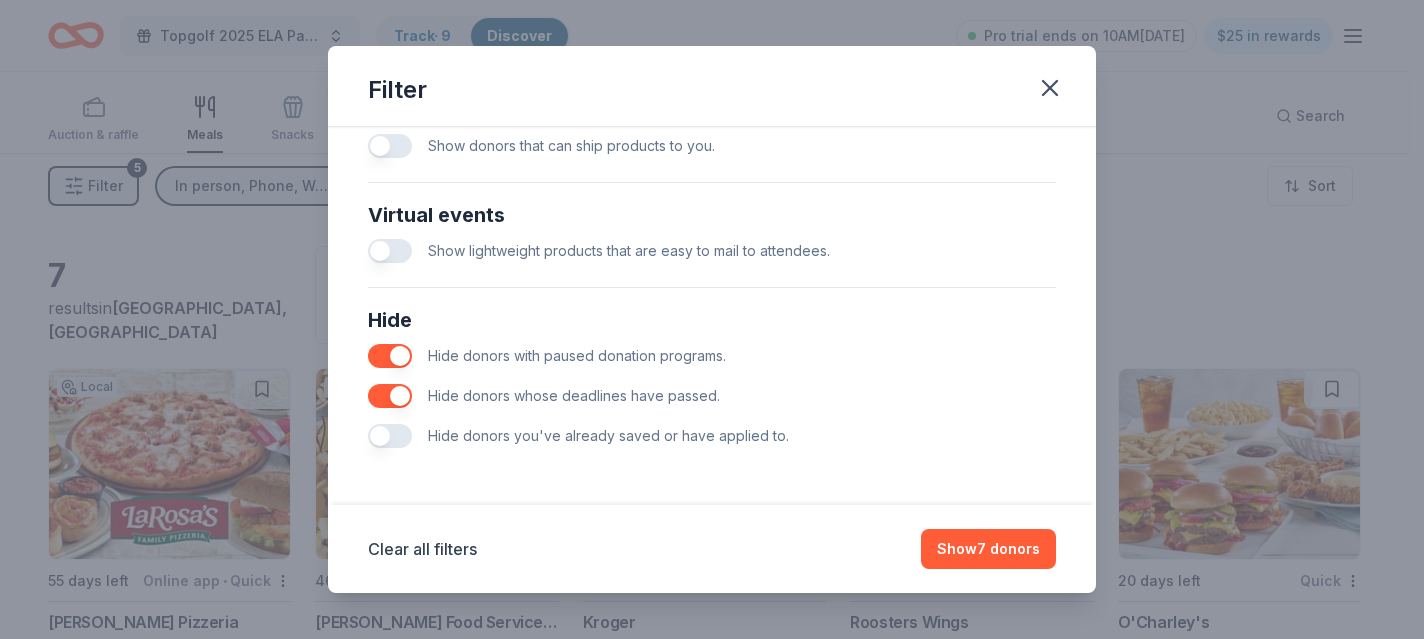 scroll, scrollTop: 966, scrollLeft: 0, axis: vertical 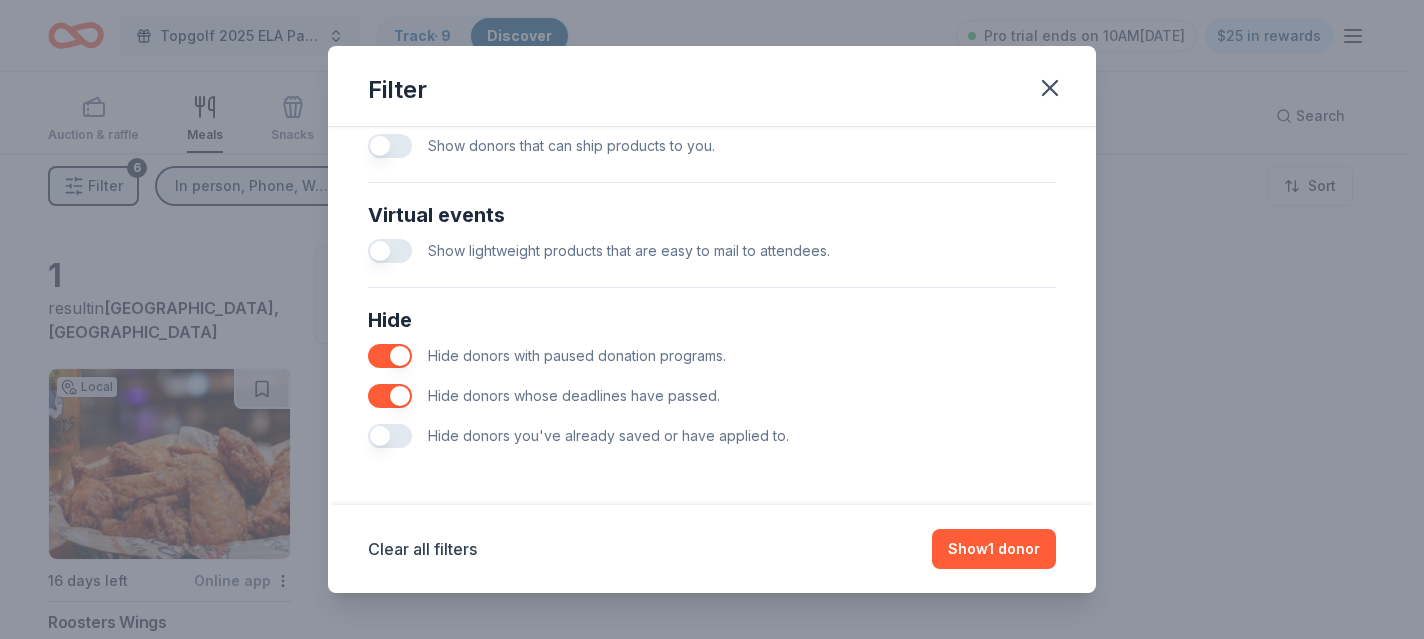 click at bounding box center (390, 146) 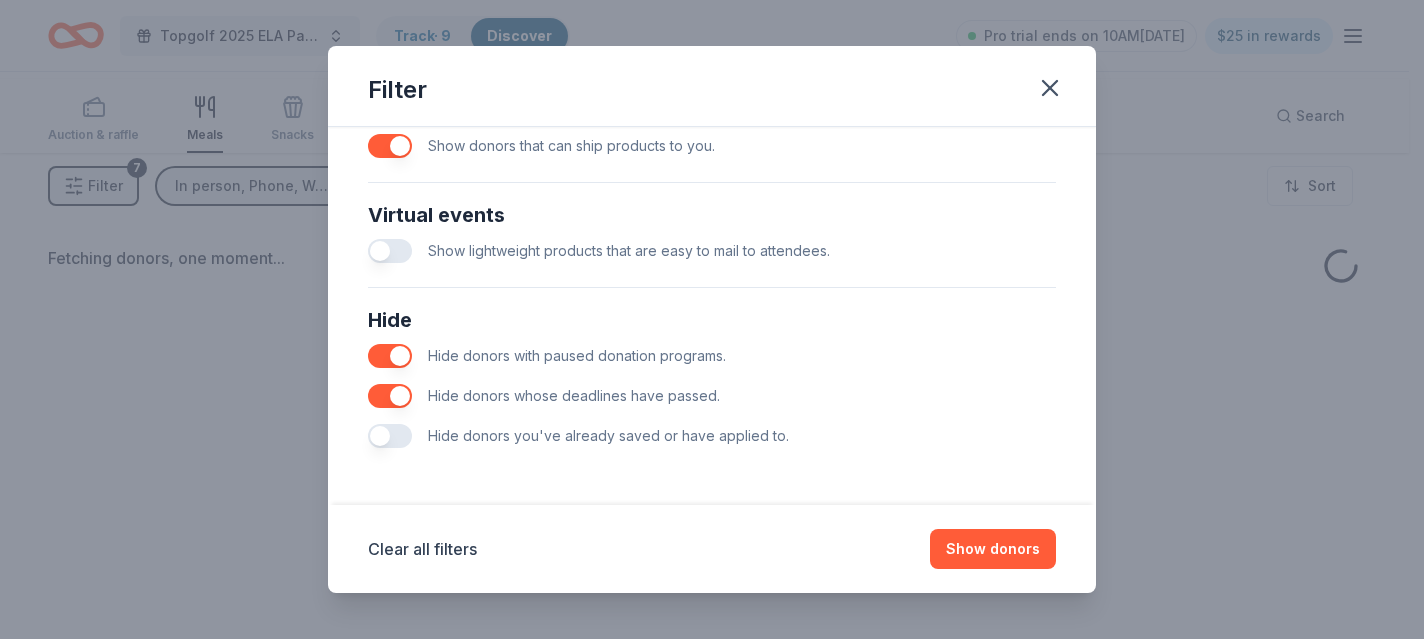 scroll, scrollTop: 1167, scrollLeft: 0, axis: vertical 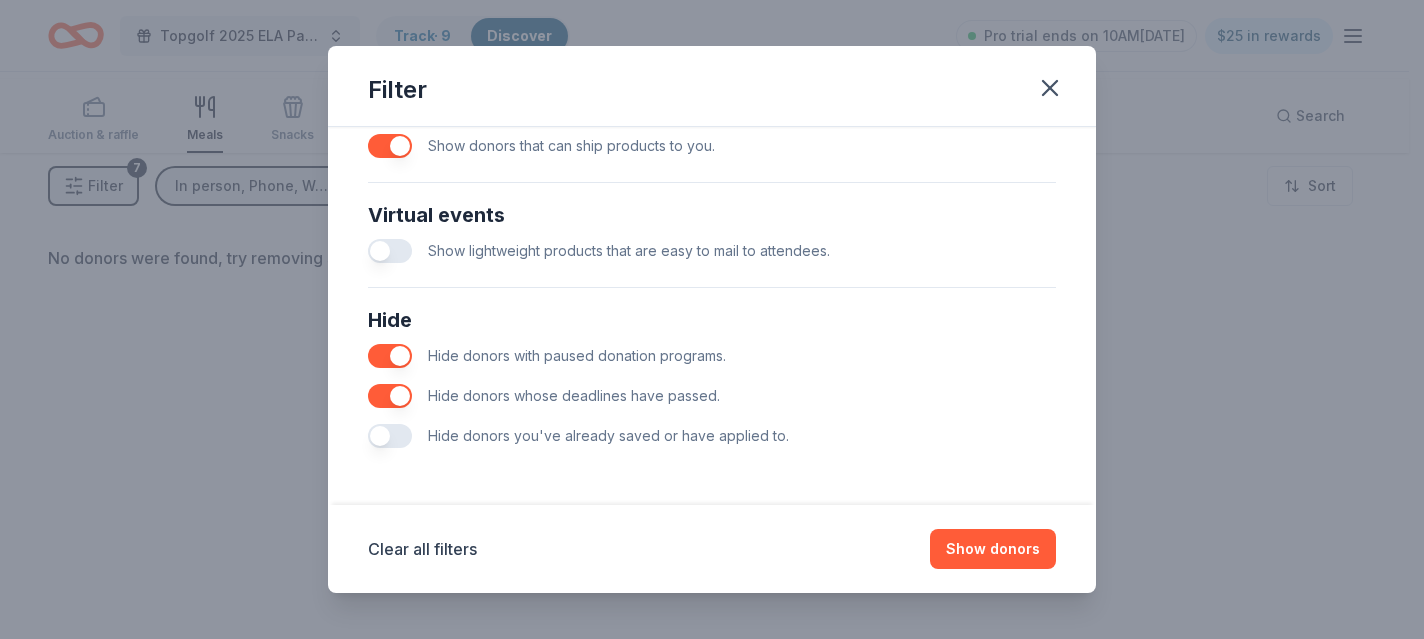 click at bounding box center [390, 251] 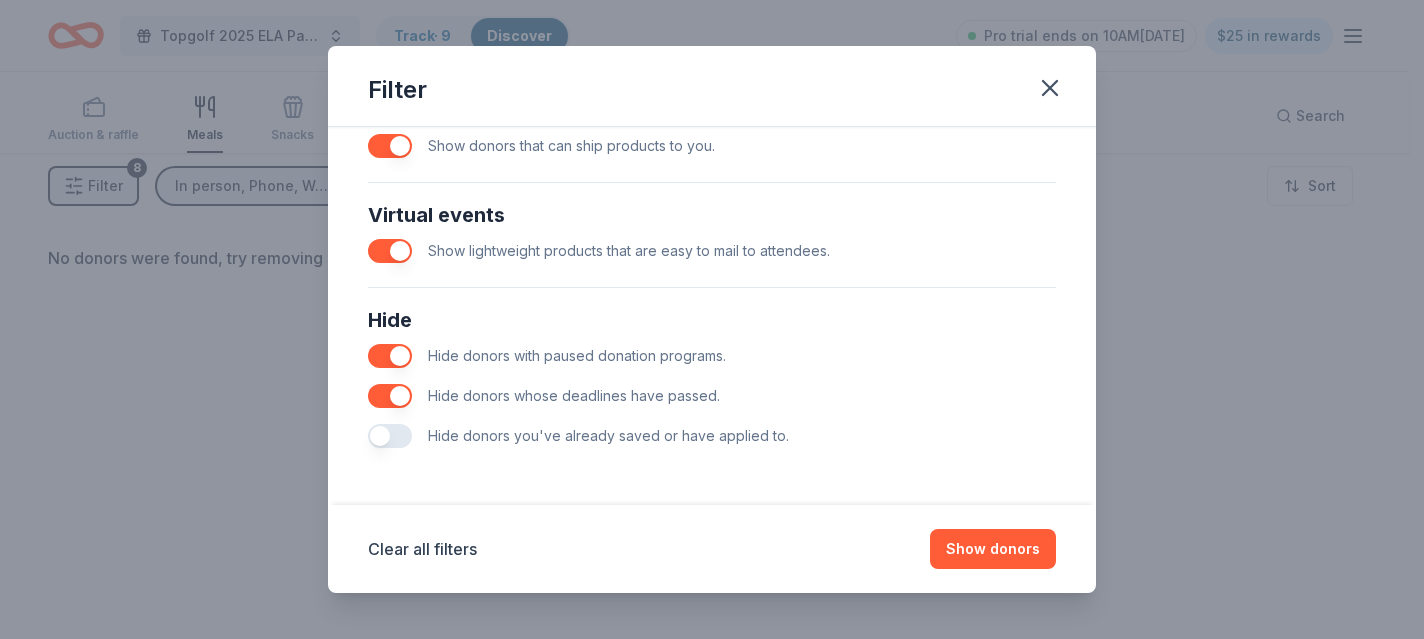 scroll, scrollTop: 1318, scrollLeft: 0, axis: vertical 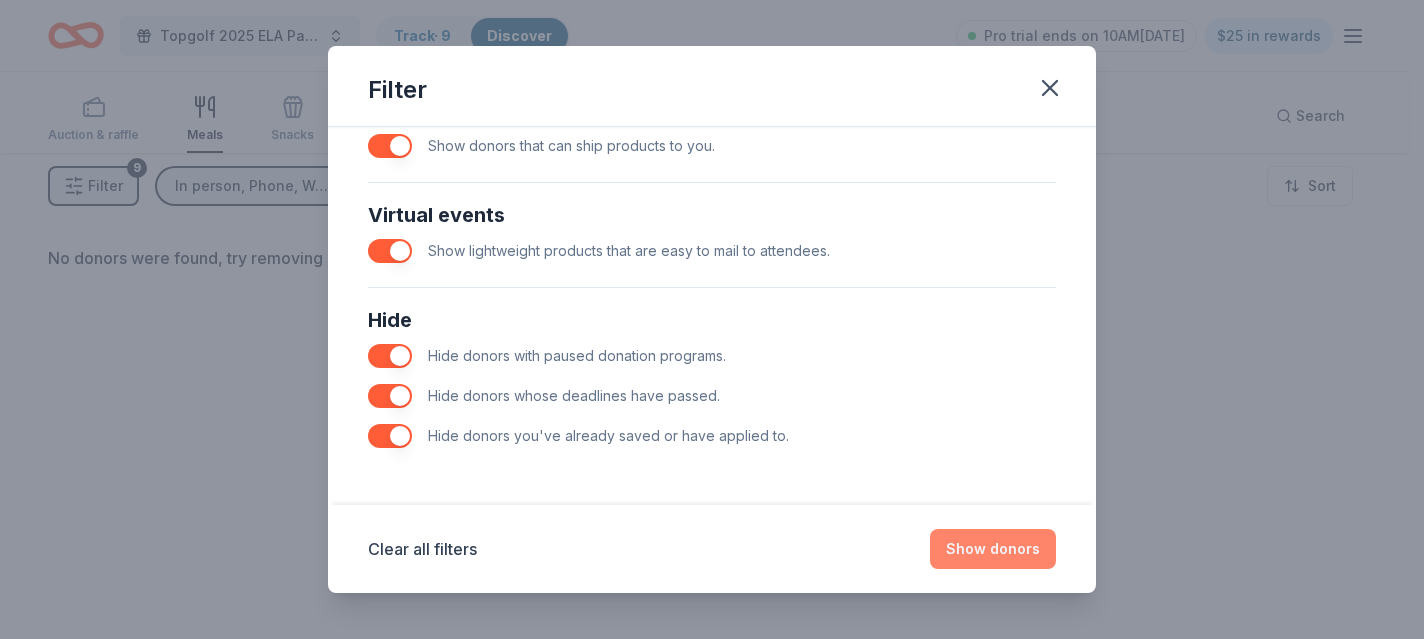 click on "Show    donors" at bounding box center (993, 549) 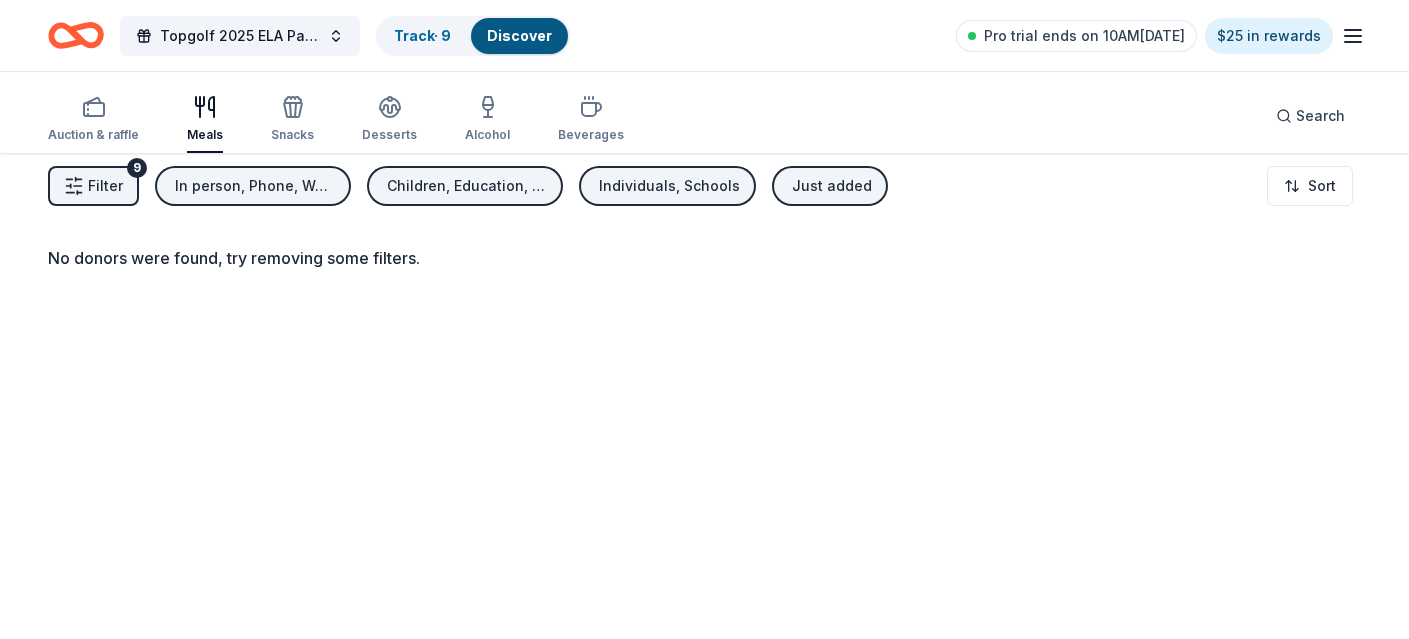 click on "Filter" at bounding box center (105, 186) 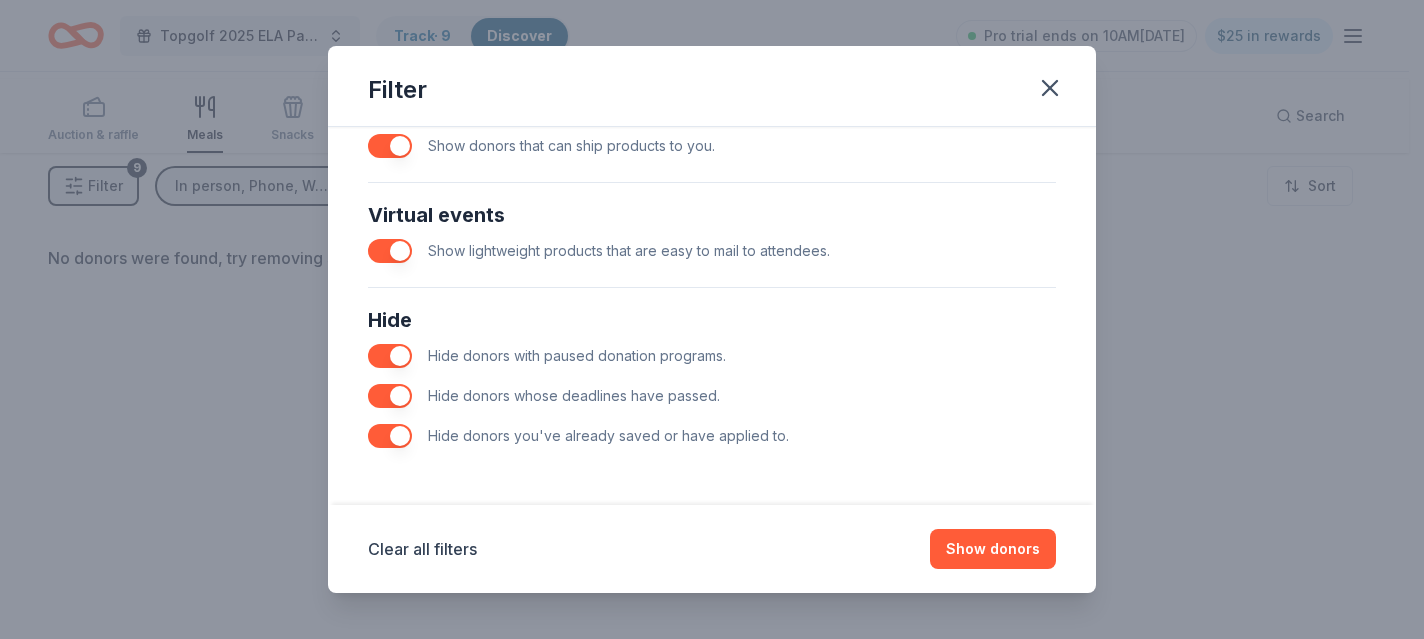 scroll, scrollTop: 1273, scrollLeft: 0, axis: vertical 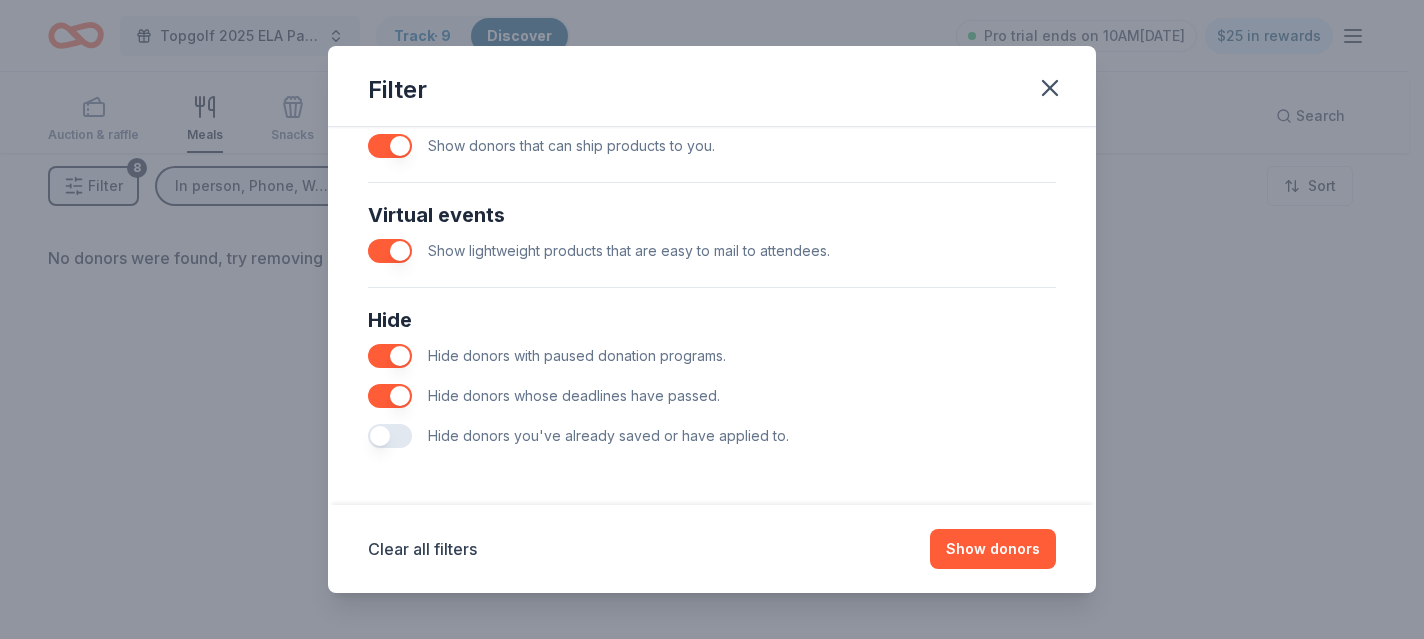 click at bounding box center [390, 251] 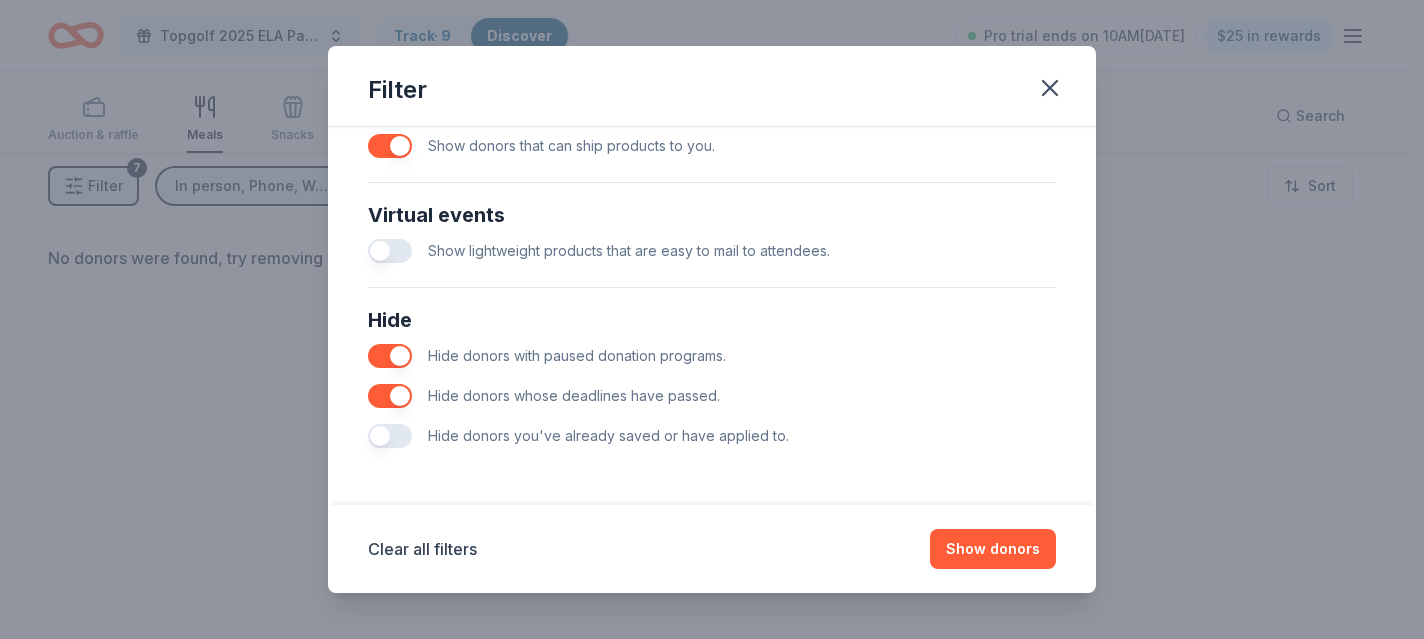 scroll, scrollTop: 1118, scrollLeft: 0, axis: vertical 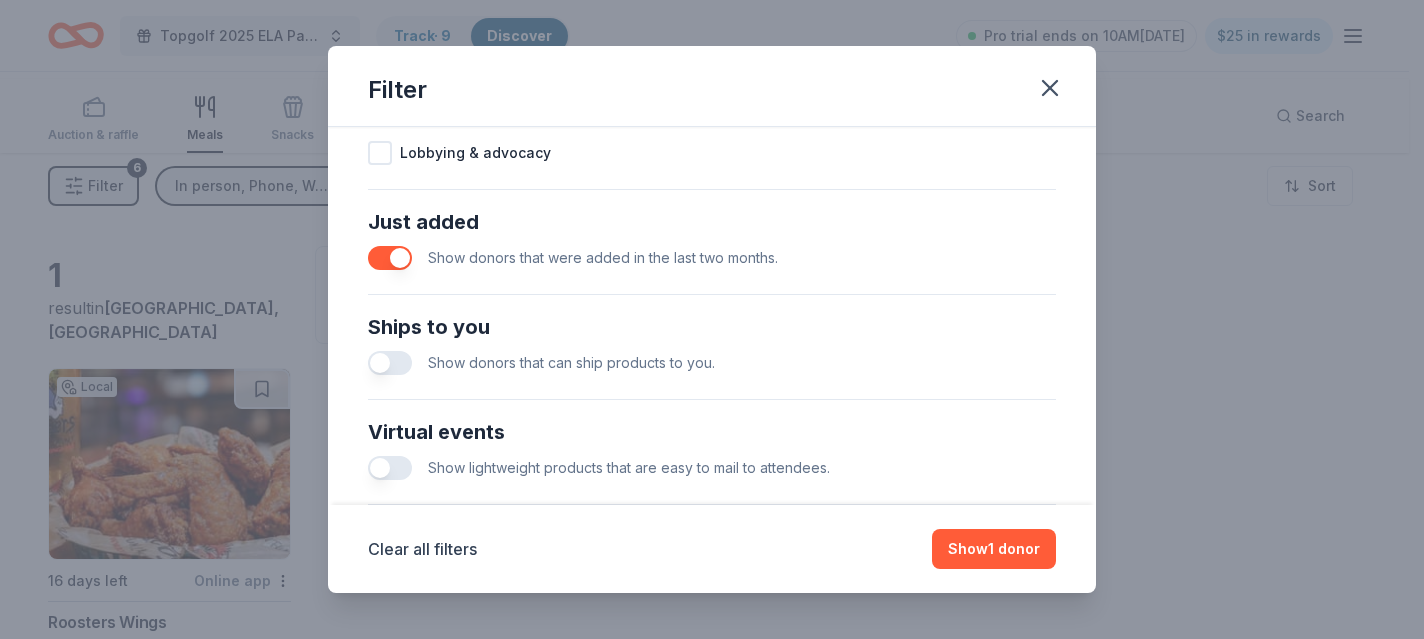 click 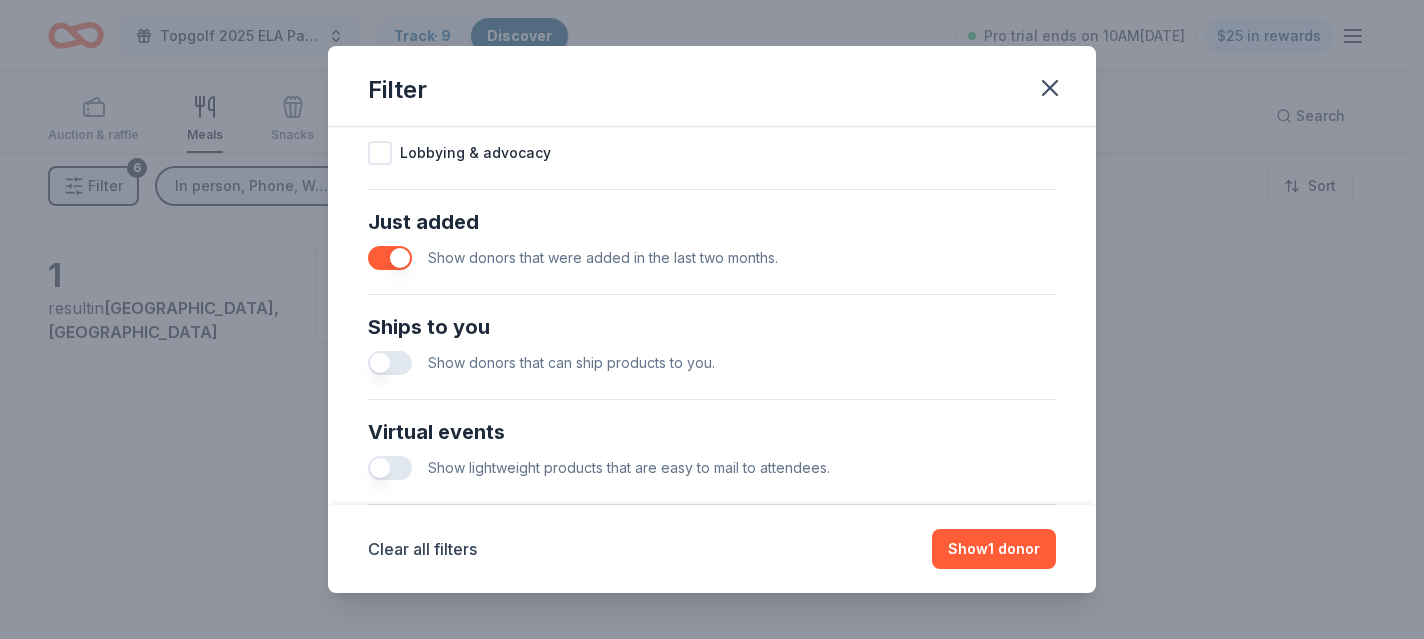 click 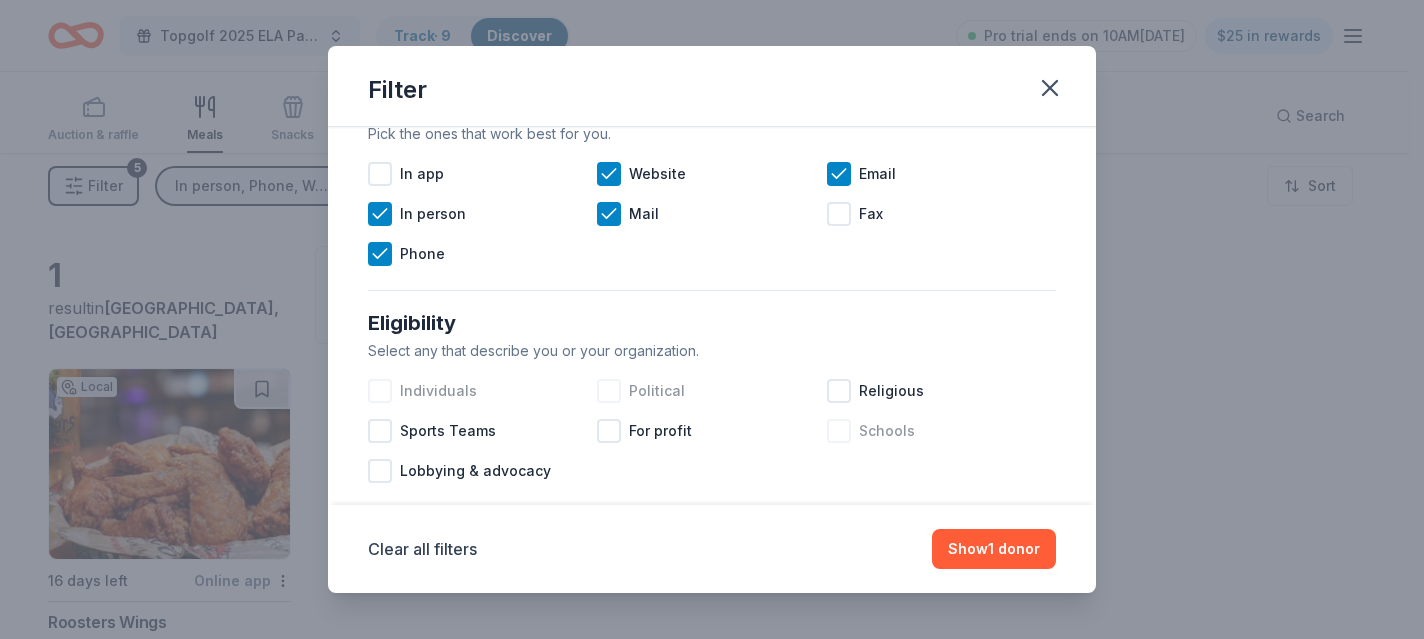 scroll, scrollTop: 437, scrollLeft: 0, axis: vertical 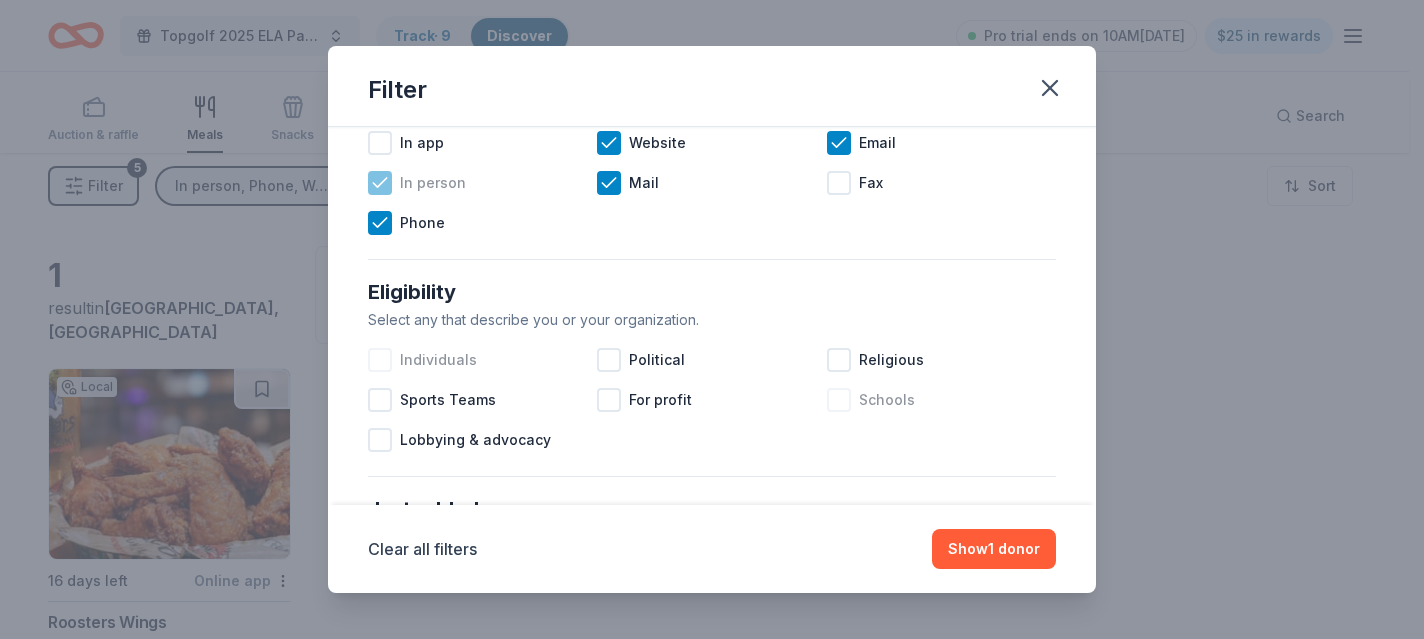 click 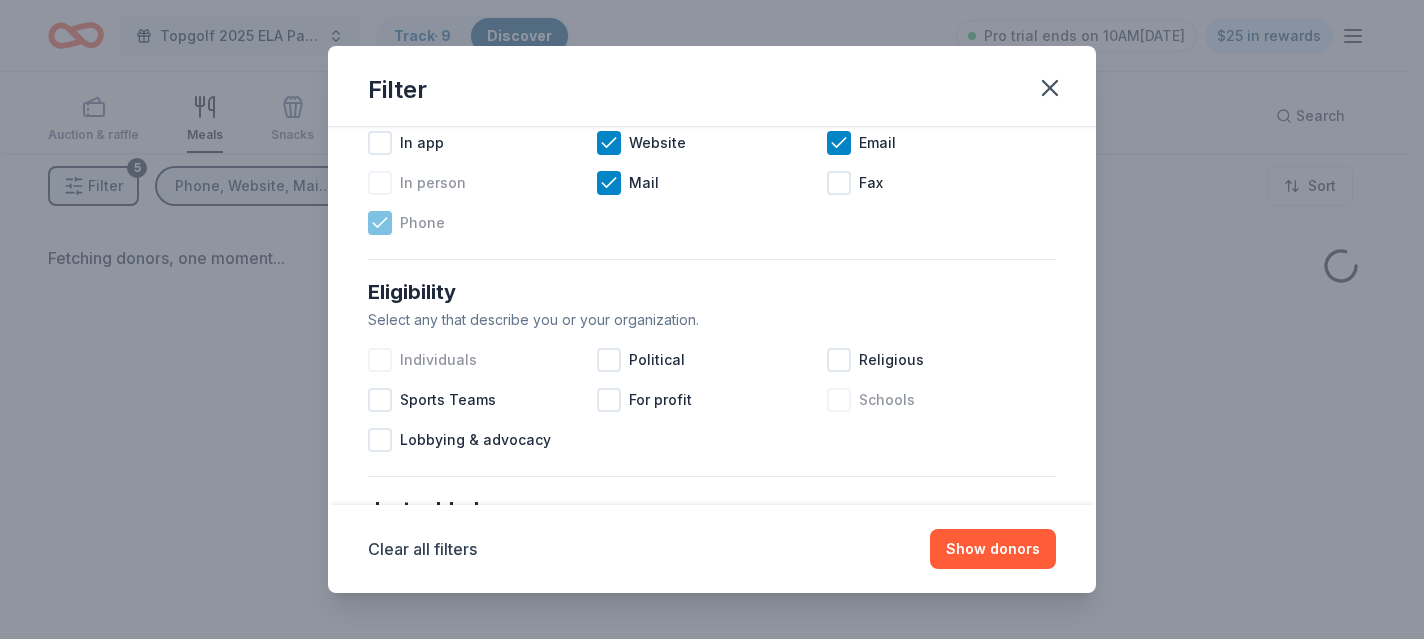 click 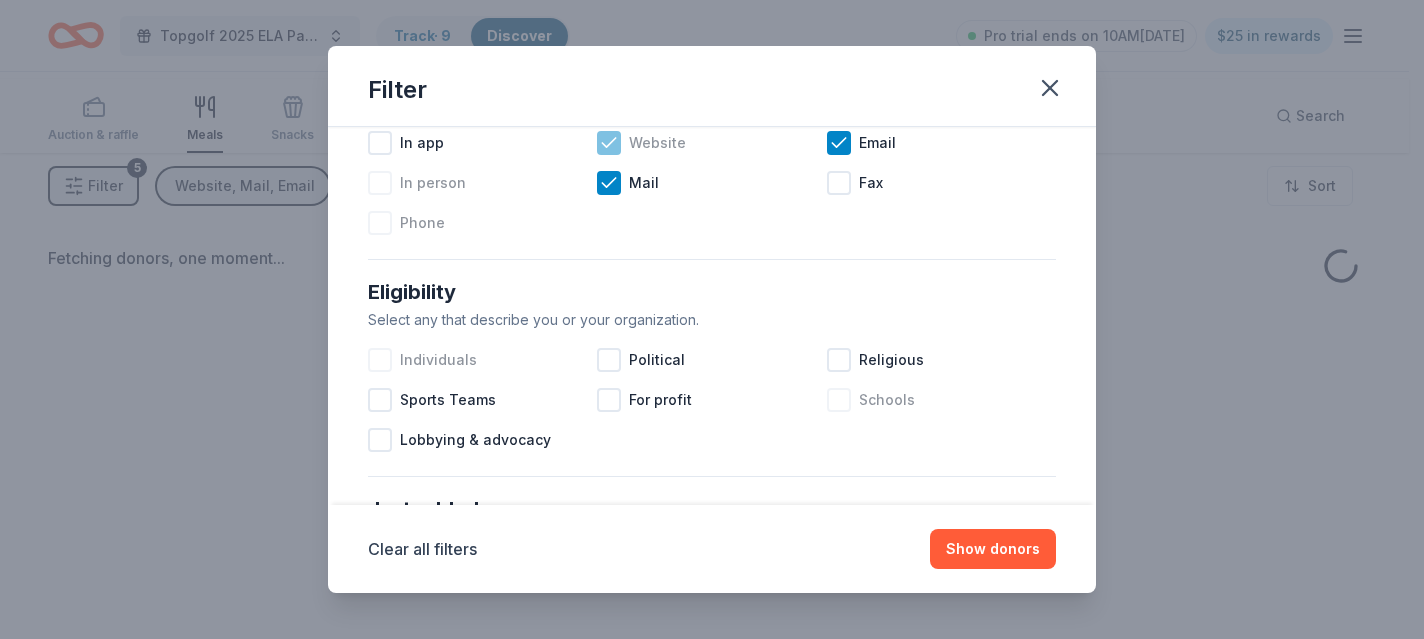 click 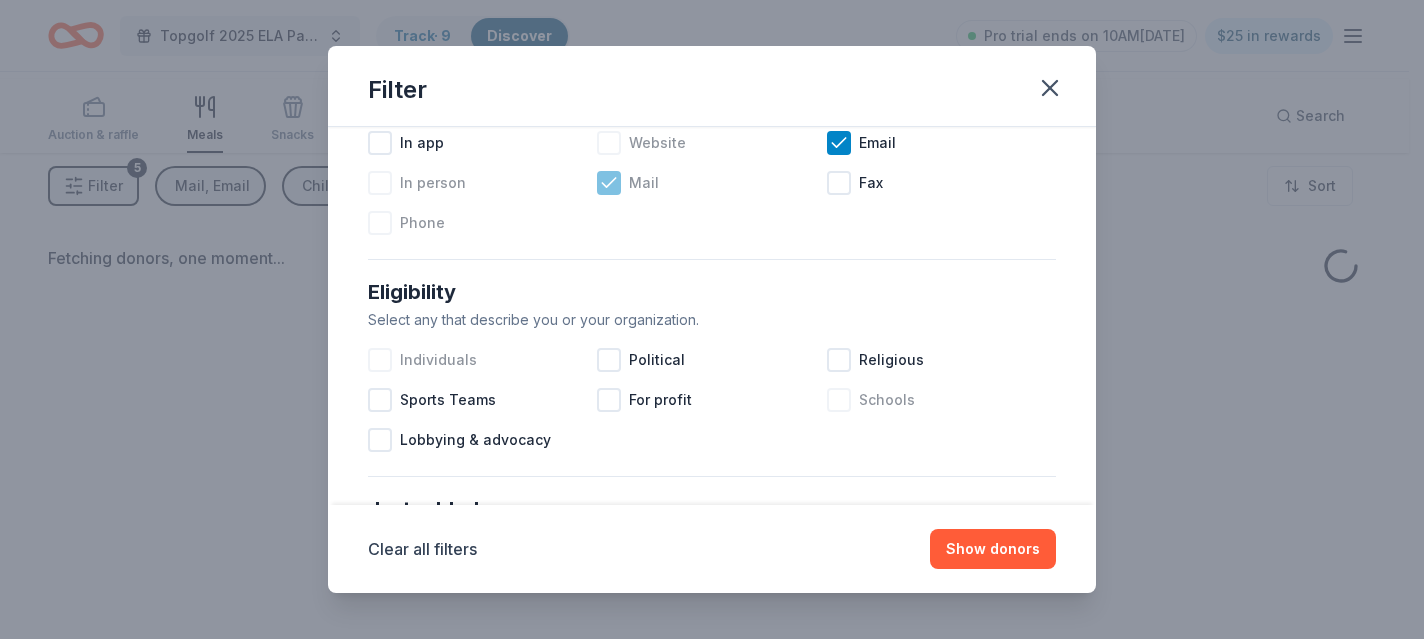 click 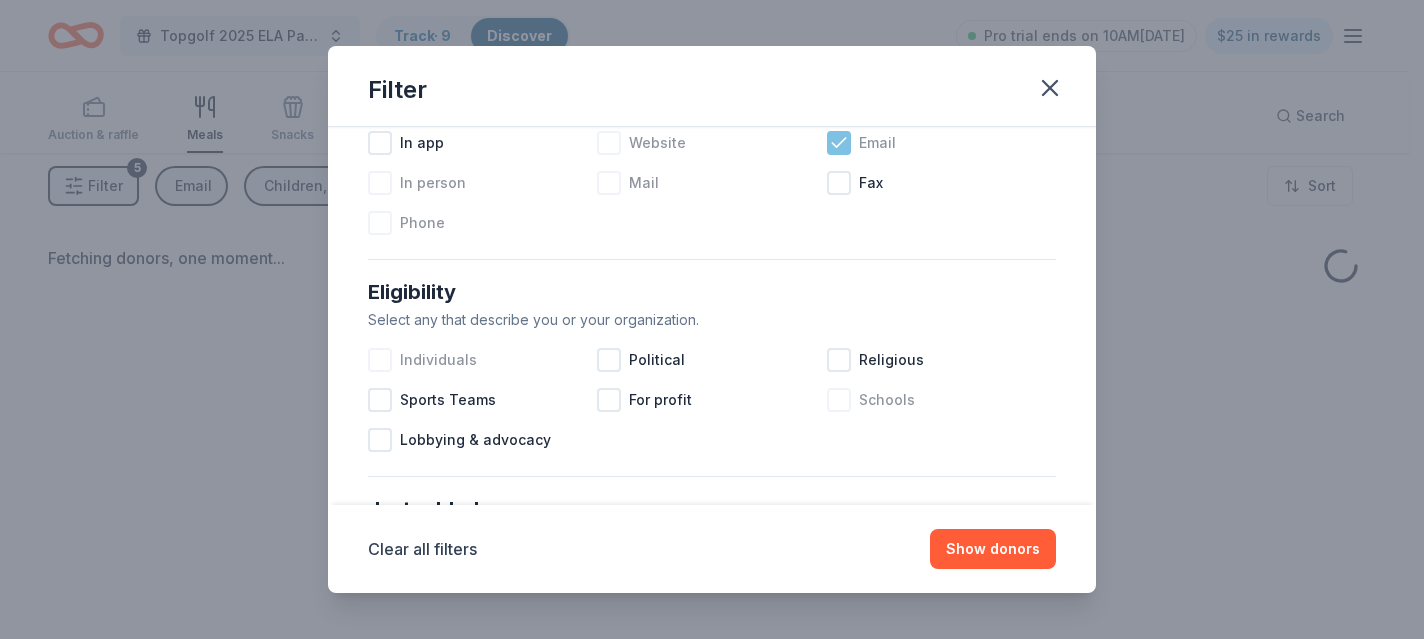 click 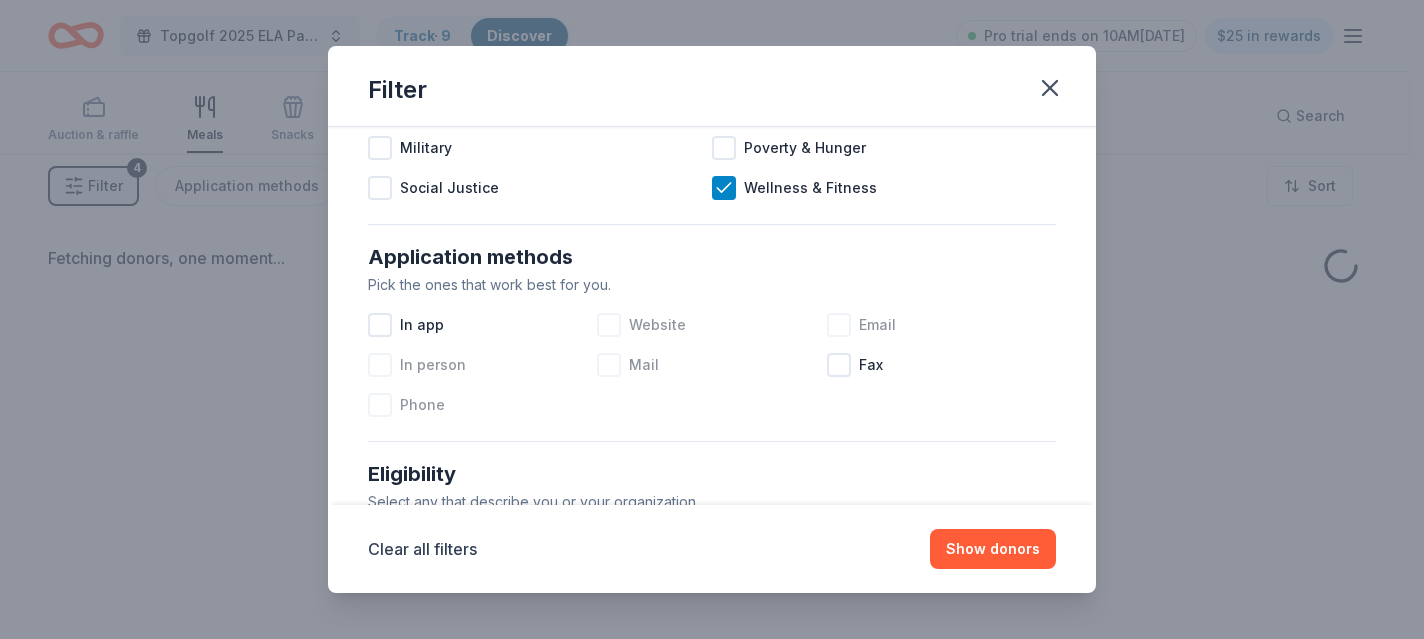 scroll, scrollTop: 77, scrollLeft: 0, axis: vertical 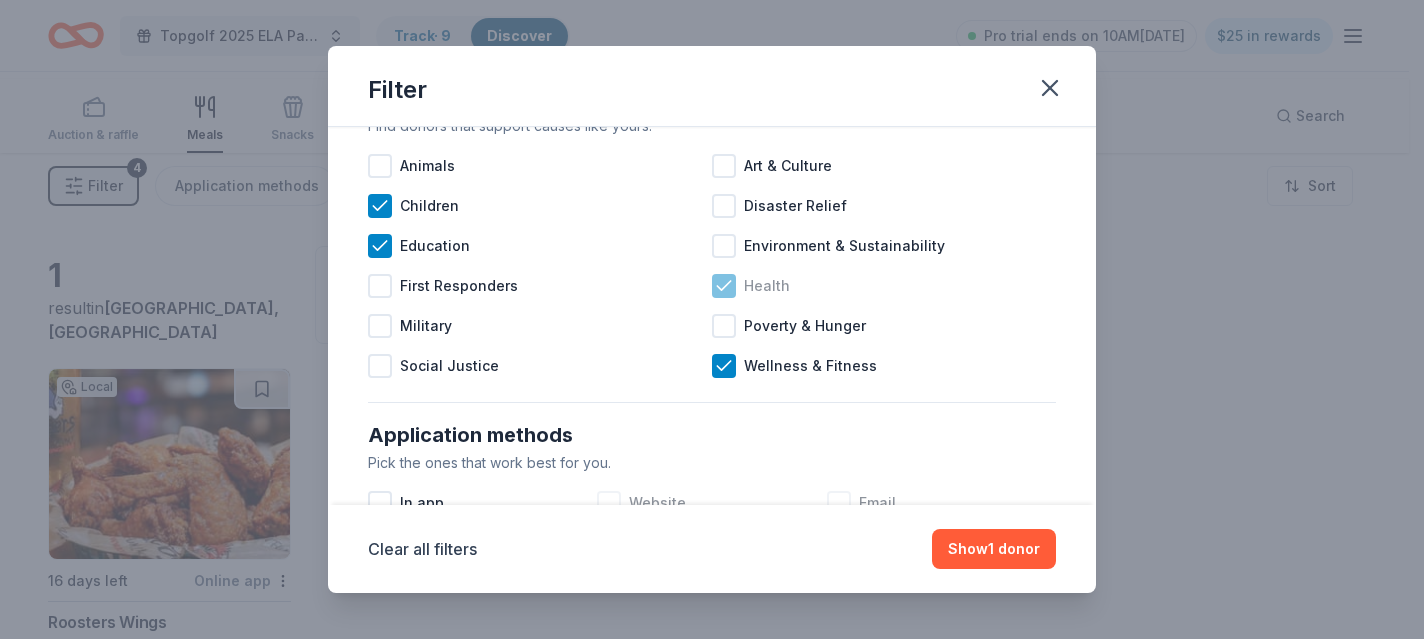 click 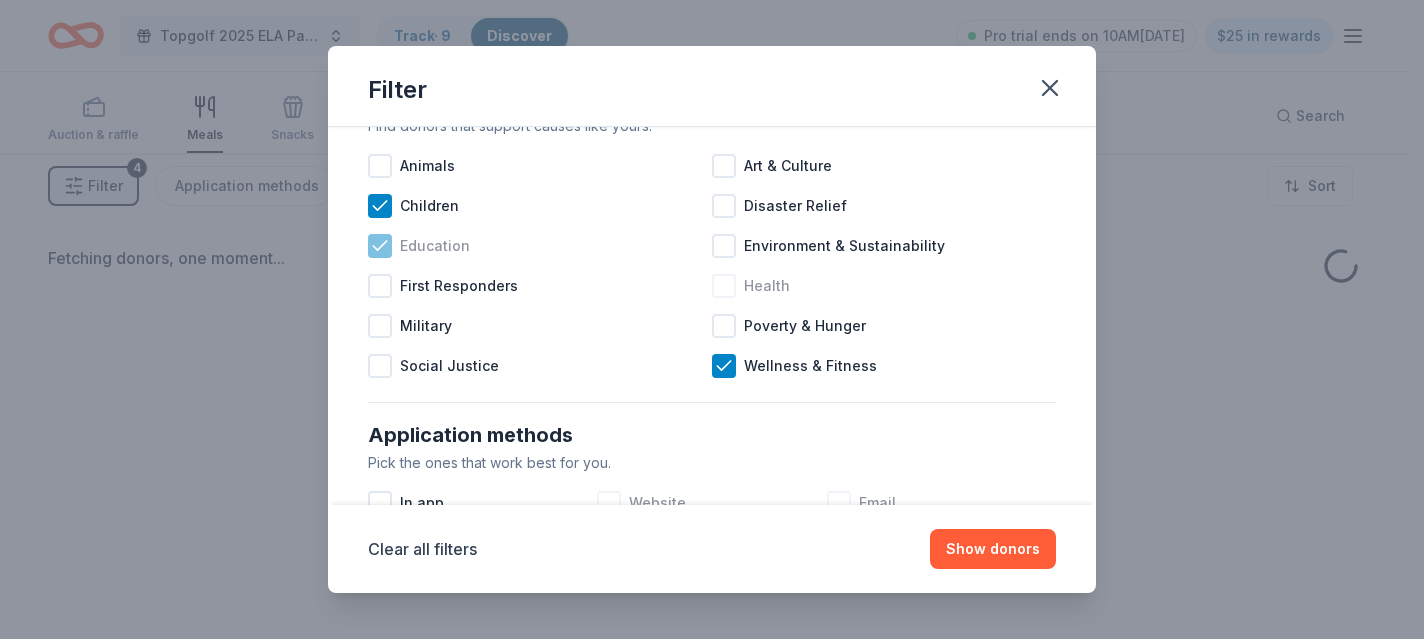 click 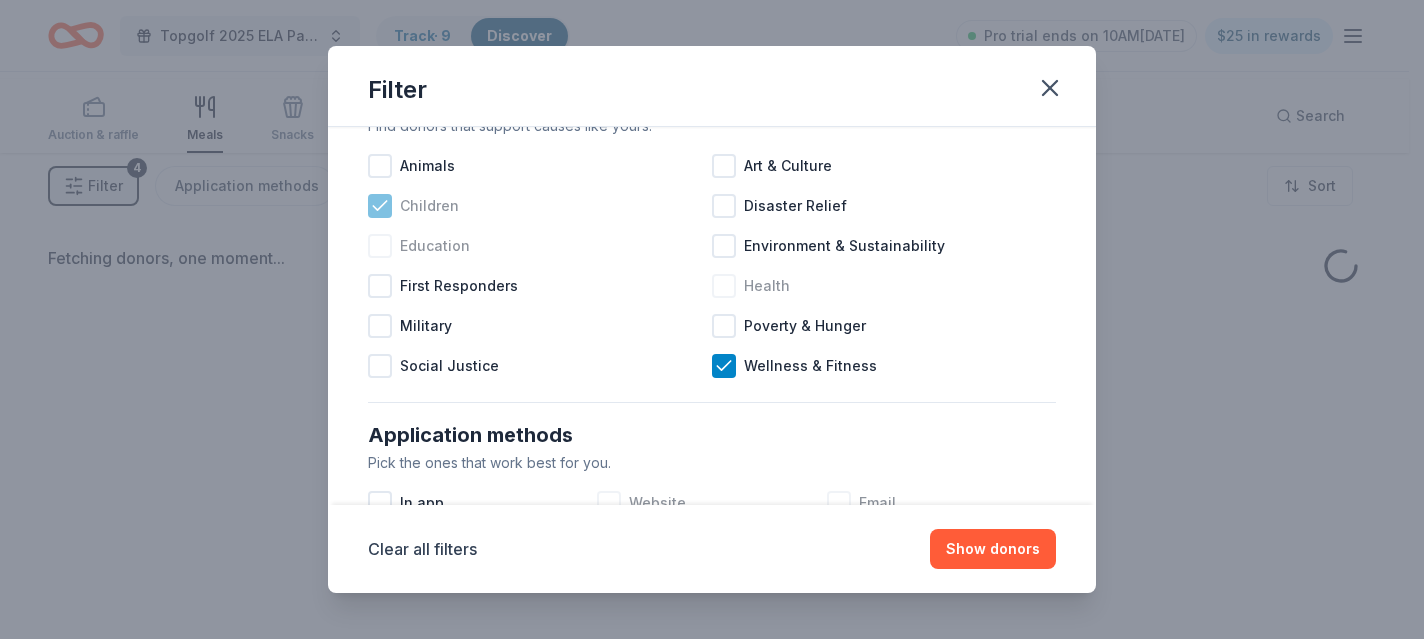 click 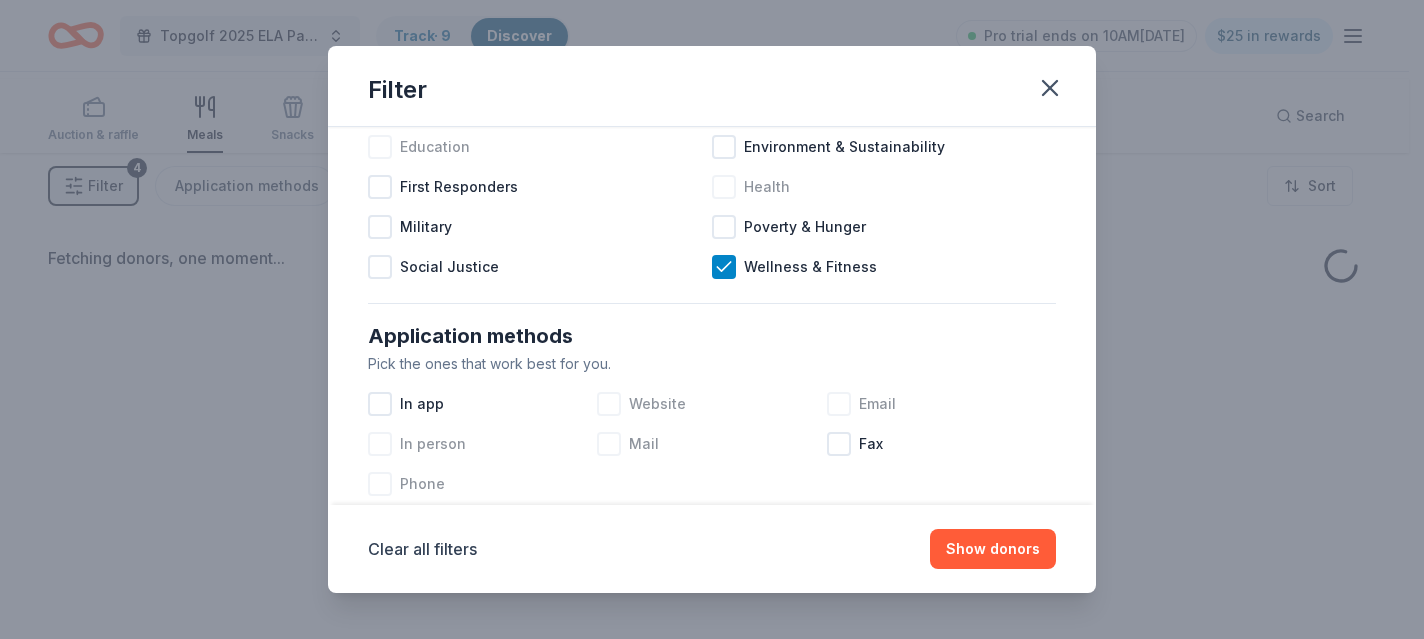 scroll, scrollTop: 189, scrollLeft: 0, axis: vertical 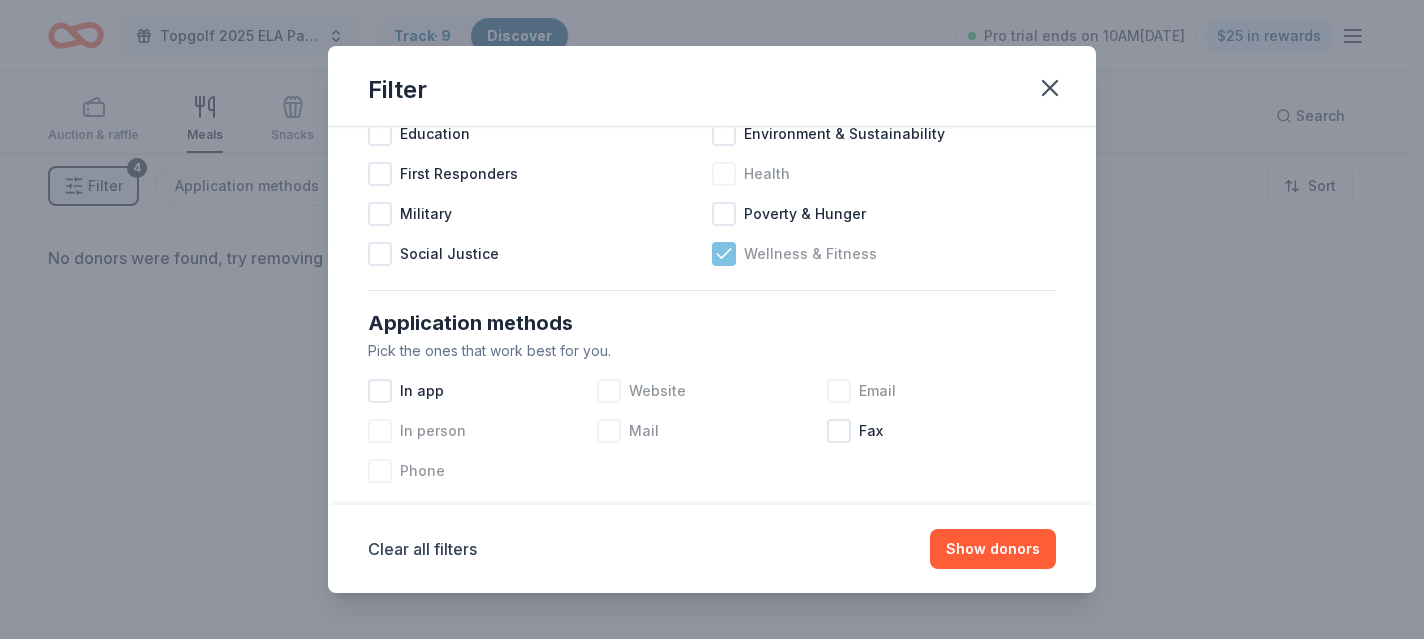 click 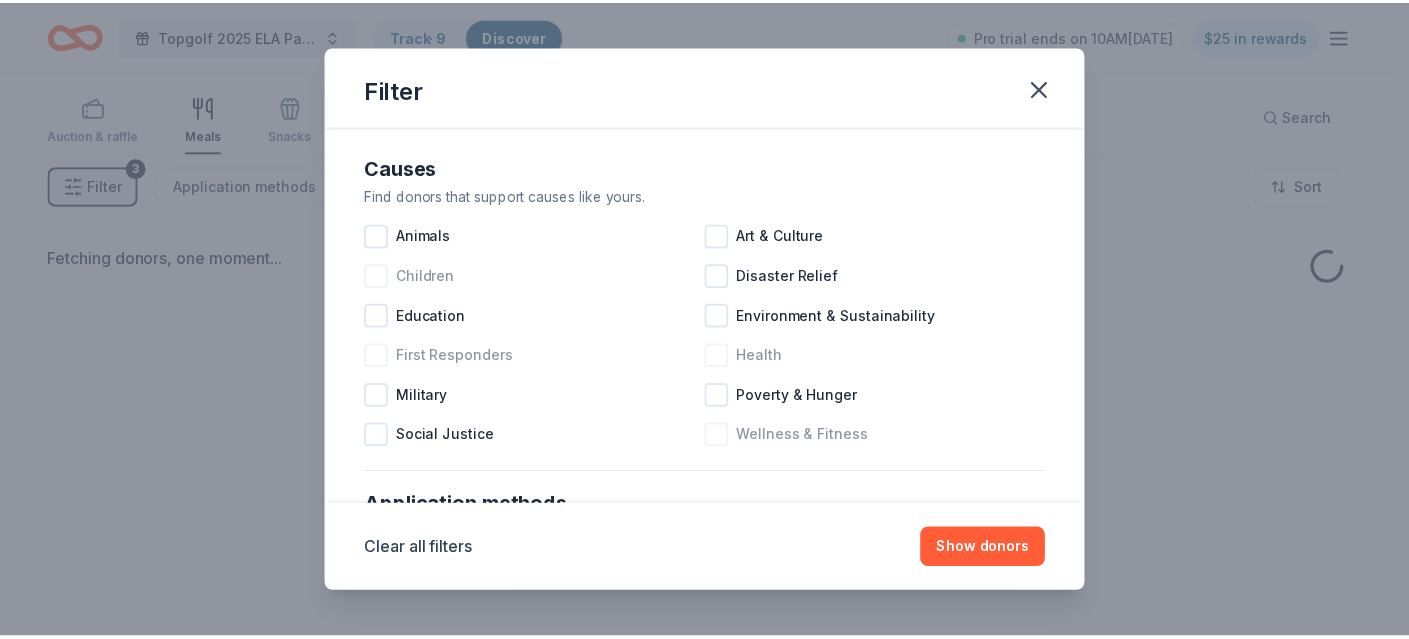 scroll, scrollTop: 0, scrollLeft: 0, axis: both 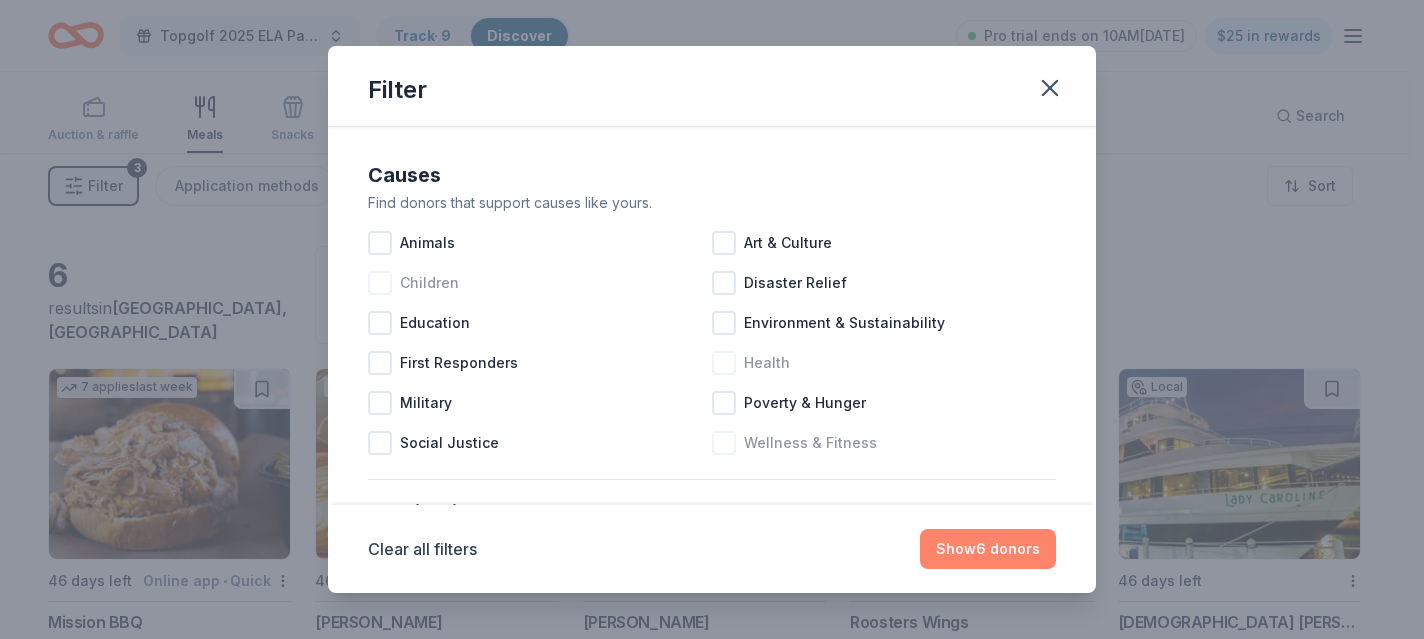 click on "Show  6   donors" at bounding box center (988, 549) 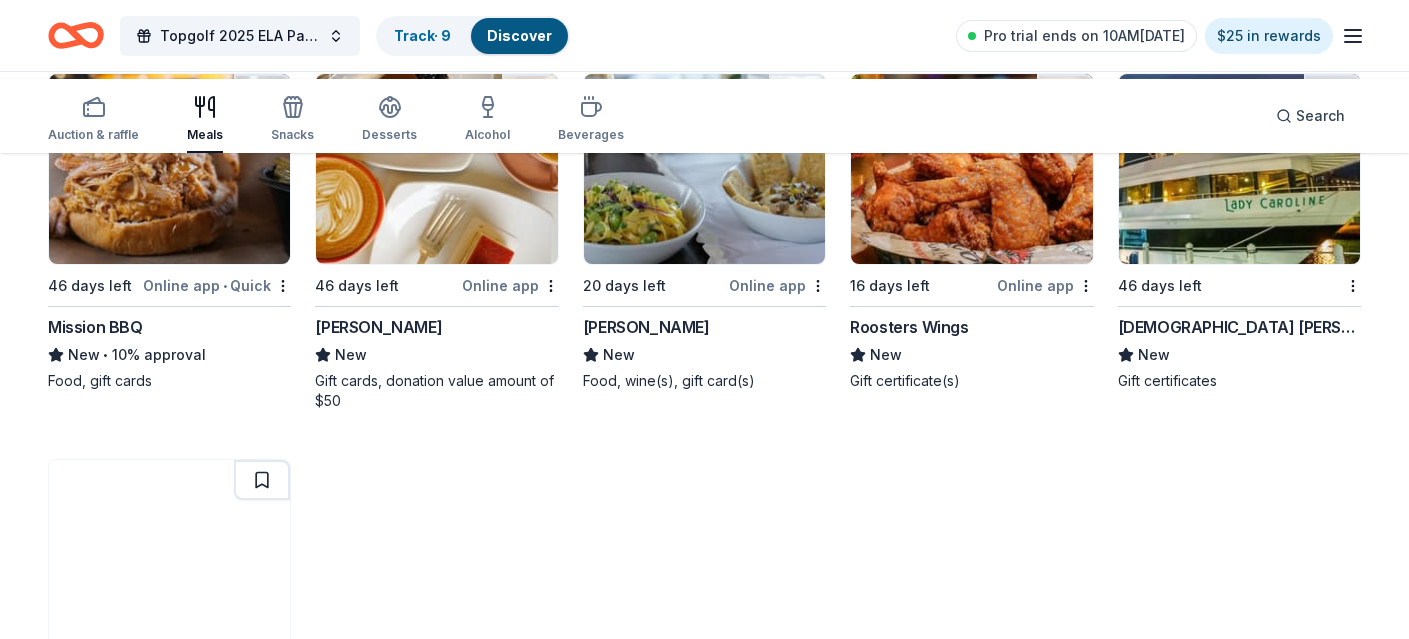 scroll, scrollTop: 0, scrollLeft: 0, axis: both 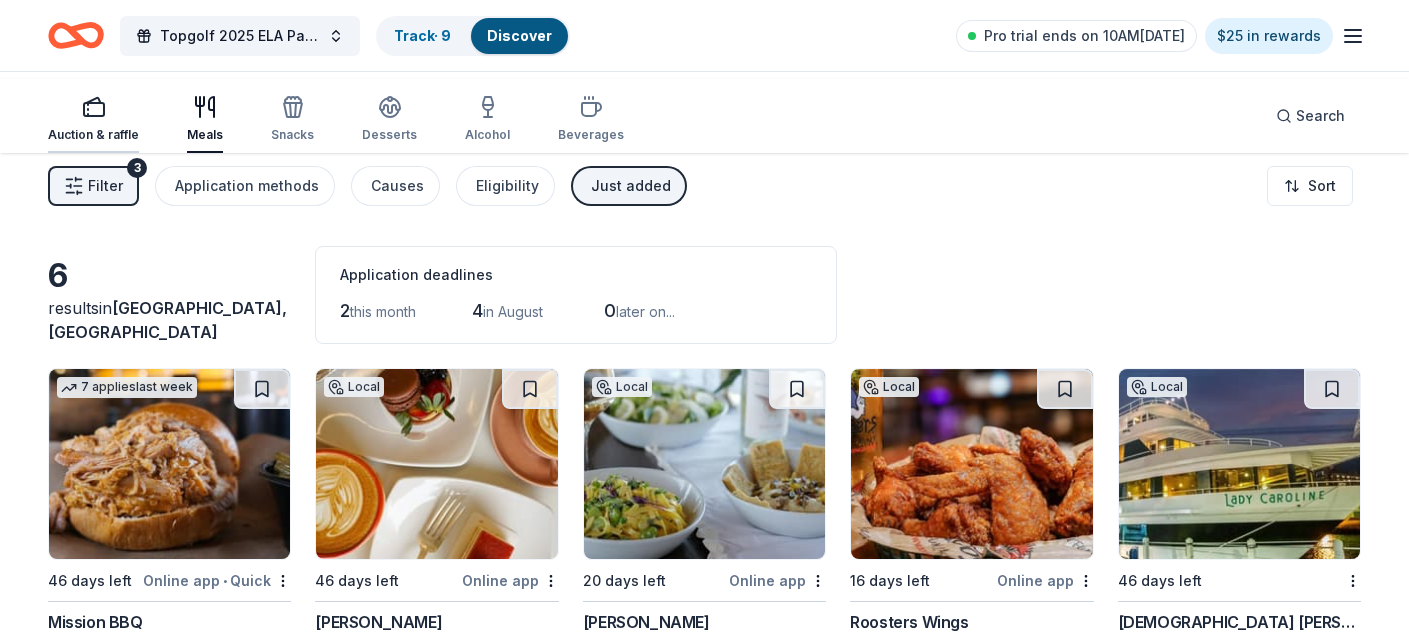 click 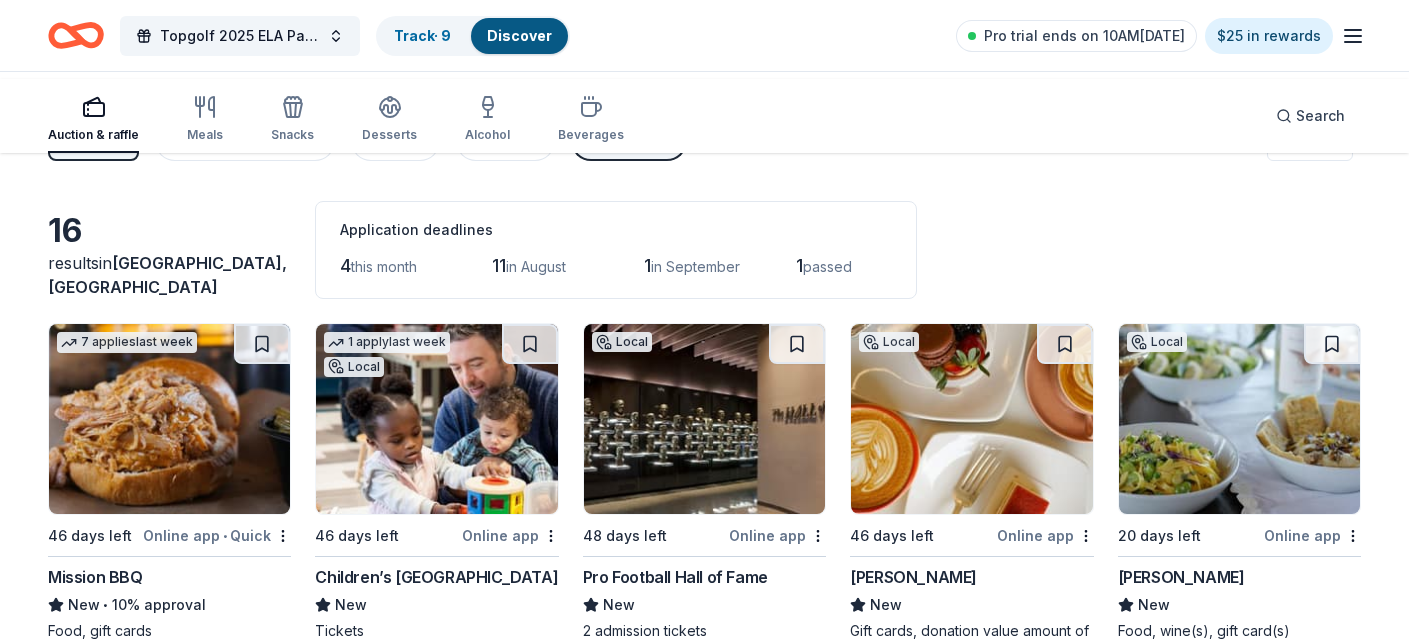 scroll, scrollTop: 28, scrollLeft: 0, axis: vertical 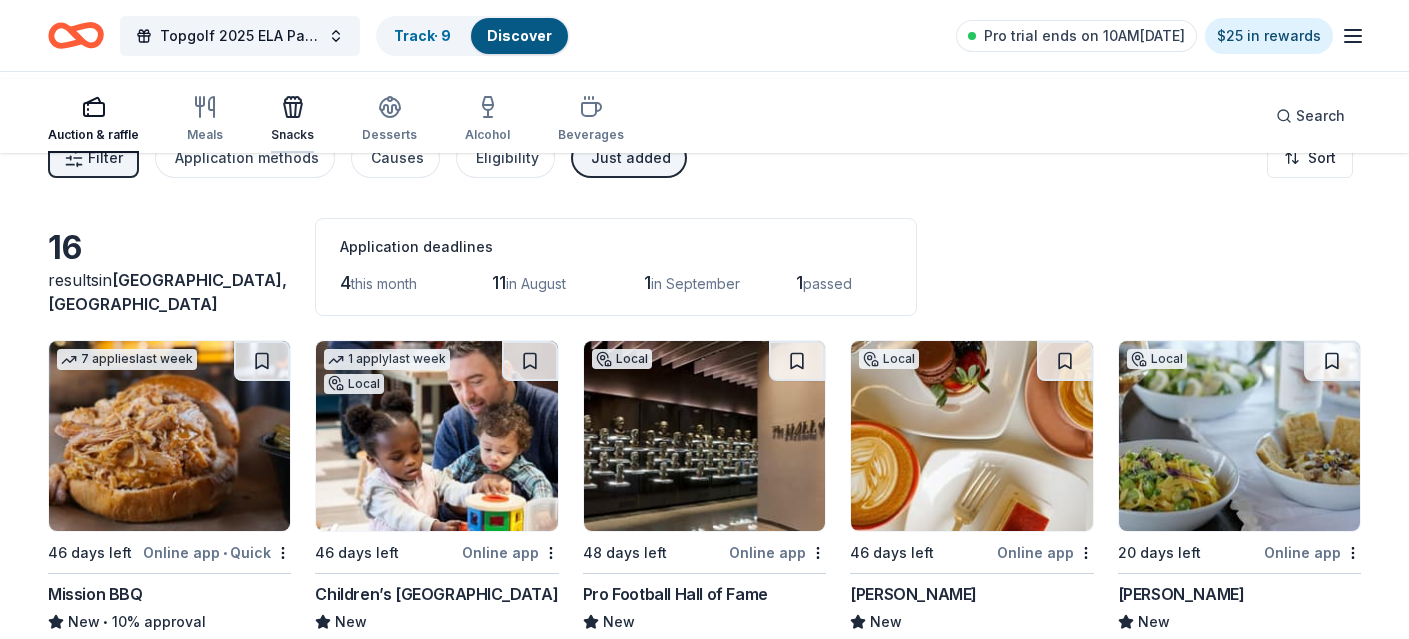 click 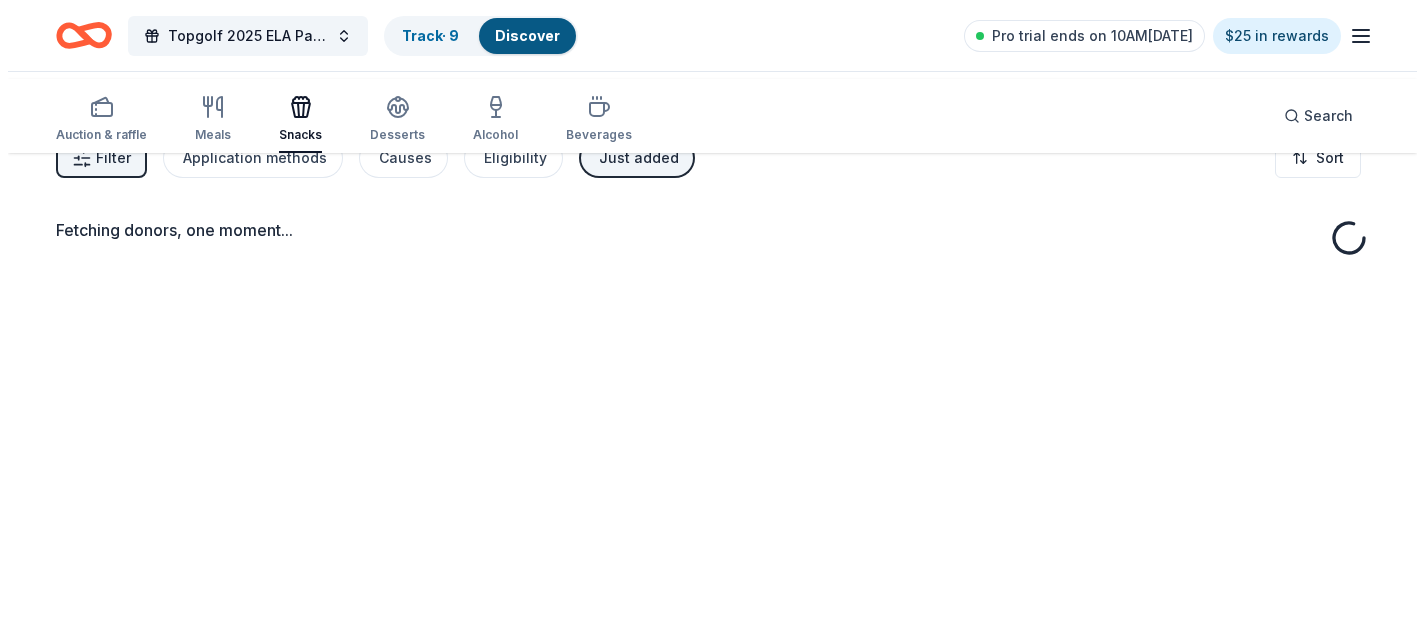 scroll, scrollTop: 0, scrollLeft: 0, axis: both 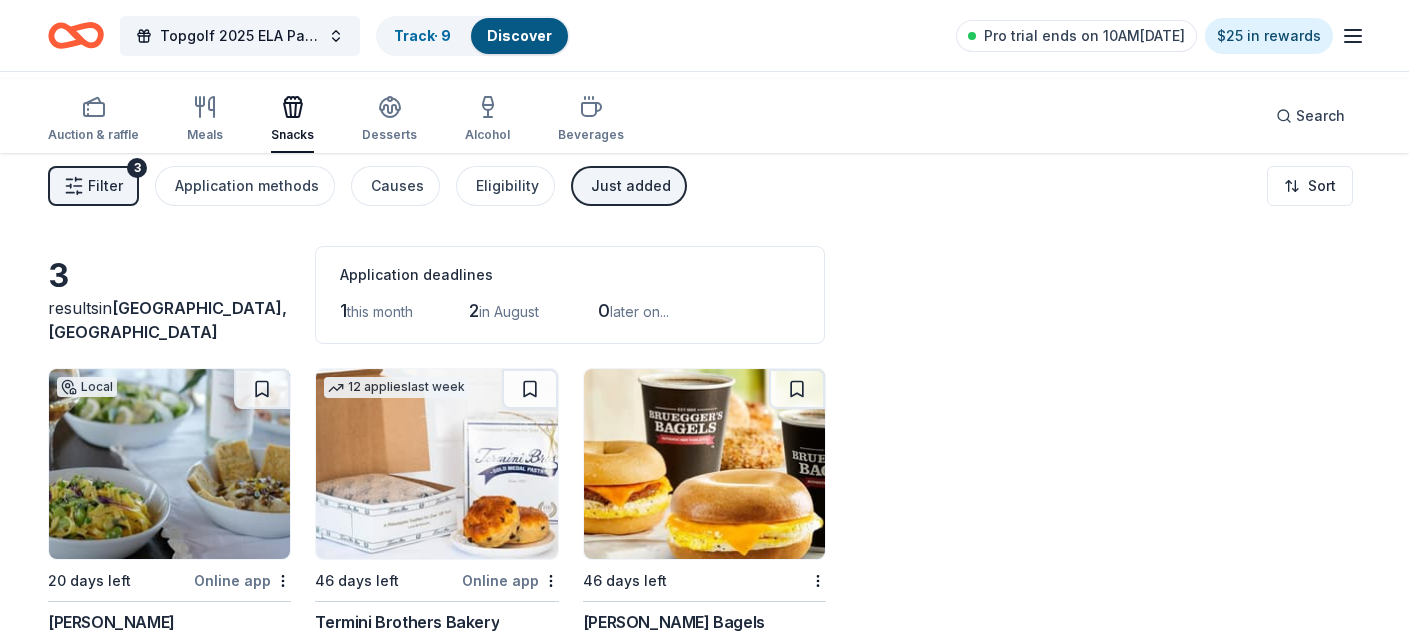 click on "Filter" at bounding box center [105, 186] 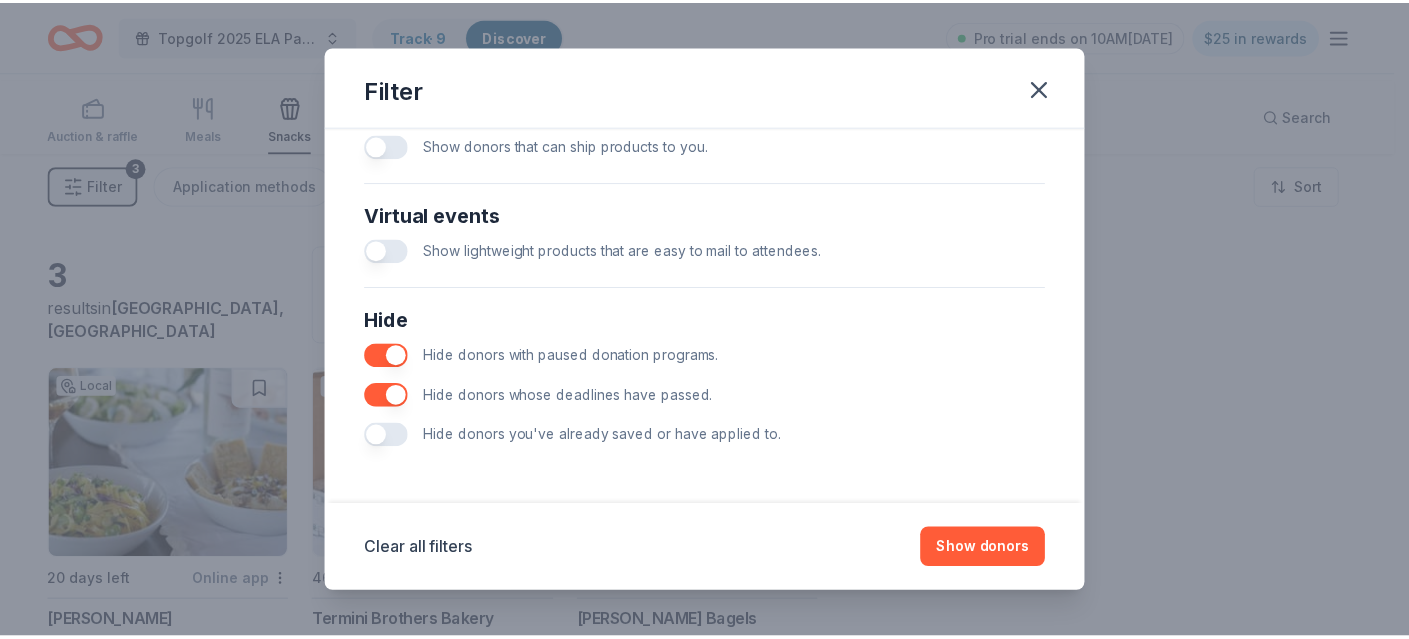scroll, scrollTop: 1318, scrollLeft: 0, axis: vertical 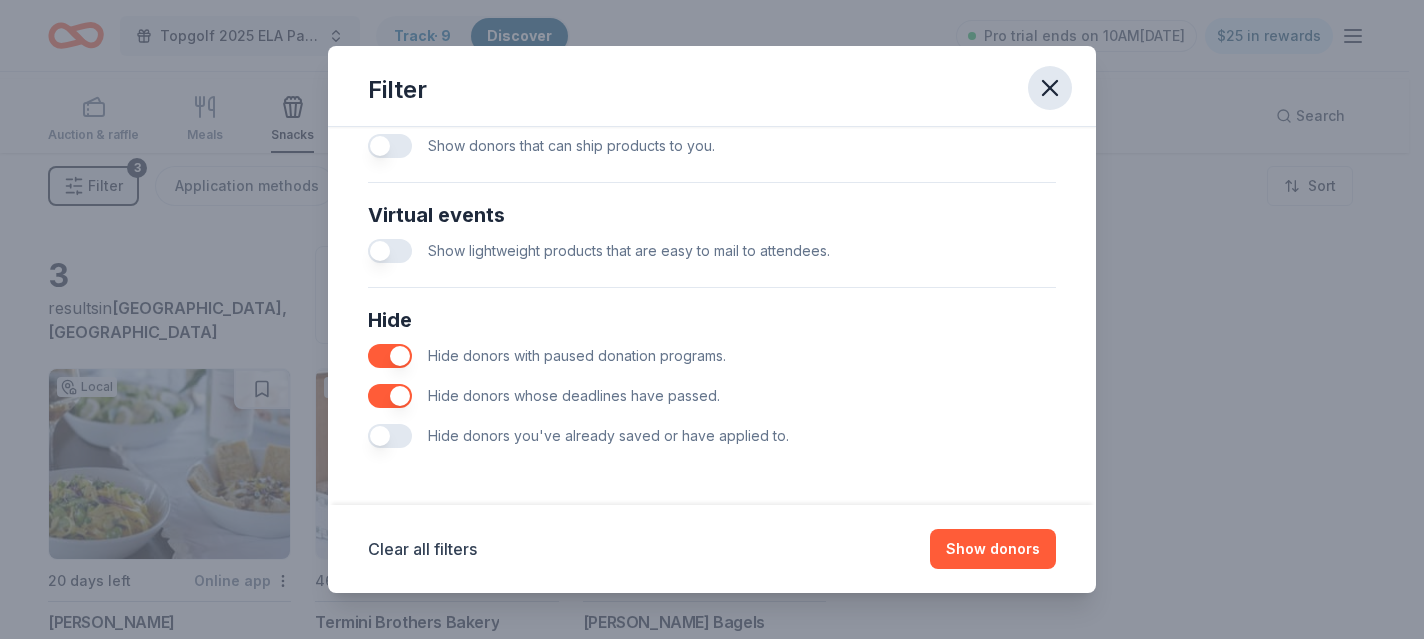 click 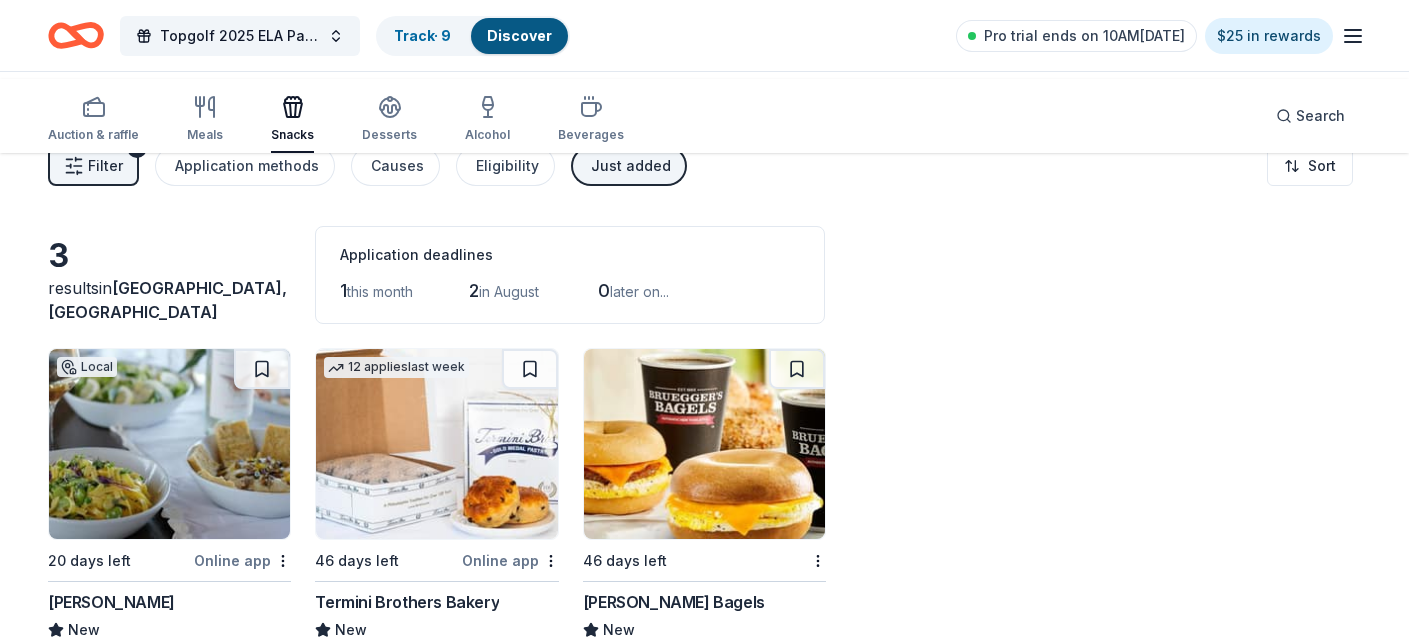 scroll, scrollTop: 0, scrollLeft: 0, axis: both 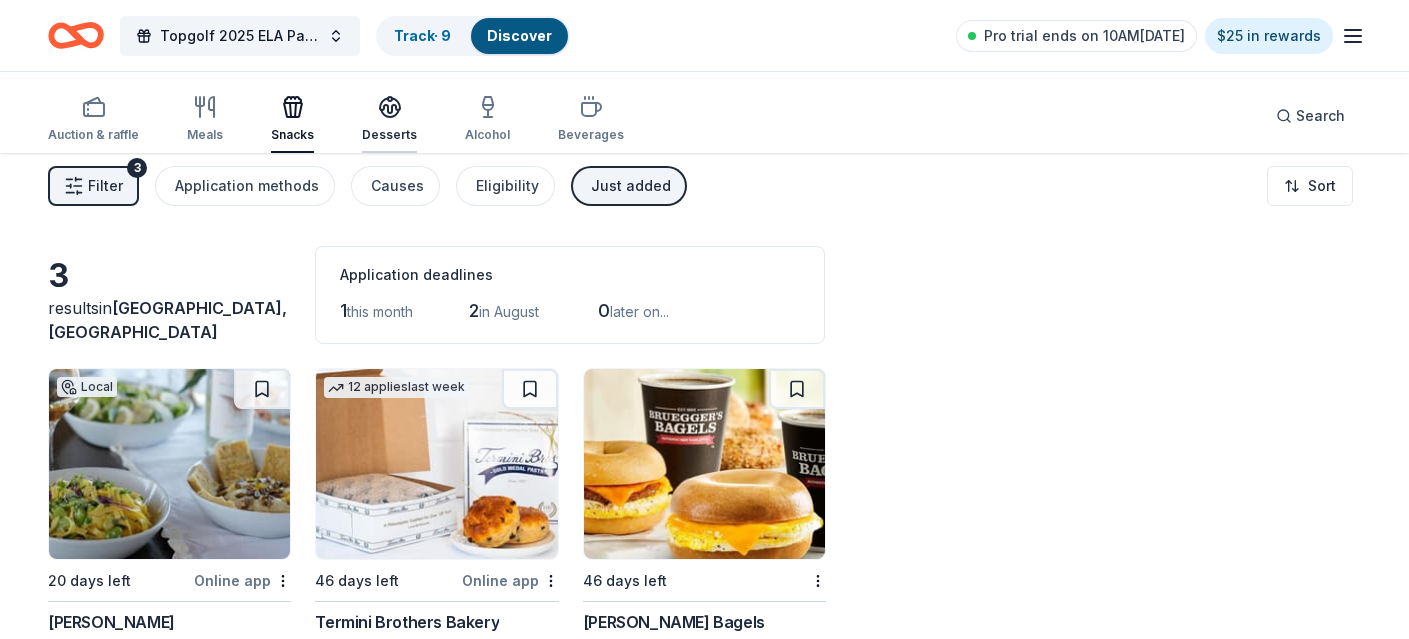 click 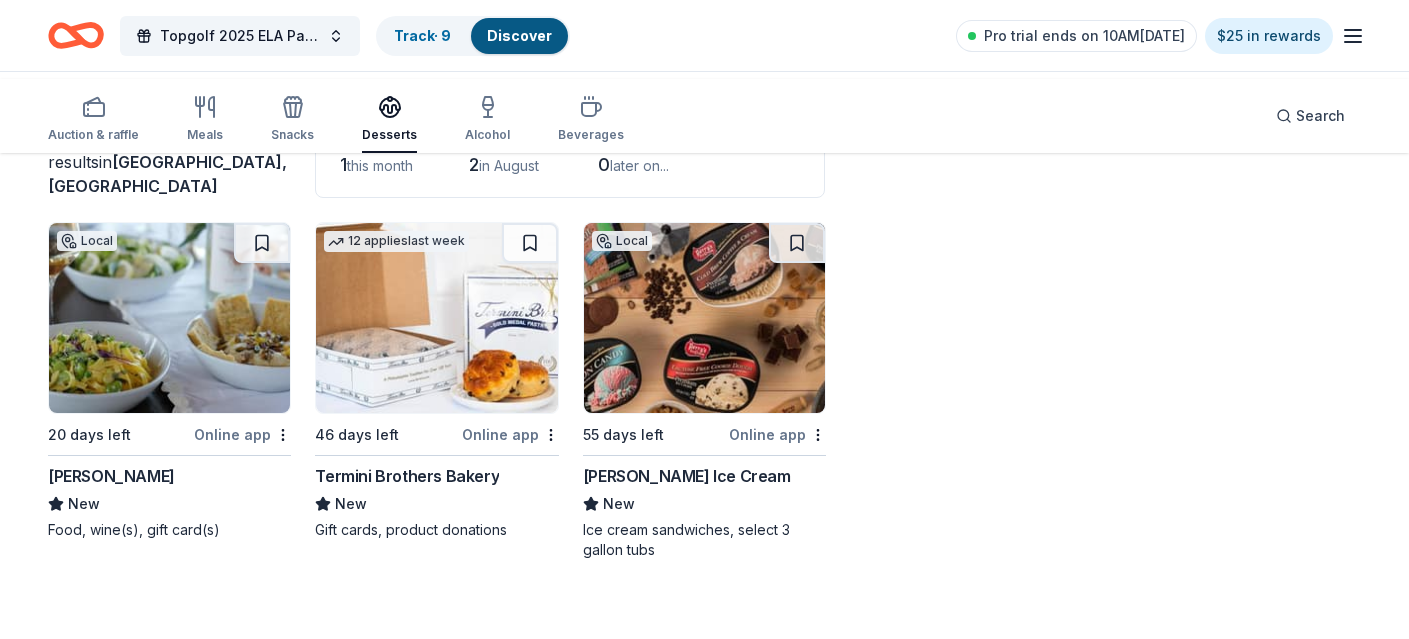 scroll, scrollTop: 0, scrollLeft: 0, axis: both 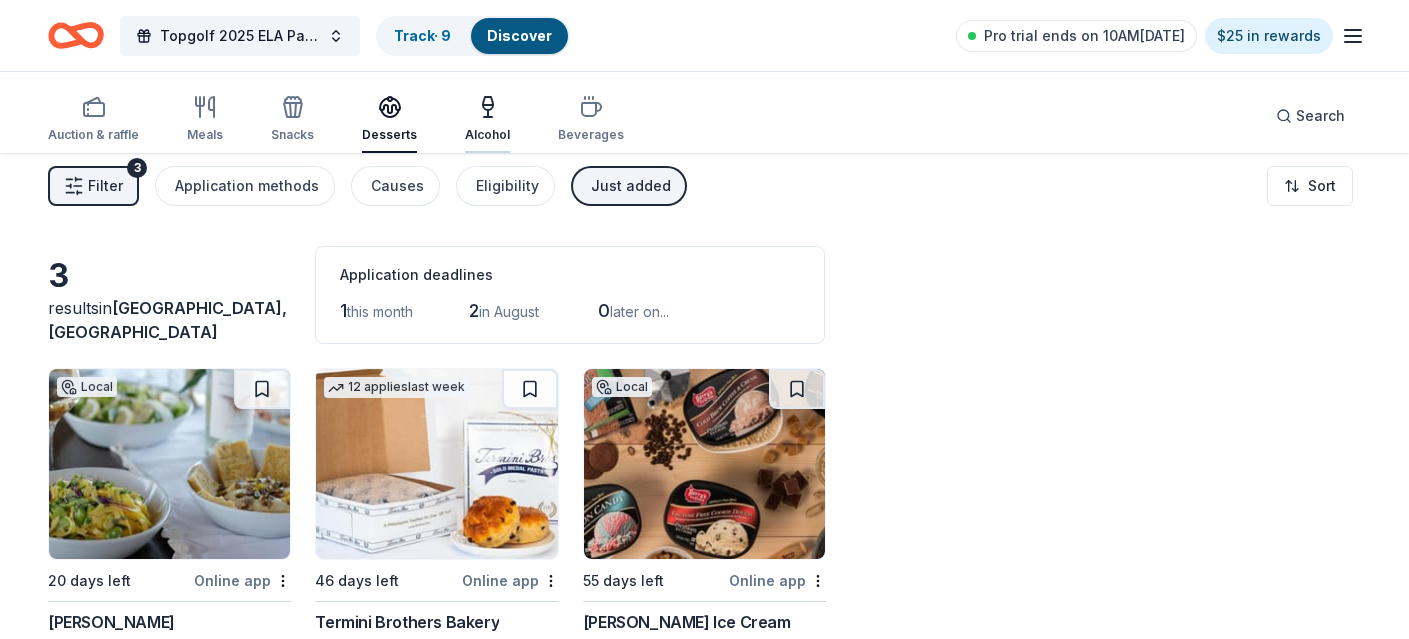 click 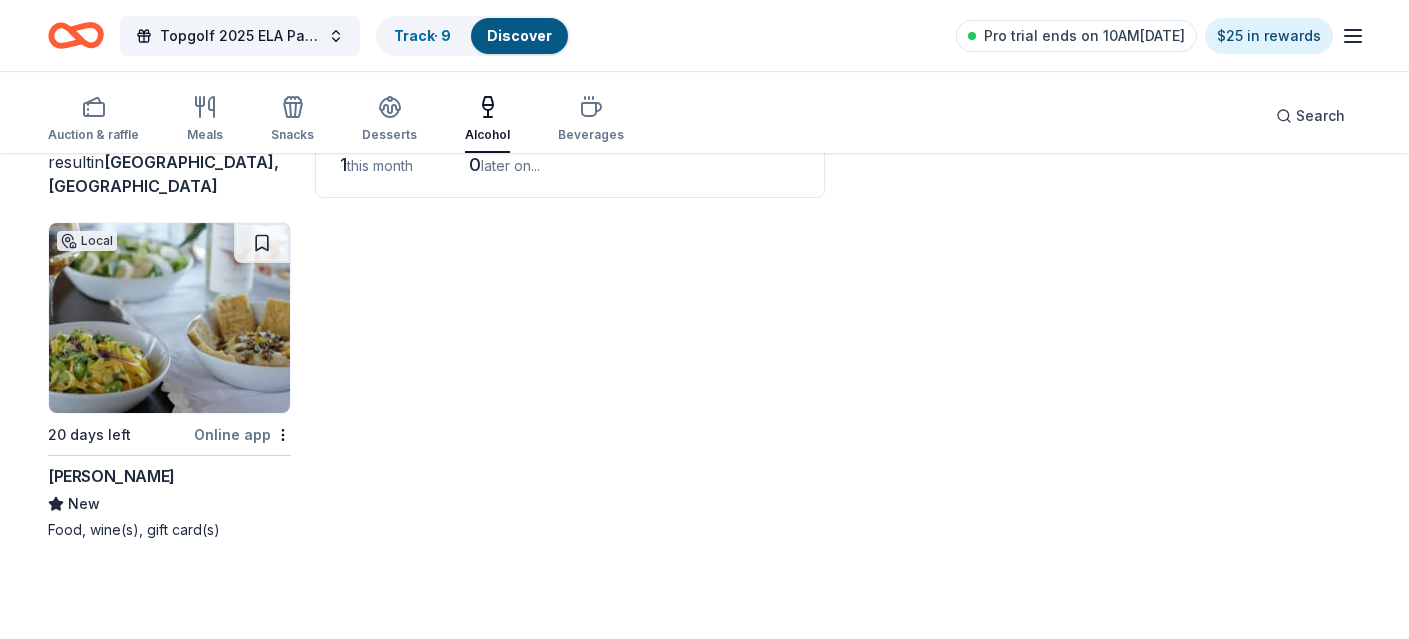 scroll, scrollTop: 0, scrollLeft: 0, axis: both 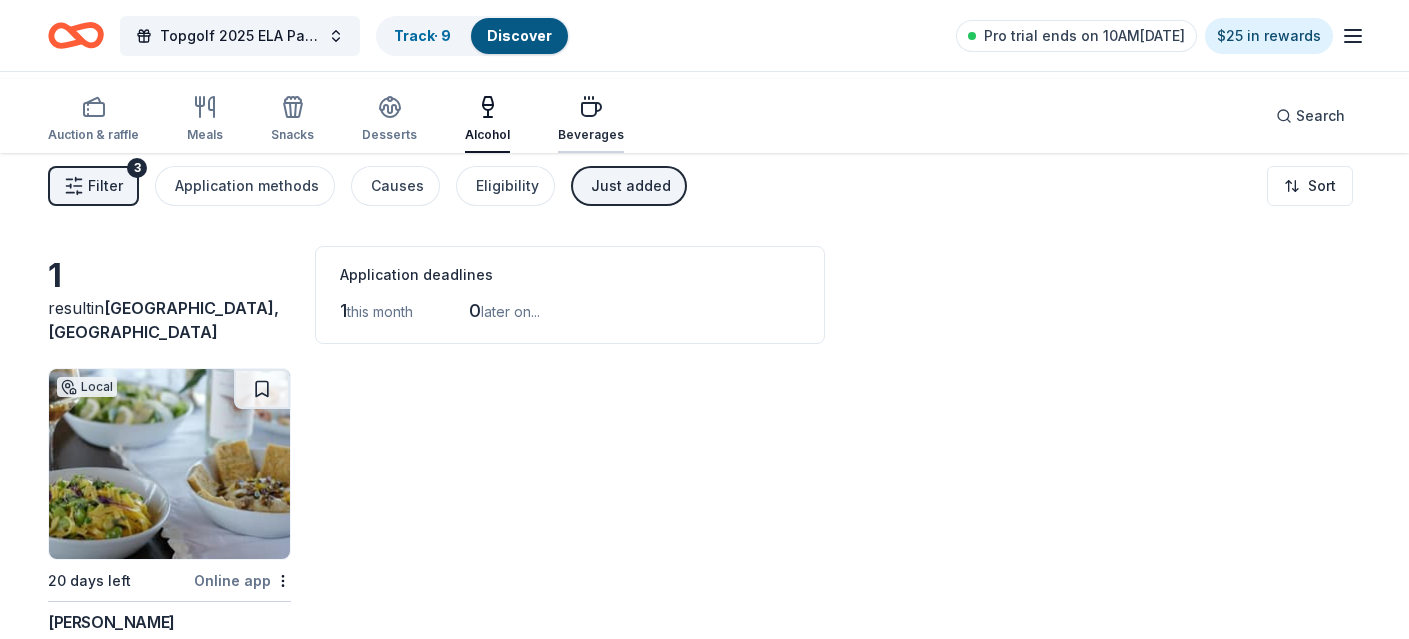 click 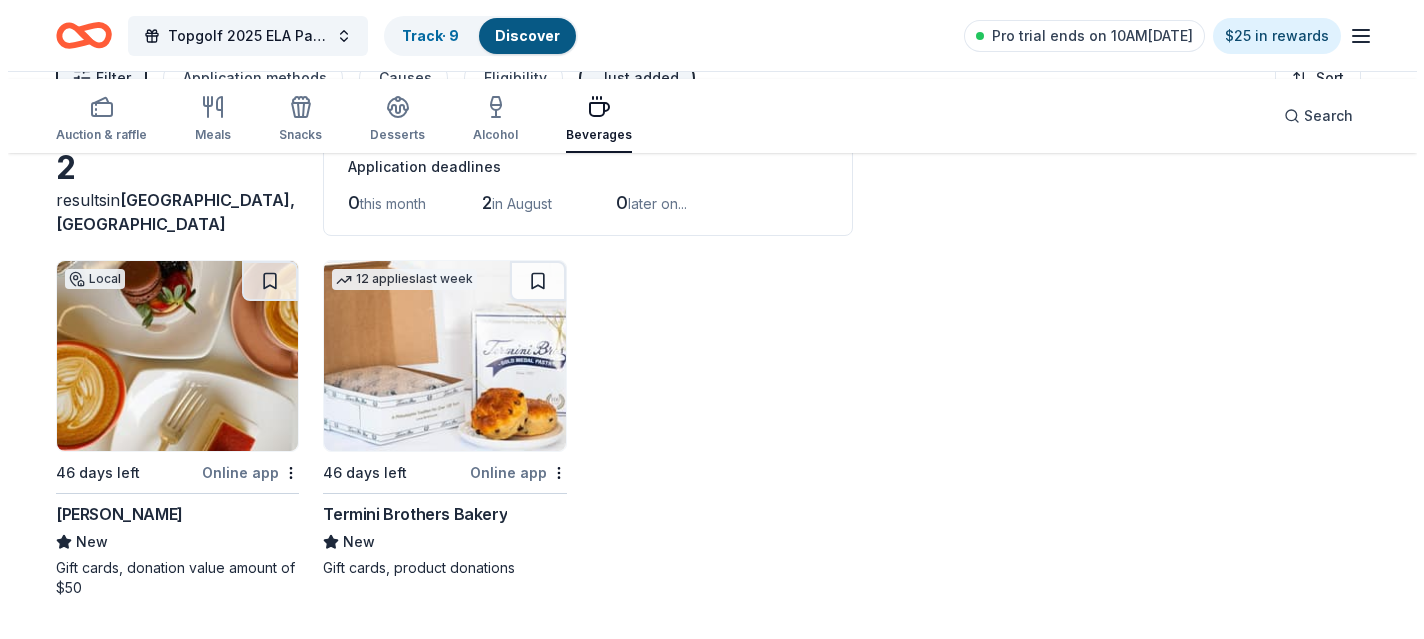 scroll, scrollTop: 0, scrollLeft: 0, axis: both 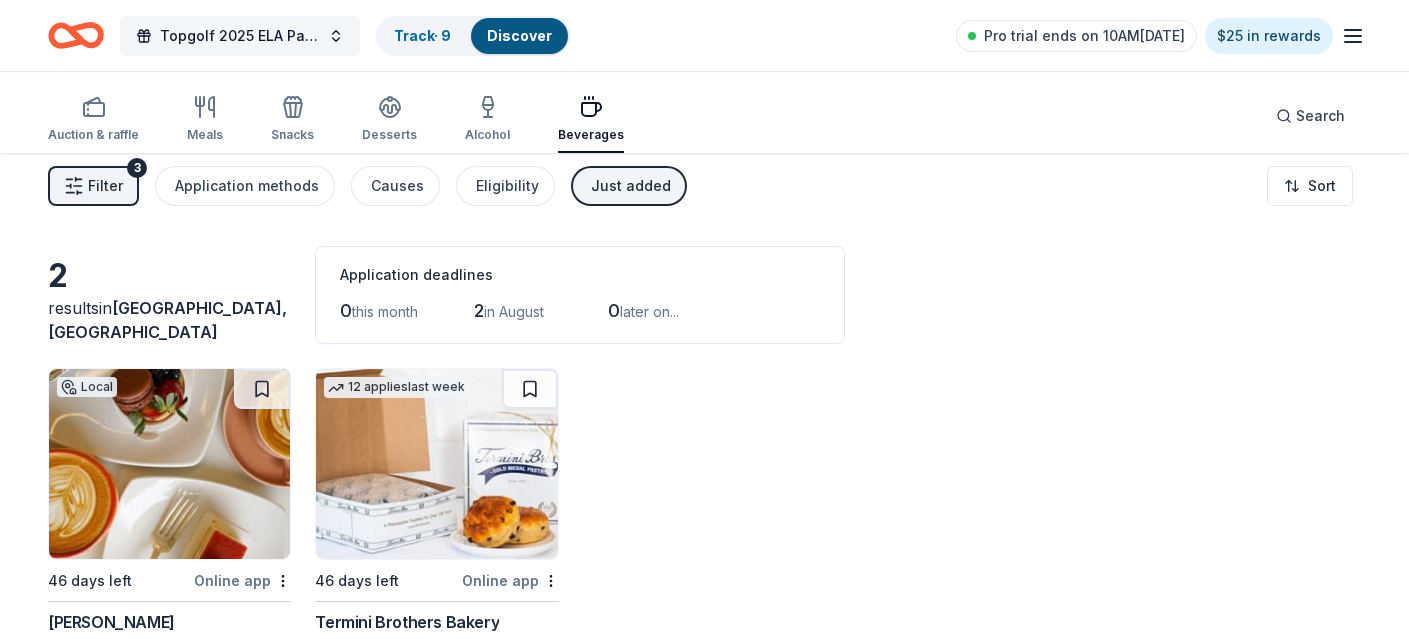 click on "Topgolf 2025 ELA Par=tee" at bounding box center [240, 36] 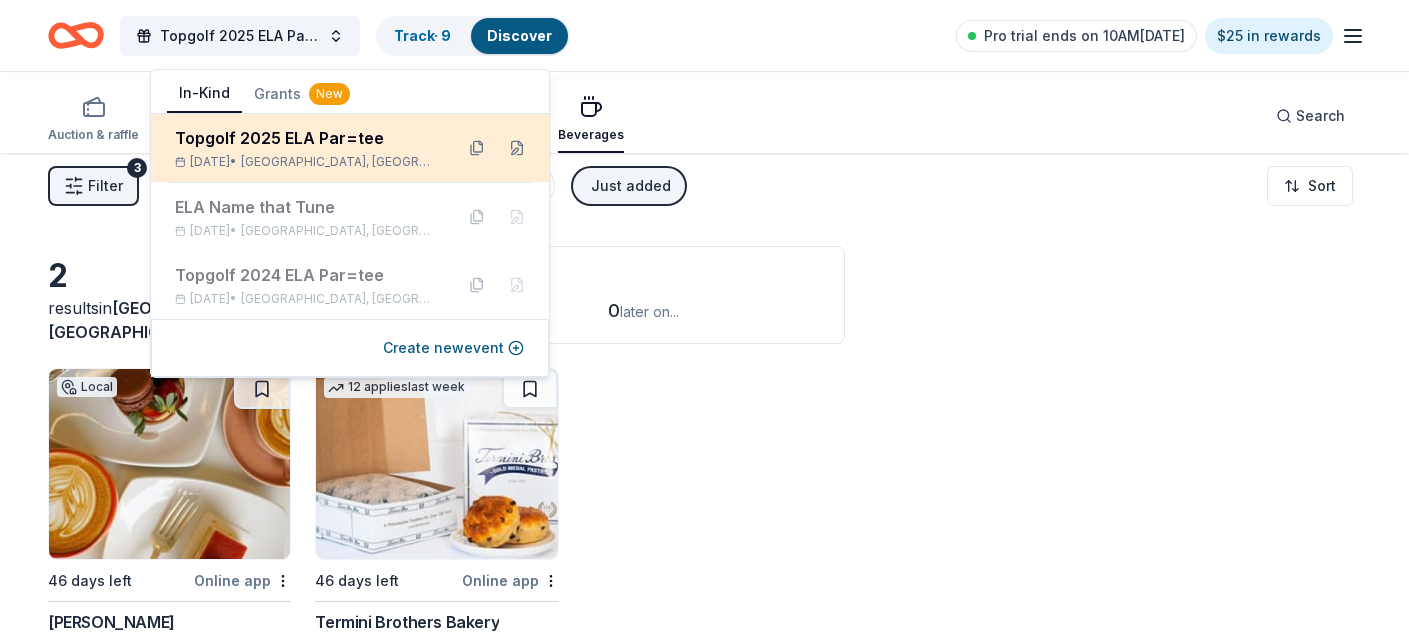 click on "Topgolf 2025 ELA Par=tee" at bounding box center [306, 138] 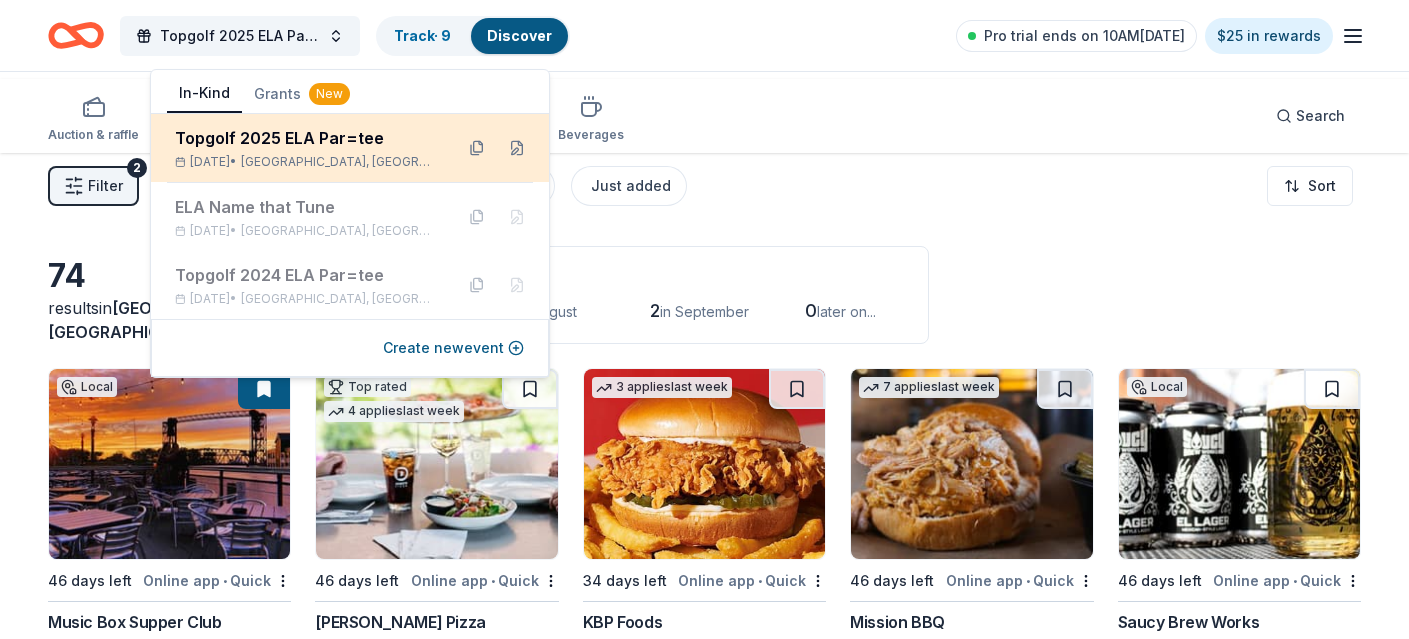 click on "Topgolf 2025 ELA Par=tee" at bounding box center [306, 138] 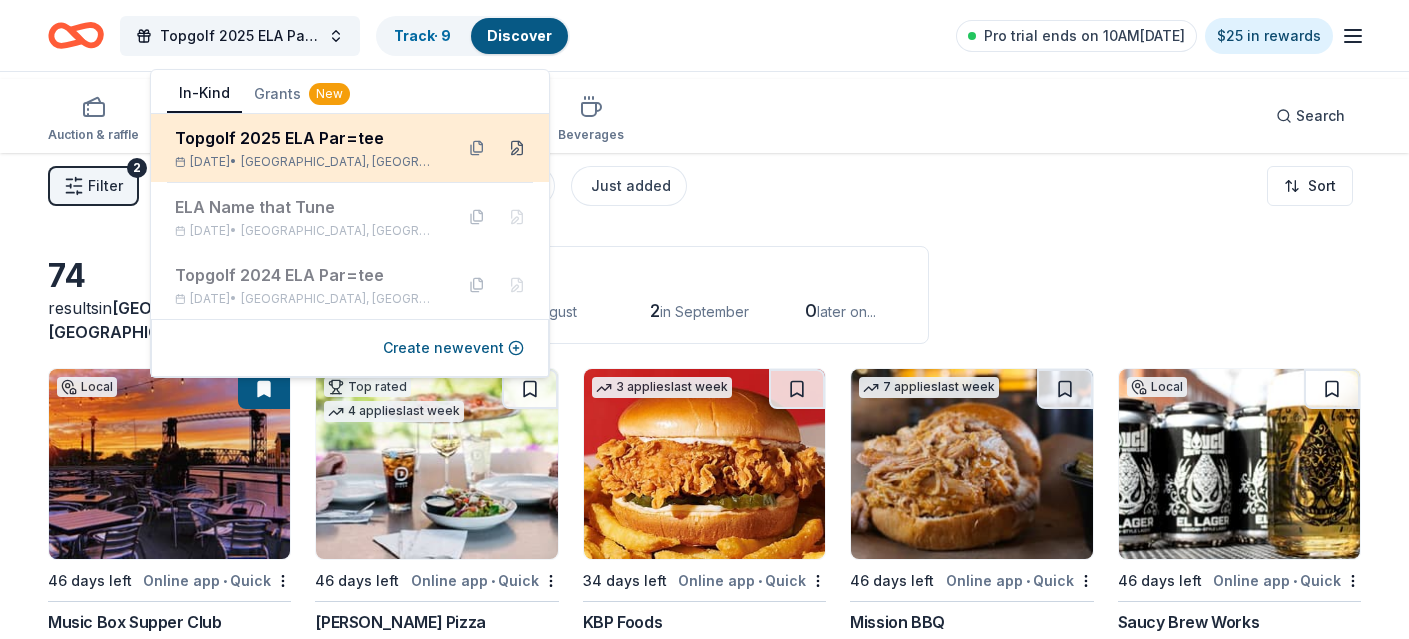 click at bounding box center (517, 148) 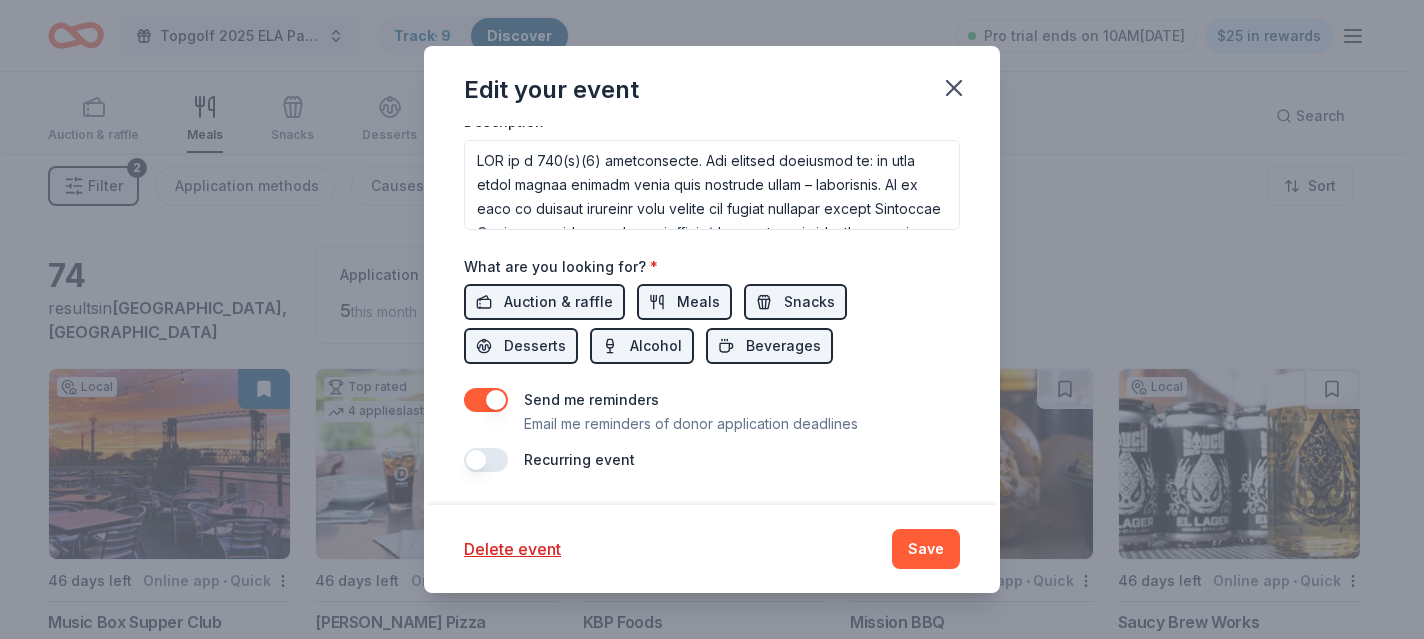 scroll, scrollTop: 797, scrollLeft: 0, axis: vertical 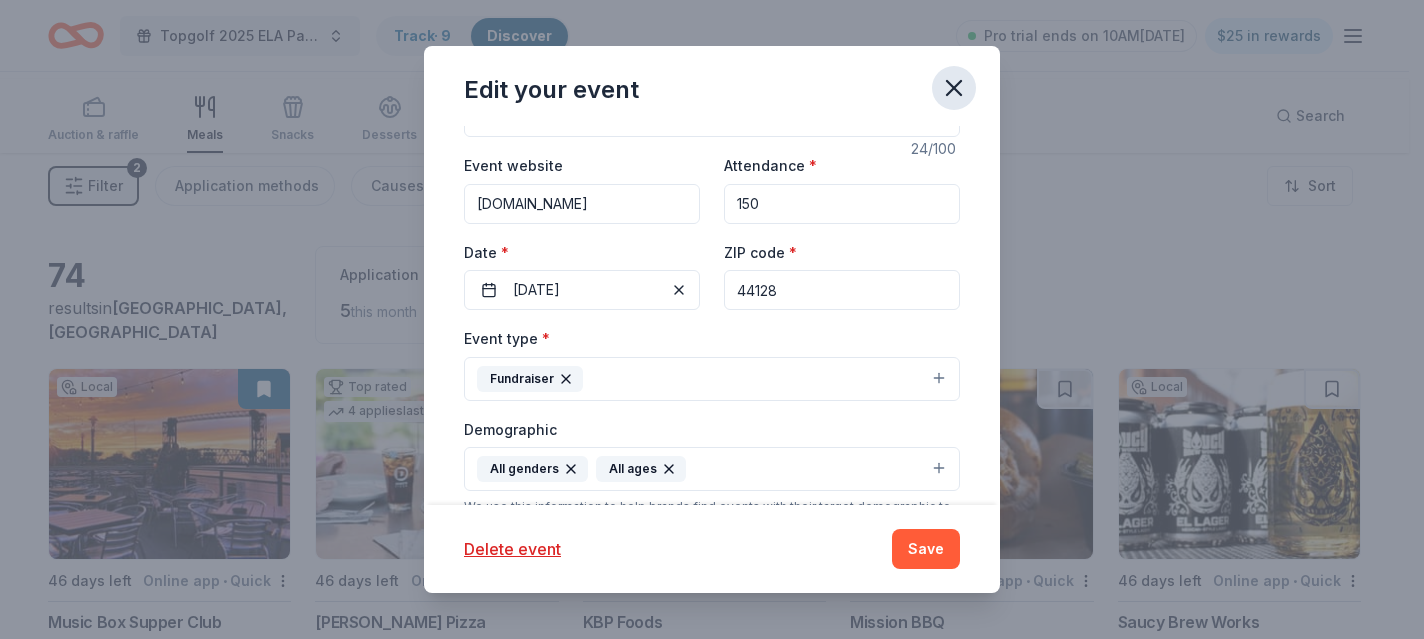 click 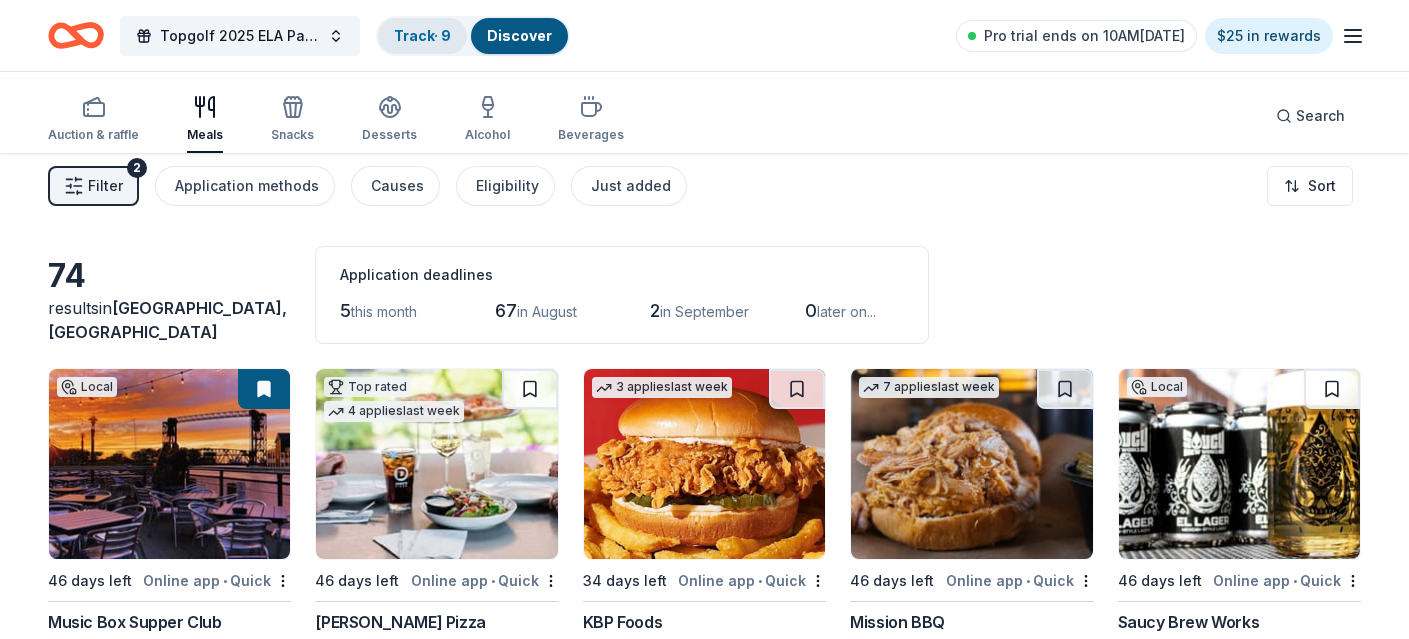 click on "Track  · 9" at bounding box center [422, 35] 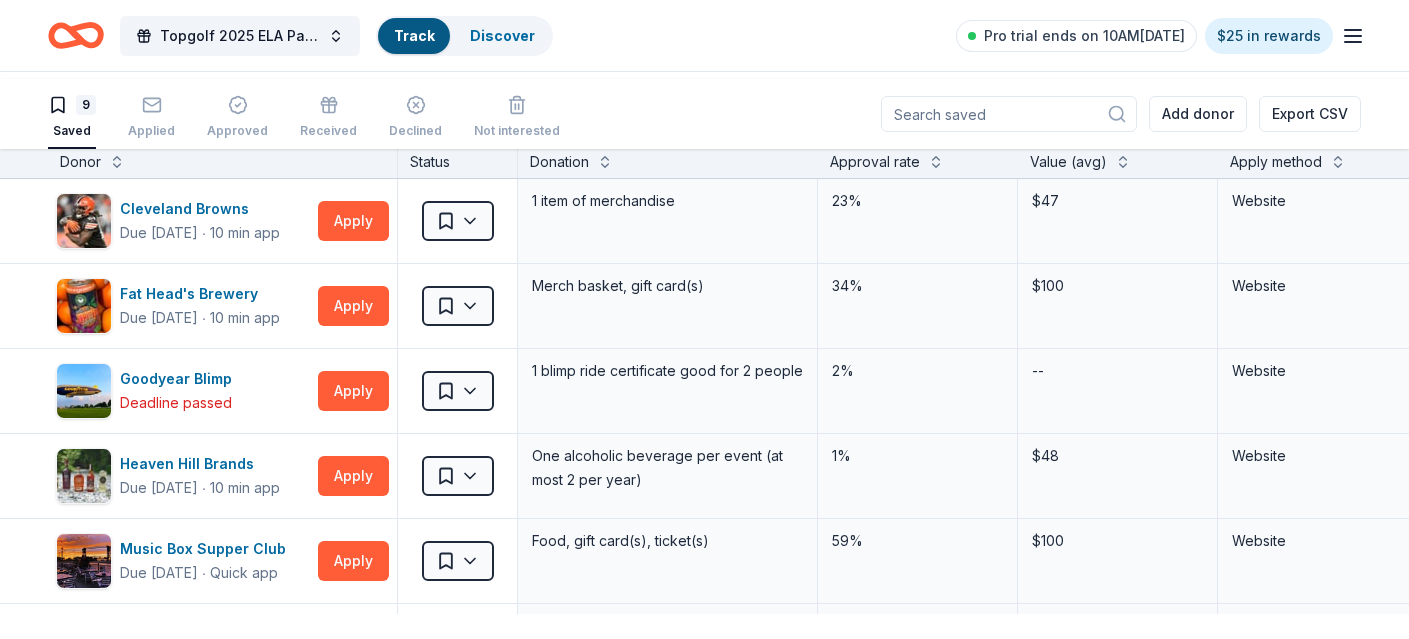 scroll, scrollTop: 1, scrollLeft: 0, axis: vertical 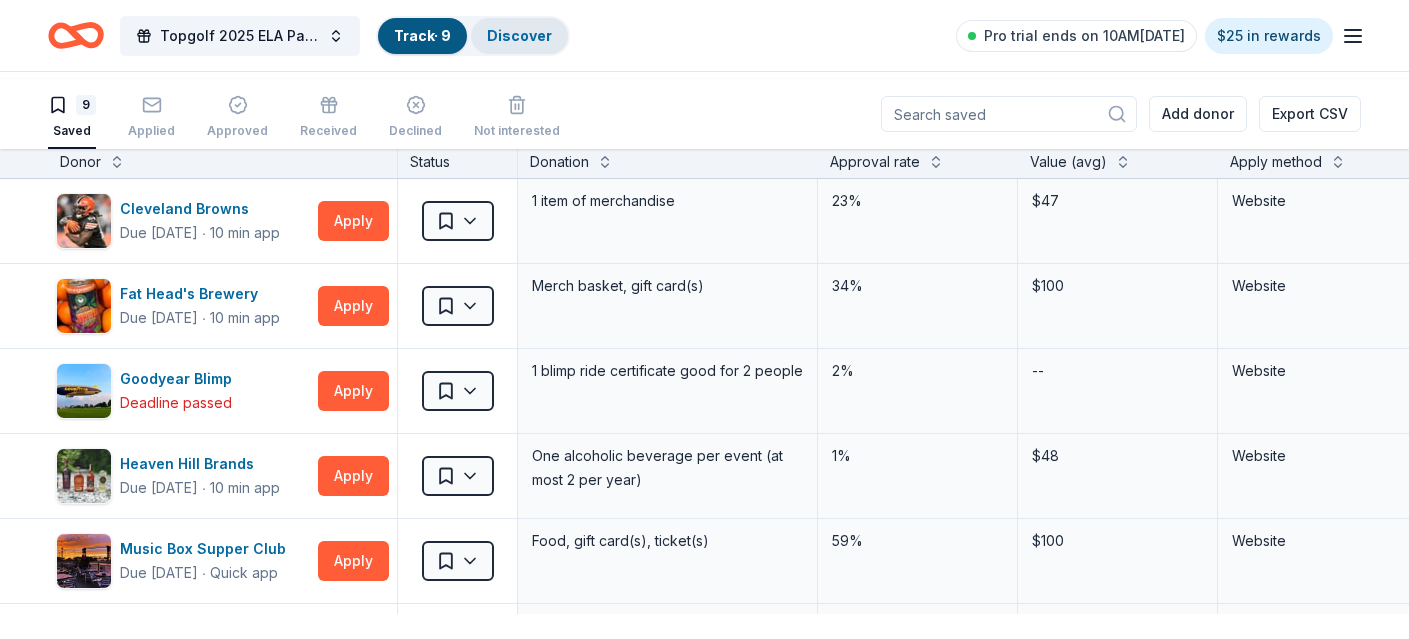 click on "Discover" at bounding box center (519, 35) 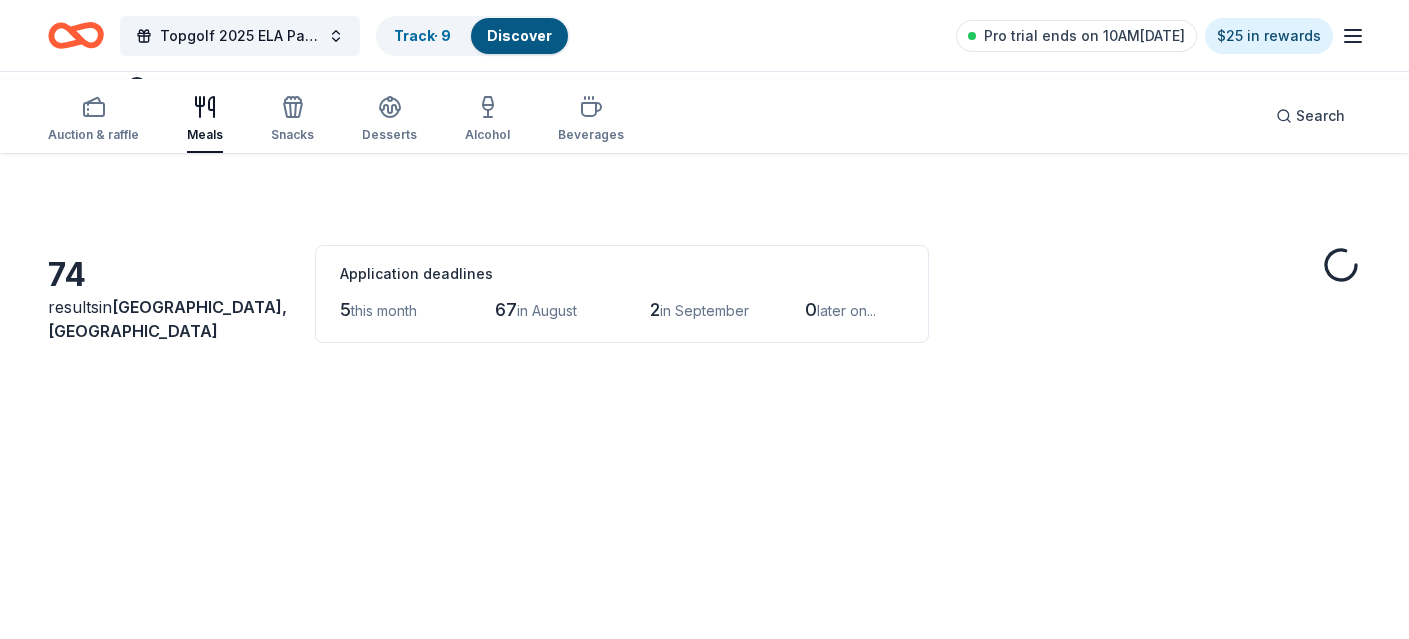 scroll, scrollTop: 0, scrollLeft: 0, axis: both 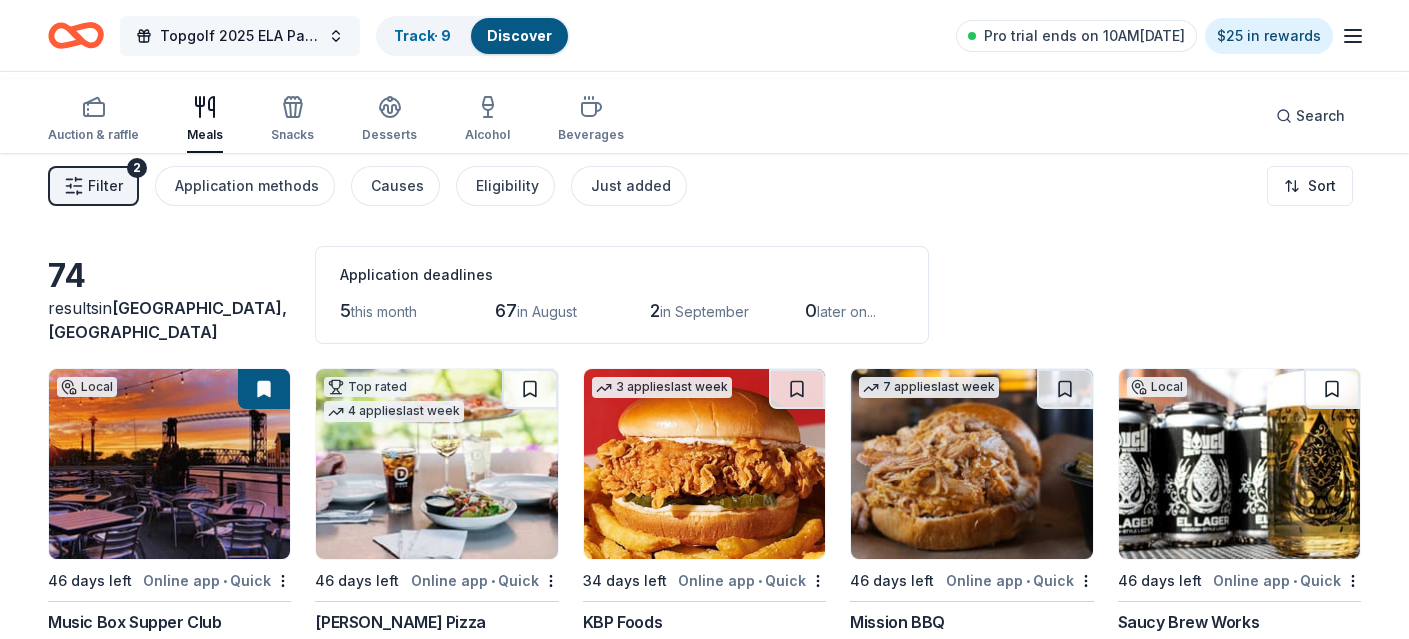 click on "Topgolf 2025 ELA Par=tee" at bounding box center [240, 36] 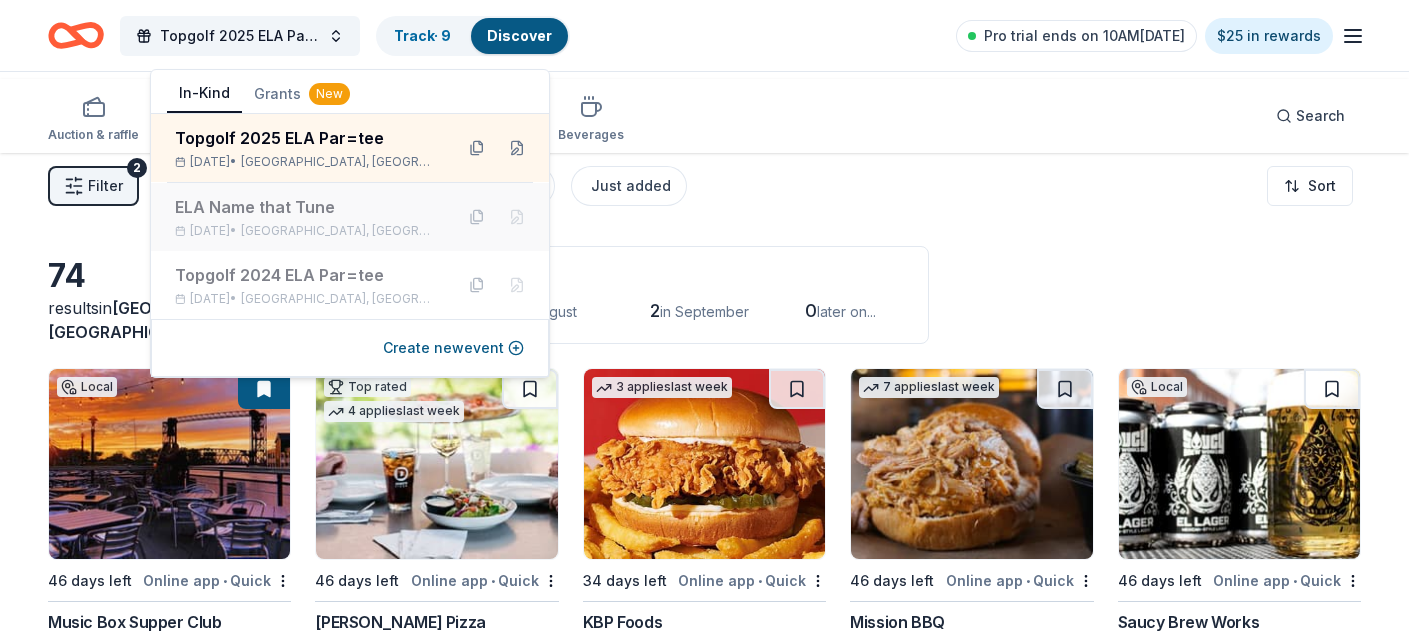 click on "ELA Name that Tune" at bounding box center (306, 207) 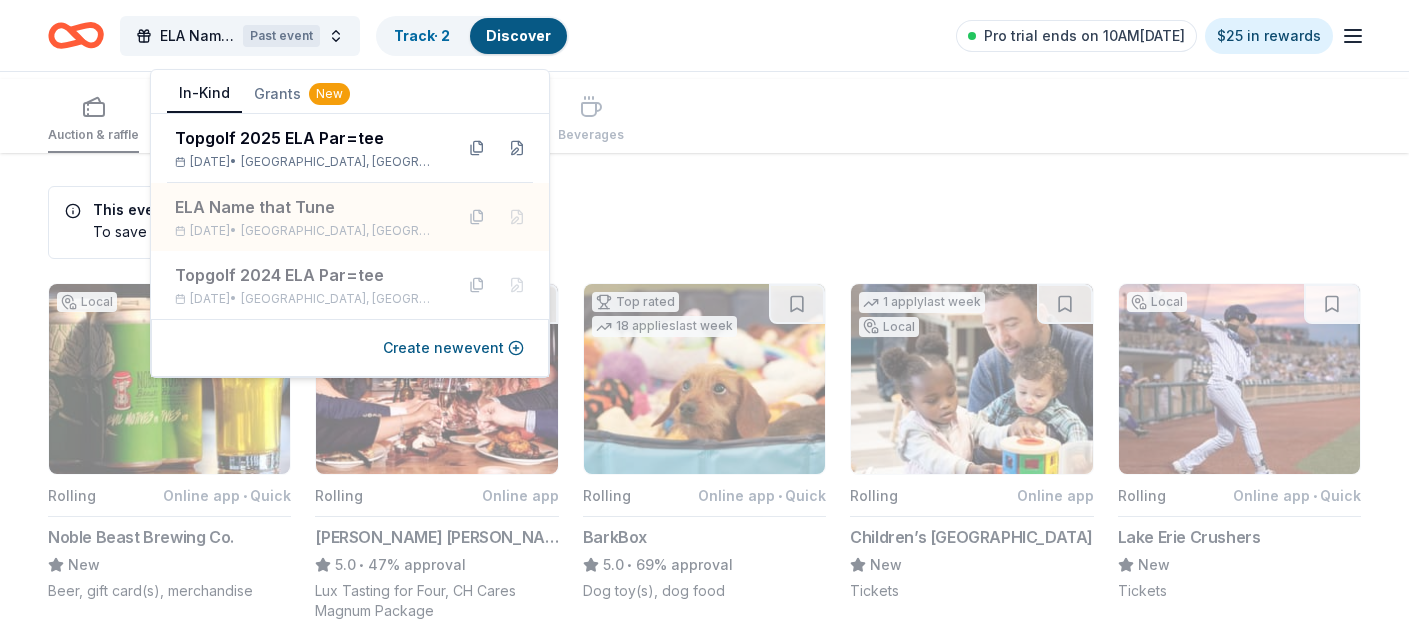 click on "This event has passed To save donors and apply, please create a new event. Local Rolling Online app • Quick Noble Beast Brewing Co. New Beer, gift card(s), merchandise Top rated 5   applies  last week Rolling Online app [PERSON_NAME] [PERSON_NAME] Winery and Restaurants 5.0 • 47% approval Lux Tasting for Four, CH Cares Magnum Package Top rated 18   applies  last week Rolling Online app • Quick BarkBox 5.0 • 69% approval Dog toy(s), dog food 1   apply  last week Local Rolling Online app Children’s [GEOGRAPHIC_DATA] New Tickets Local Rolling Online app • Quick Lake Erie Crushers New Tickets 1   apply  last week Rolling Online app [PERSON_NAME] 5.0 • 37% approval Food, gift card(s), volunteer hours, financial contributions 7   applies  last week Rolling Online app • Quick American Eagle 5.0 • 10% approval Gift card(s) Local Rolling Online app Akron RubberDucks New Tickets, merchandise 1   apply  last week Local Rolling Online app [GEOGRAPHIC_DATA] New • 28% approval 4-pack of one-day admission tickets 6   applies •" at bounding box center [704, 1114] 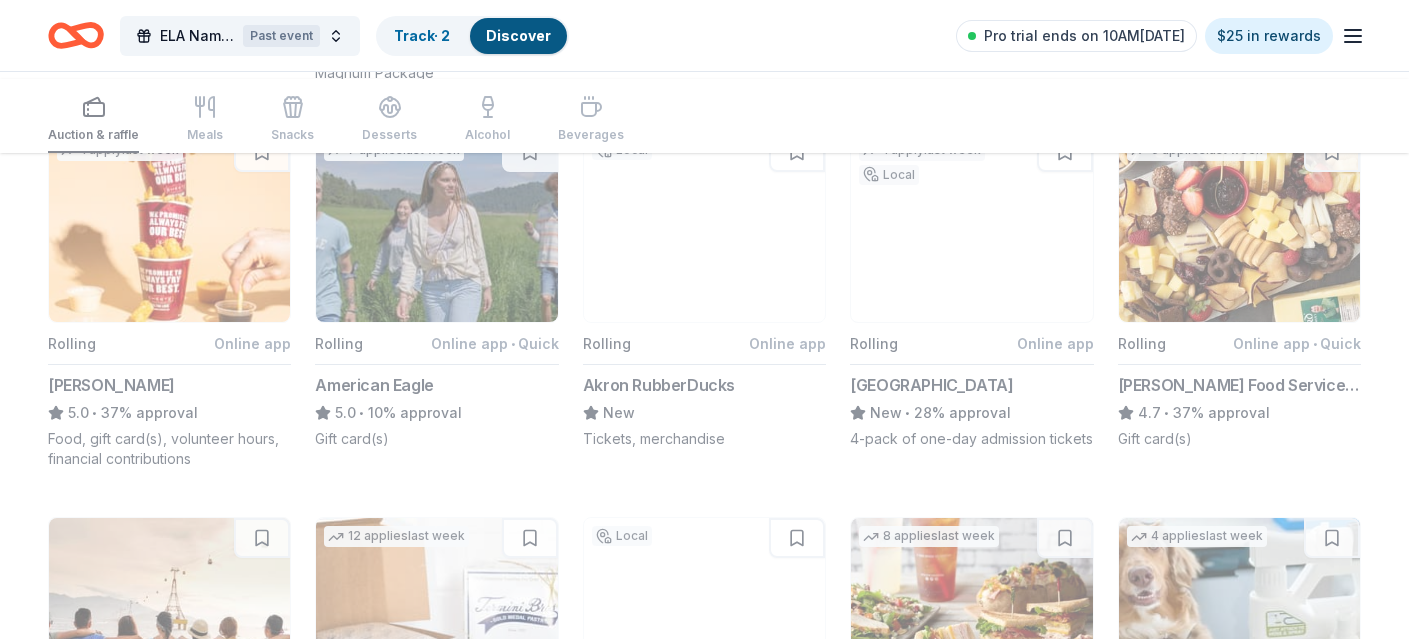 scroll, scrollTop: 0, scrollLeft: 0, axis: both 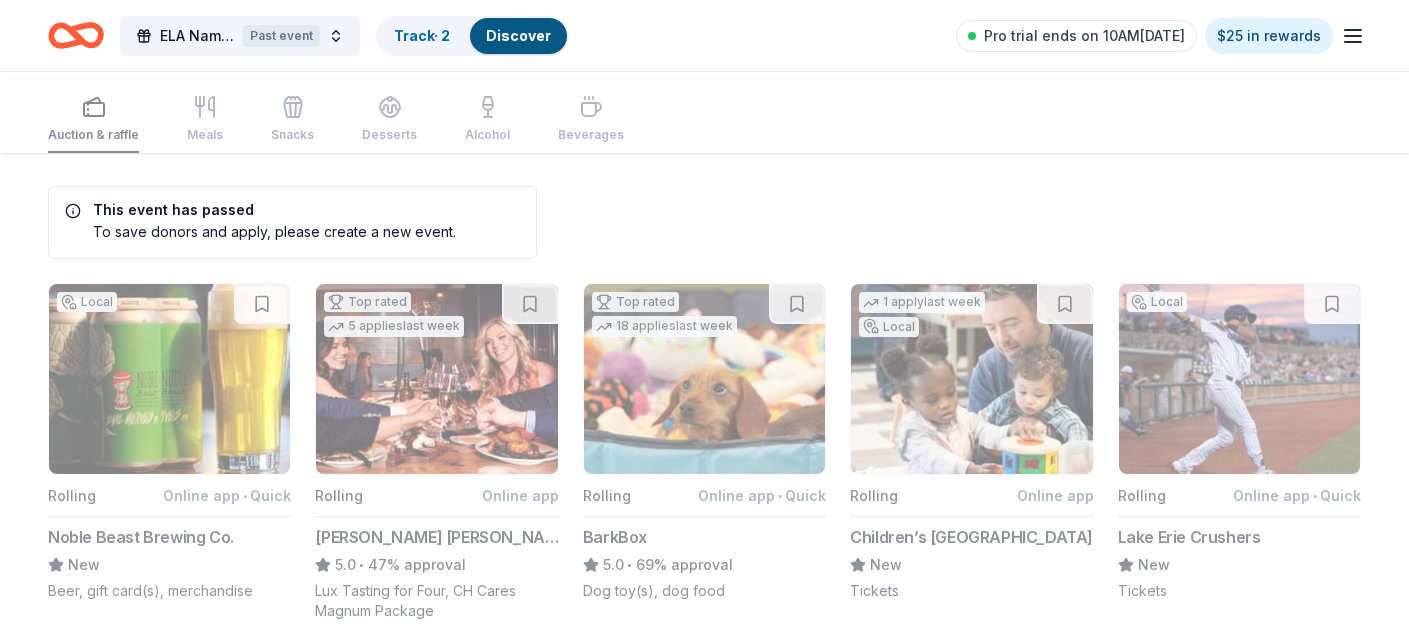 click 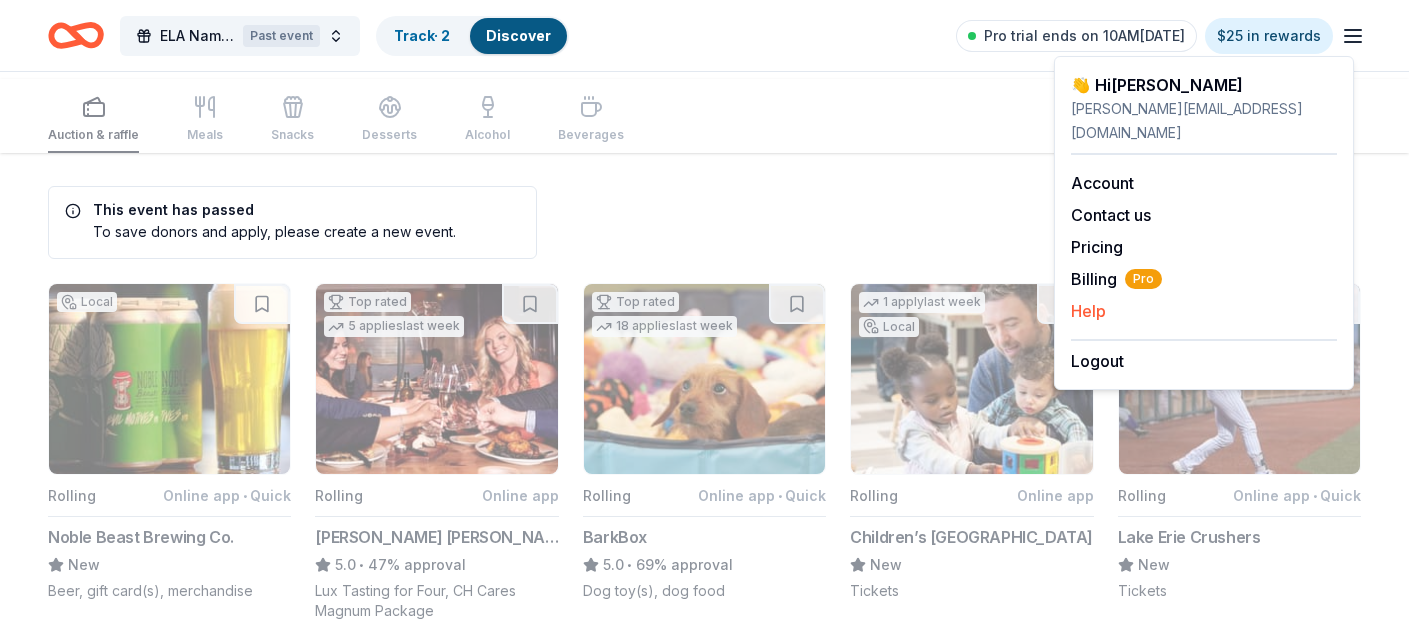 click on "Help" at bounding box center (1088, 311) 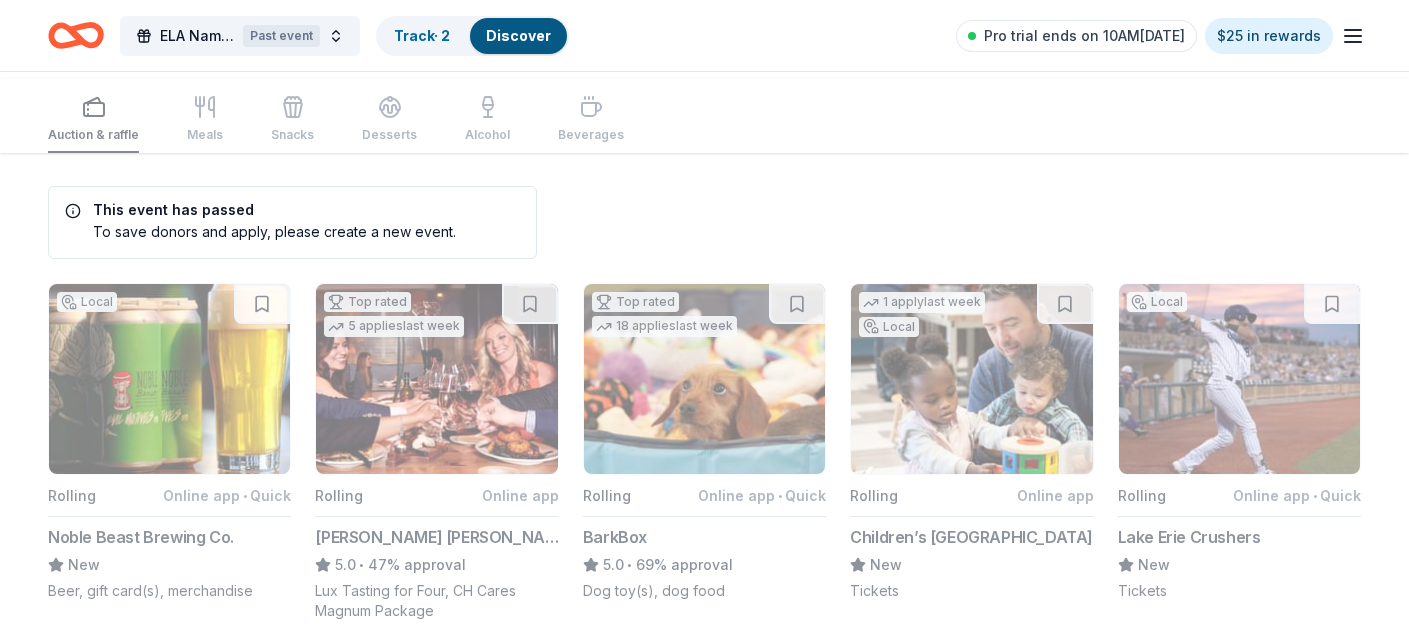 click on "This event has passed To save donors and apply, please create a new event. Local Rolling Online app • Quick Noble Beast Brewing Co. New Beer, gift card(s), merchandise Top rated 5   applies  last week Rolling Online app [PERSON_NAME] [PERSON_NAME] Winery and Restaurants 5.0 • 47% approval Lux Tasting for Four, CH Cares Magnum Package Top rated 18   applies  last week Rolling Online app • Quick BarkBox 5.0 • 69% approval Dog toy(s), dog food 1   apply  last week Local Rolling Online app Children’s [GEOGRAPHIC_DATA] New Tickets Local Rolling Online app • Quick Lake Erie Crushers New Tickets 1   apply  last week Rolling Online app [PERSON_NAME] 5.0 • 37% approval Food, gift card(s), volunteer hours, financial contributions 7   applies  last week Rolling Online app • Quick American Eagle 5.0 • 10% approval Gift card(s) Local Rolling Online app Akron RubberDucks New Tickets, merchandise 1   apply  last week Local Rolling Online app [GEOGRAPHIC_DATA] New • 28% approval 4-pack of one-day admission tickets 6   applies •" at bounding box center (704, 1114) 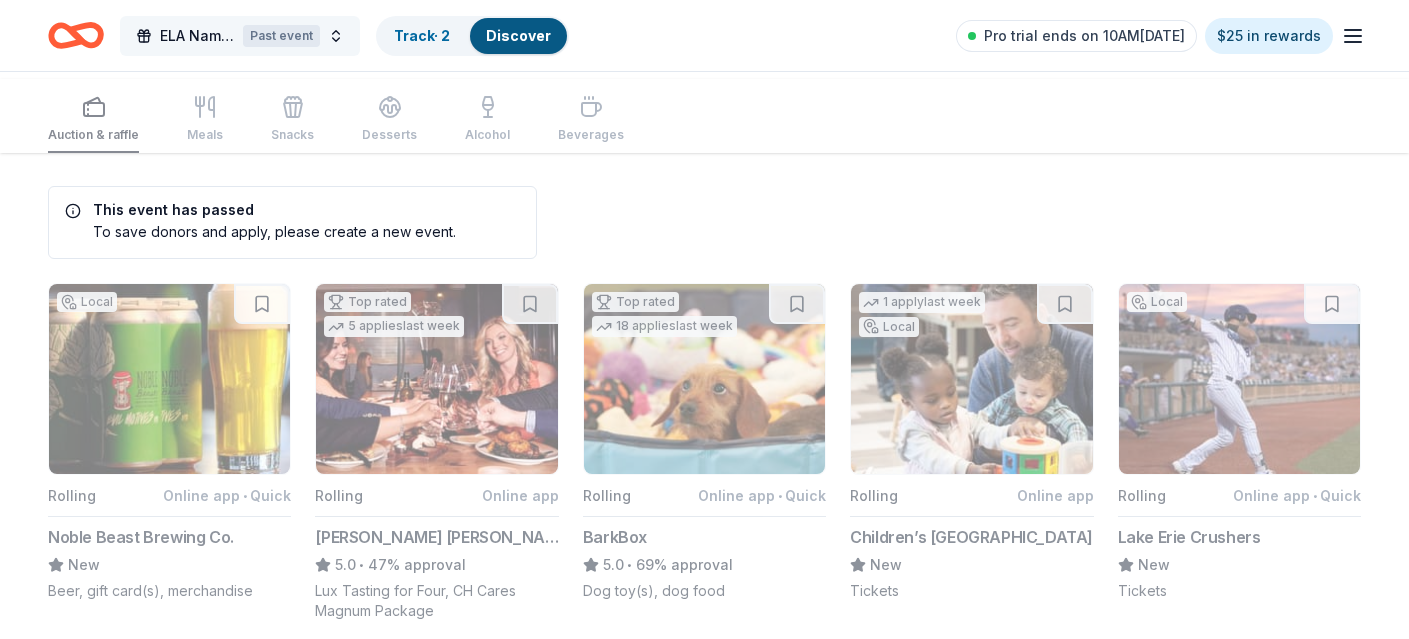 click on "Past event" at bounding box center [281, 36] 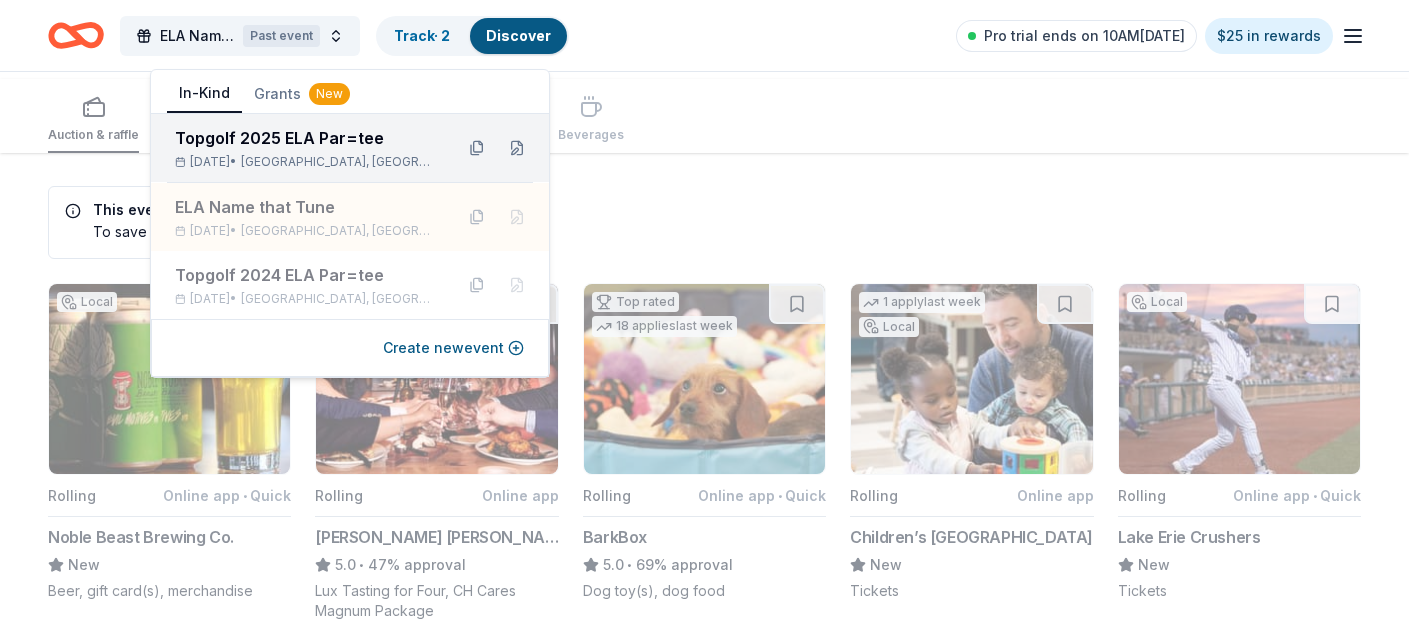 click on "Topgolf 2025 ELA Par=tee" at bounding box center (306, 138) 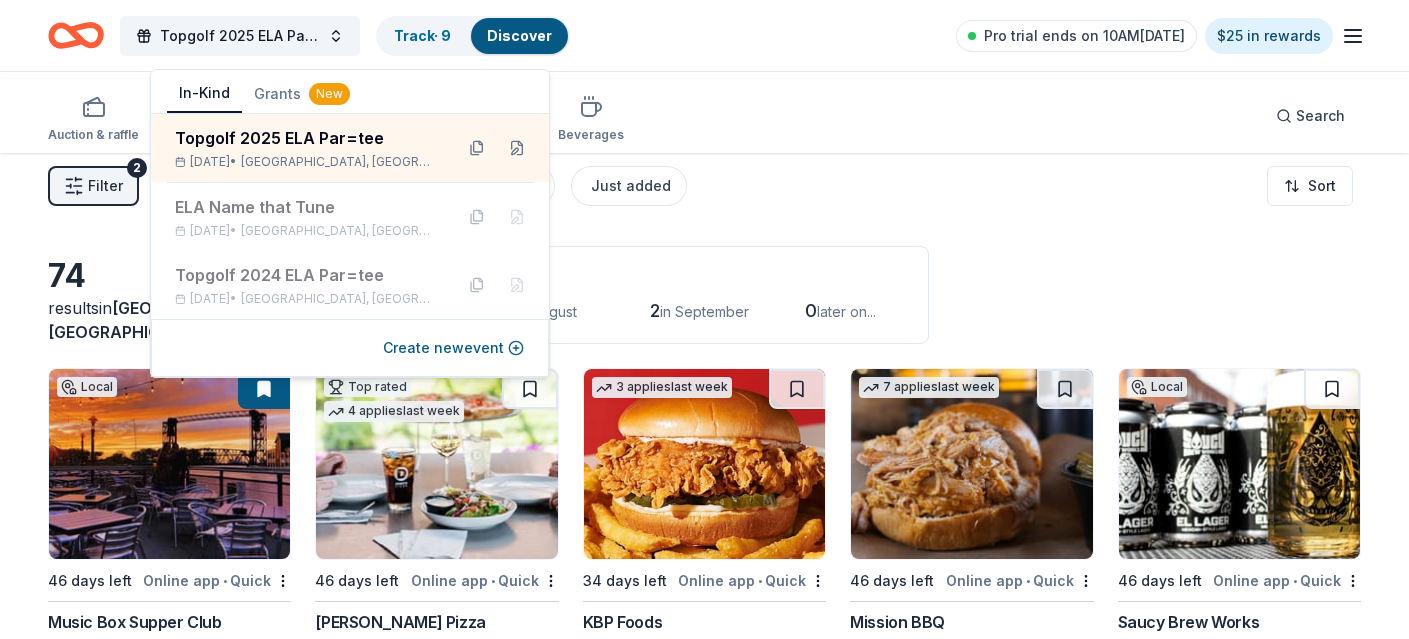click on "74 results  in  [GEOGRAPHIC_DATA], [GEOGRAPHIC_DATA] Application deadlines 5  this month 67  in [DATE]  in September 0  later on... Local 46 days left Online app • Quick Music Box Supper Club New • 59% approval Food, gift card(s), ticket(s) Top rated 4   applies  last week 46 days left Online app • Quick Dewey's Pizza 5.0 • 73% approval Pizza and salad, gift card(s) 3   applies  last week 34 days left Online app • Quick KBP Foods 4.2 • 16% approval Gift card(s), free chicken sandwich card(s), discounted catering 7   applies  last week 46 days left Online app • Quick Mission BBQ New • 10% approval Food, gift cards Local 46 days left Online app • Quick Saucy Brew Works New Beer, coffee, gift card(s), merchandise 1   apply  last week 20 days left Online app Omaha Steaks  5.0 • 3% approval Monetary sponsorship or in-kind donation (gift cards, foods) 12   applies  last week 46 days left Online app • Quick Freddy's Frozen Custard & Steakburgers 4.6 • 16% approval Gift basket(s), gift card(s), food Local New" at bounding box center (704, 1075) 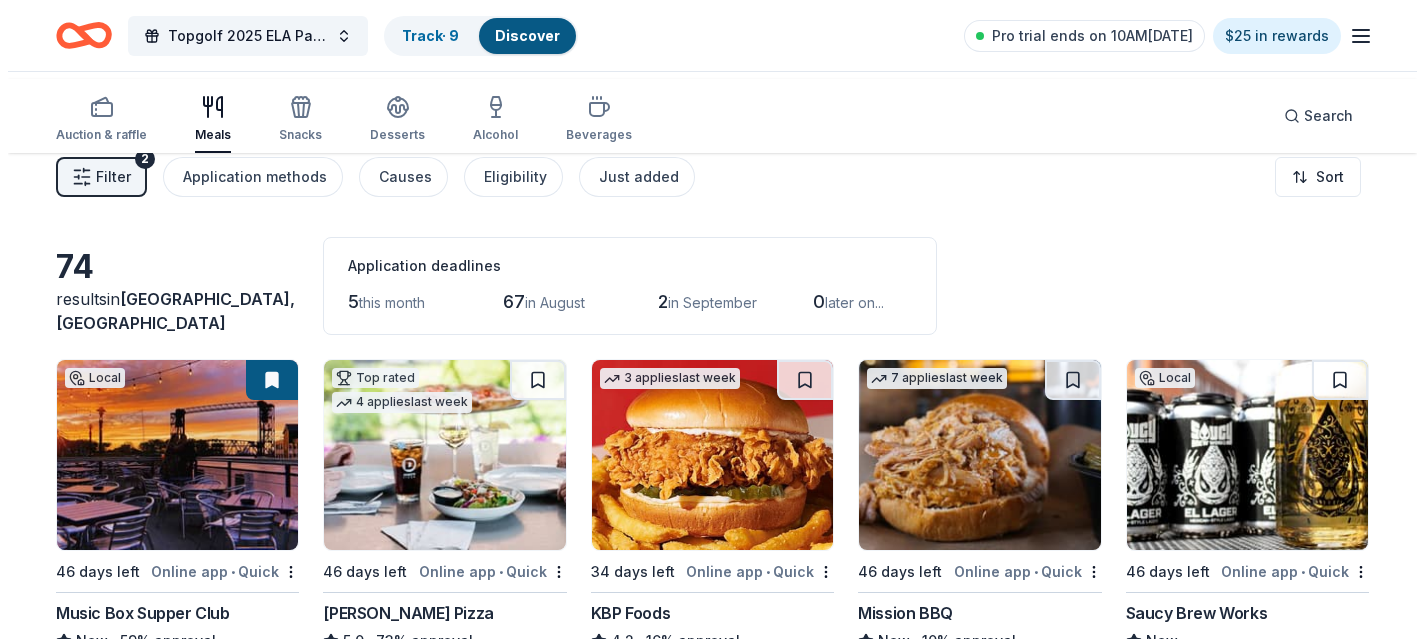 scroll, scrollTop: 0, scrollLeft: 0, axis: both 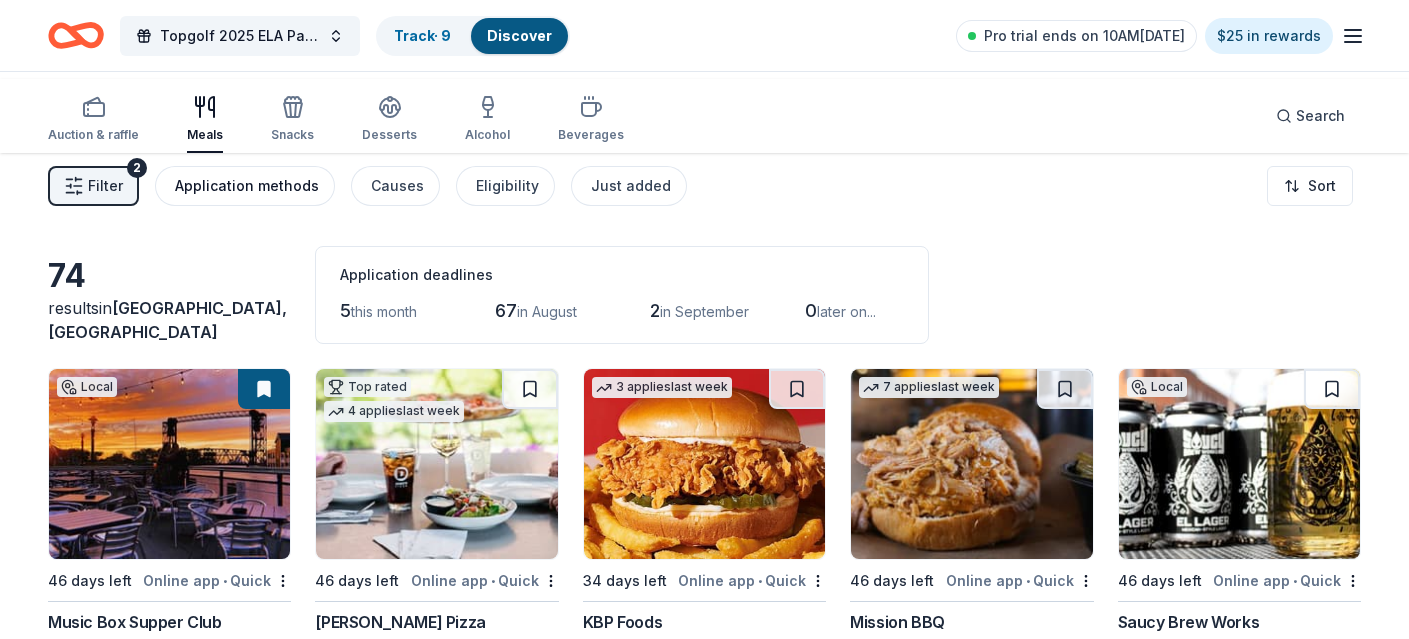click on "Application methods" at bounding box center [247, 186] 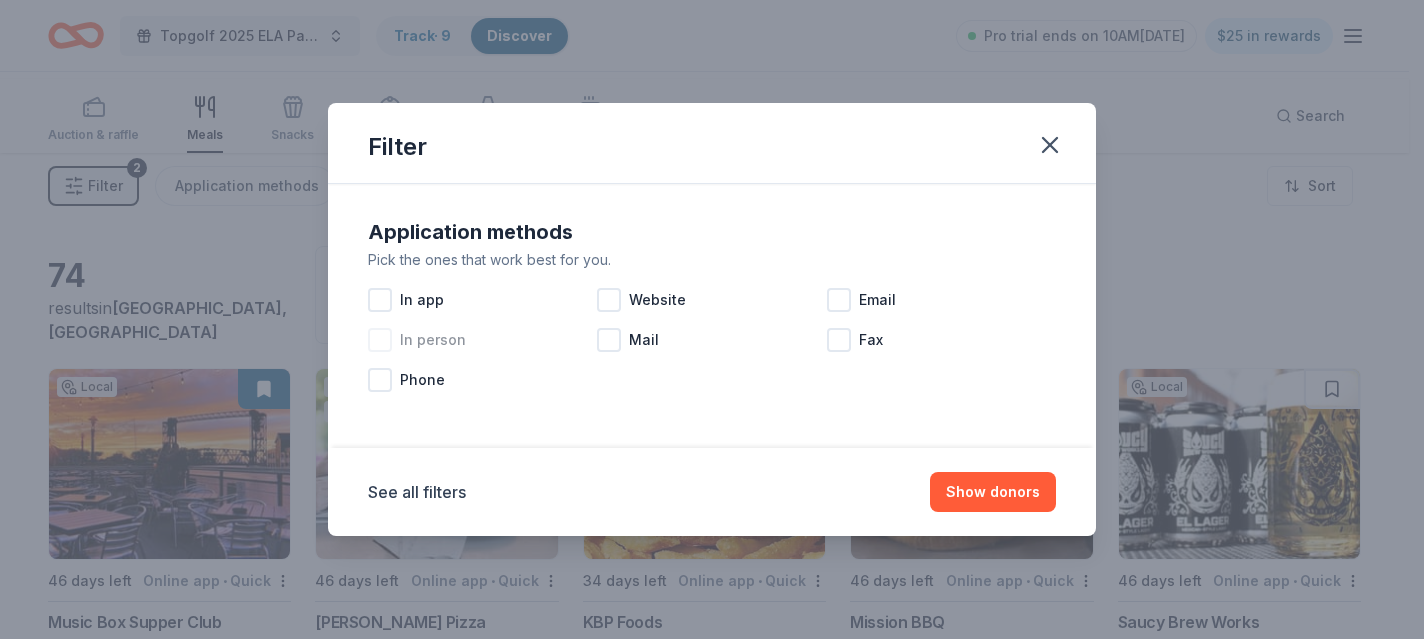 scroll, scrollTop: 2, scrollLeft: 0, axis: vertical 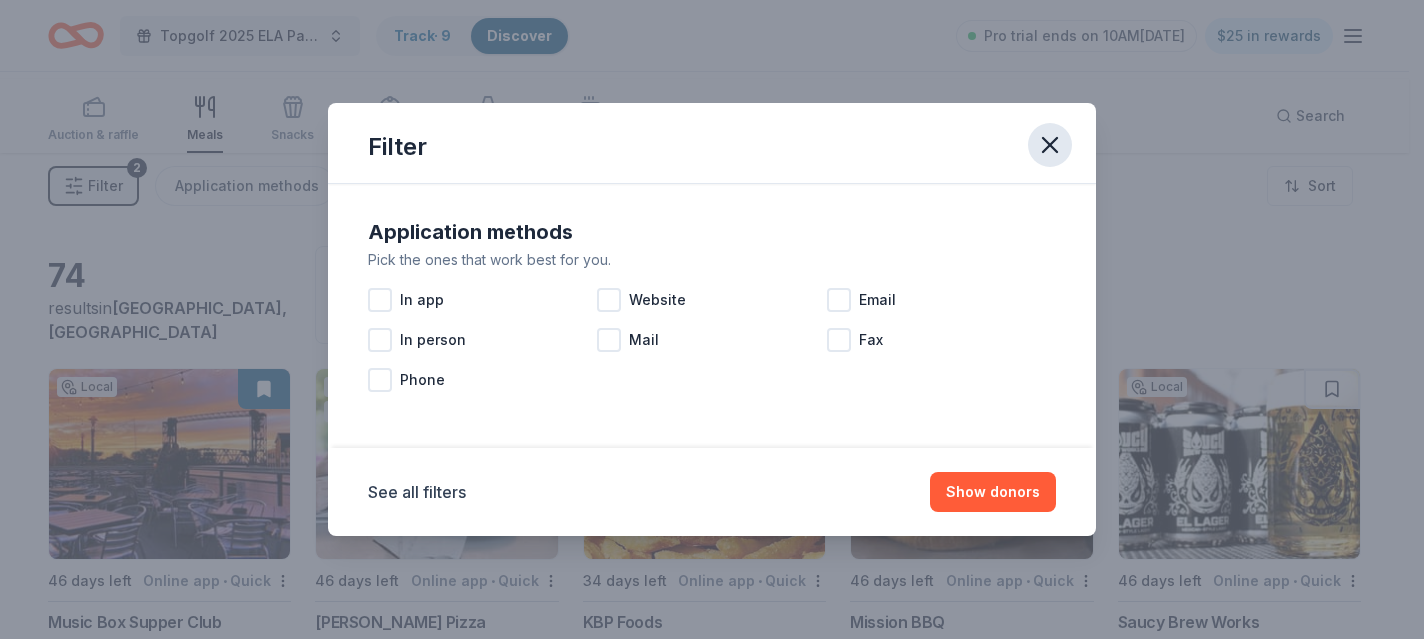 click 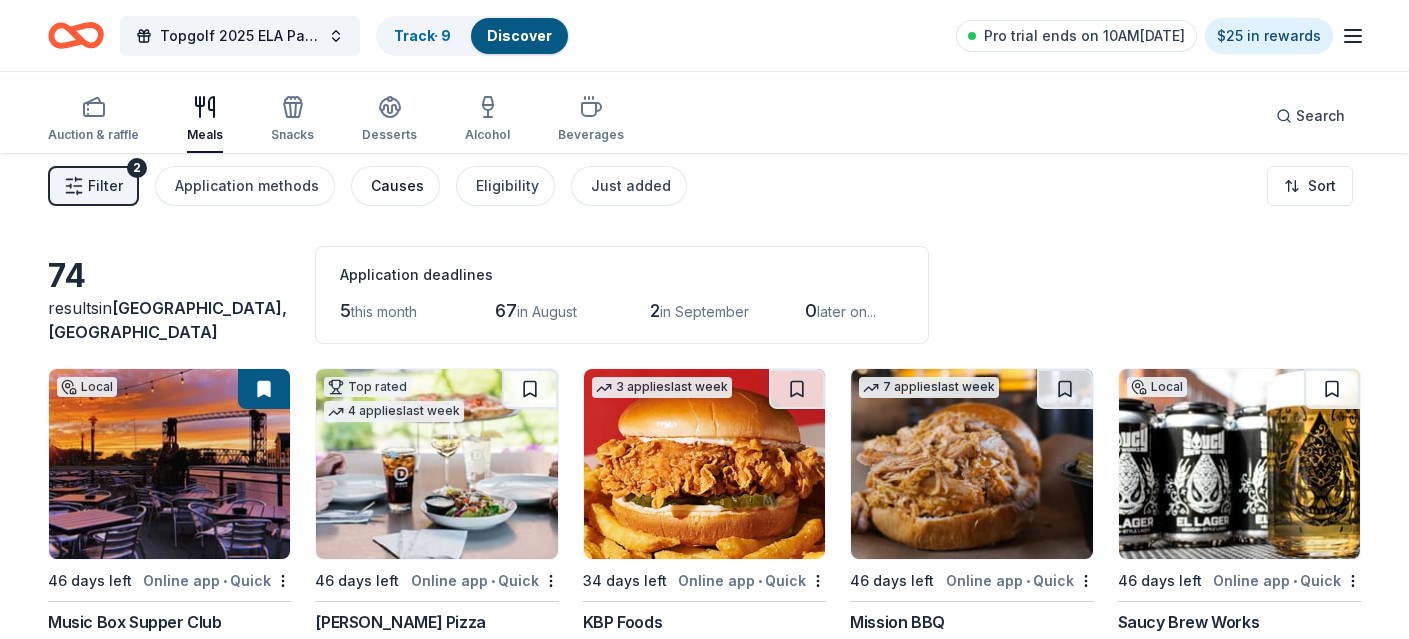 click on "Causes" at bounding box center (397, 186) 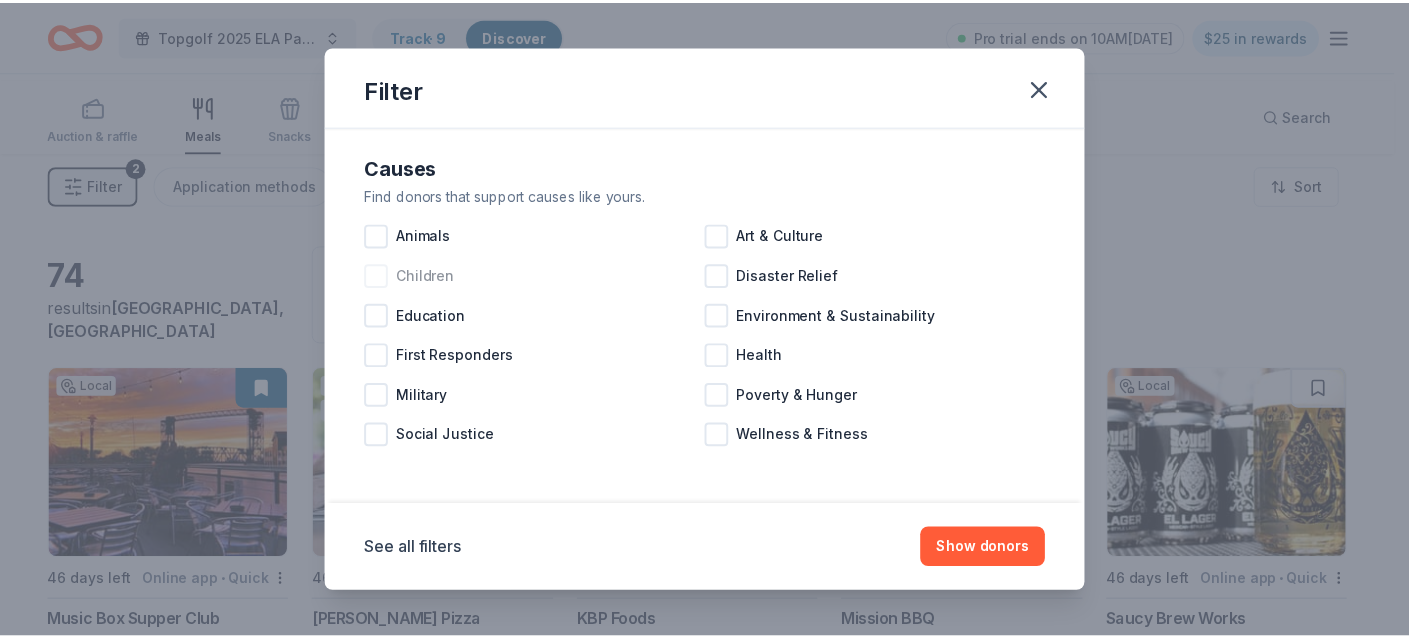 scroll, scrollTop: 118, scrollLeft: 0, axis: vertical 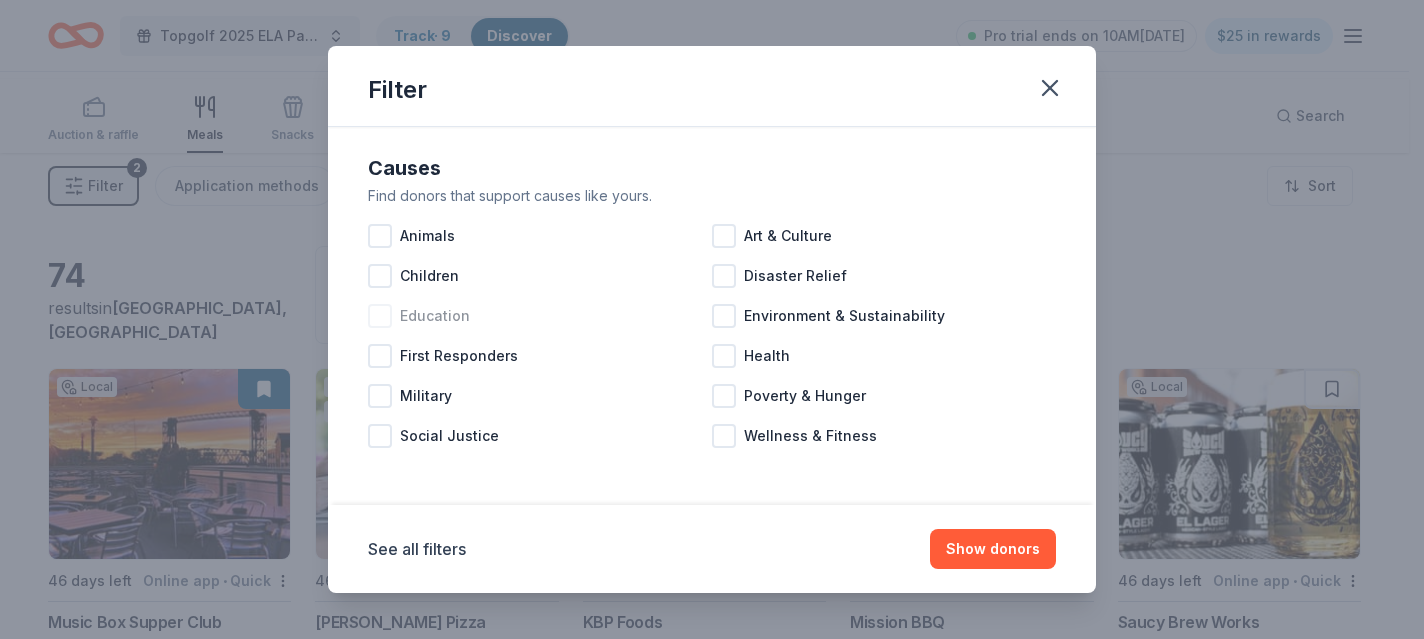 click at bounding box center [380, 316] 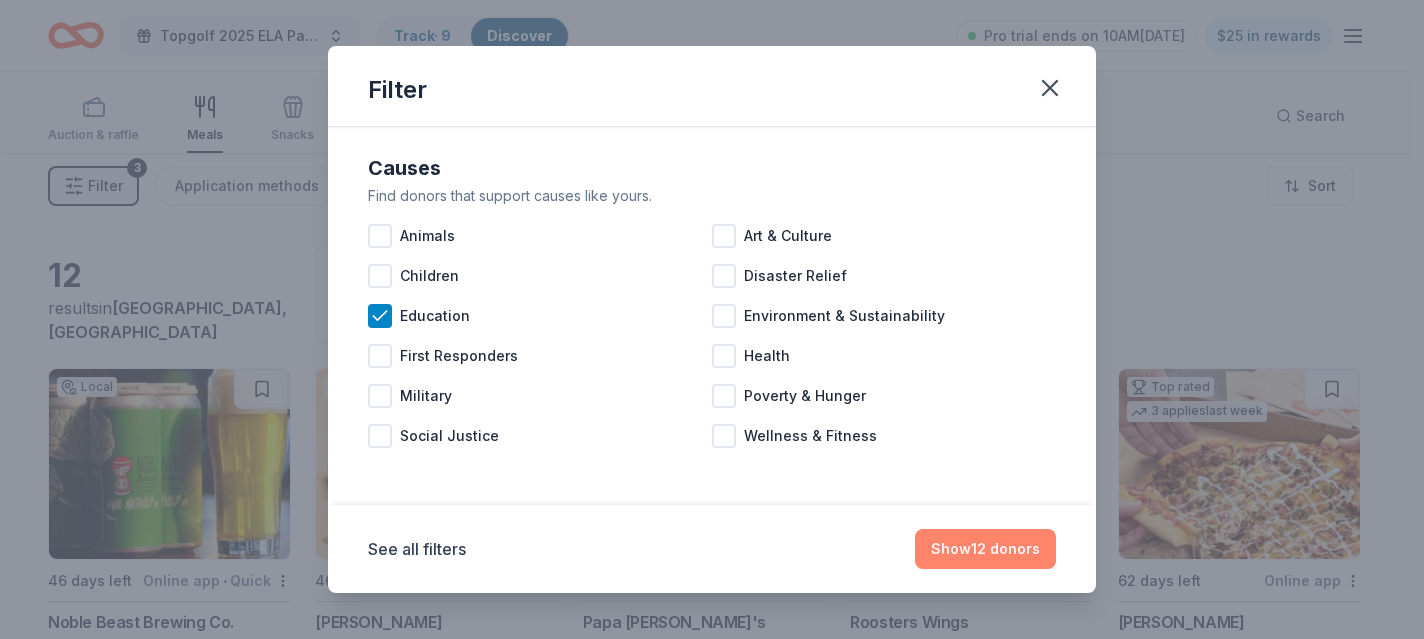 click on "Show  12   donors" at bounding box center (985, 549) 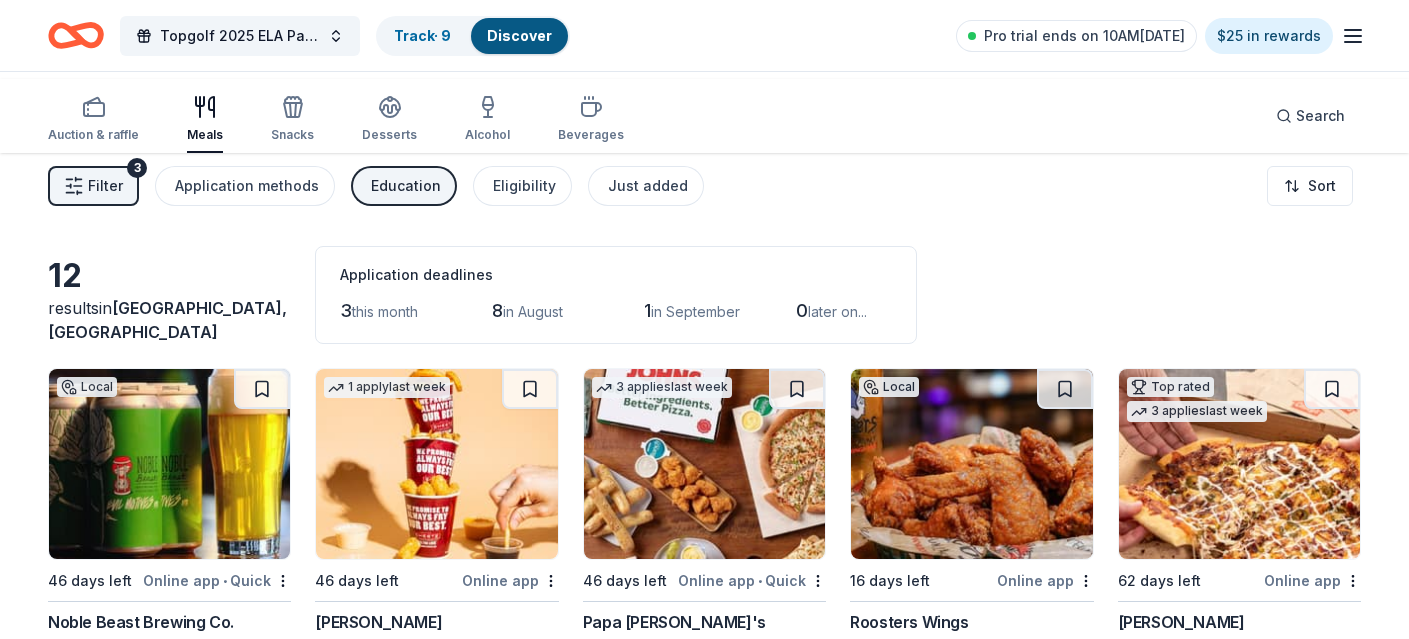 click on "Education" at bounding box center [406, 186] 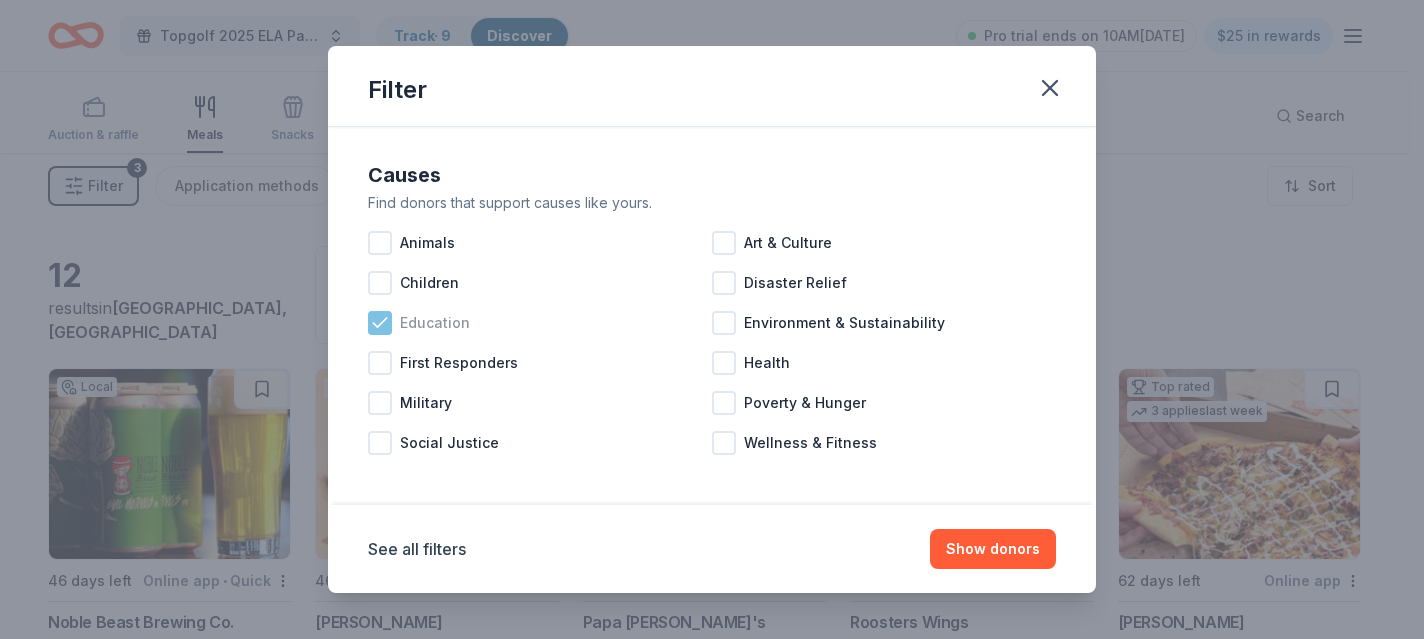 click 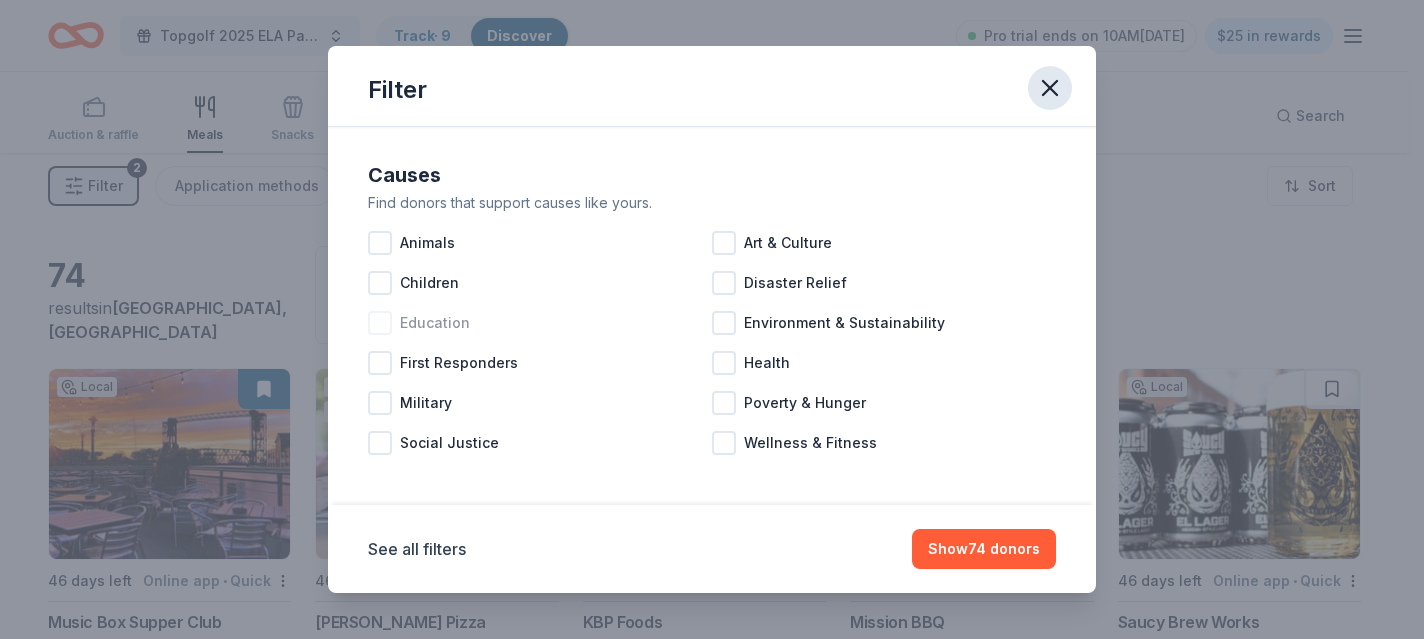 click 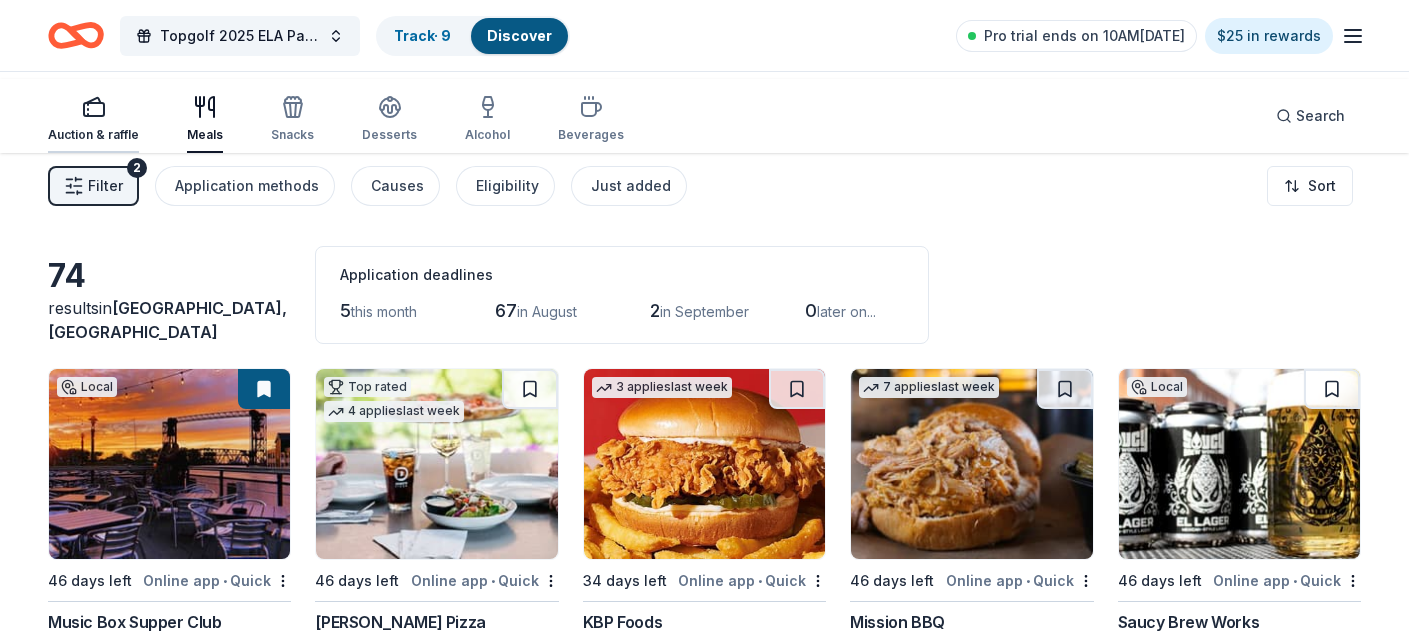 click 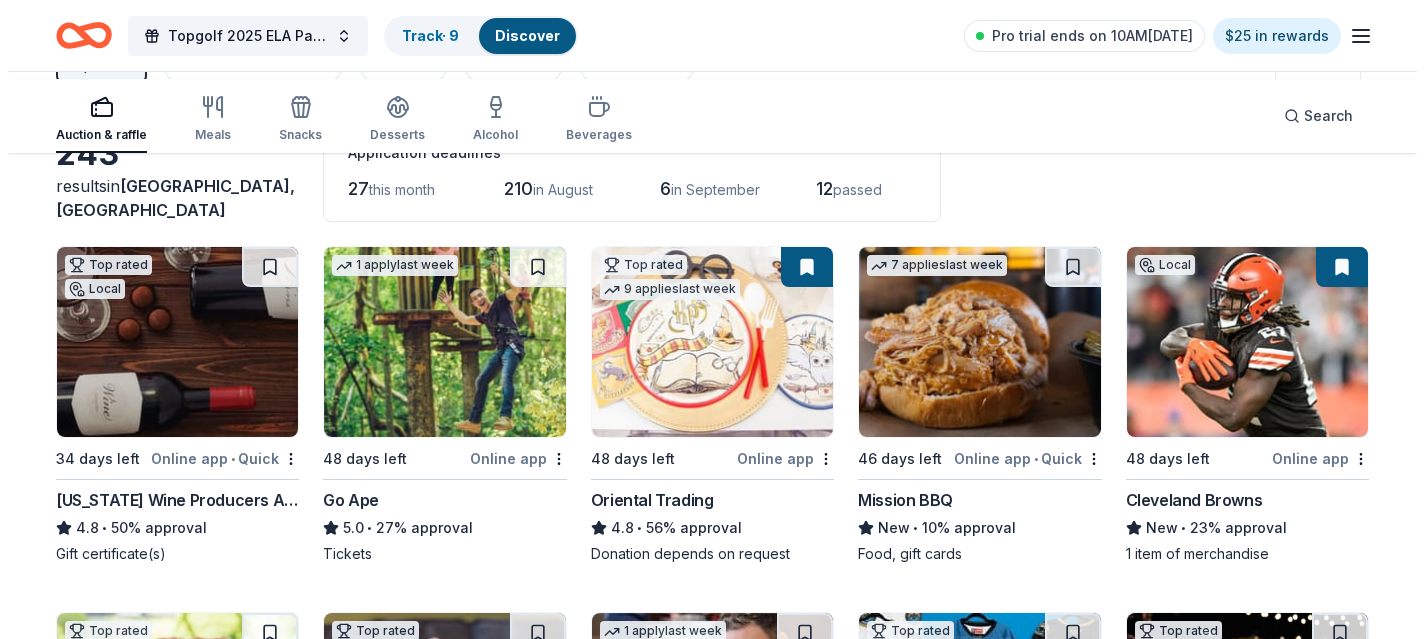 scroll, scrollTop: 0, scrollLeft: 0, axis: both 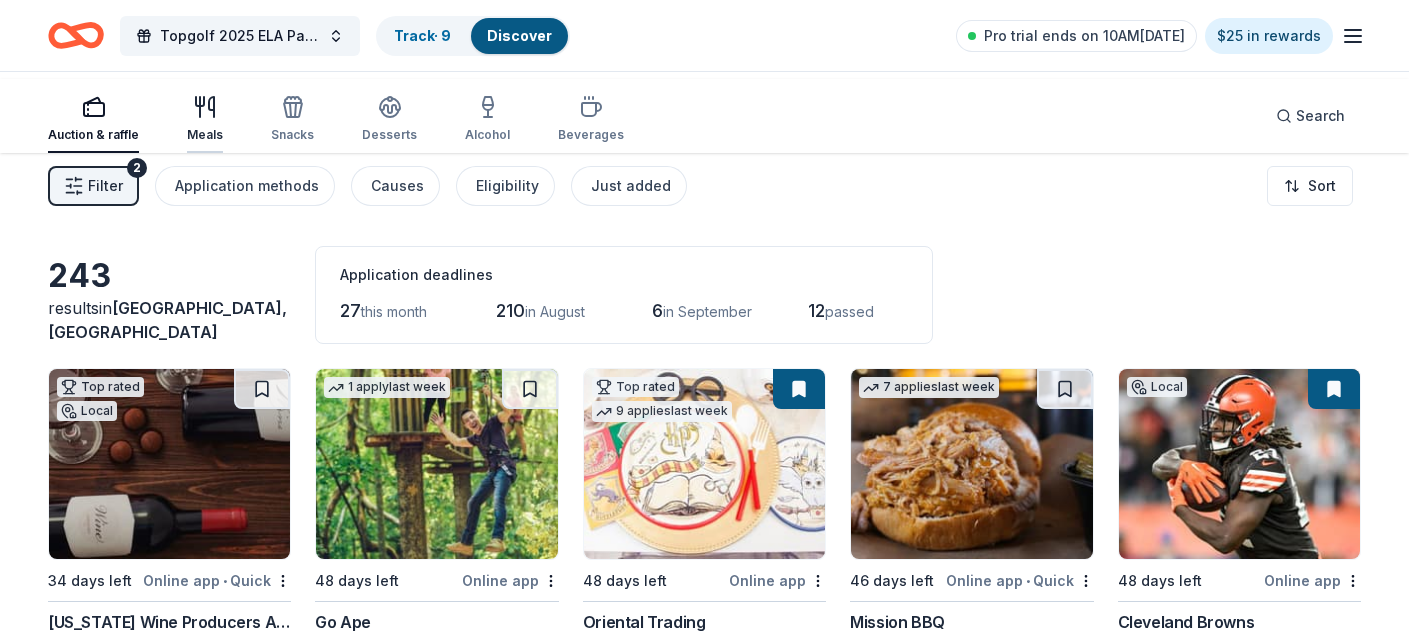 click 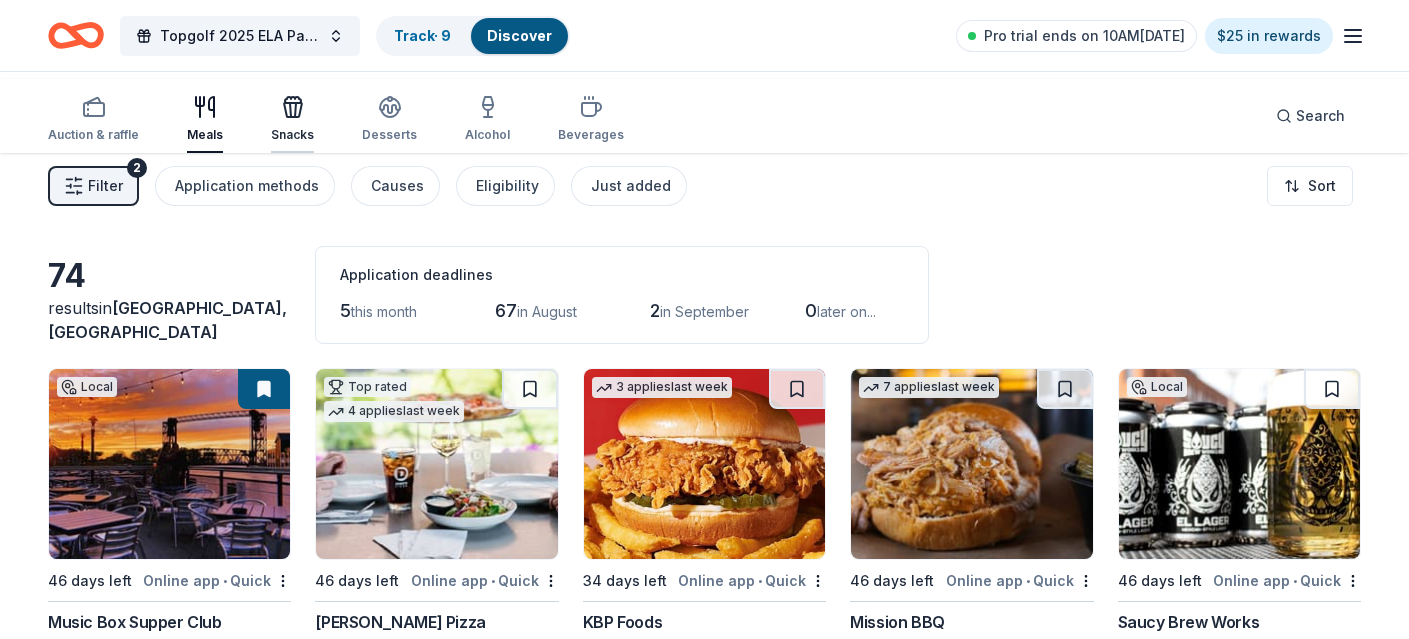click 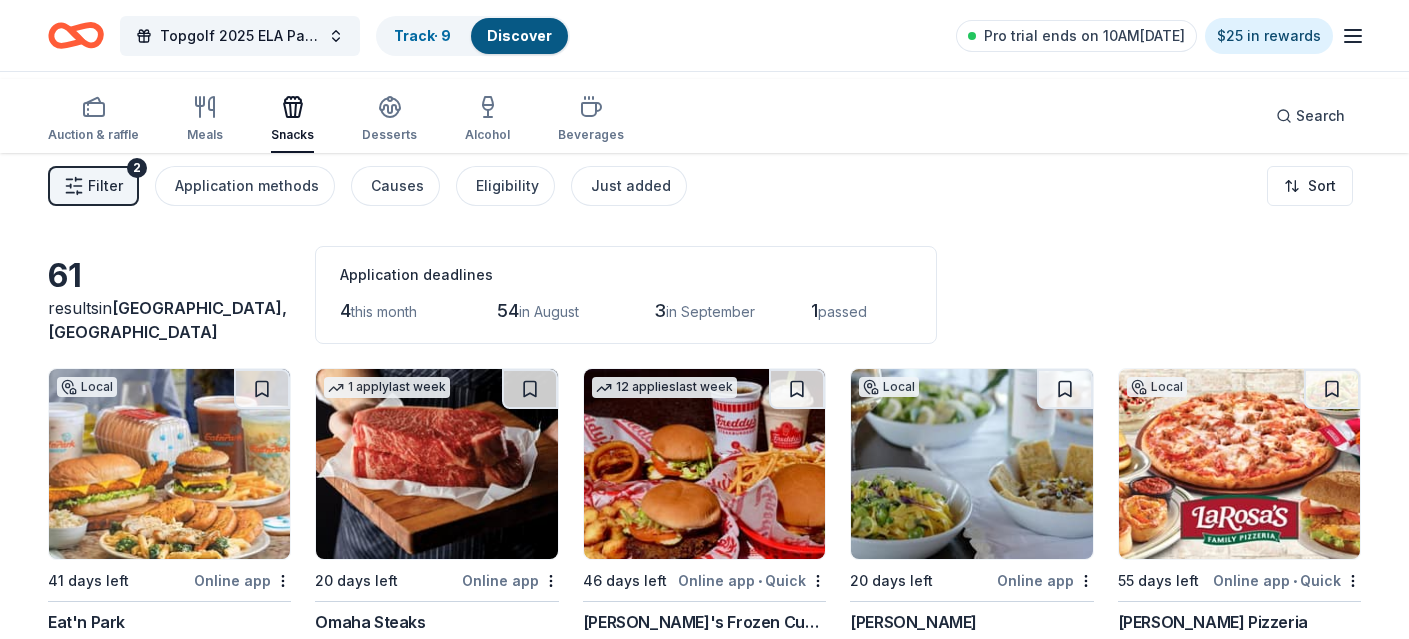 click on "Filter" at bounding box center [105, 186] 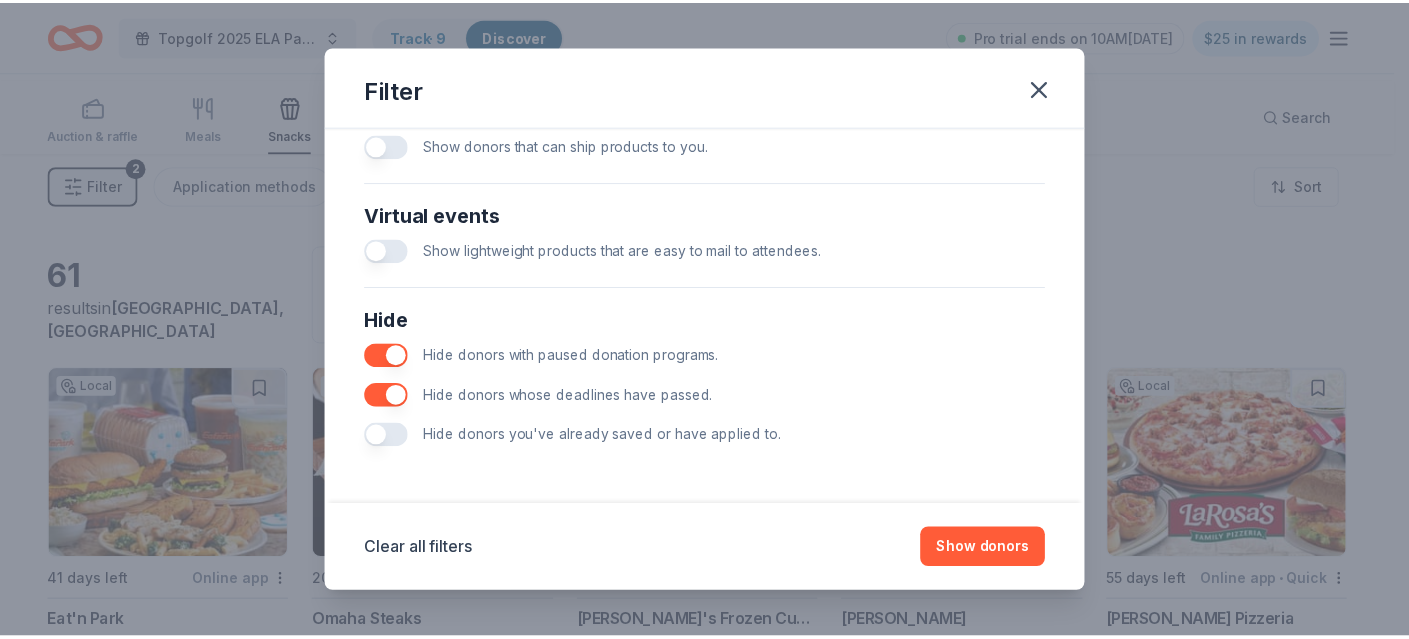 scroll, scrollTop: 1318, scrollLeft: 0, axis: vertical 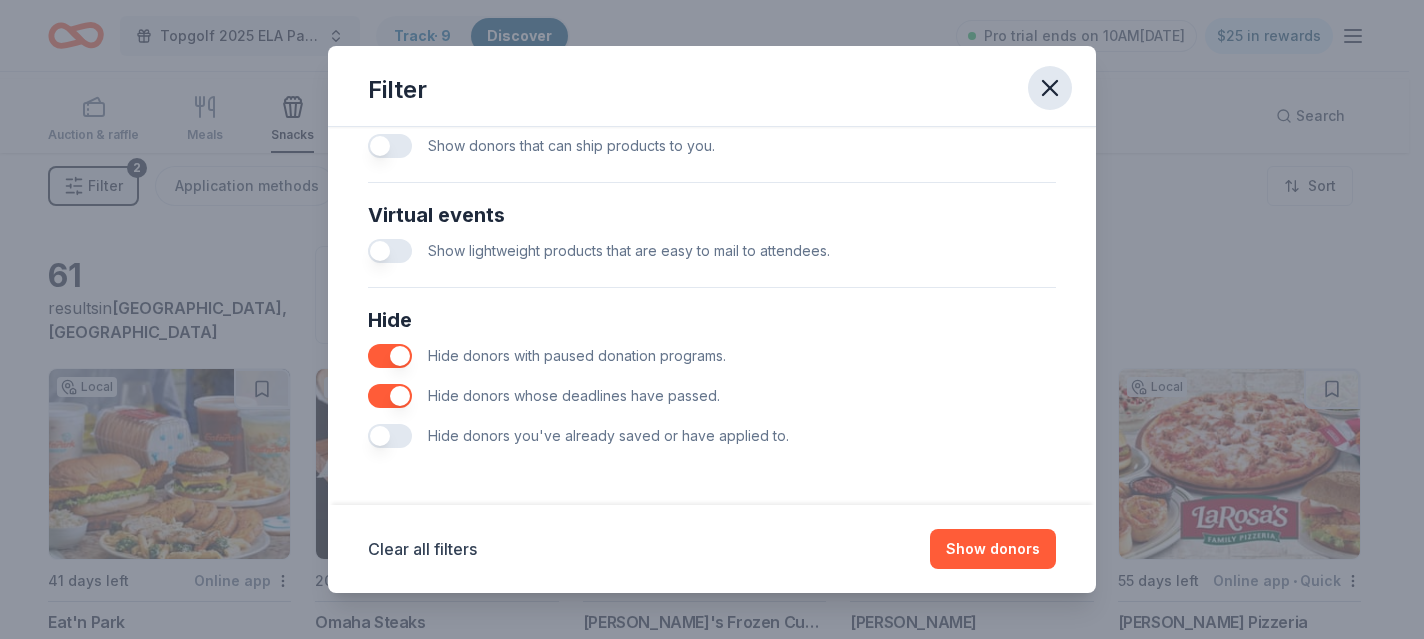 click 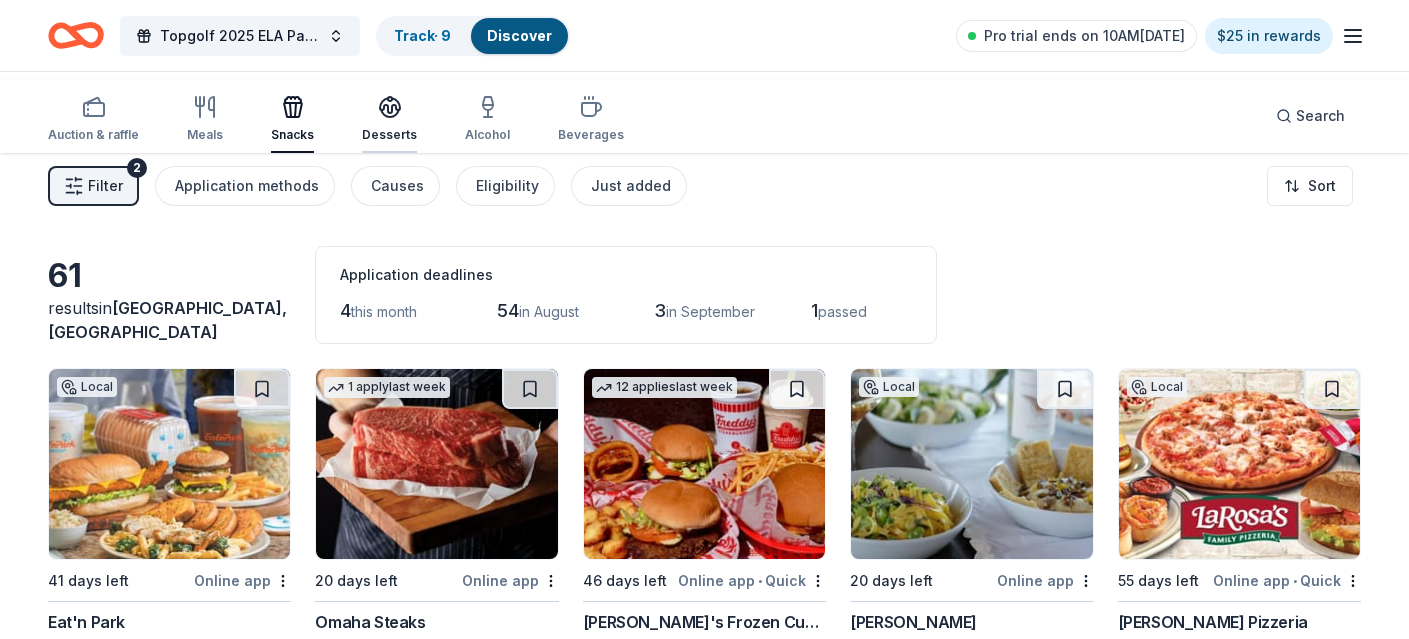 click 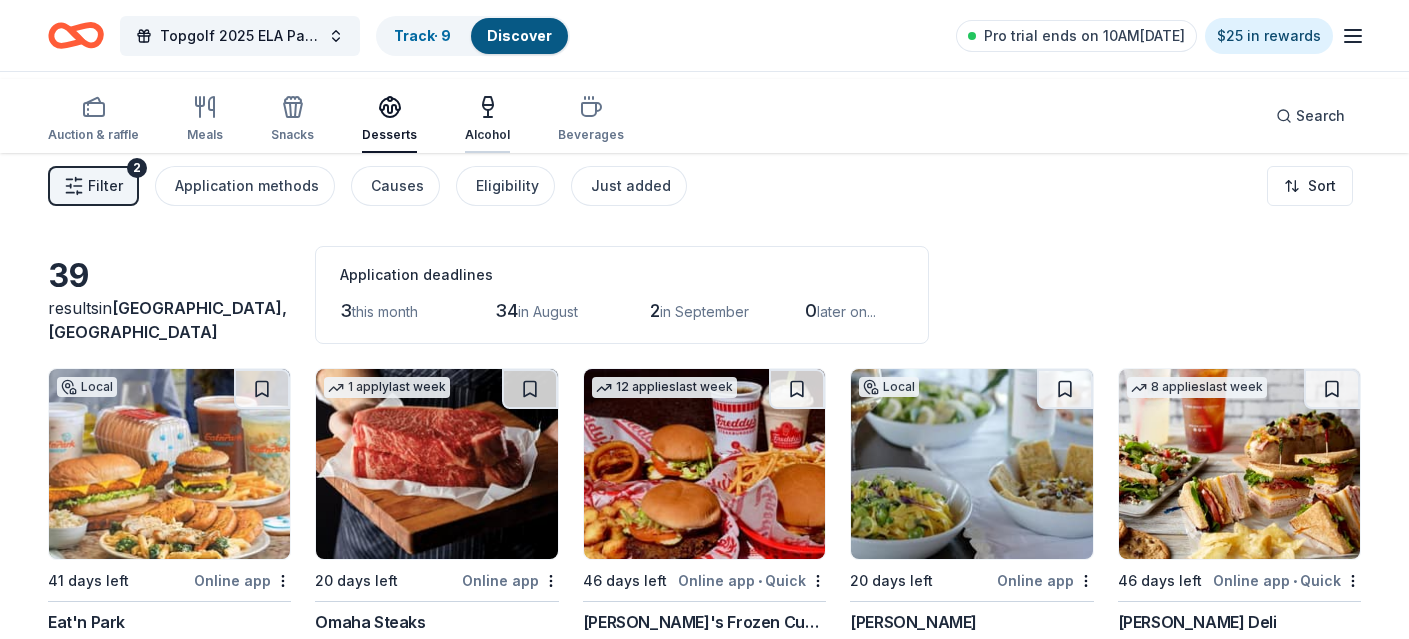 click 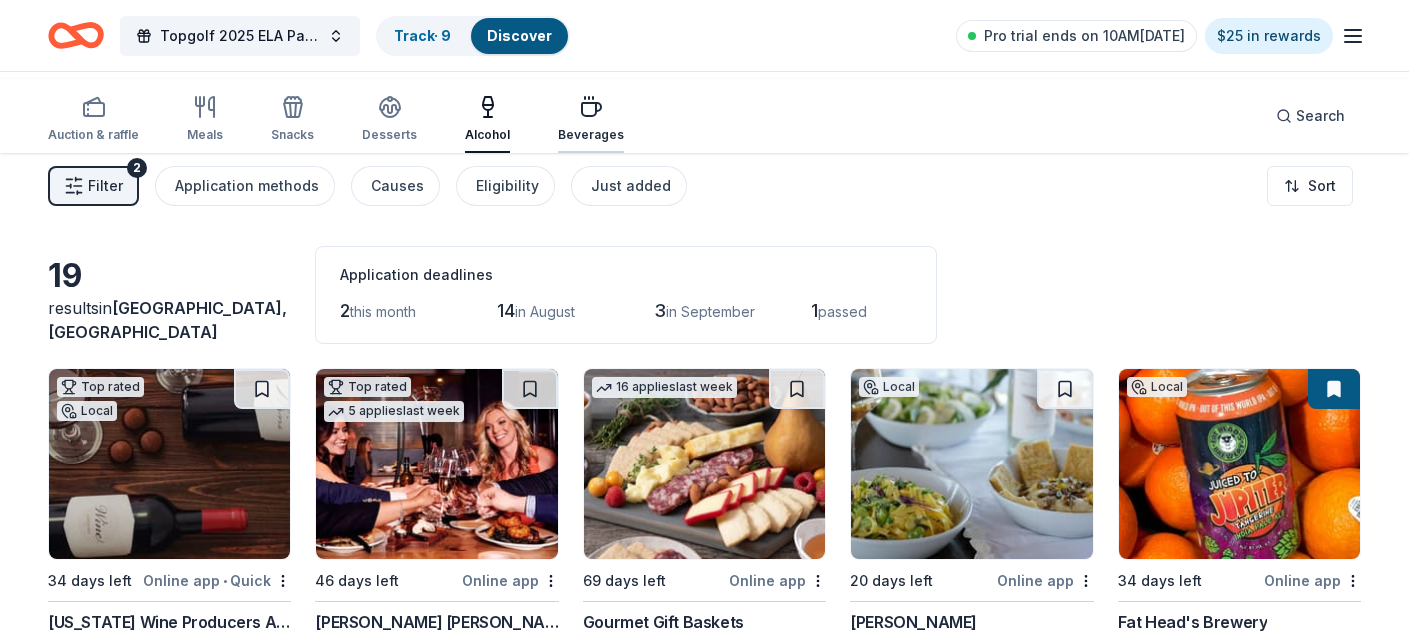 click 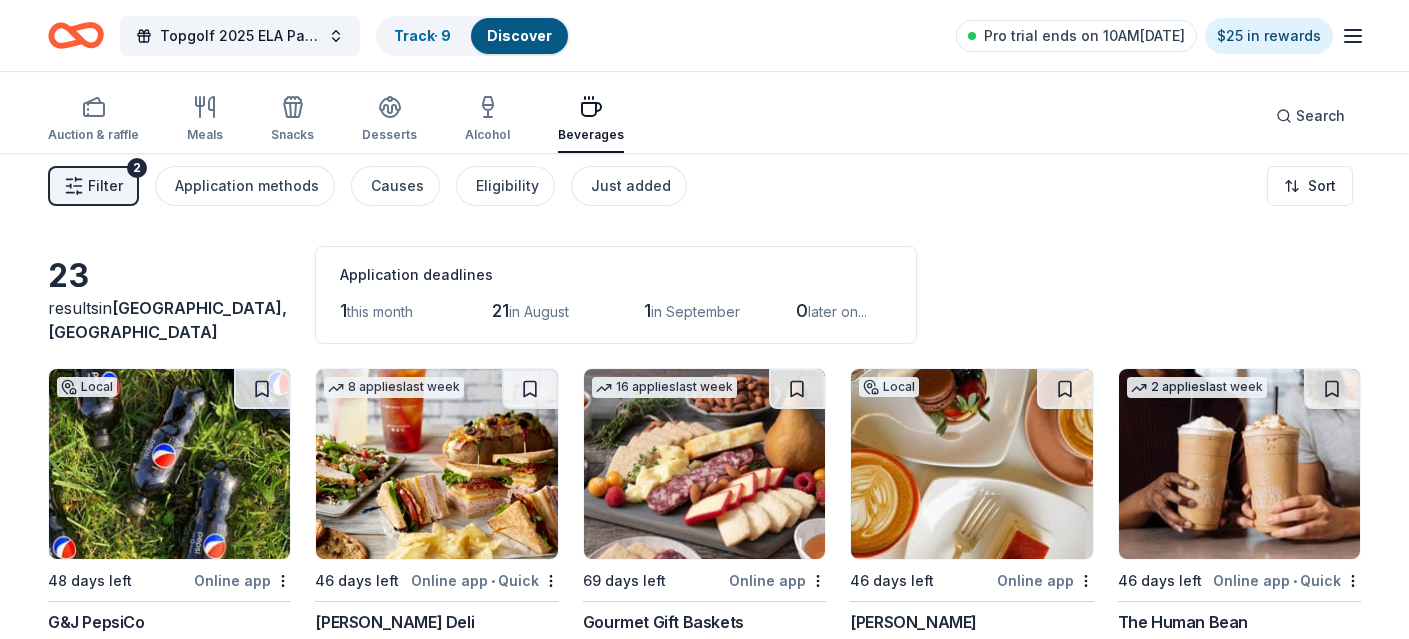 click 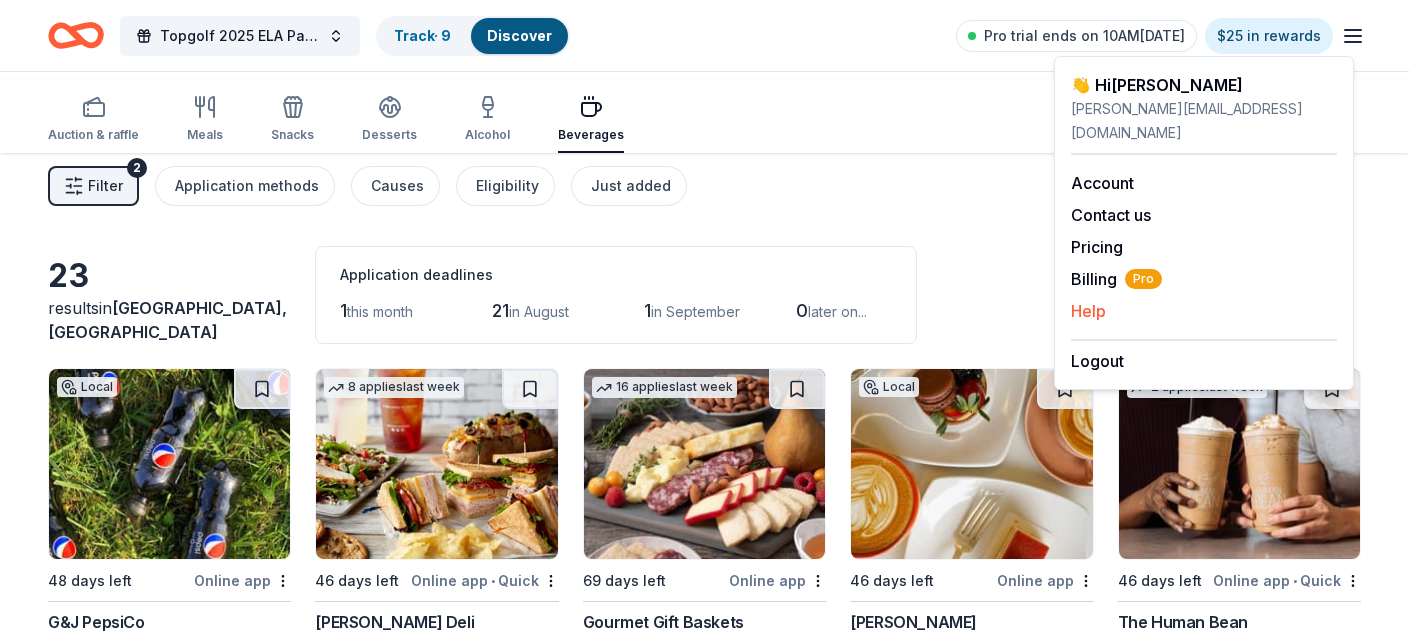 click on "Help" at bounding box center (1088, 311) 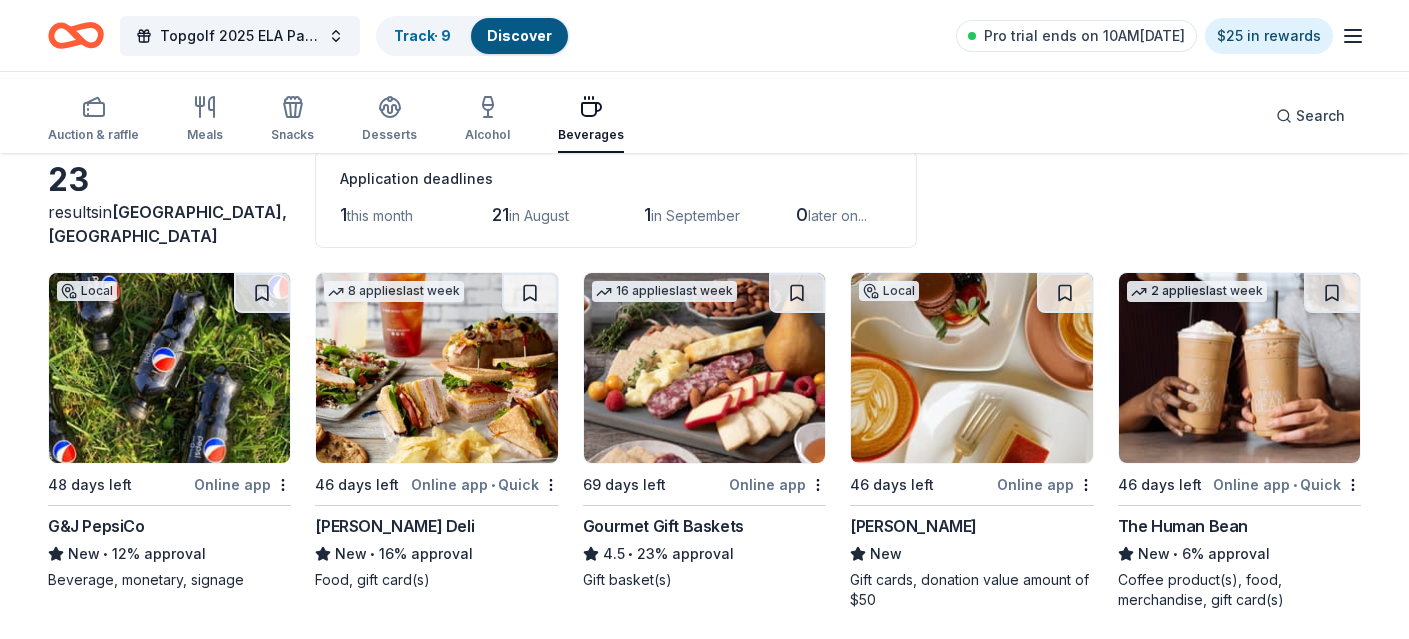 scroll, scrollTop: 97, scrollLeft: 0, axis: vertical 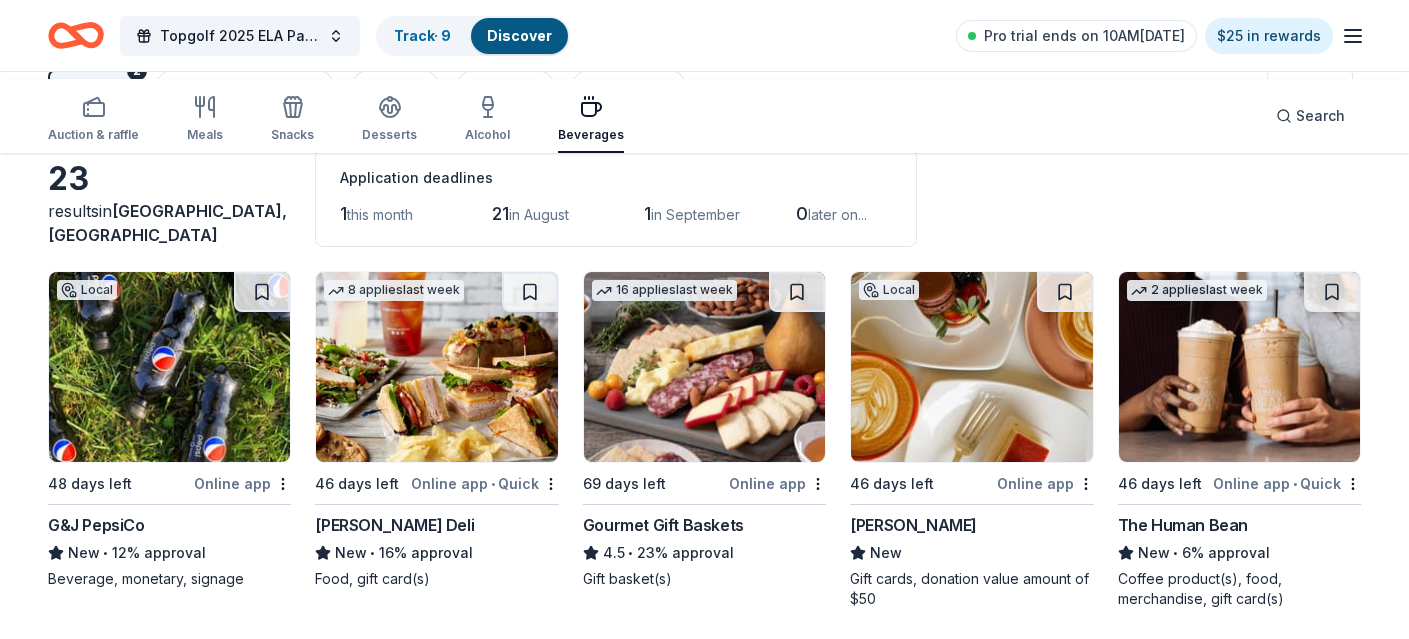 click at bounding box center [169, 367] 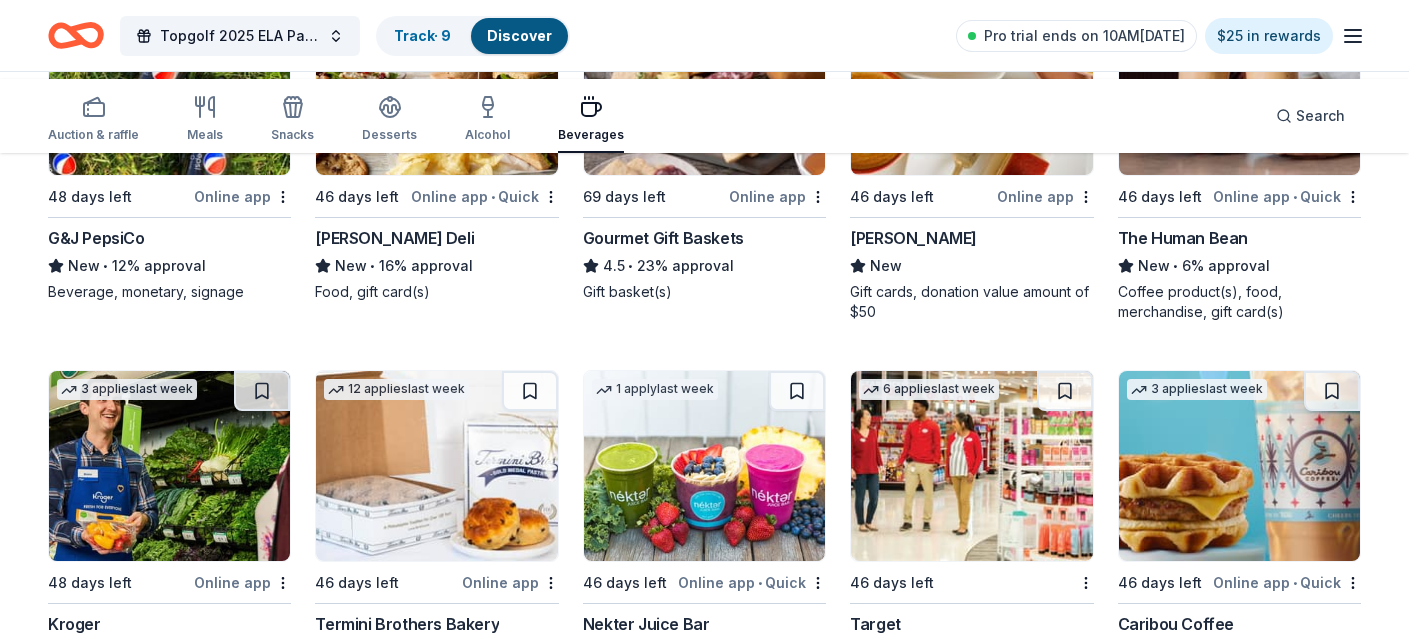 scroll, scrollTop: 189, scrollLeft: 0, axis: vertical 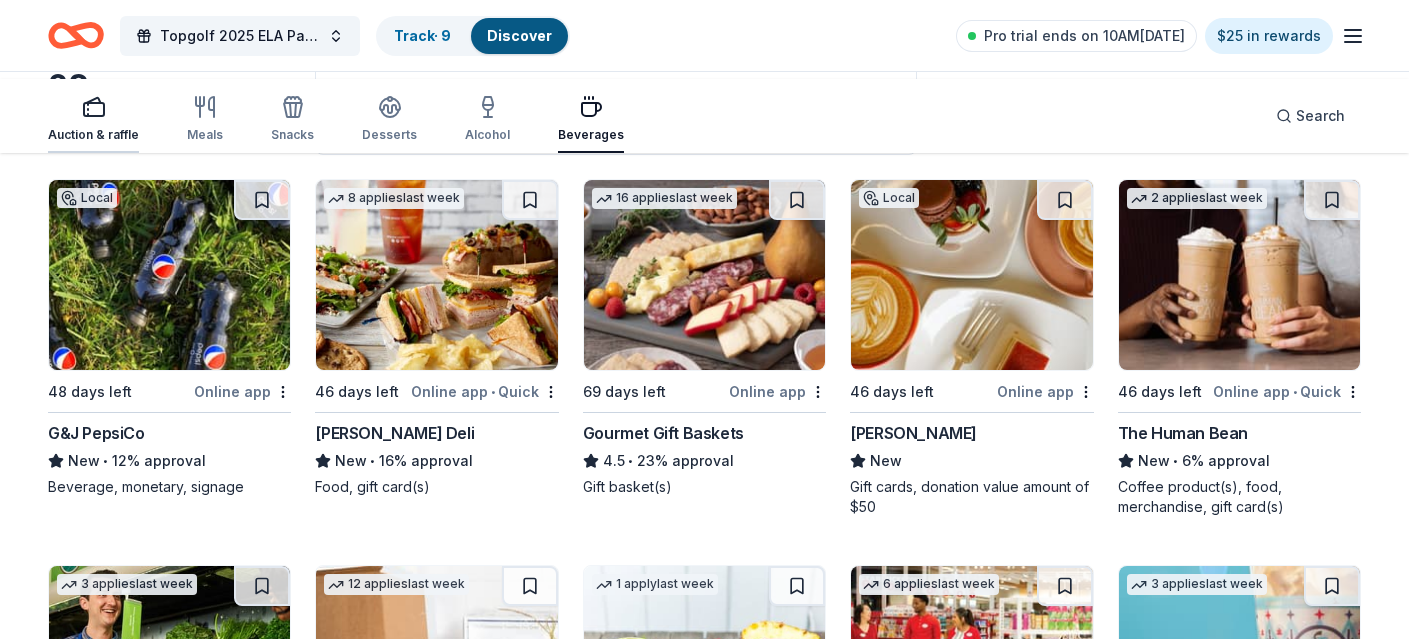 click 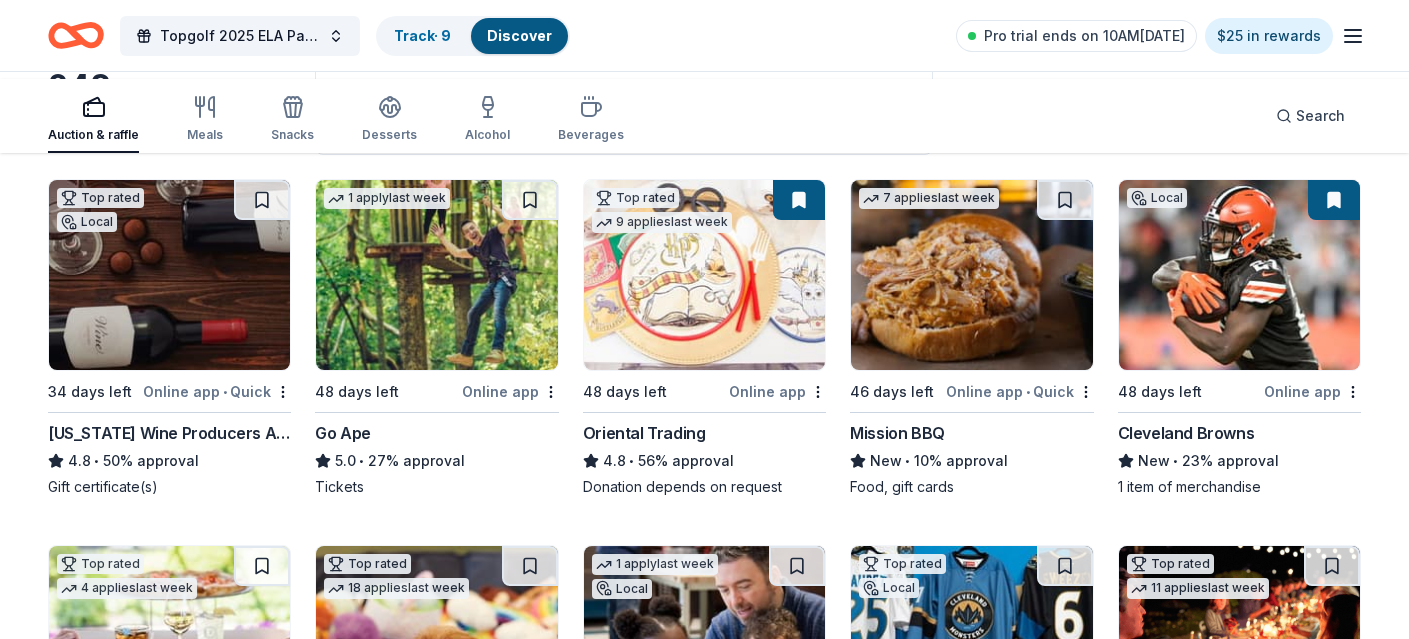 scroll, scrollTop: 0, scrollLeft: 0, axis: both 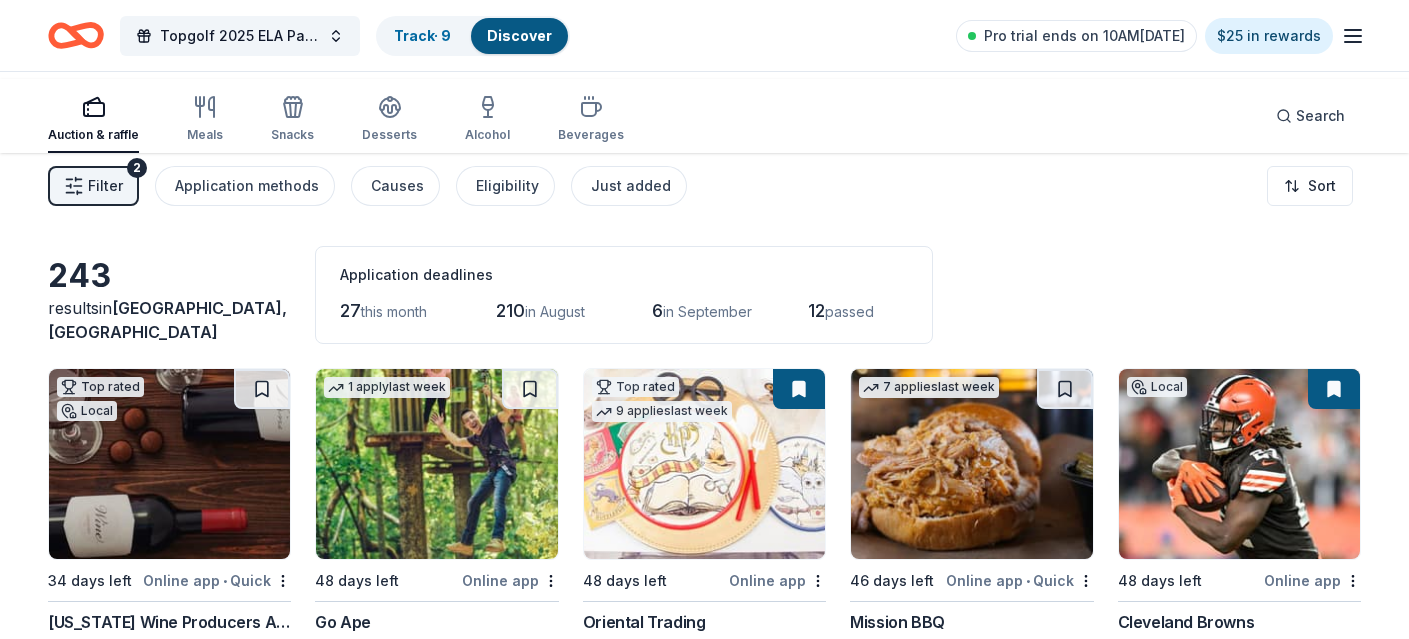 click 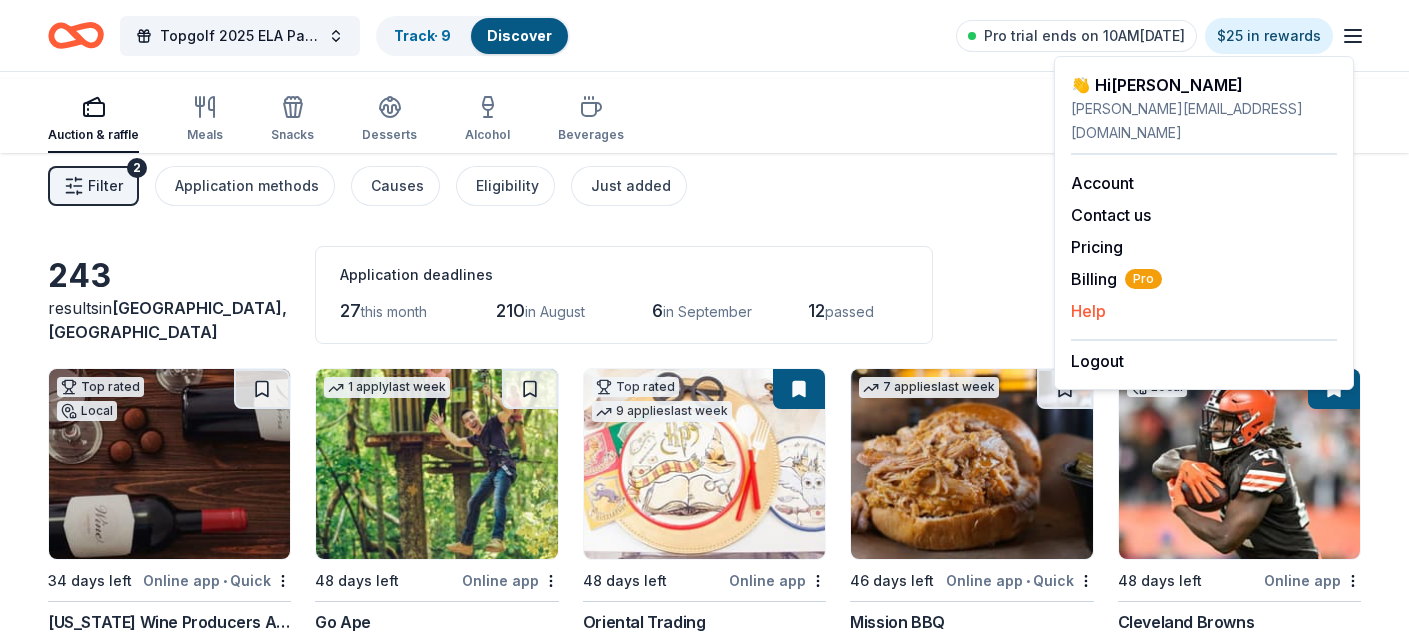 click on "Help" at bounding box center (1088, 311) 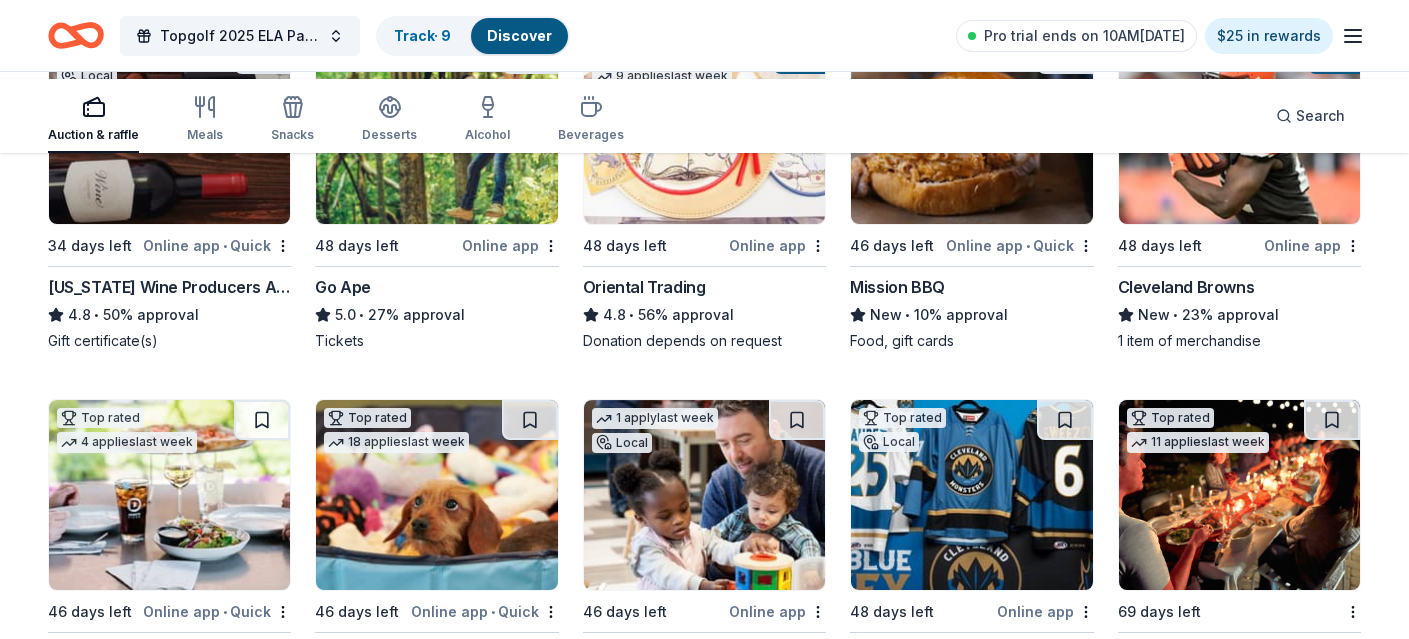 scroll, scrollTop: 0, scrollLeft: 0, axis: both 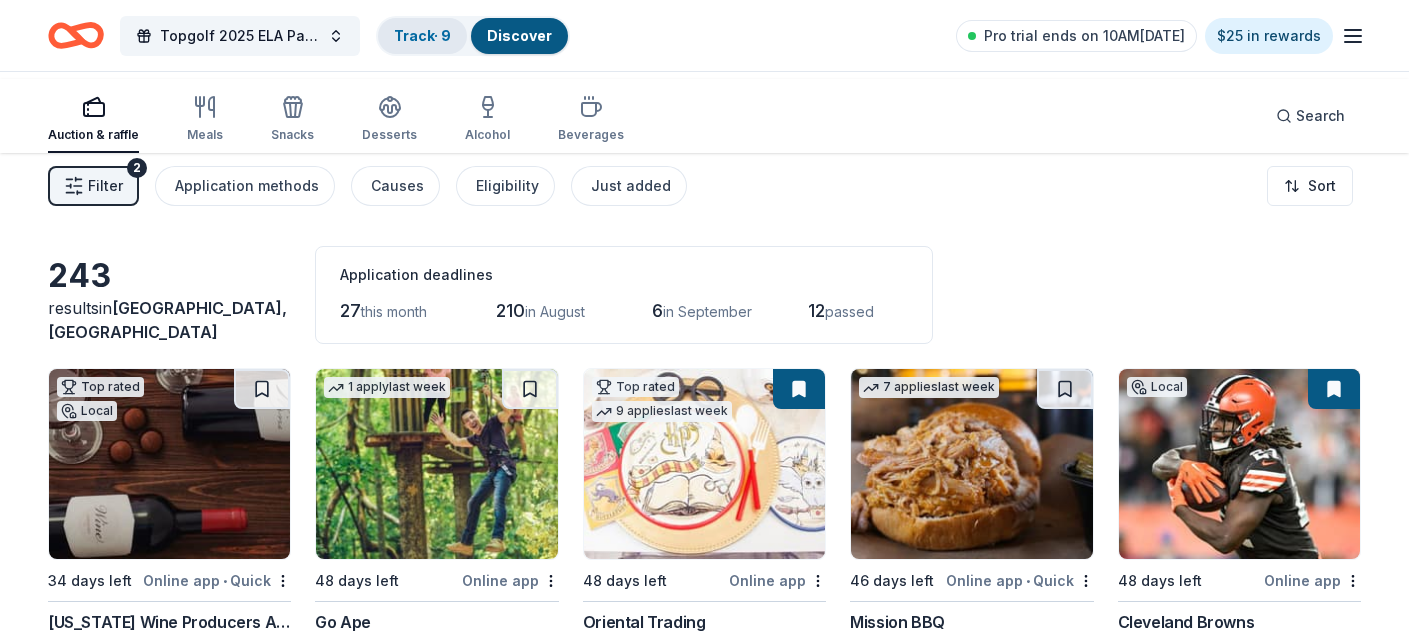 click on "Track  · 9" at bounding box center [422, 35] 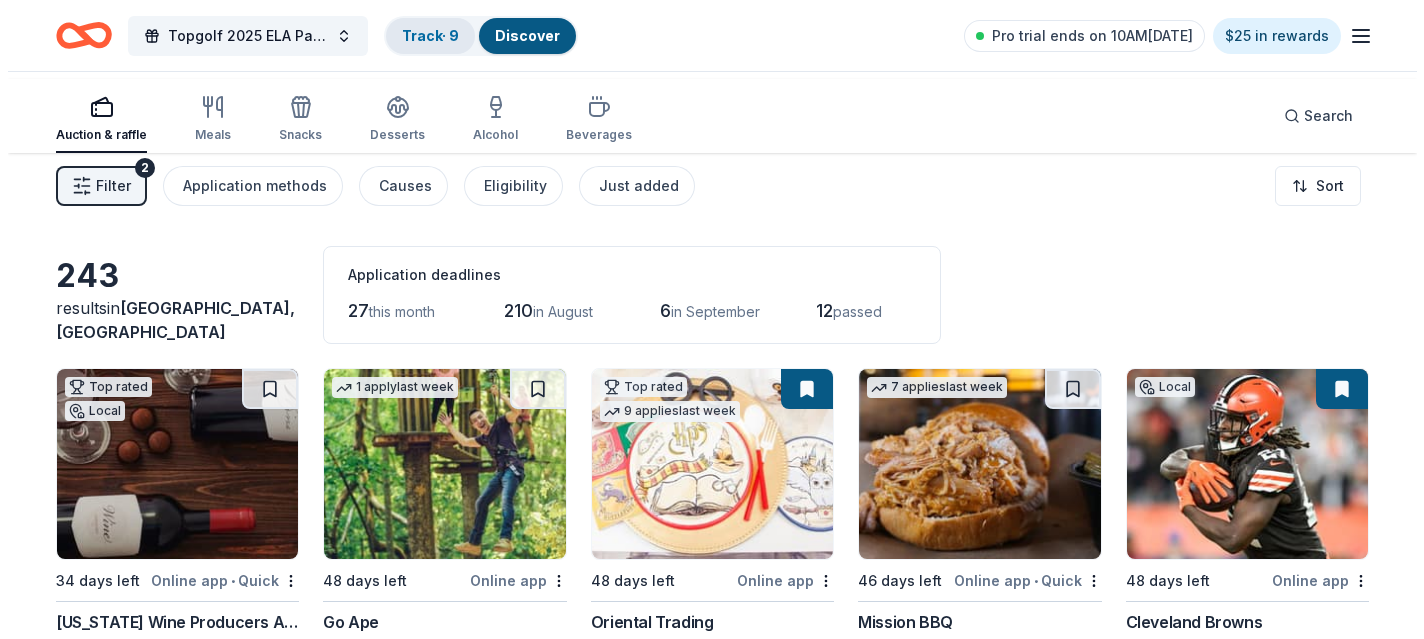 scroll, scrollTop: 1, scrollLeft: 0, axis: vertical 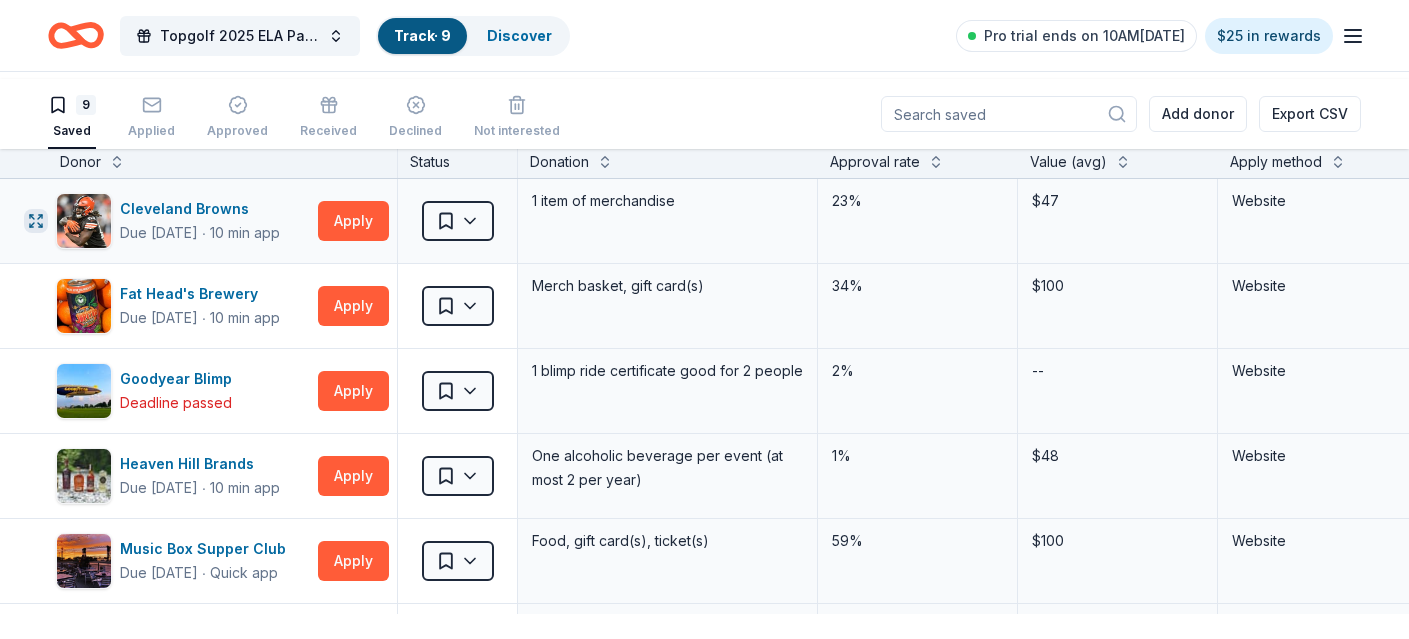click 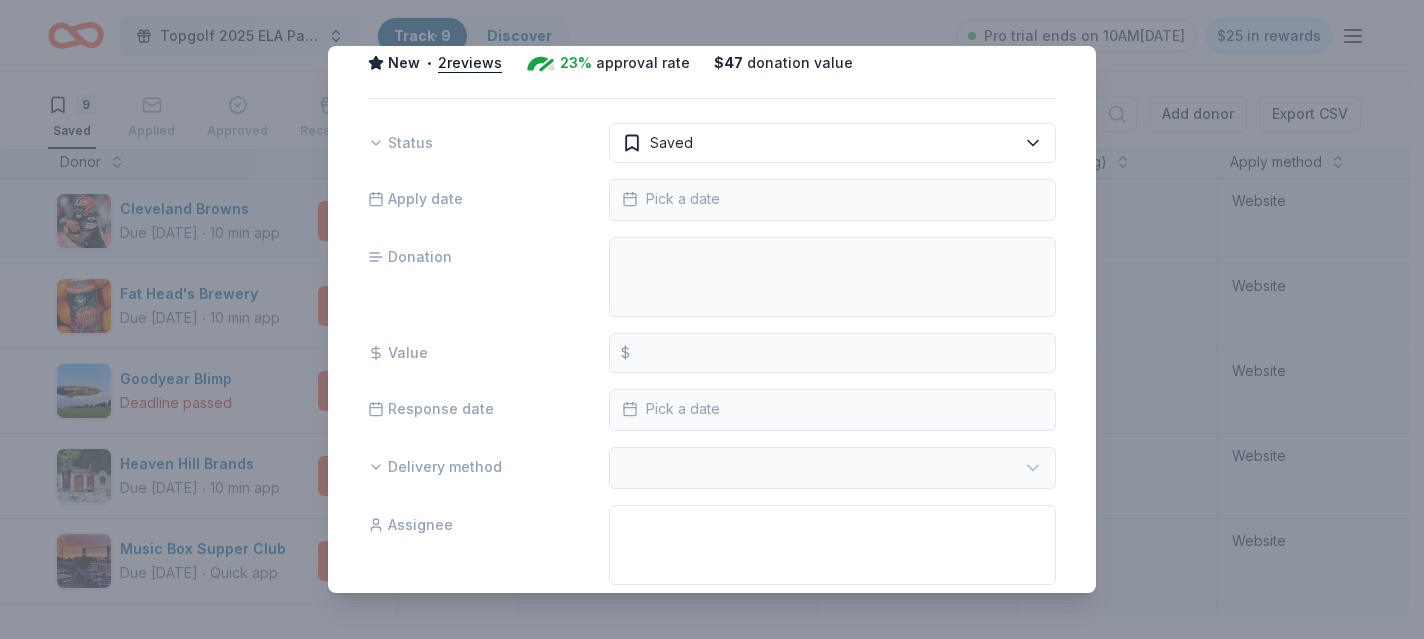 scroll, scrollTop: 0, scrollLeft: 0, axis: both 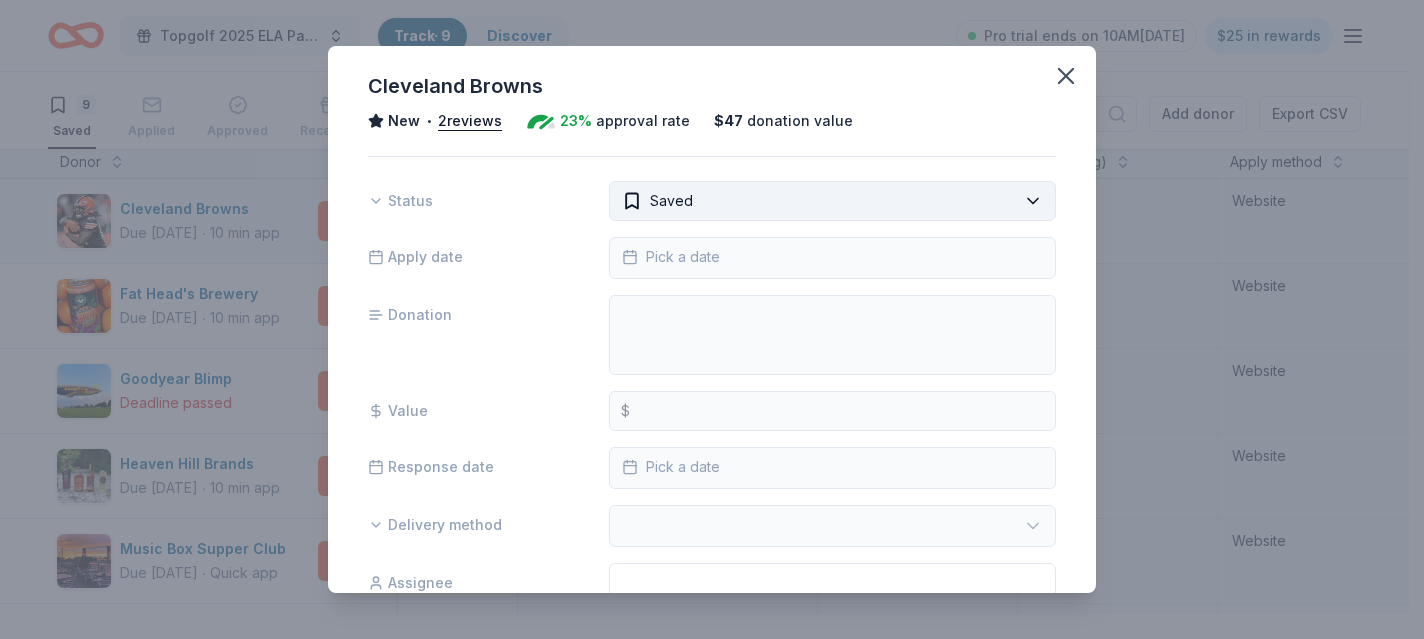 click on "Topgolf 2025 ELA Par=tee Track  · 9 Discover Pro trial ends on 10AM[DATE] $25 in rewards 9 Saved Applied Approved Received Declined Not interested Add donor Export CSV Donor Status Donation Approval rate Value (avg) Apply method Assignee Notes Cleveland Browns Due [DATE] ∙ 10 min app Apply Saved 1 item of merchandise 23% $47 Website Fat Head's Brewery Due [DATE] ∙ 10 min app Apply Saved Merch basket, gift card(s) 34% $100 Website Goodyear Blimp Deadline passed Apply Saved 1 blimp ride certificate good for 2 people 2% -- Website Heaven Hill Brands Due [DATE] ∙ 10 min app Apply Saved One alcoholic beverage per event (at most 2 per year) 1% $48 Website Music Box Supper Club Due [DATE] ∙ Quick app Apply Saved Food, gift card(s), ticket(s) 59% $100 Website Oriental Trading Due [DATE] ∙ 10 min app Apply Saved Donation depends on request 56% $25 Website Rocketbook Due [DATE] ∙ Quick app Apply Saved Digital notebooks 3% $90 Email [PERSON_NAME]'s Handmade Vodka Due [DATE] ∙ 10 min app" at bounding box center [712, 319] 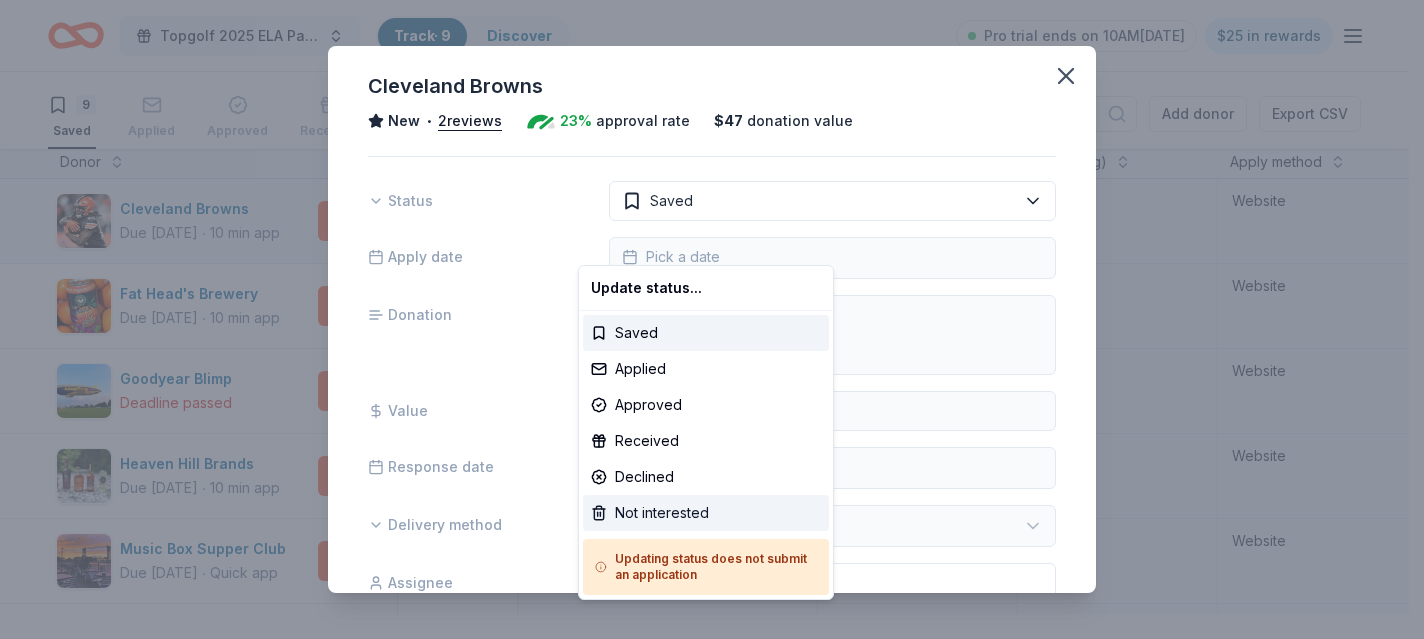 scroll, scrollTop: 44, scrollLeft: 0, axis: vertical 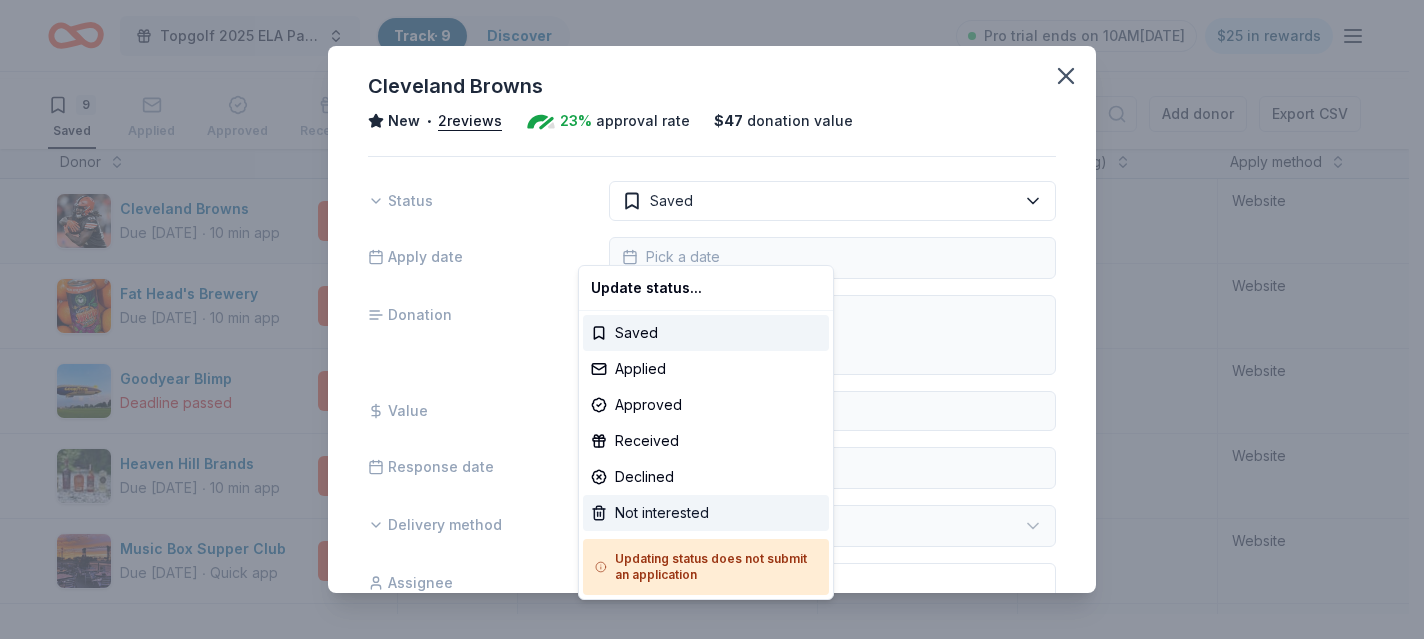 click on "Not interested" at bounding box center [706, 513] 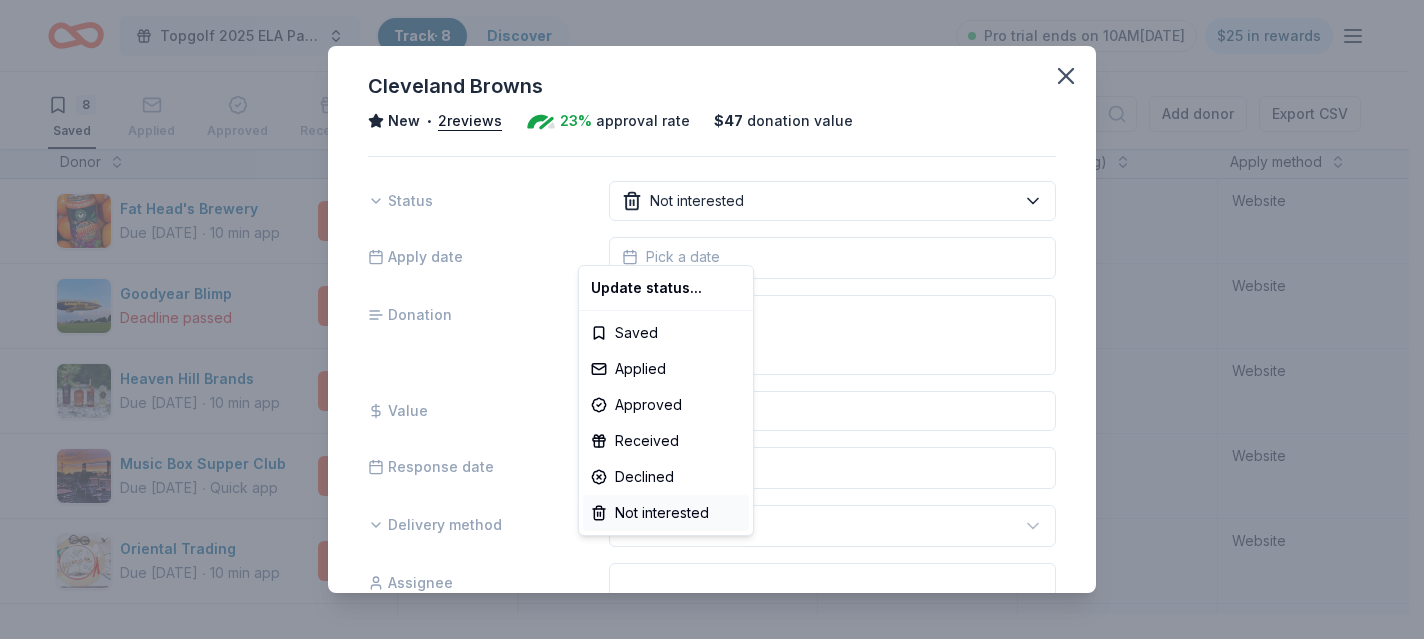 scroll, scrollTop: 0, scrollLeft: 0, axis: both 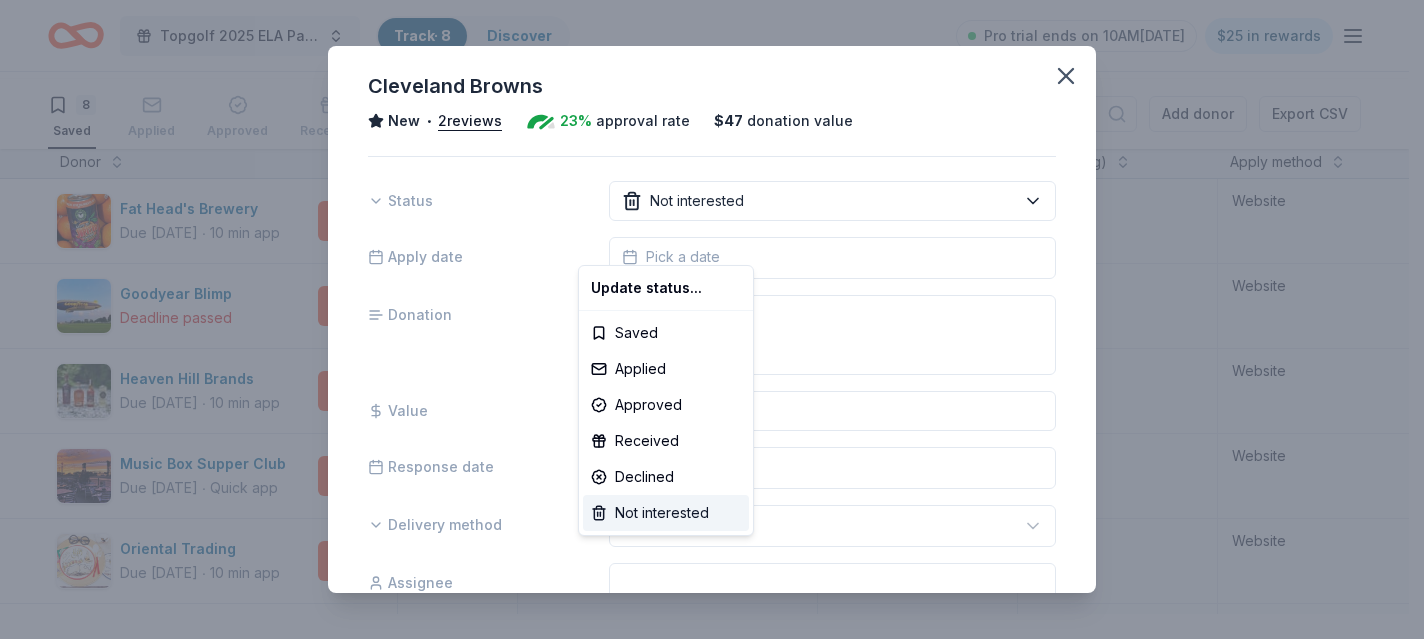 click on "Not interested" at bounding box center (666, 513) 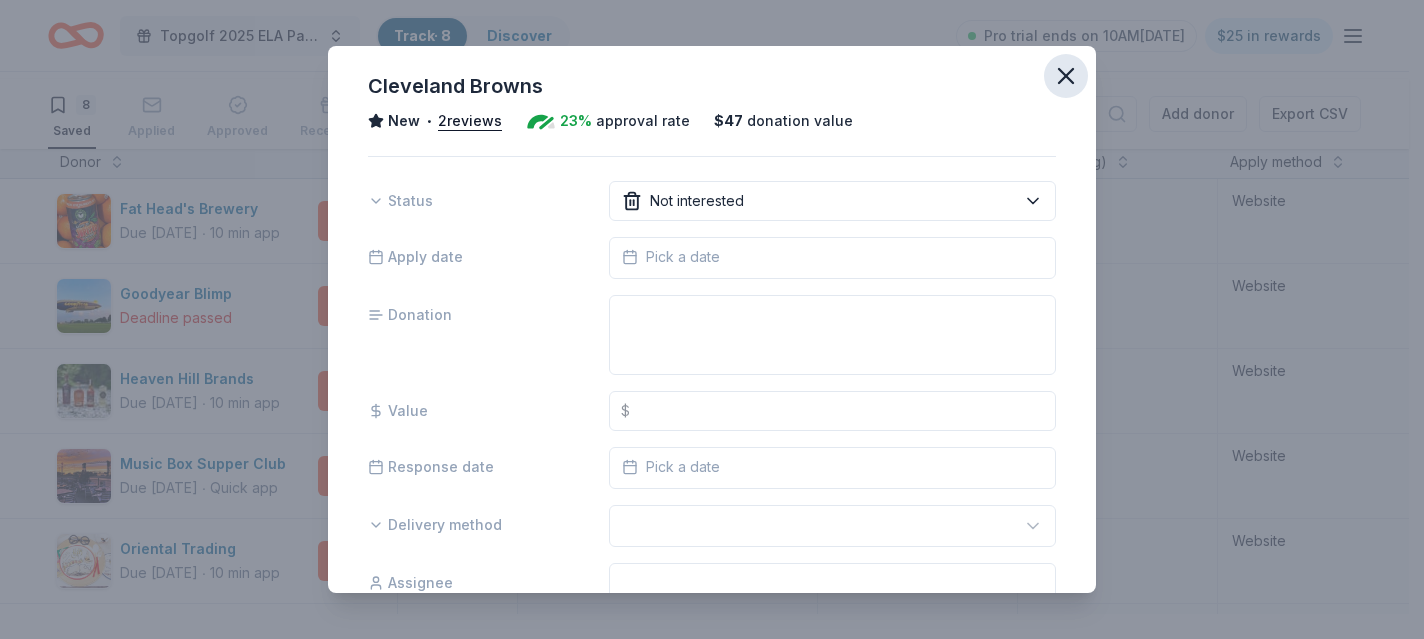 click 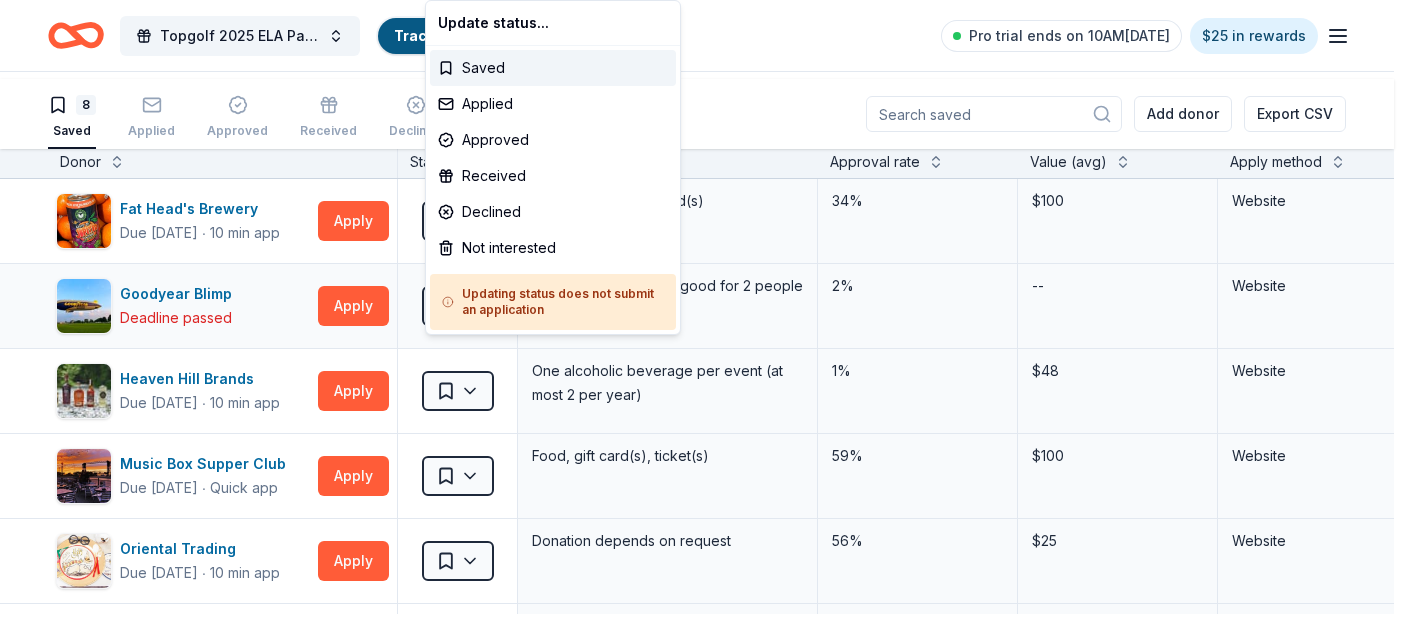 click on "Topgolf 2025 ELA Par=tee Track  · 8 Discover Pro trial ends on 10AM[DATE] $25 in rewards 8 Saved Applied Approved Received Declined Not interested Add donor Export CSV Donor Status Donation Approval rate Value (avg) Apply method Assignee Notes Fat Head's Brewery Due [DATE] ∙ 10 min app Apply Saved Merch basket, gift card(s) 34% $100 Website Goodyear Blimp Deadline passed Apply Saved 1 blimp ride certificate good for 2 people 2% -- Website Heaven Hill Brands Due [DATE] ∙ 10 min app Apply Saved One alcoholic beverage per event (at most 2 per year) 1% $48 Website Music Box Supper Club Due [DATE] ∙ Quick app Apply Saved Food, gift card(s), ticket(s) 59% $100 Website Oriental Trading Due [DATE] ∙ 10 min app Apply Saved Donation depends on request 56% $25 Website Rocketbook Due [DATE] ∙ Quick app Apply Saved Digital notebooks 3% $90 Email [PERSON_NAME]'s Handmade Vodka Due [DATE] ∙ 10 min app Apply Saved Merchandise 17% $245 Website Whirlpool Corporation Due [DATE] ∙ 10 min app 1%" at bounding box center [704, 319] 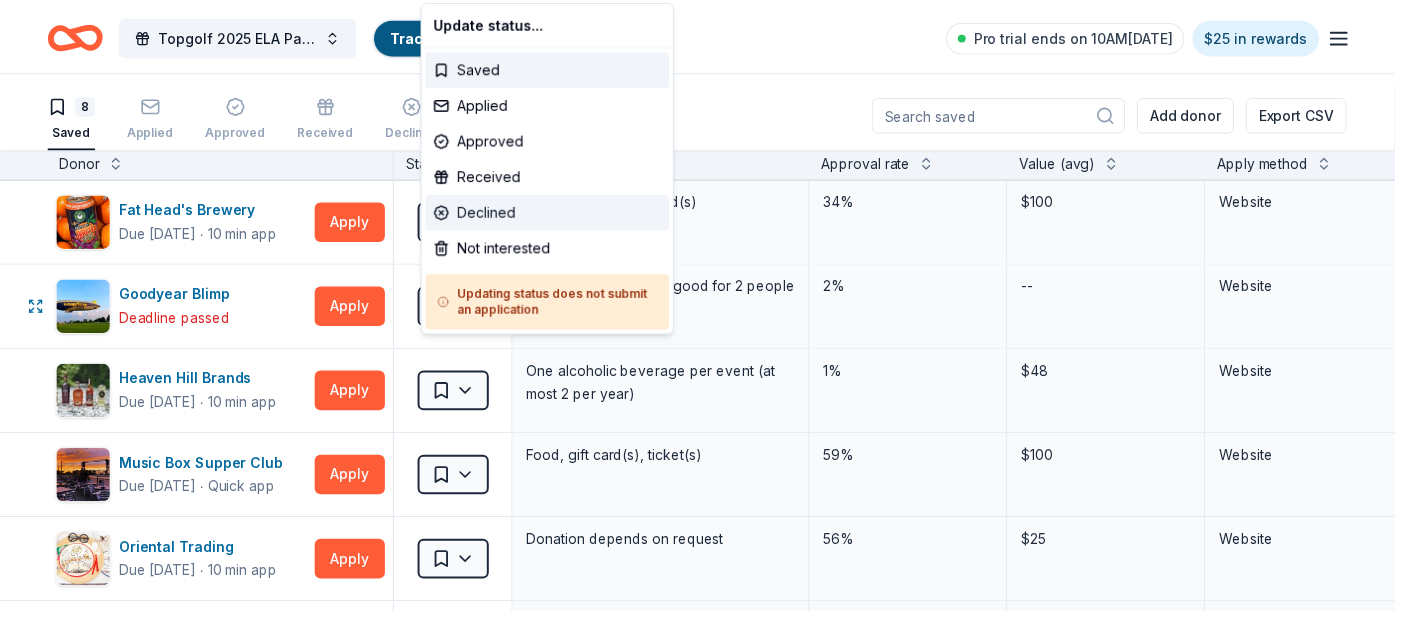 scroll, scrollTop: 7, scrollLeft: 0, axis: vertical 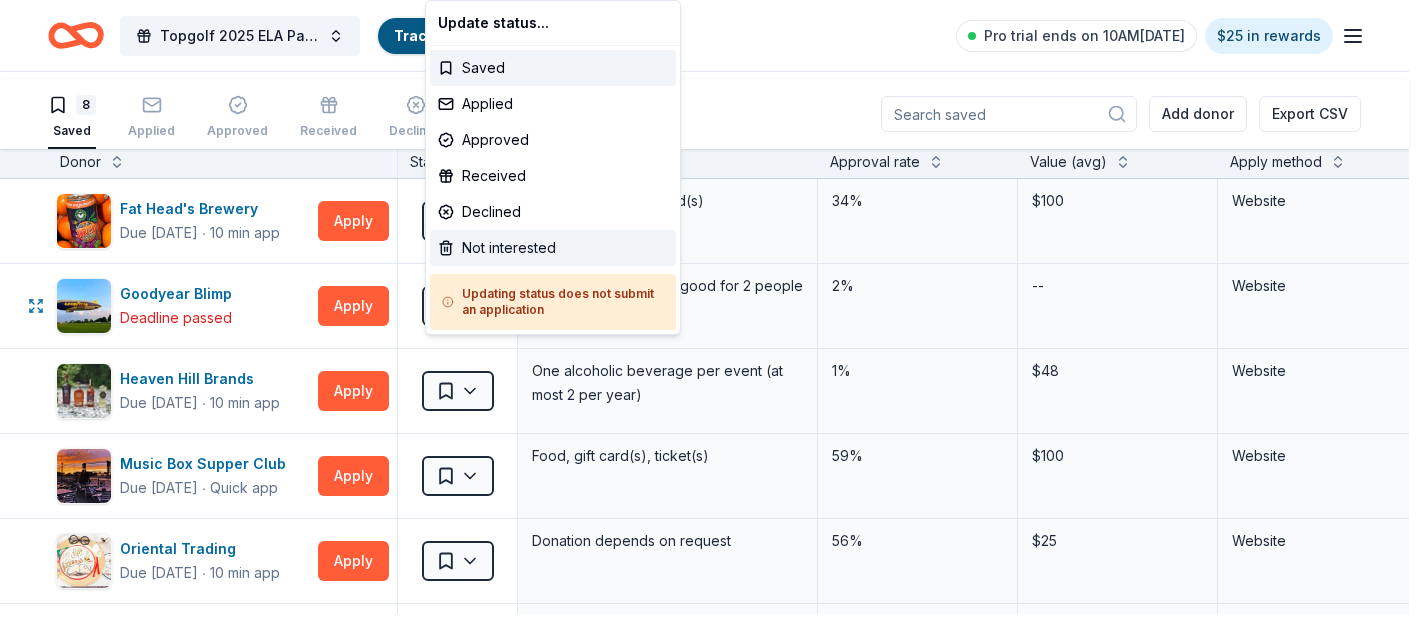 click on "Not interested" at bounding box center [553, 248] 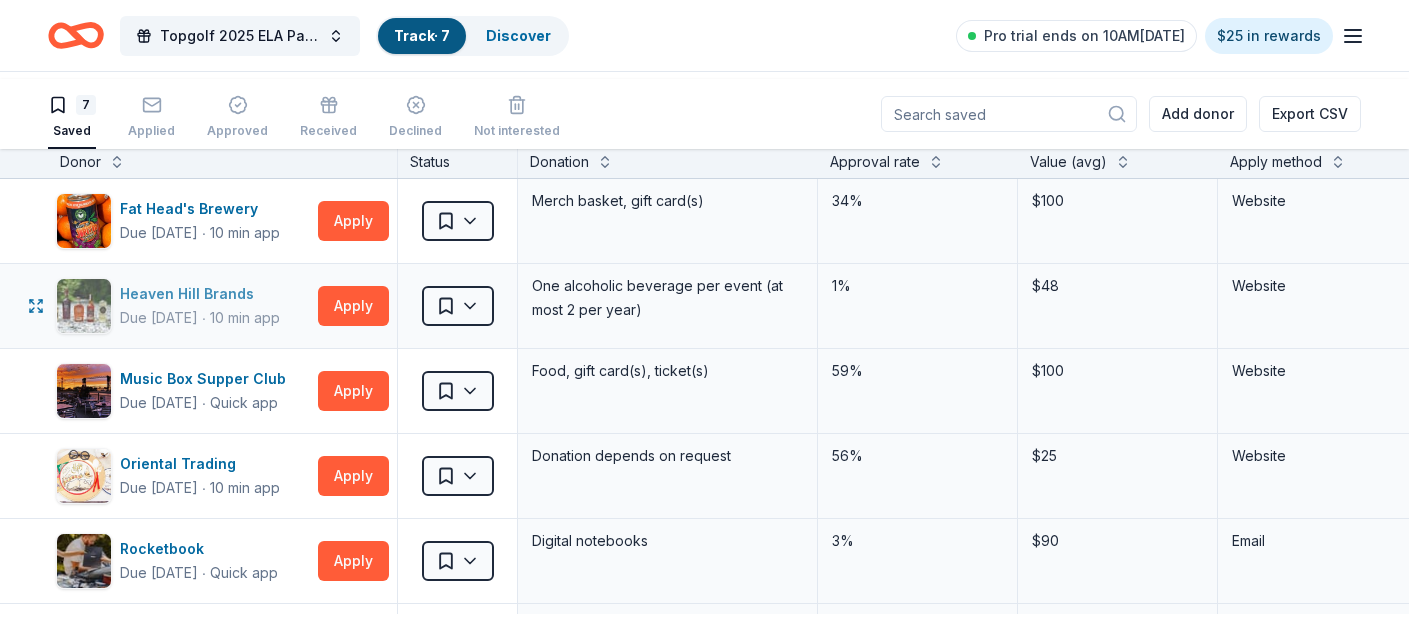 click on "Heaven Hill Brands" at bounding box center [200, 294] 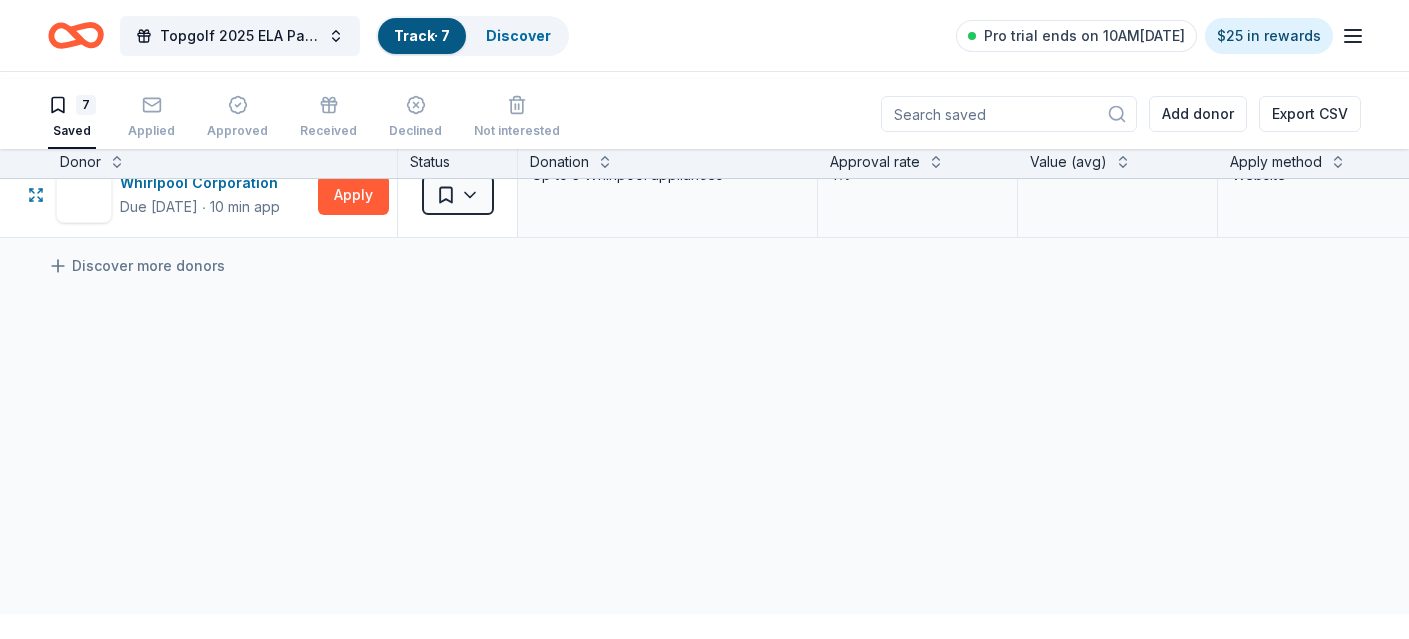 scroll, scrollTop: 578, scrollLeft: 0, axis: vertical 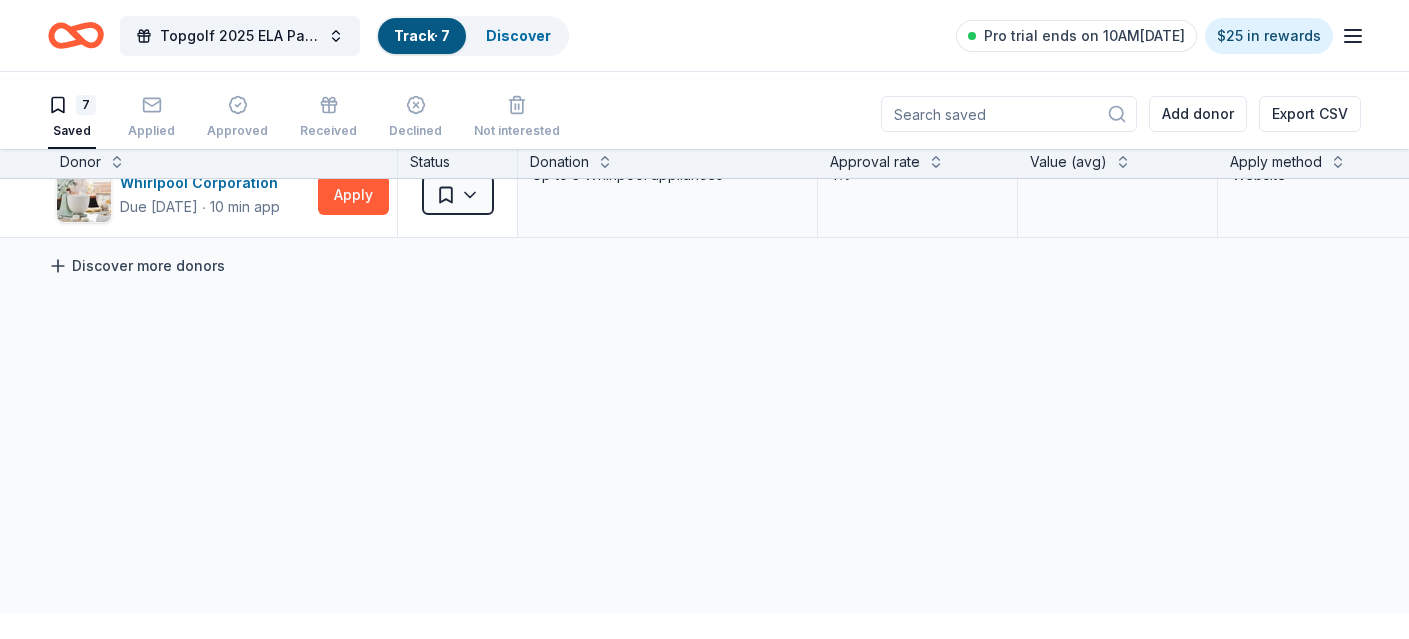 click on "Discover more donors" at bounding box center (136, 266) 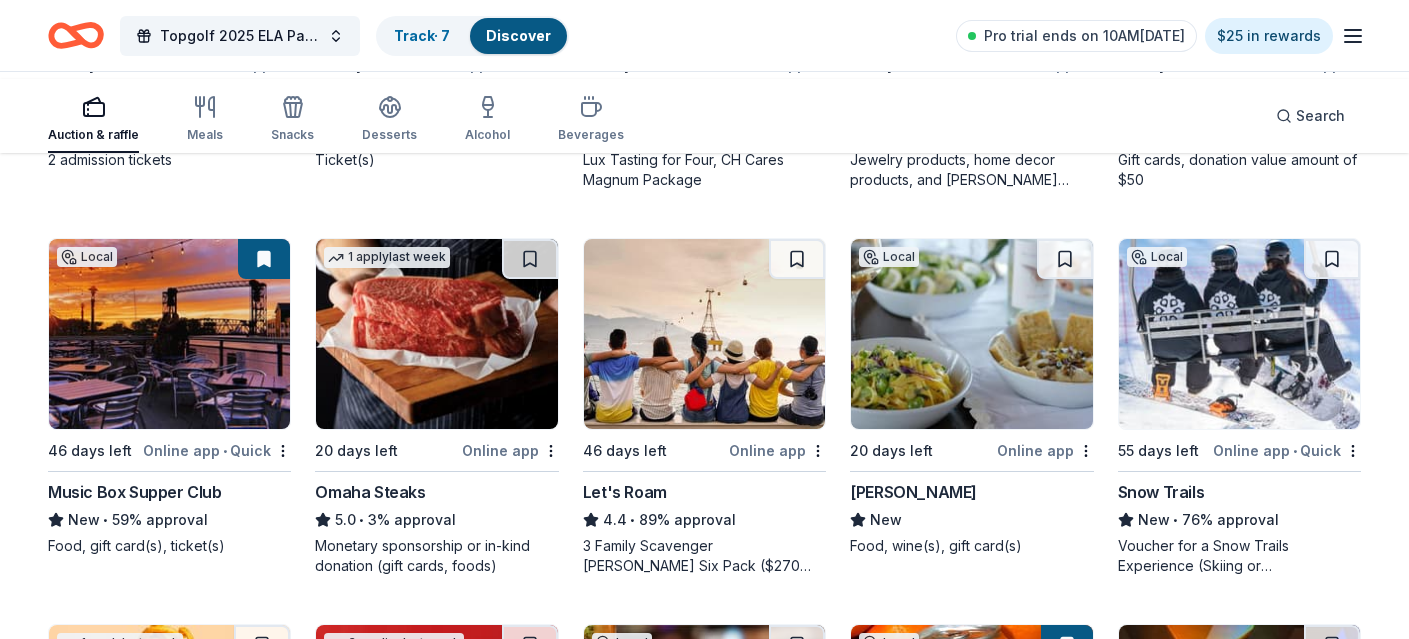 scroll, scrollTop: 1252, scrollLeft: 0, axis: vertical 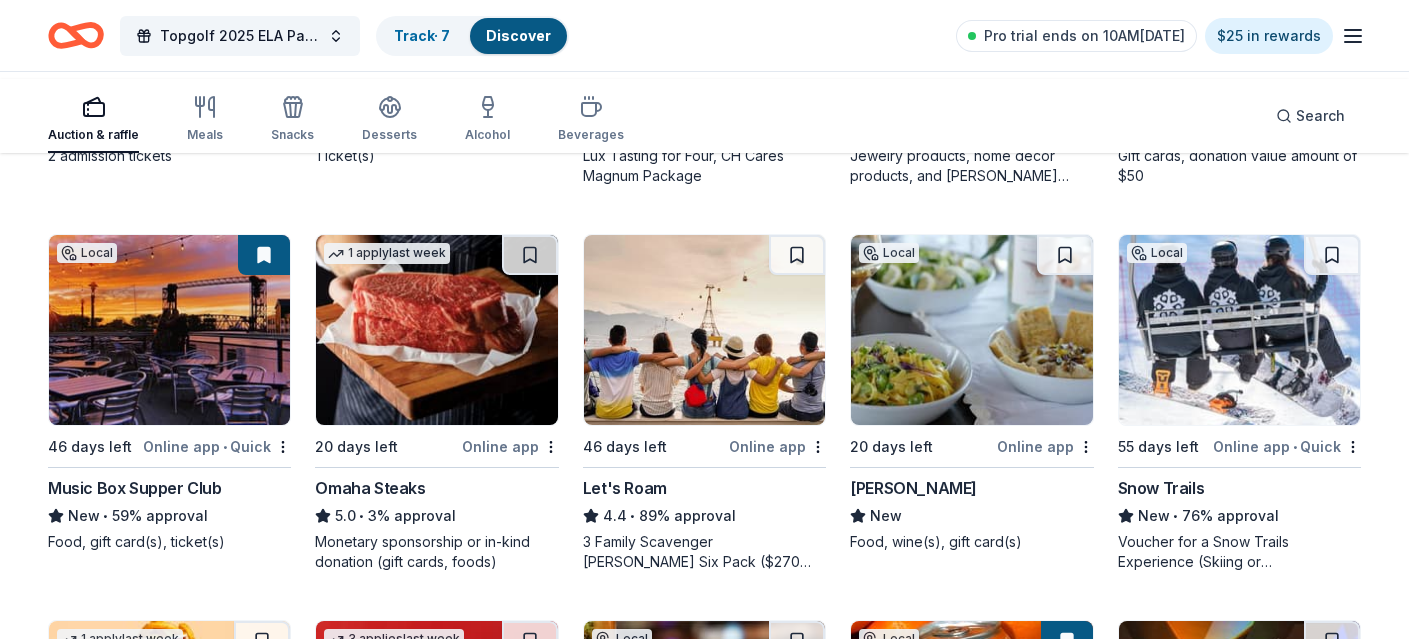 click at bounding box center [971, -56] 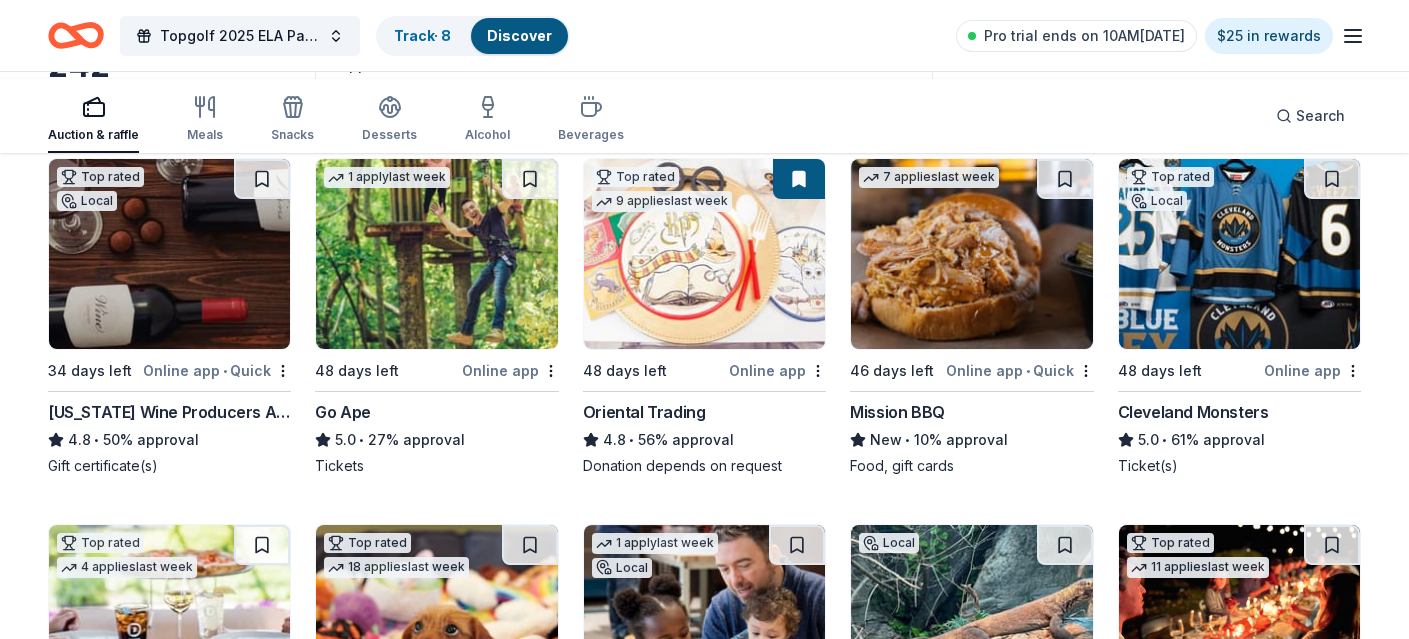 scroll, scrollTop: 0, scrollLeft: 0, axis: both 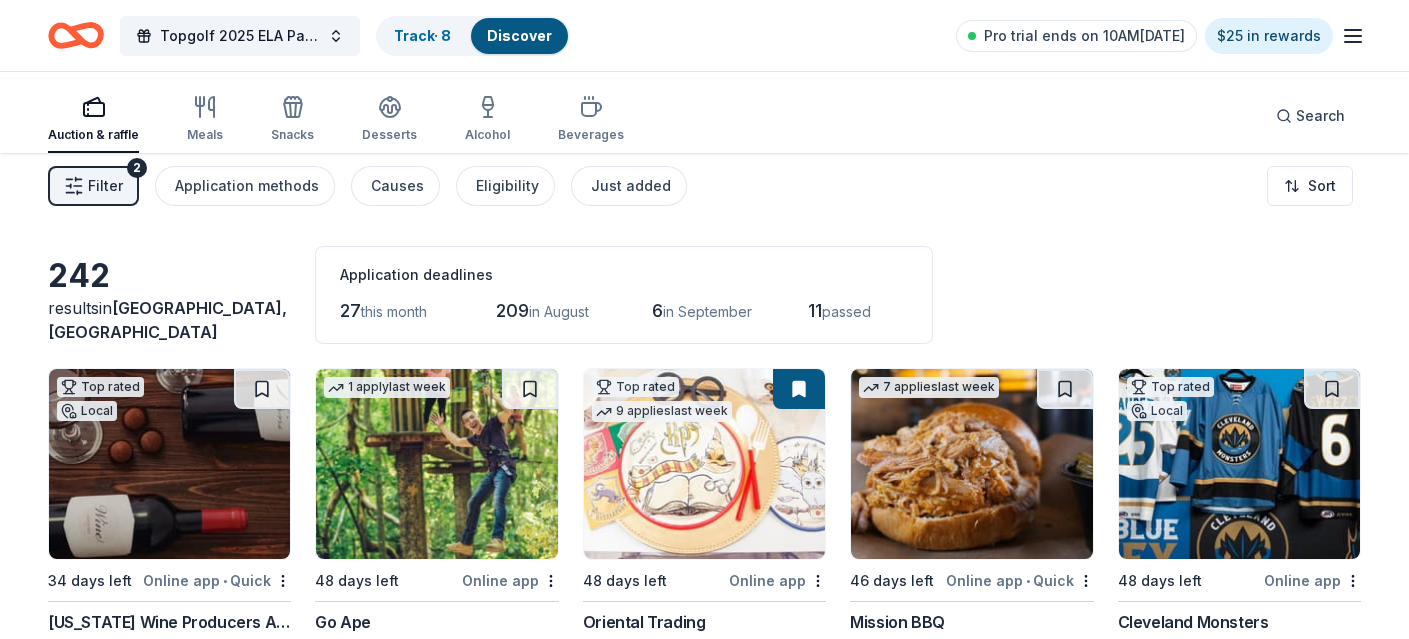 click 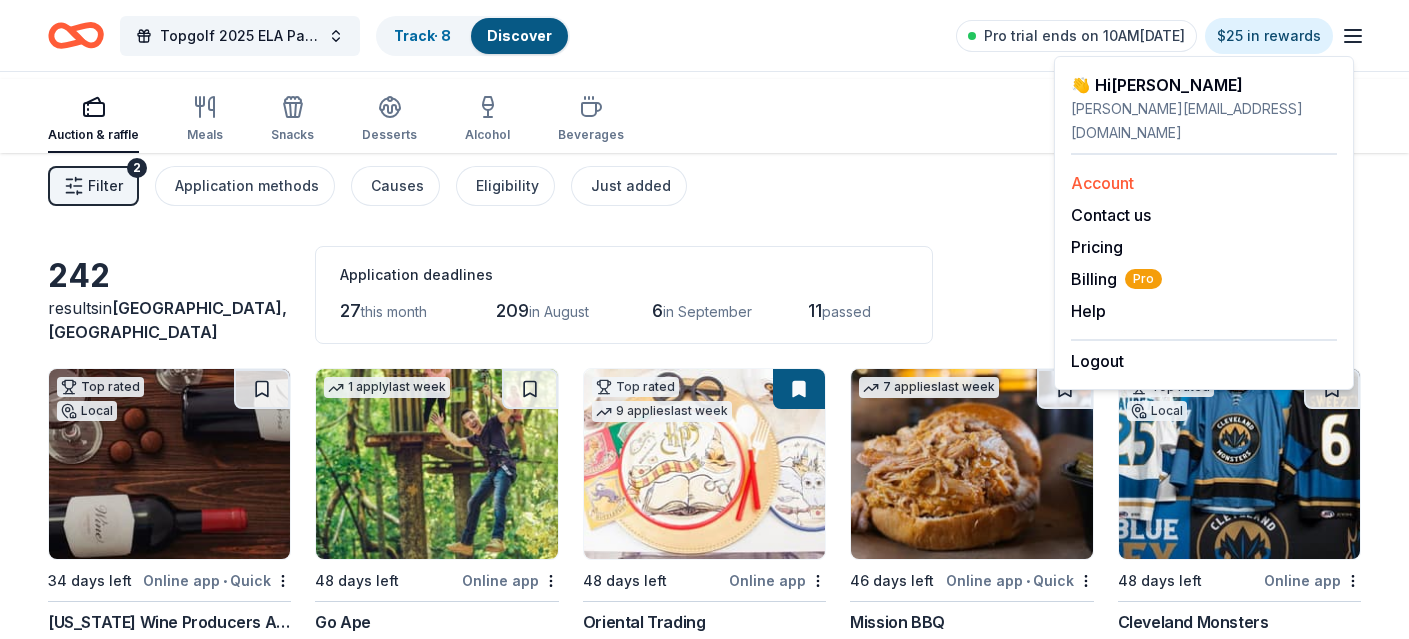 click on "Account" at bounding box center (1102, 183) 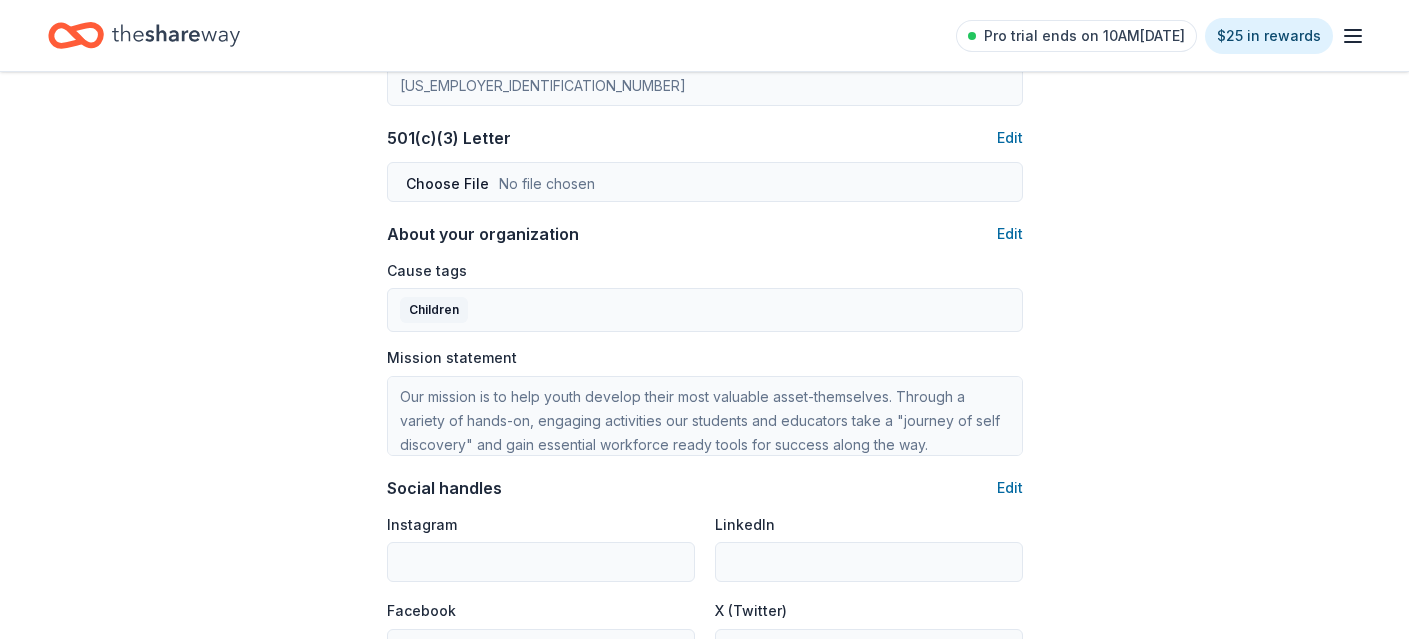 scroll, scrollTop: 1056, scrollLeft: 0, axis: vertical 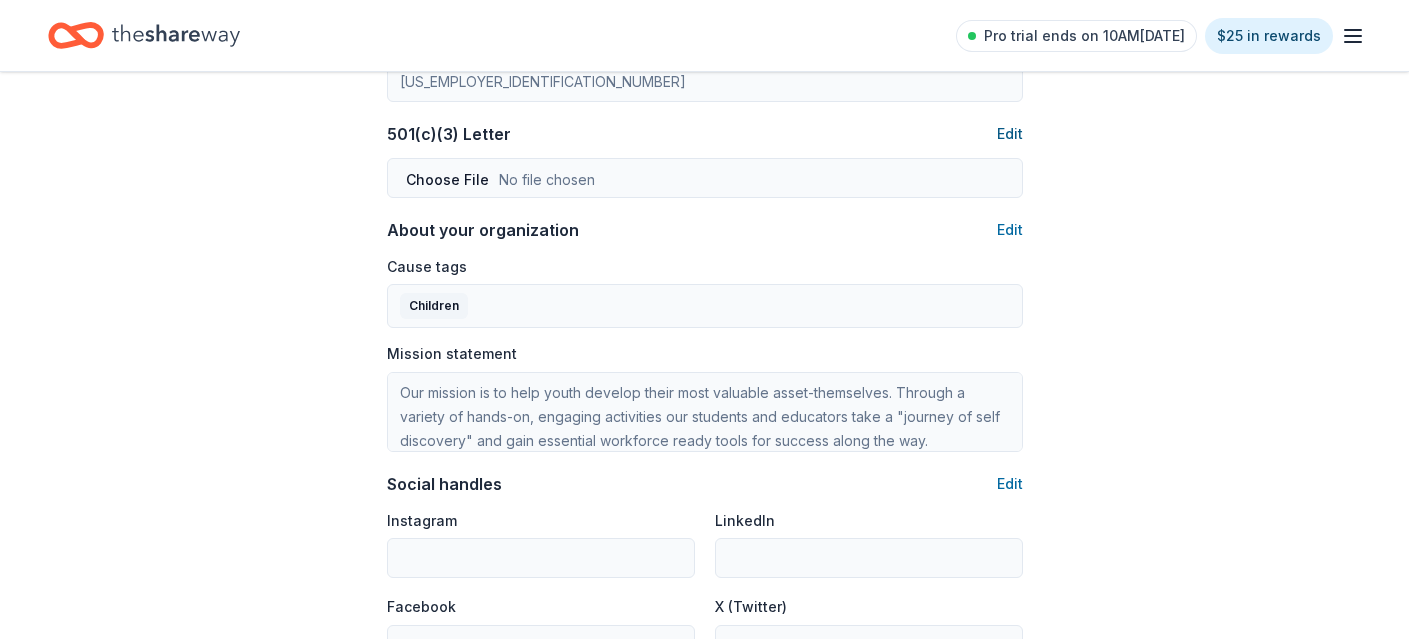 click on "Edit" at bounding box center (1010, 134) 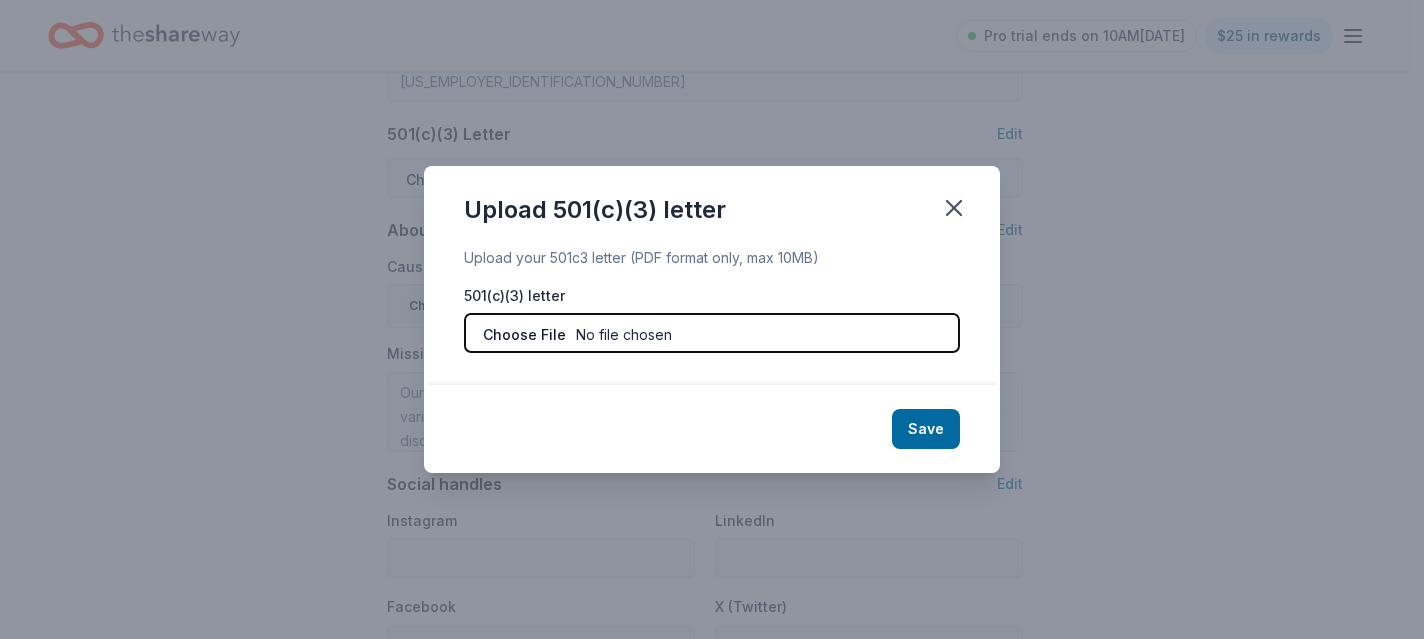 click at bounding box center (712, 333) 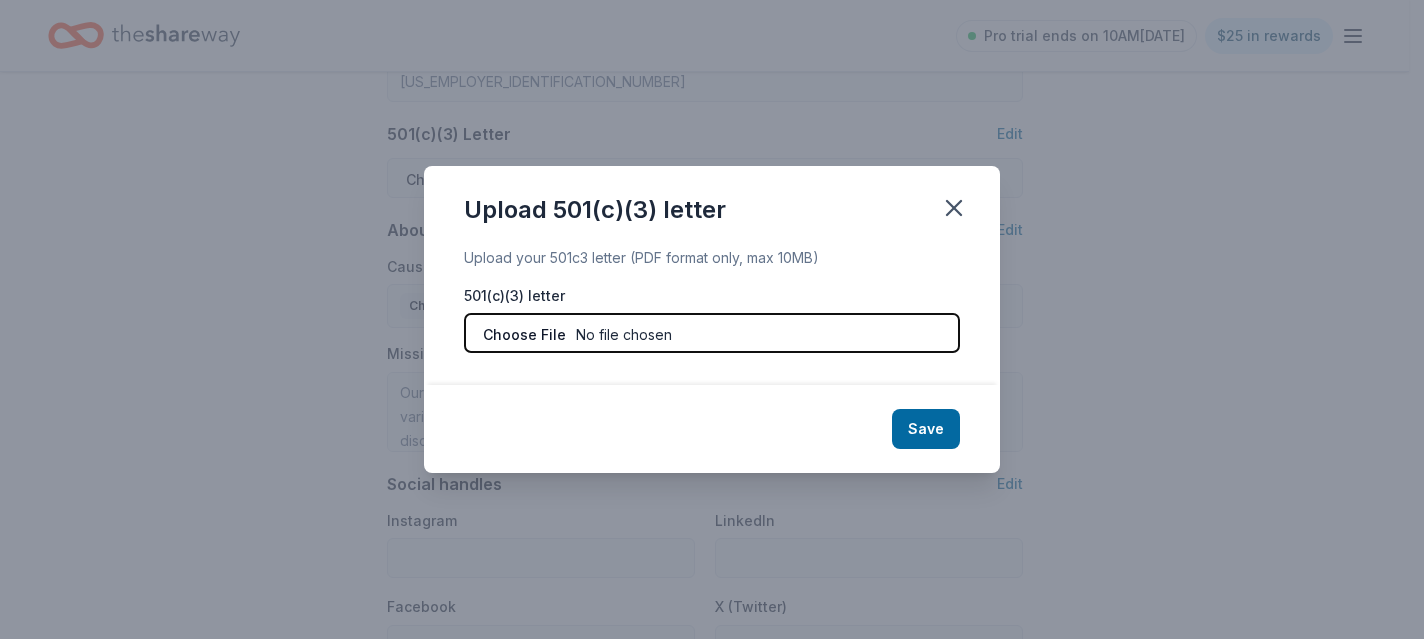click at bounding box center [712, 333] 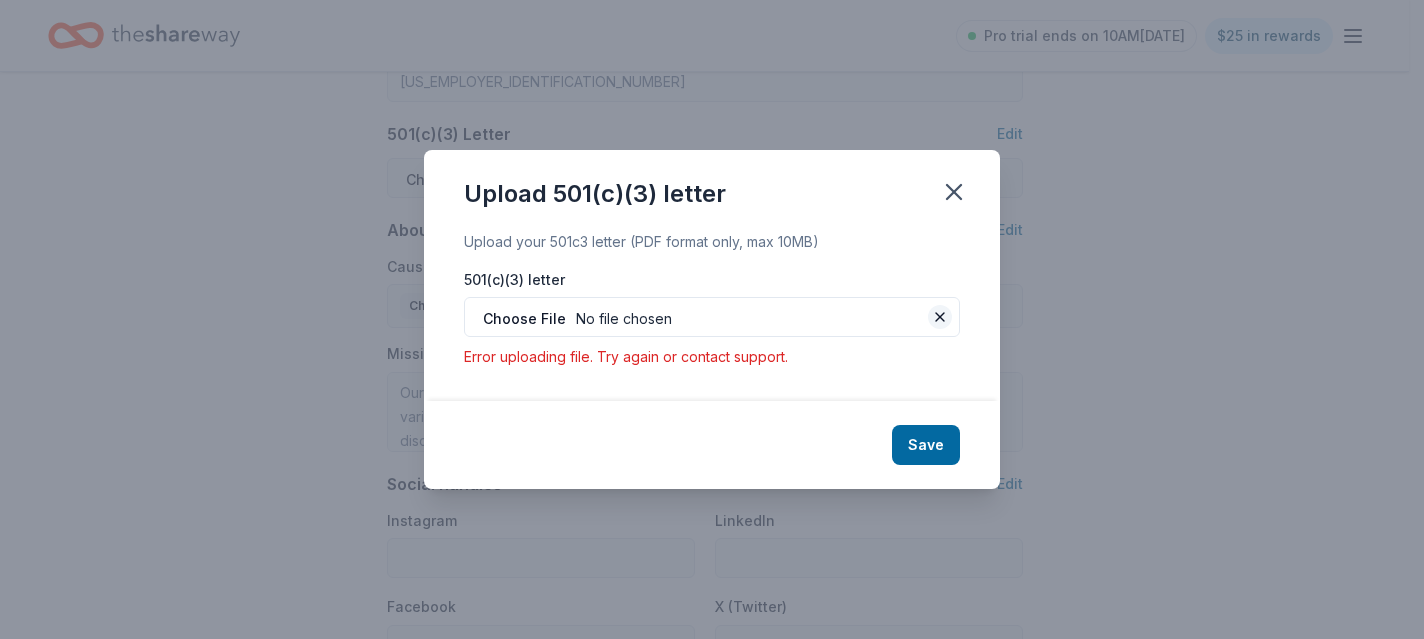 click at bounding box center (940, 317) 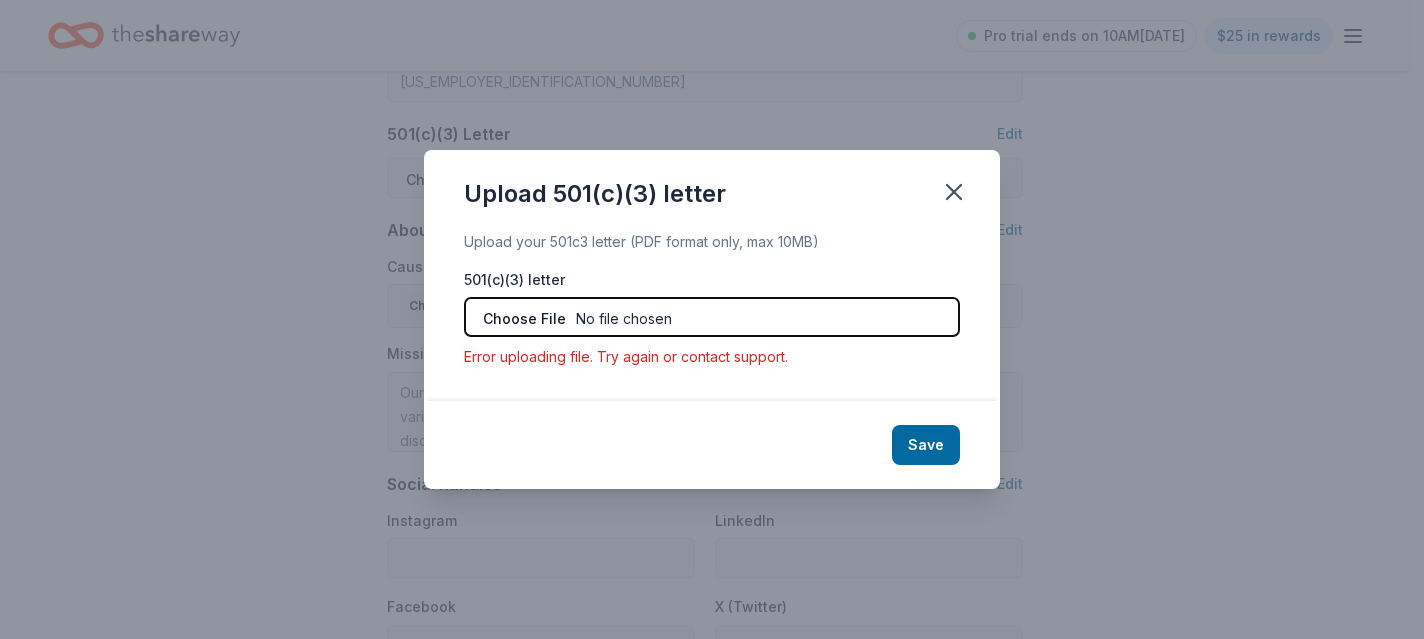 click at bounding box center [712, 317] 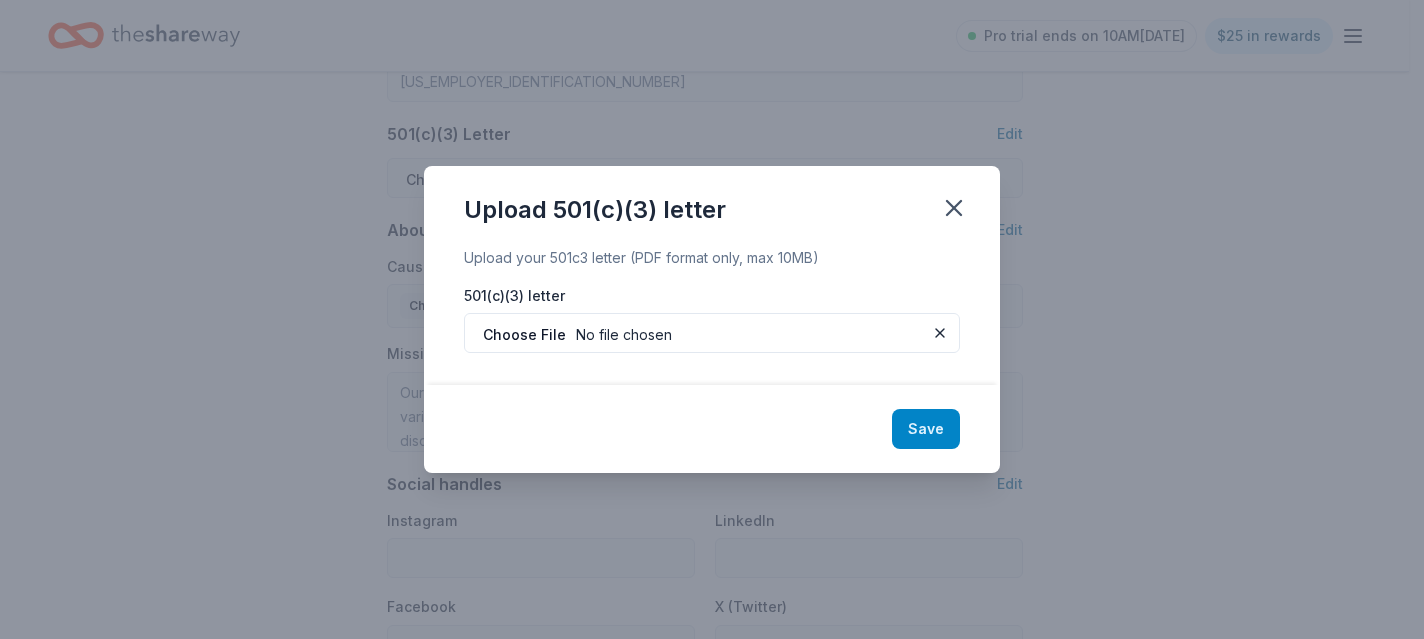 click on "Save" at bounding box center [926, 429] 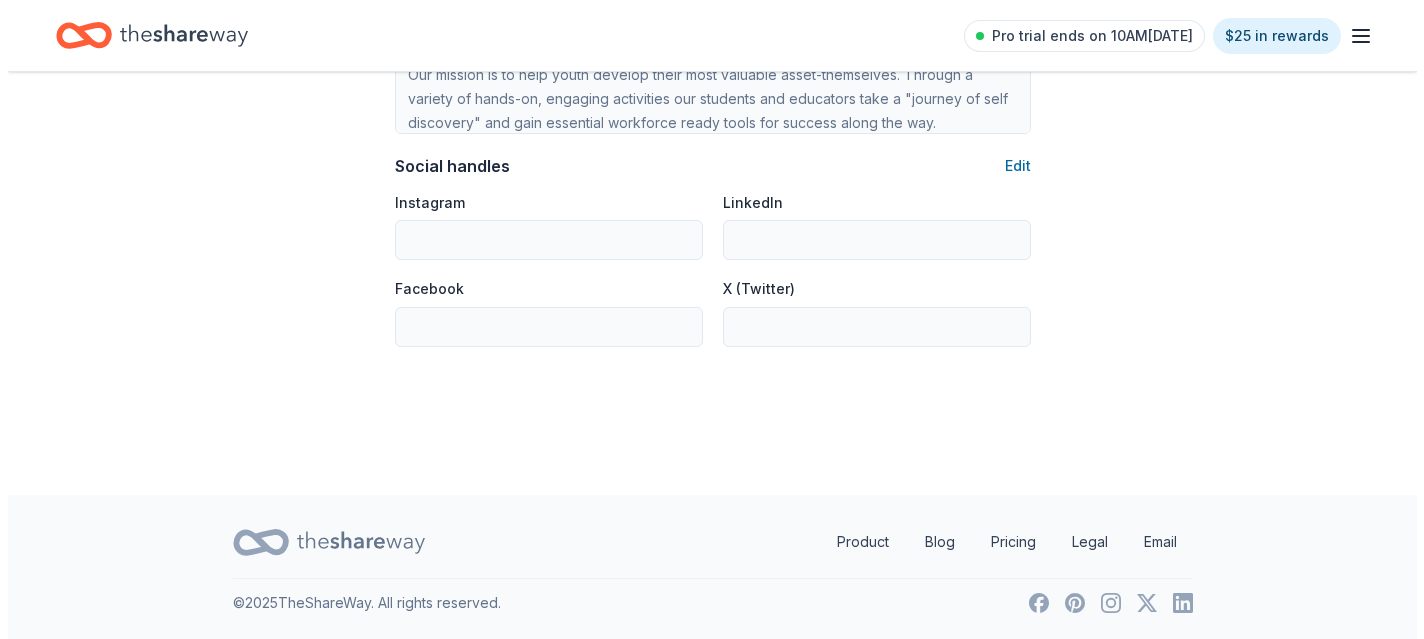 scroll, scrollTop: 1671, scrollLeft: 0, axis: vertical 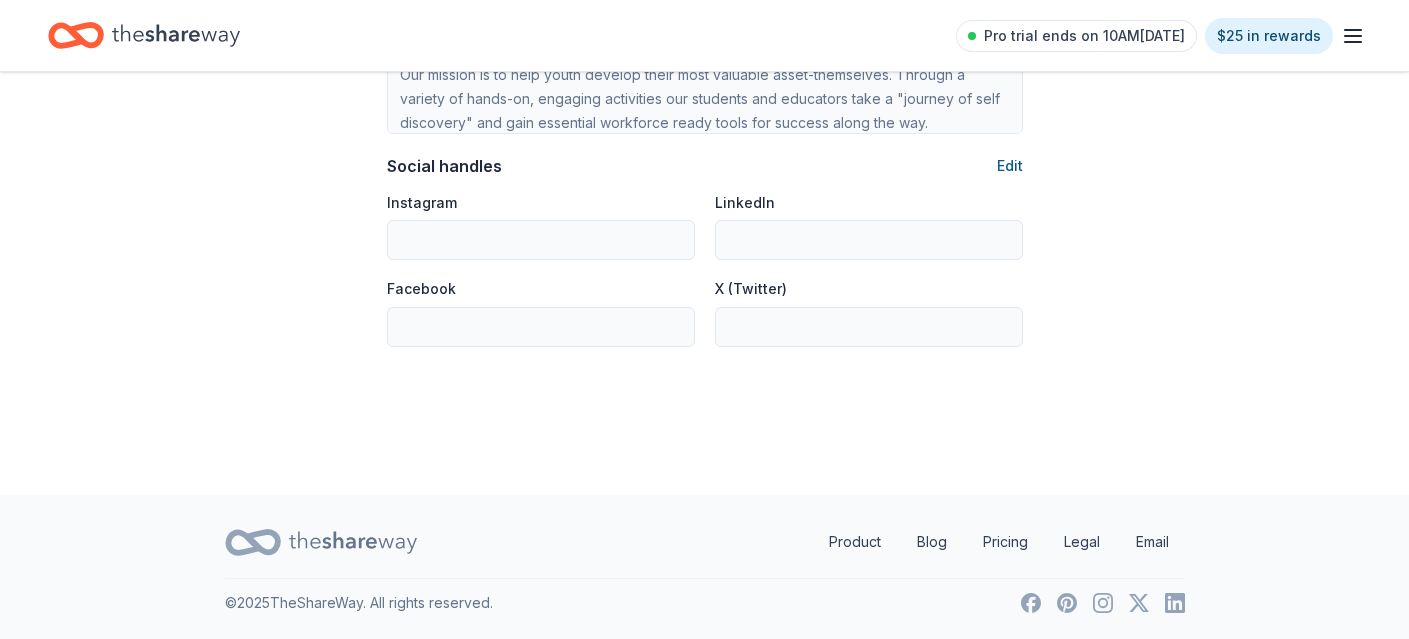 click on "Edit" at bounding box center (1010, 166) 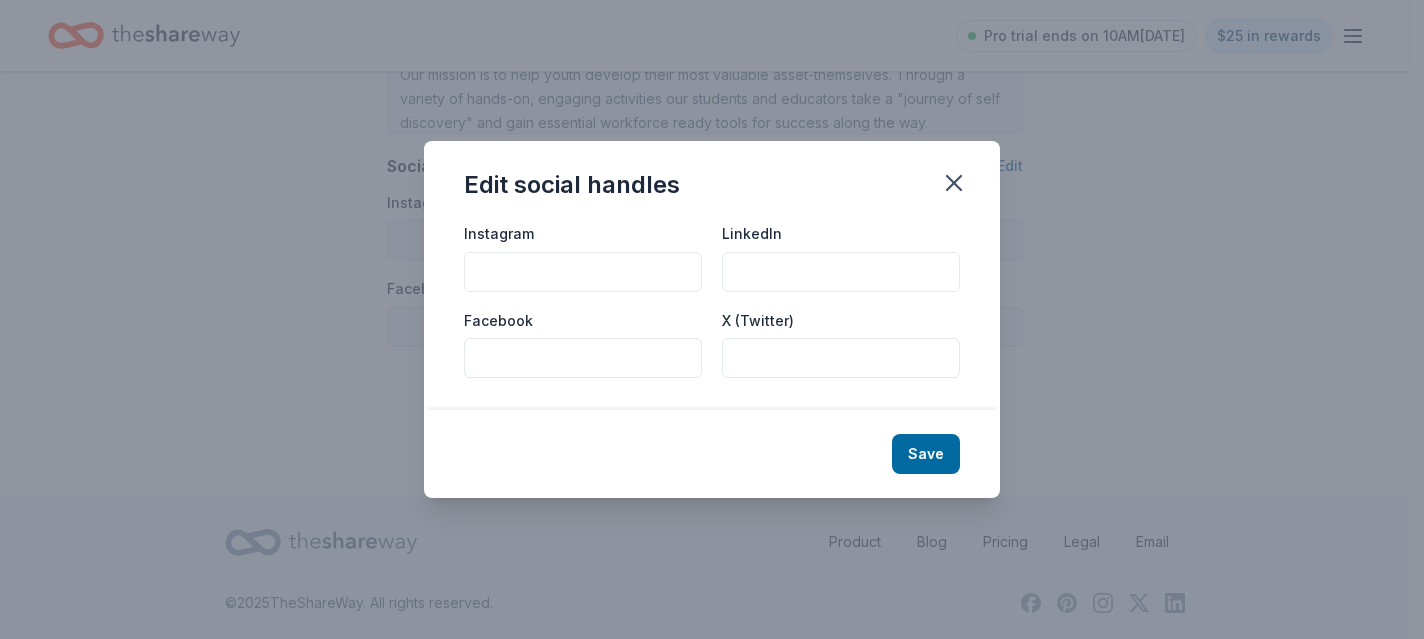 click on "Instagram" at bounding box center [583, 272] 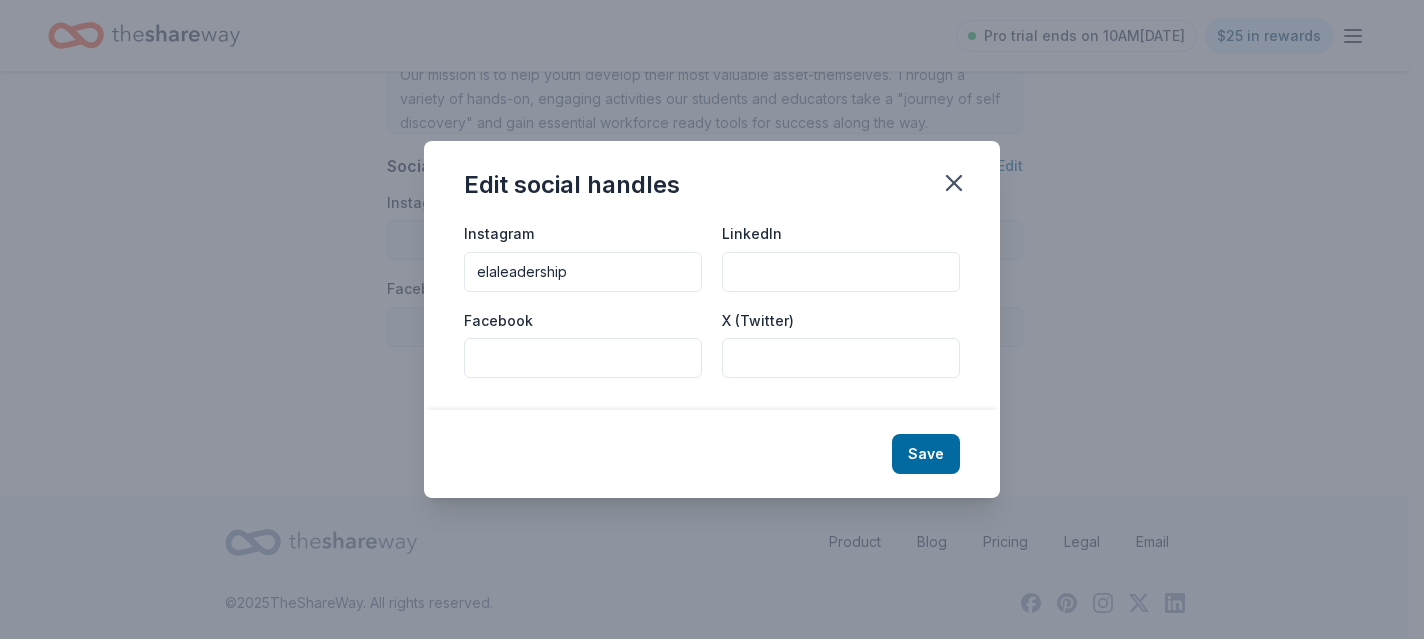 type on "elaleadership" 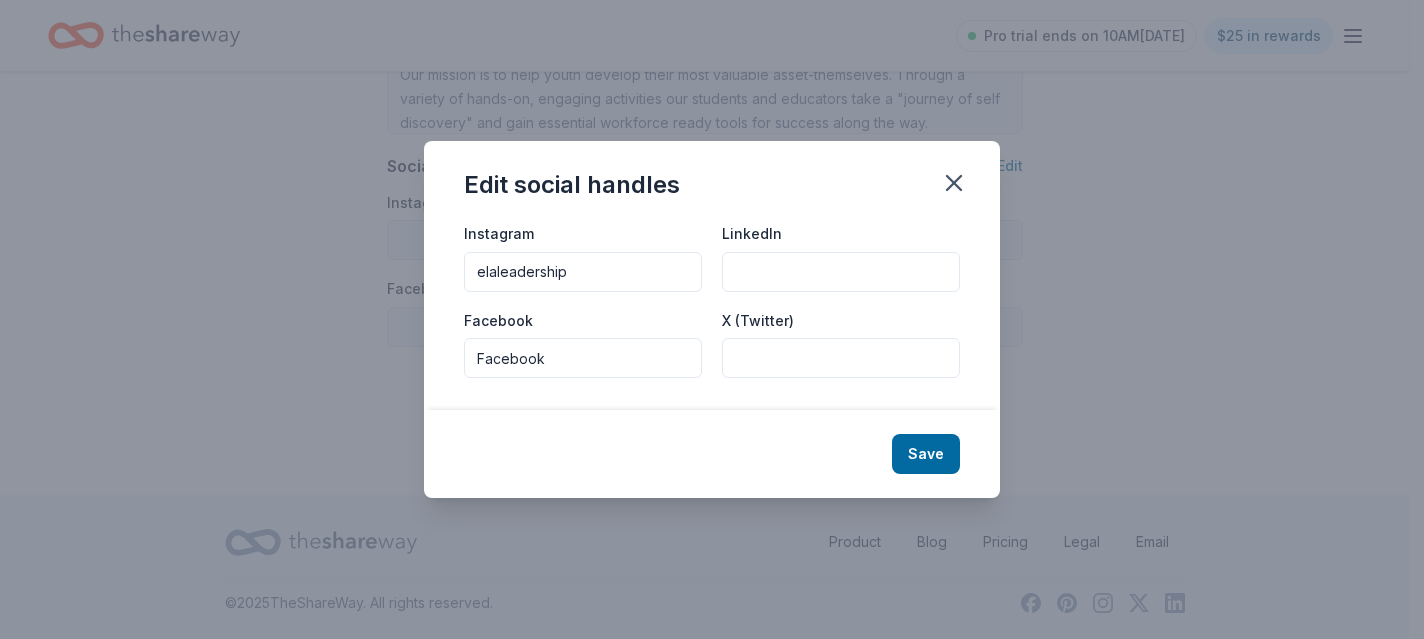 click on "Facebook" at bounding box center (583, 358) 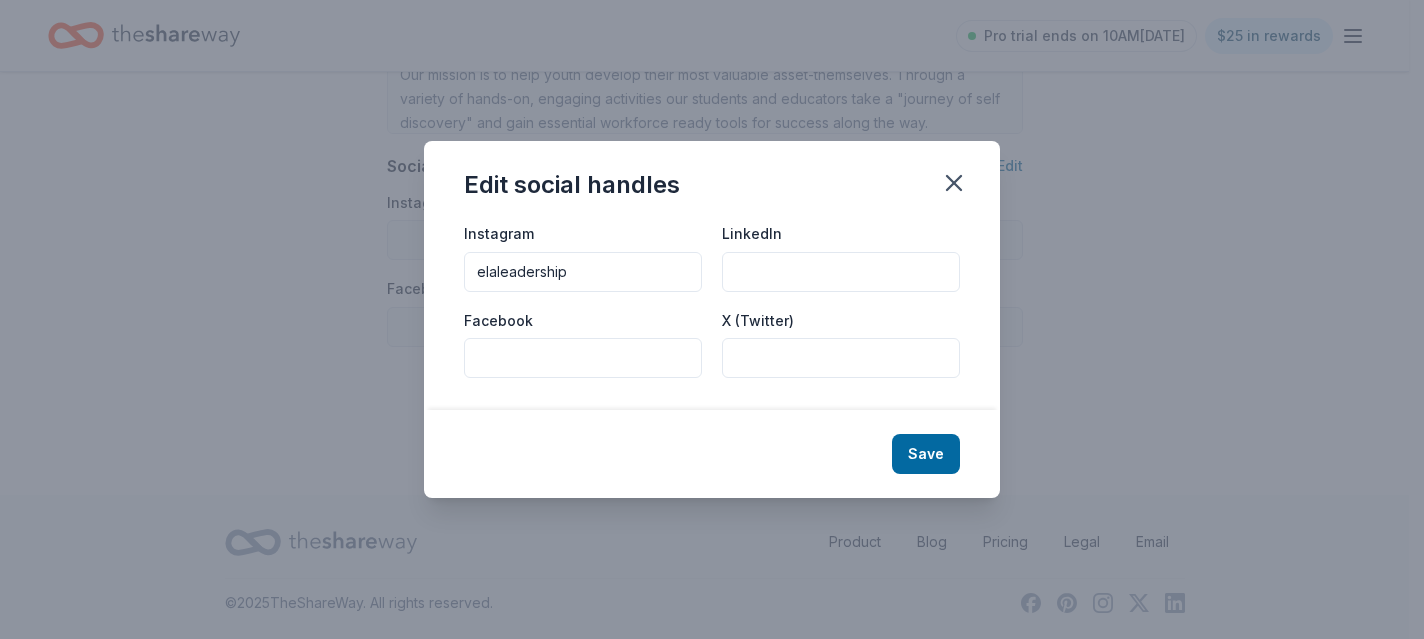 click on "Facebook" at bounding box center (583, 358) 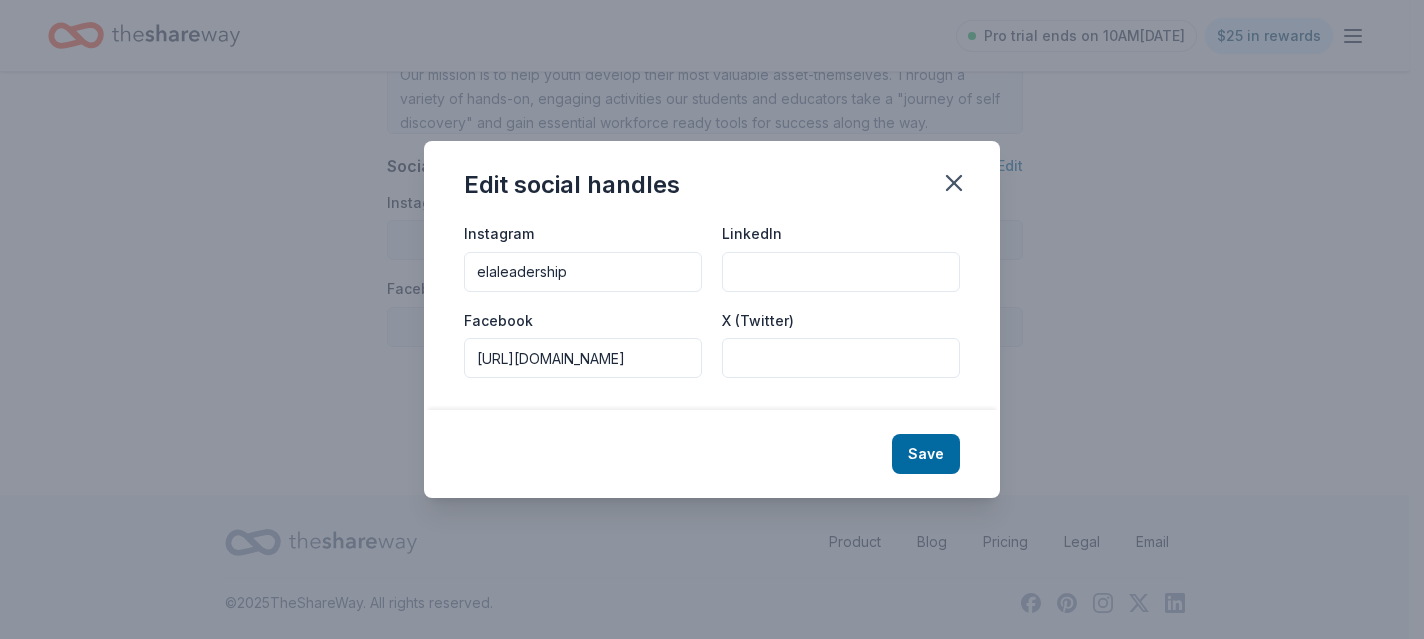 scroll, scrollTop: 0, scrollLeft: 76, axis: horizontal 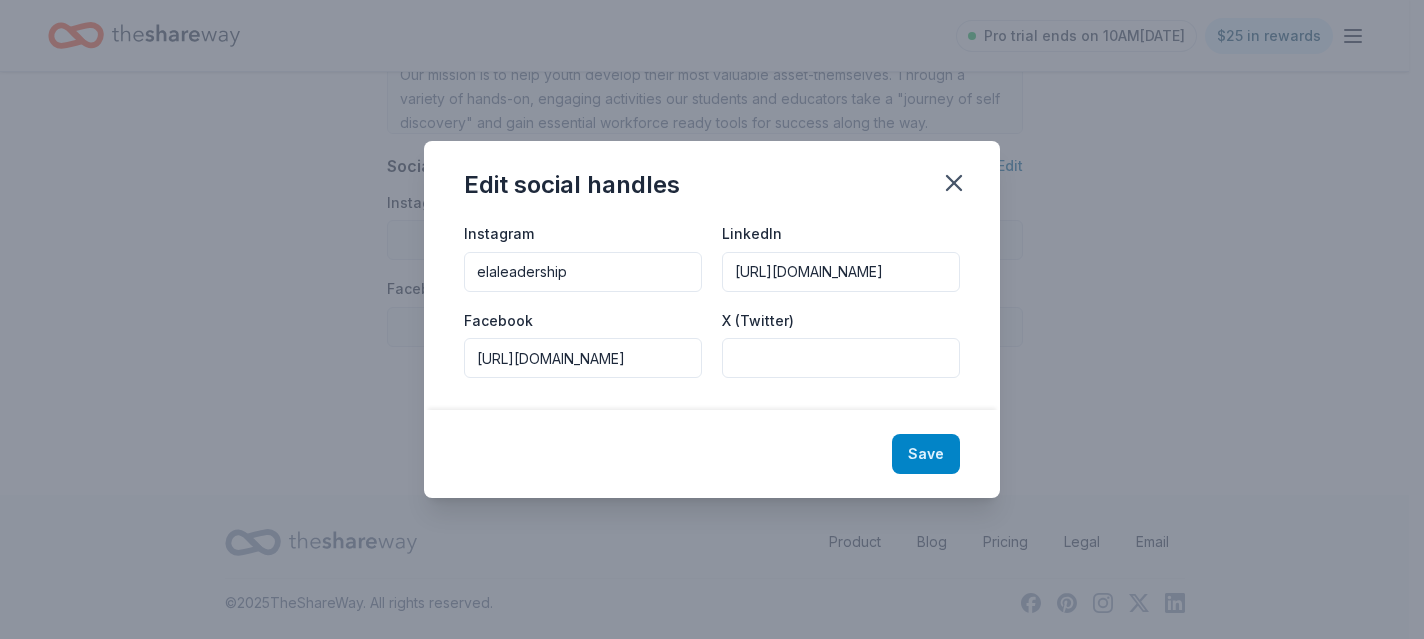 type on "[URL][DOMAIN_NAME]" 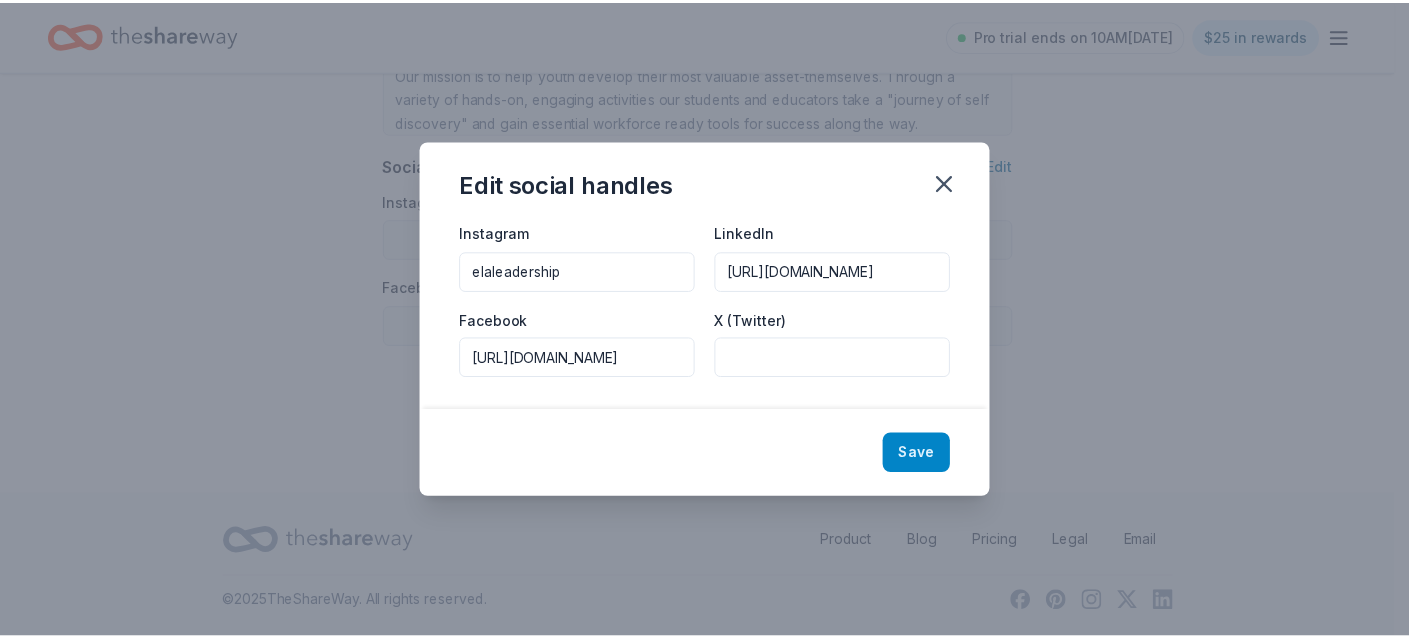scroll, scrollTop: 0, scrollLeft: 0, axis: both 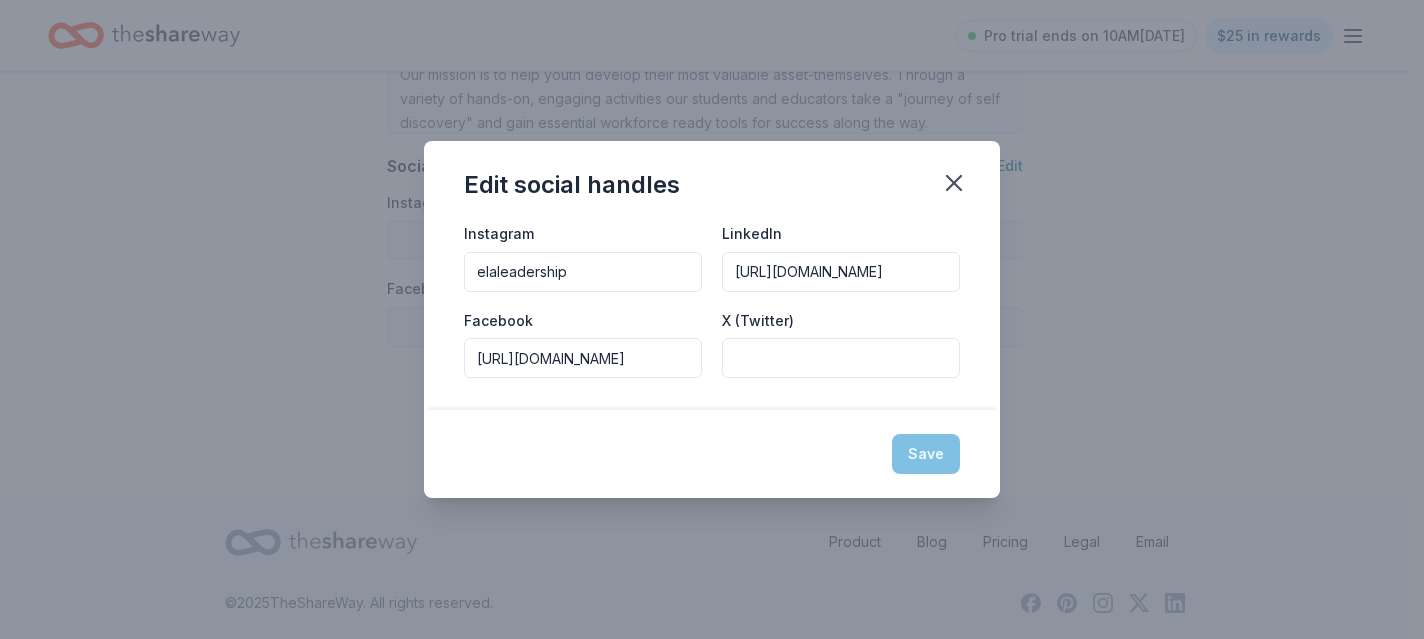 type on "elaleadership" 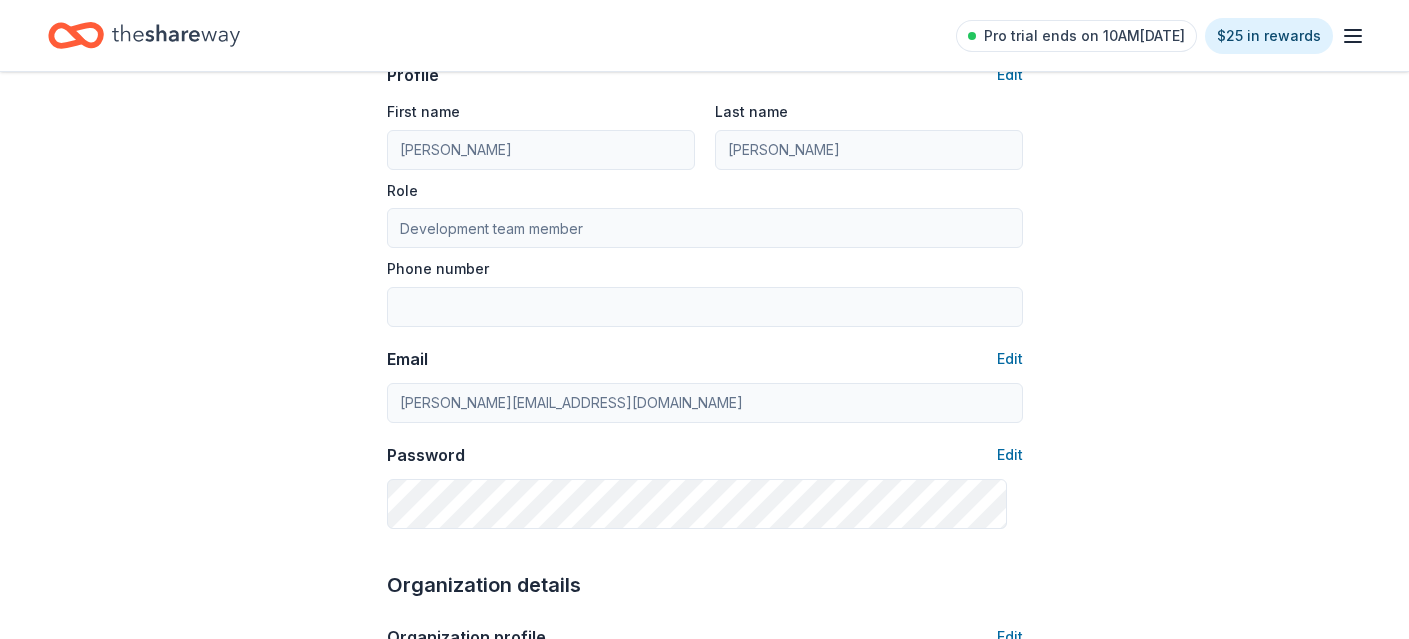 scroll, scrollTop: 144, scrollLeft: 0, axis: vertical 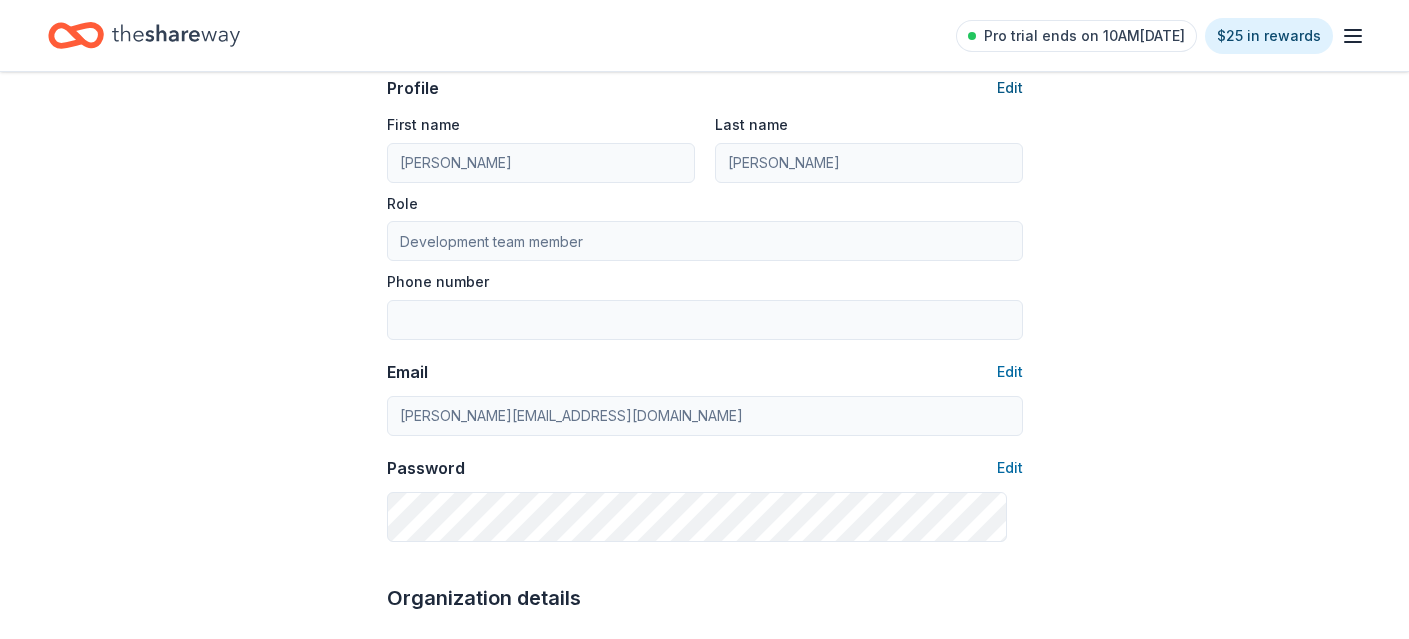 click on "Edit" at bounding box center [1010, 88] 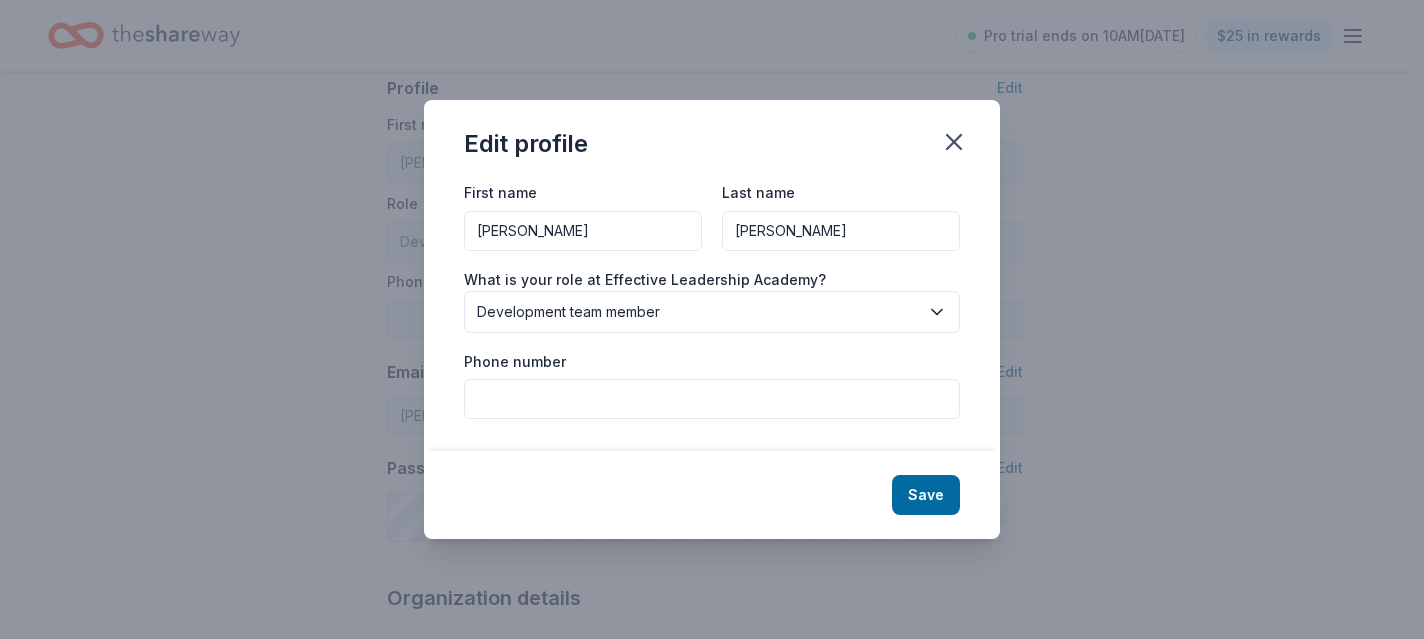 click on "Phone number" at bounding box center (712, 399) 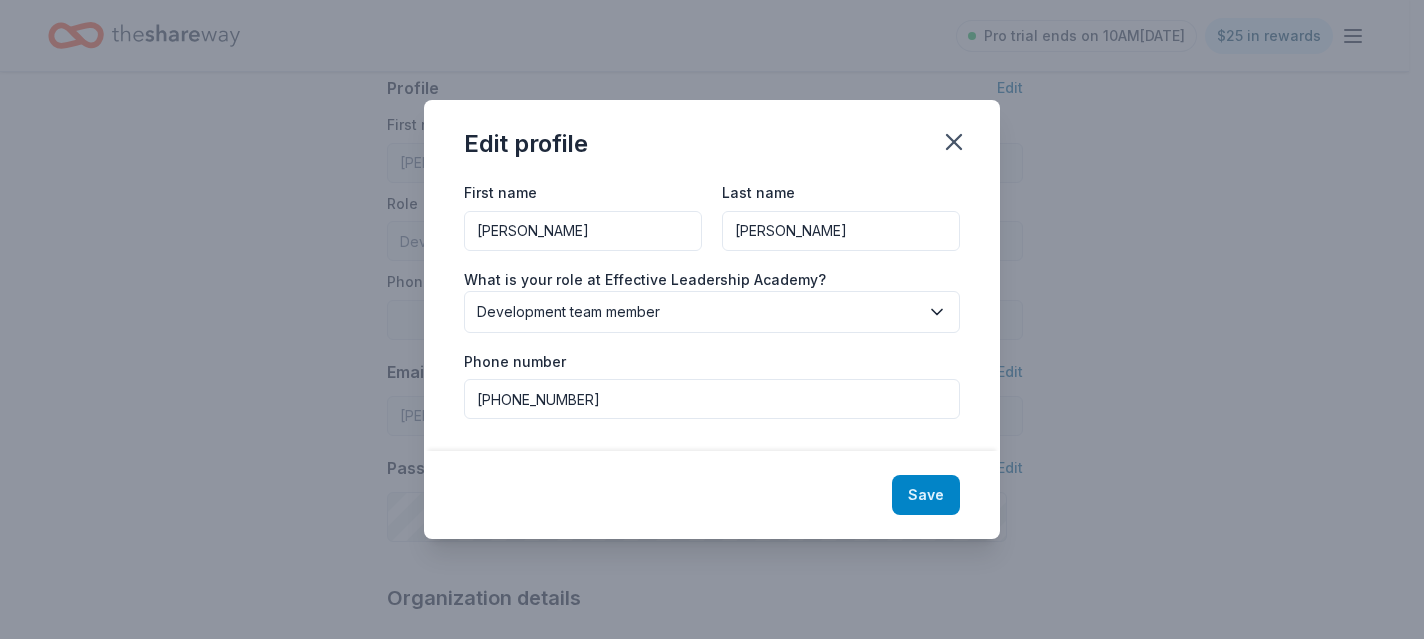 type on "[PHONE_NUMBER]" 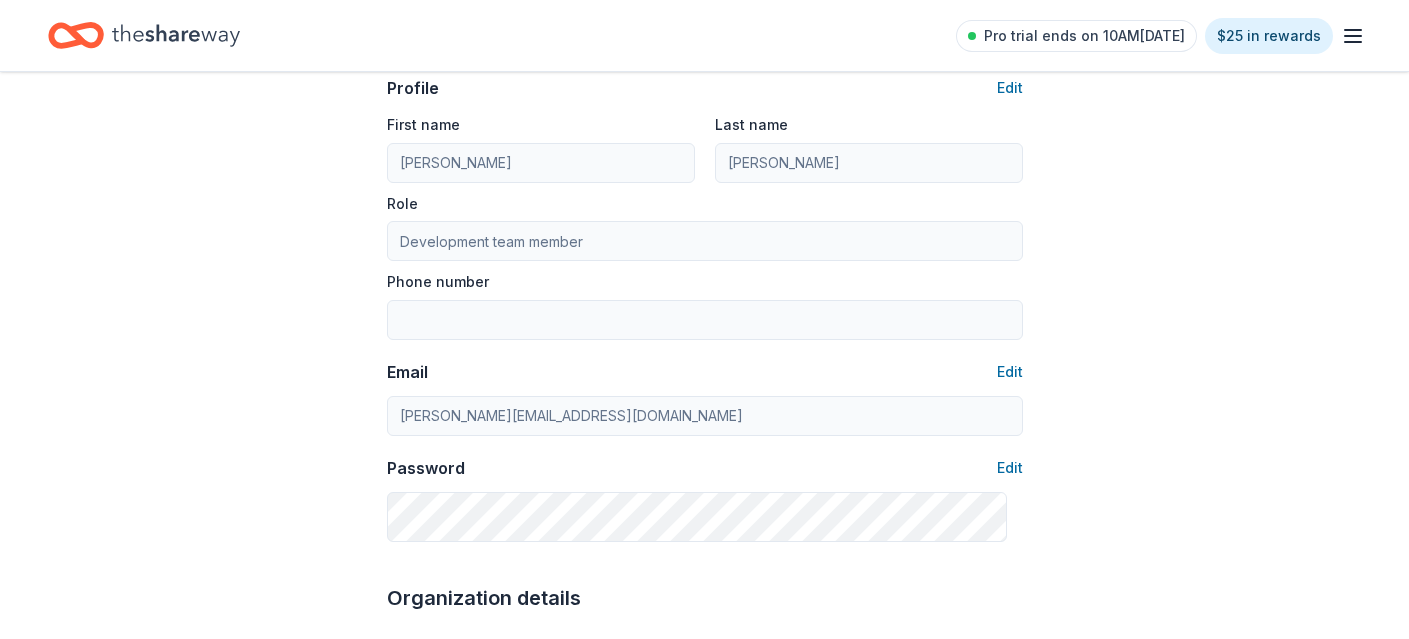 type on "[PHONE_NUMBER]" 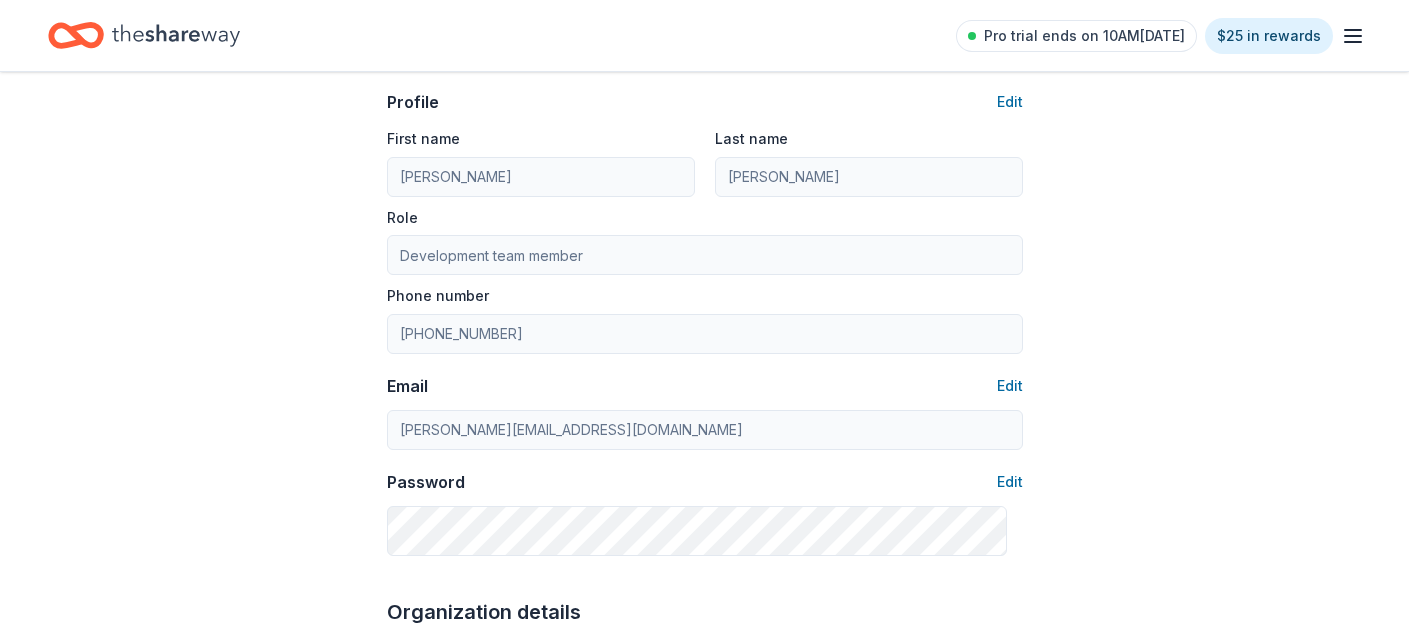 scroll, scrollTop: 0, scrollLeft: 0, axis: both 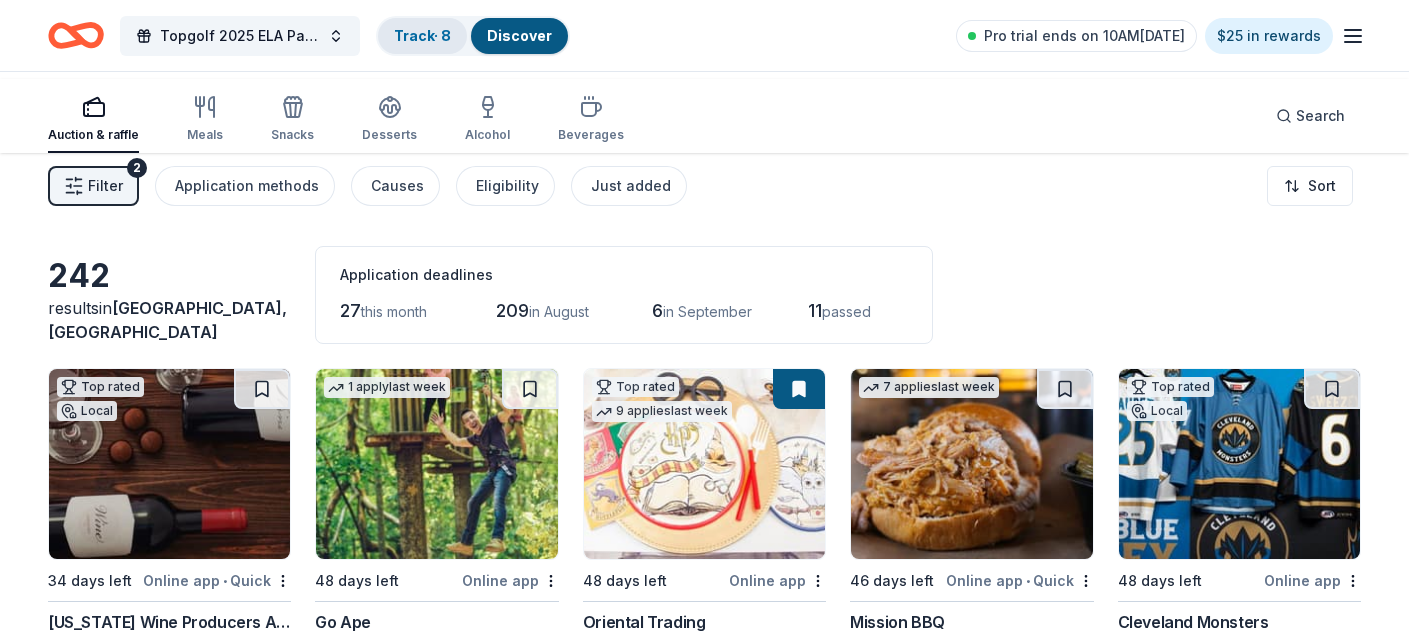 click on "Track  · 8" at bounding box center (422, 35) 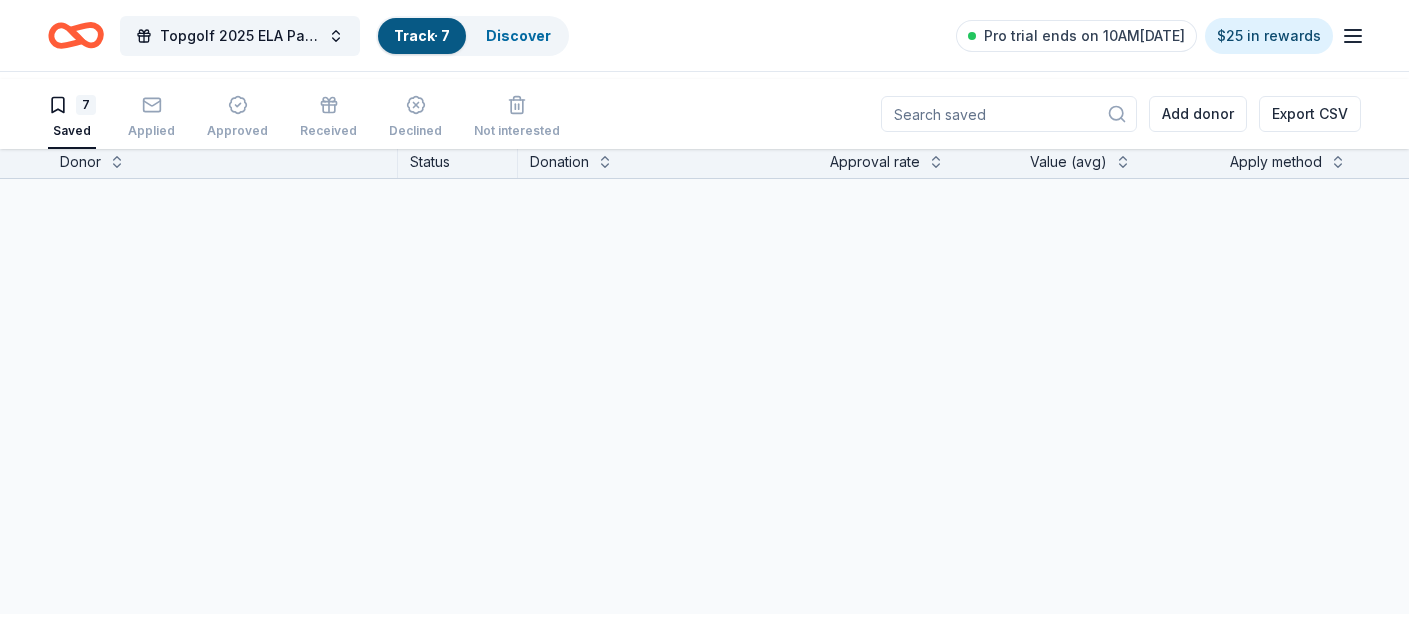 scroll, scrollTop: 1, scrollLeft: 0, axis: vertical 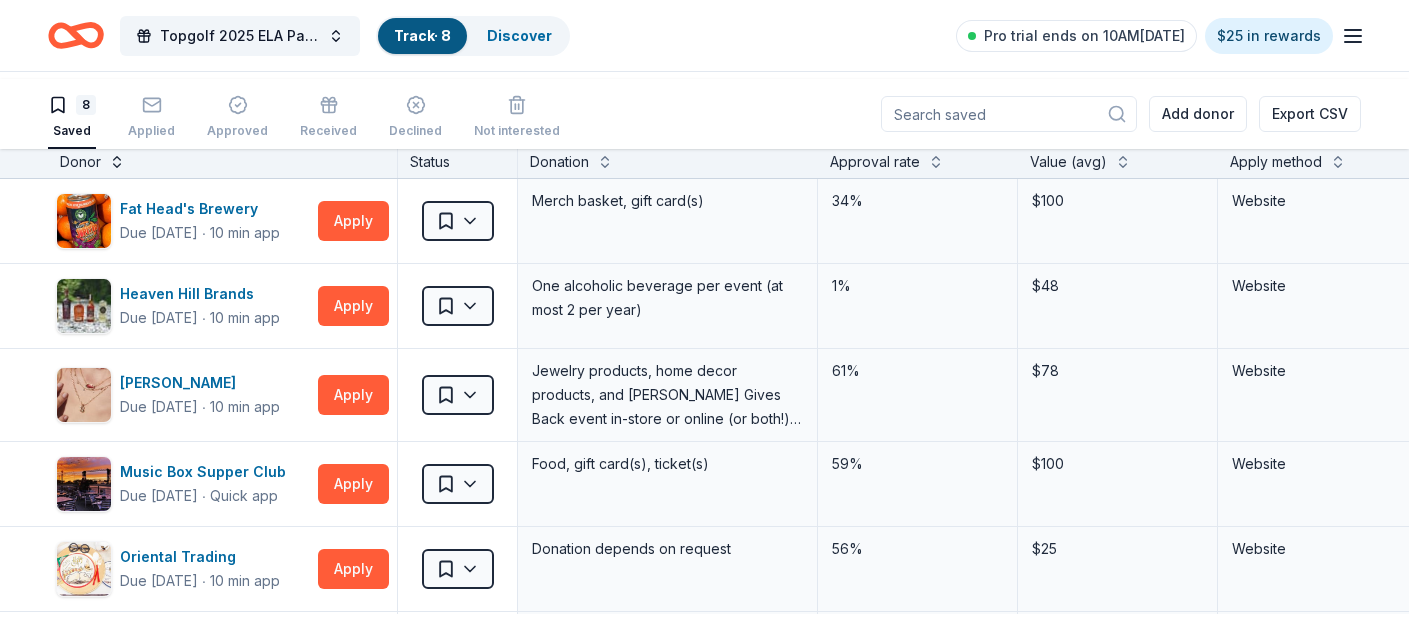 click at bounding box center [117, 160] 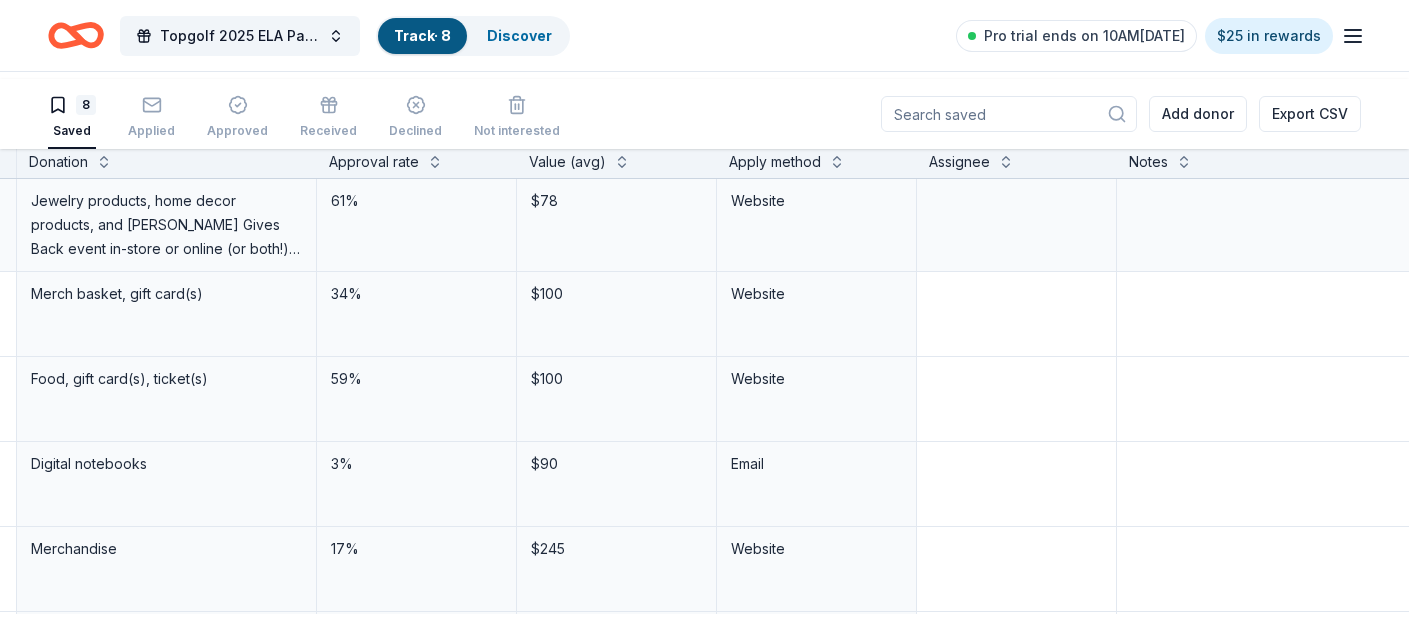 scroll, scrollTop: 0, scrollLeft: 596, axis: horizontal 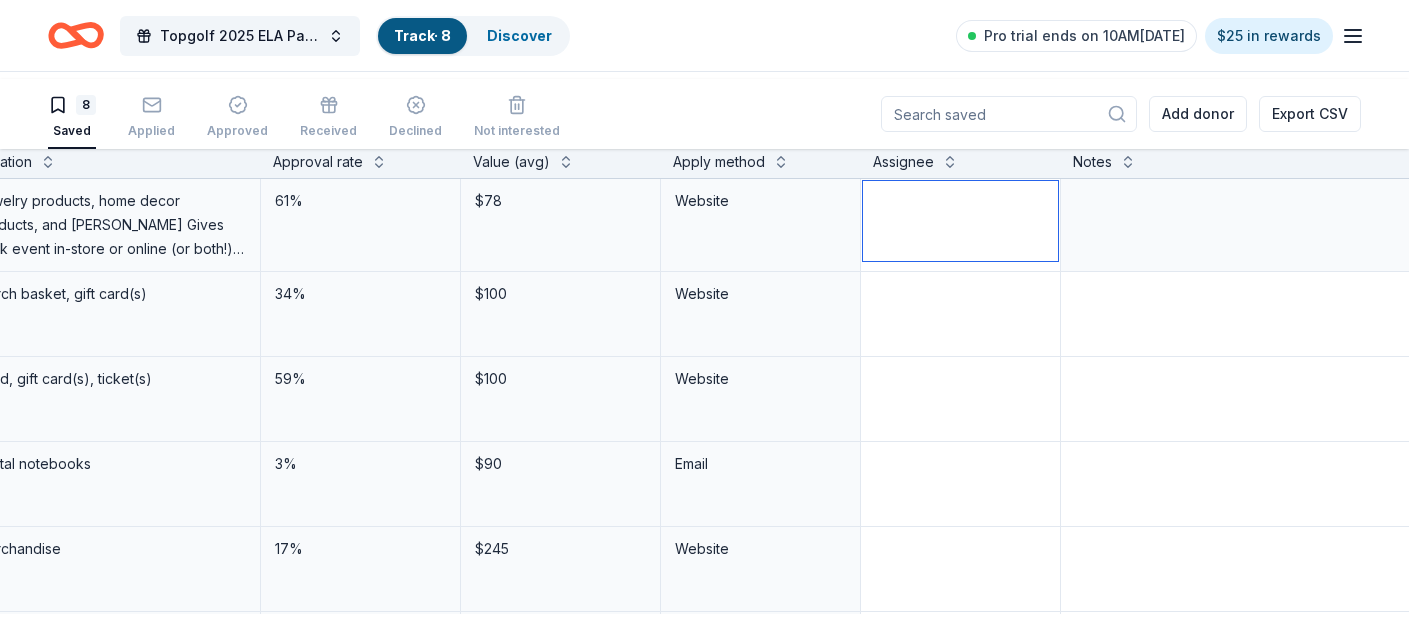 click at bounding box center [960, 221] 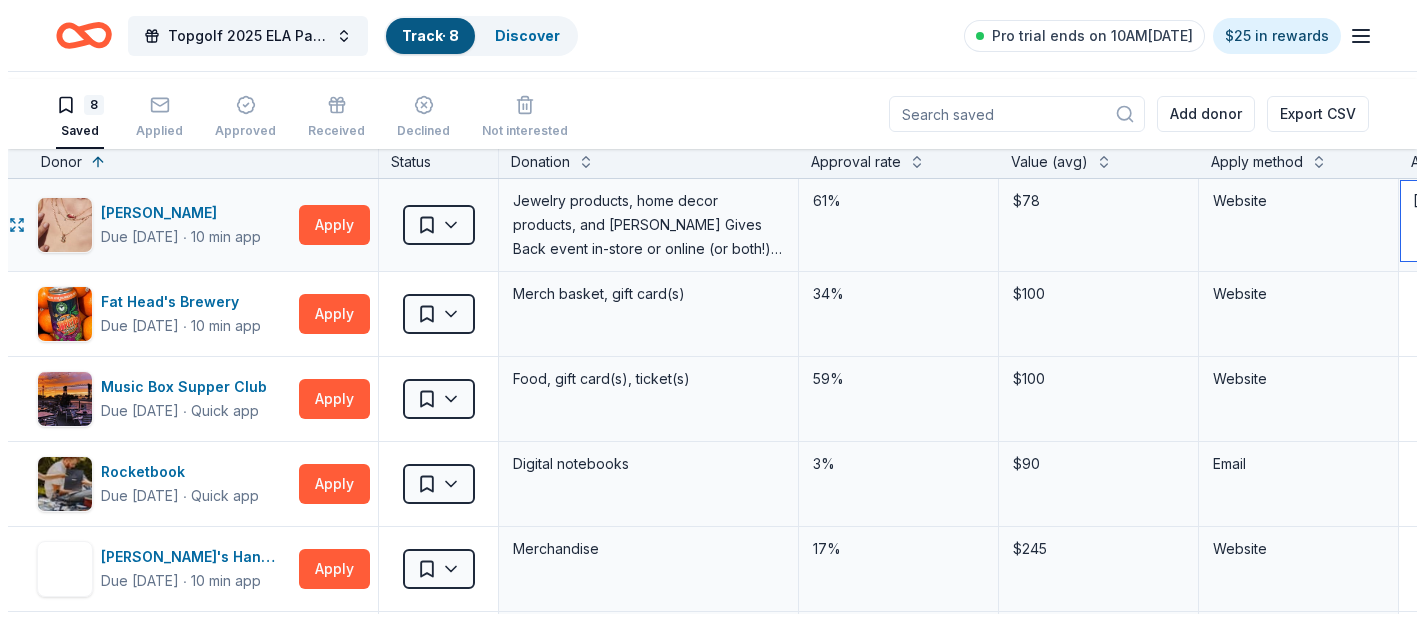 scroll, scrollTop: 0, scrollLeft: 0, axis: both 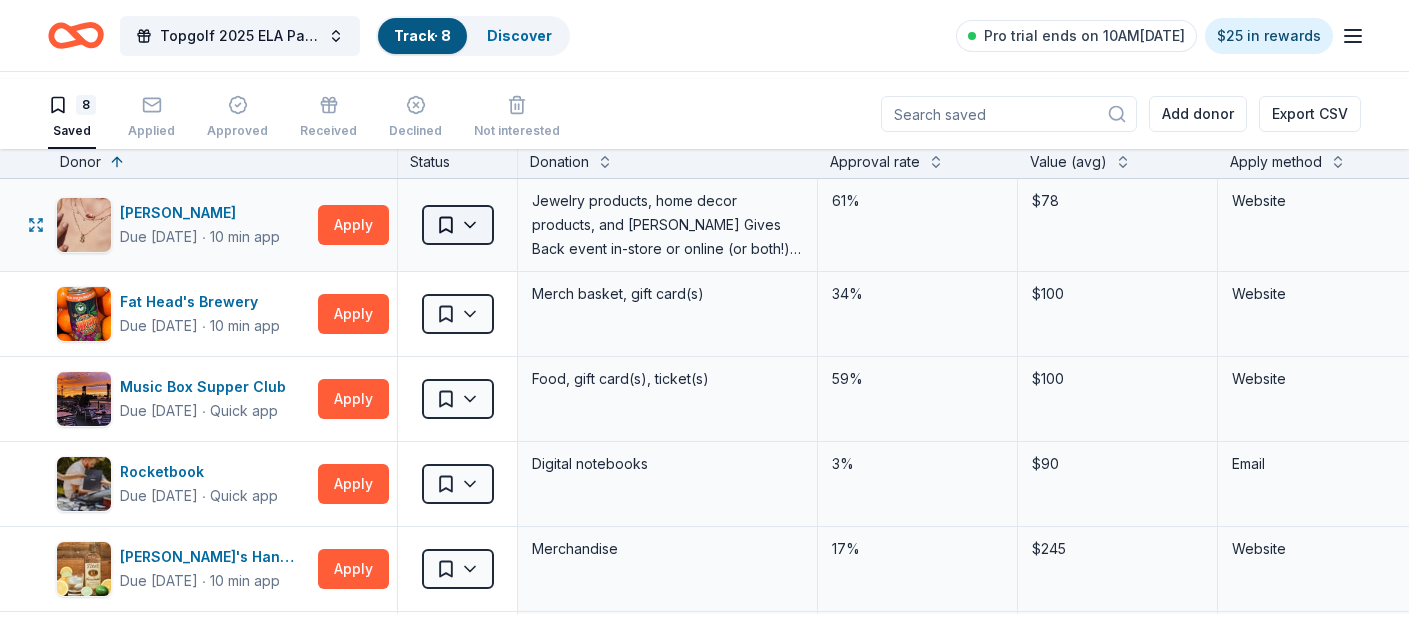 type on "[PERSON_NAME]" 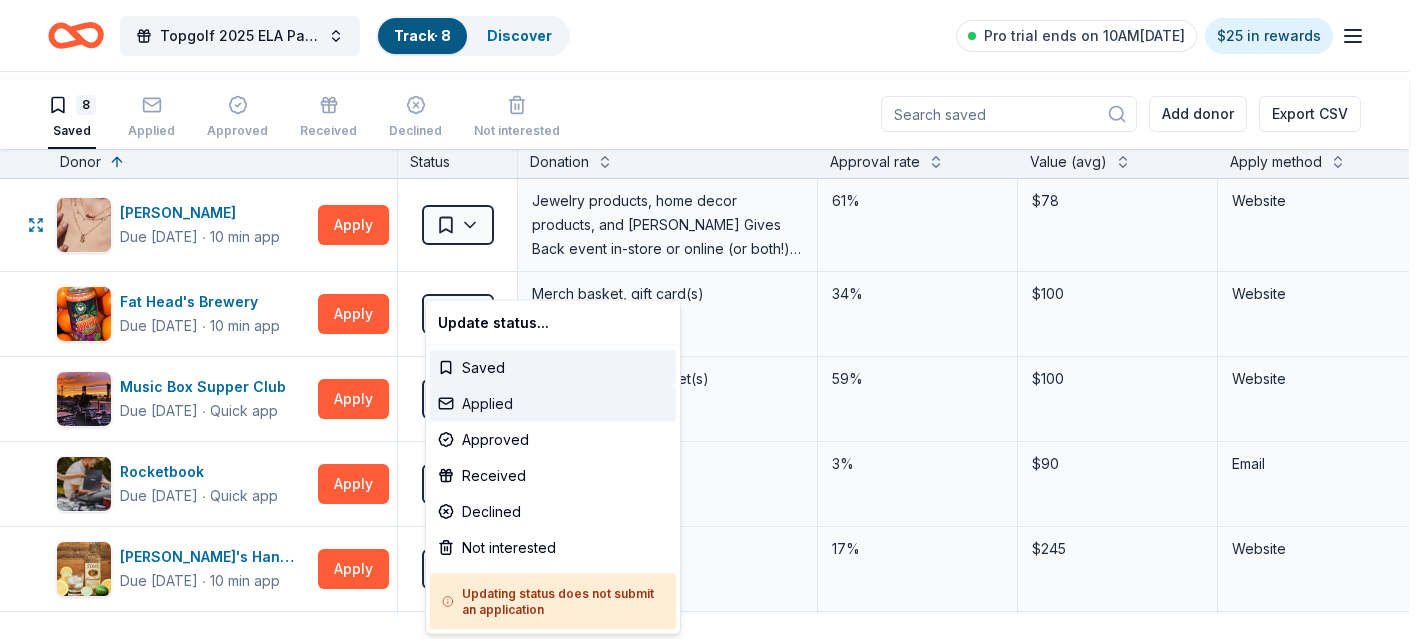 click on "Applied" at bounding box center (553, 404) 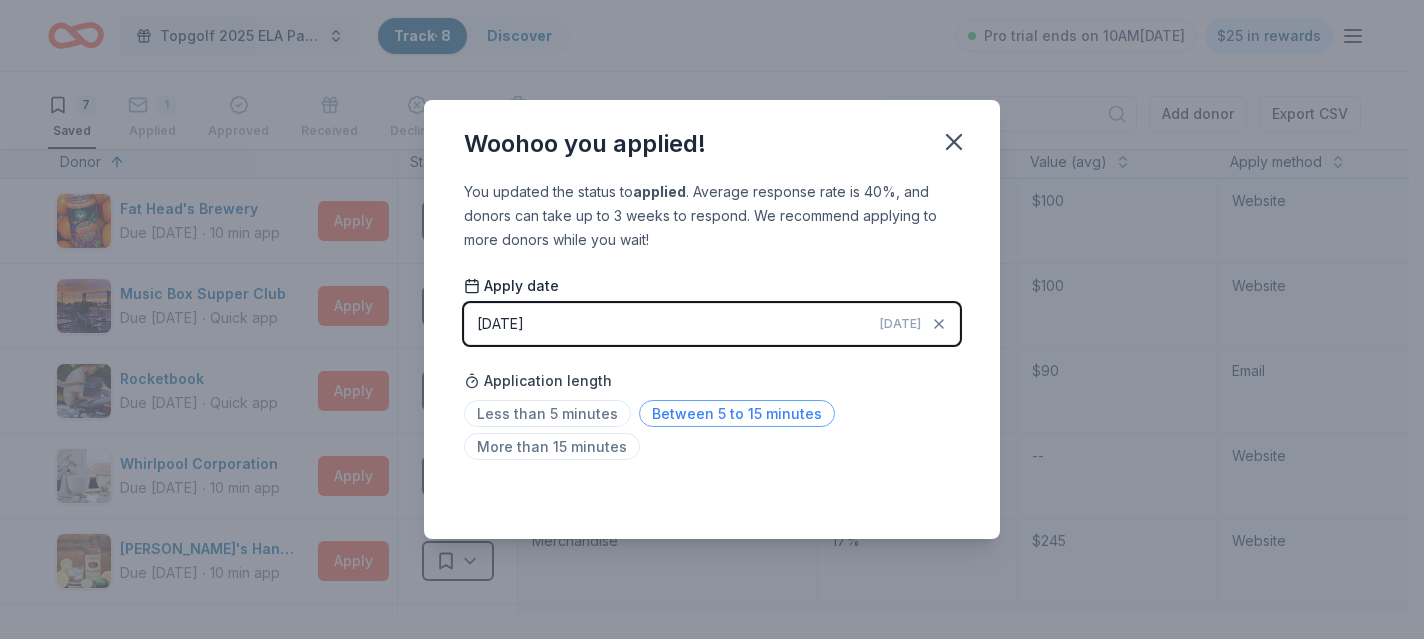click on "Between 5 to 15 minutes" at bounding box center (737, 413) 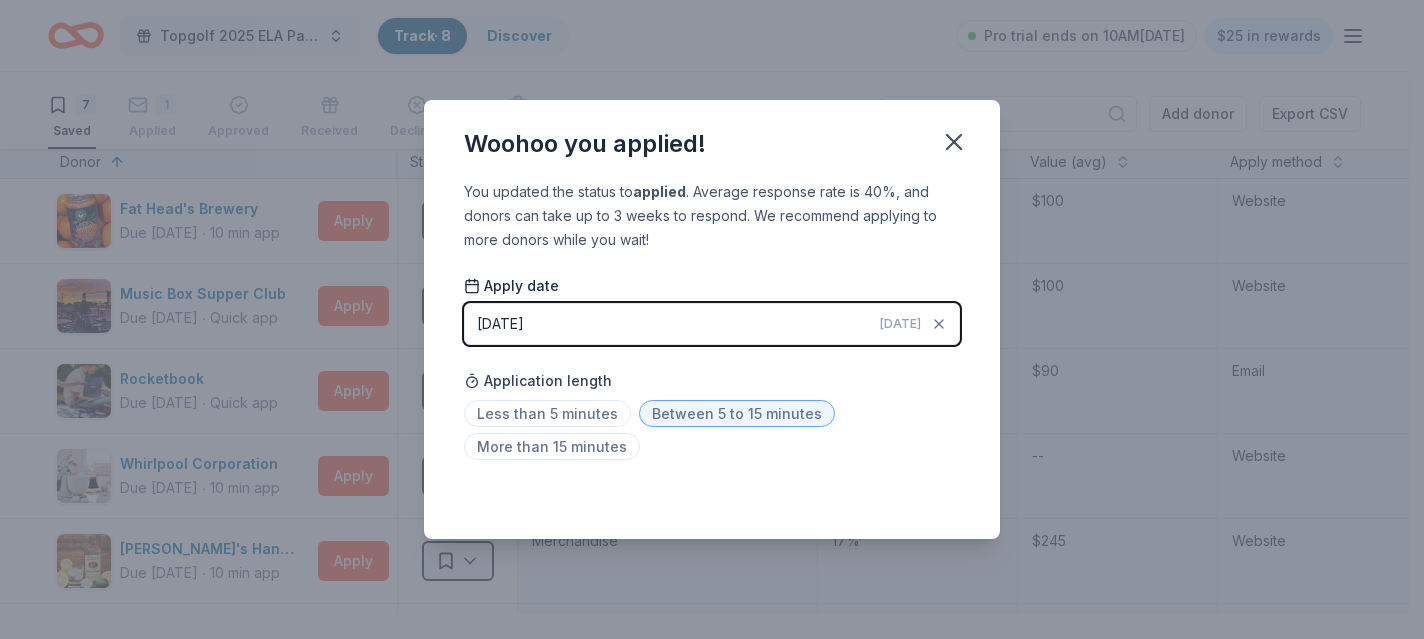click on "Saved" at bounding box center (712, 495) 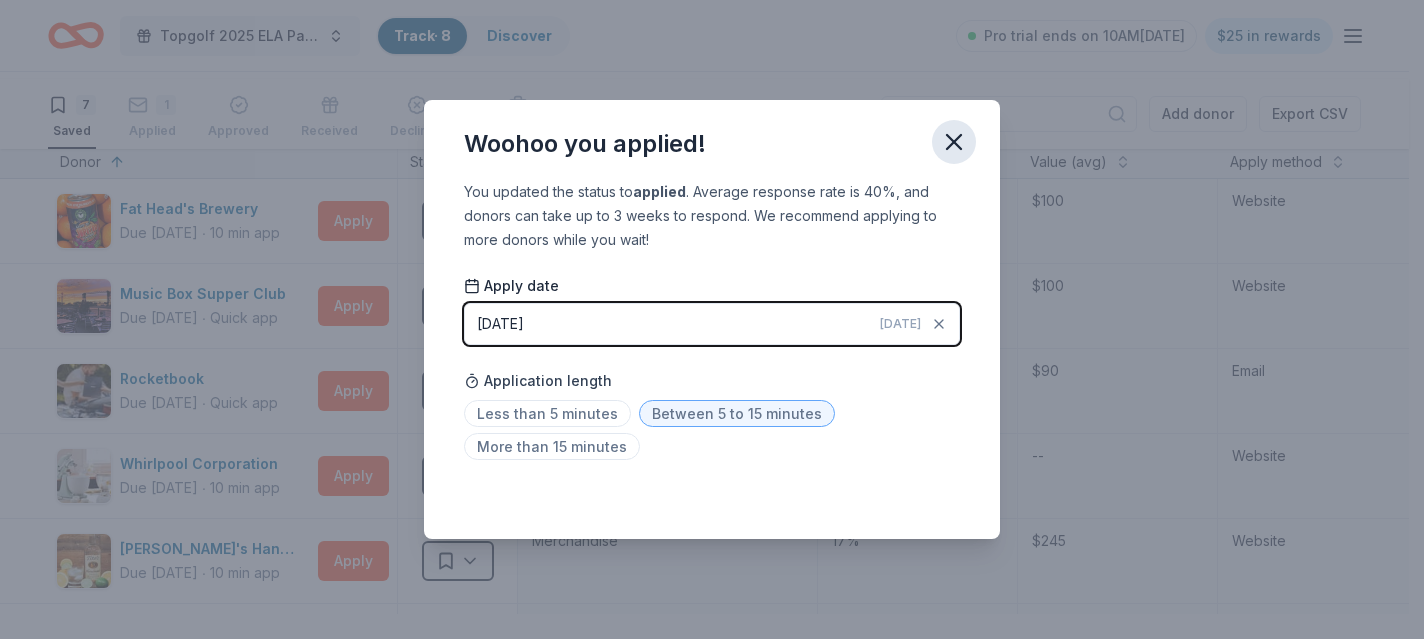 click 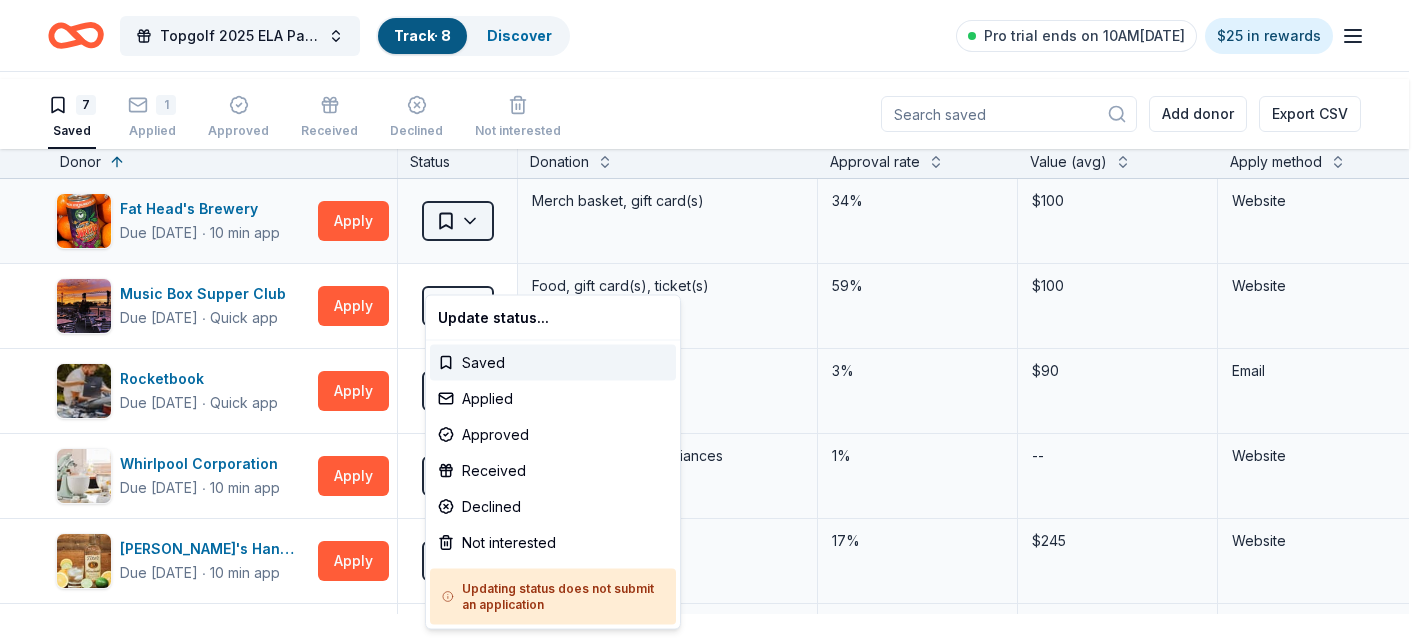 click on "Topgolf 2025 ELA Par=tee Track  · 8 Discover Pro trial ends on 10AM[DATE] $25 in rewards 7 Saved 1 Applied Approved Received Declined Not interested Add donor Export CSV Donor Status Donation Approval rate Value (avg) Apply method Assignee Notes Fat Head's Brewery Due [DATE] ∙ 10 min app Apply Saved Merch basket, gift card(s) 34% $100 Website Music Box Supper Club Due [DATE] ∙ Quick app Apply Saved Food, gift card(s), ticket(s) 59% $100 Website Rocketbook Due [DATE] ∙ Quick app Apply Saved Digital notebooks 3% $90 Email Whirlpool Corporation Due [DATE] ∙ 10 min app Apply Saved Up to 3 Whirlpool appliances 1% -- Website [PERSON_NAME]'s Handmade Vodka Due [DATE] ∙ 10 min app Apply Saved Merchandise 17% $245 Website Oriental Trading Due [DATE] ∙ 10 min app Apply Saved Donation depends on request 56% $25 Website Heaven Hill Brands Due [DATE] ∙ 10 min app Apply Saved One alcoholic beverage per event (at most 2 per year) 1% $48 Website   Discover more donors Saved Update status..." at bounding box center [712, 319] 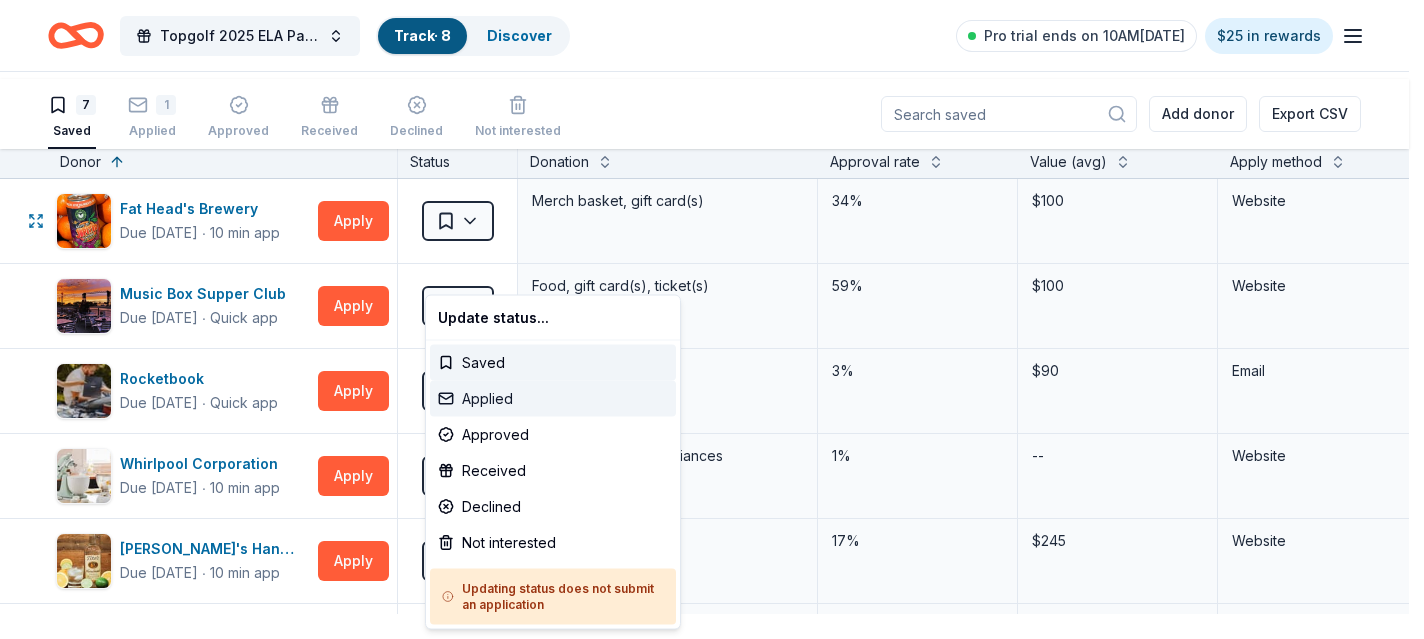 click on "Applied" at bounding box center (553, 399) 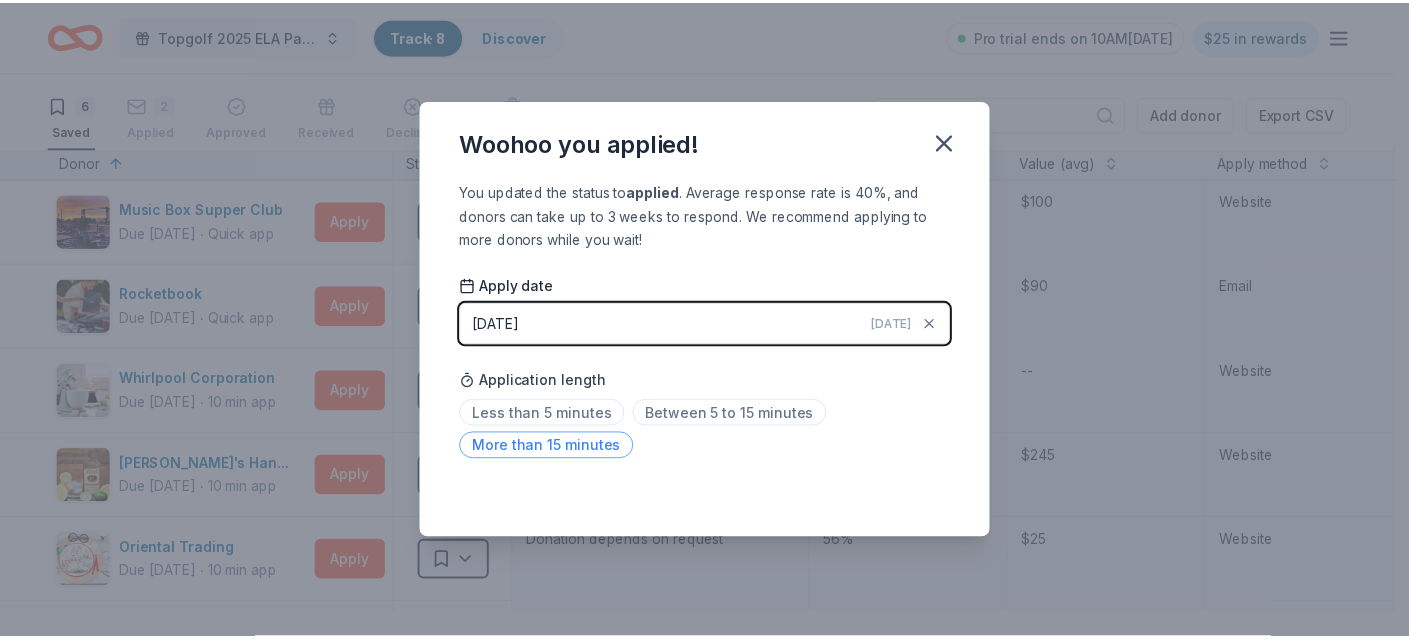 scroll, scrollTop: 8, scrollLeft: 0, axis: vertical 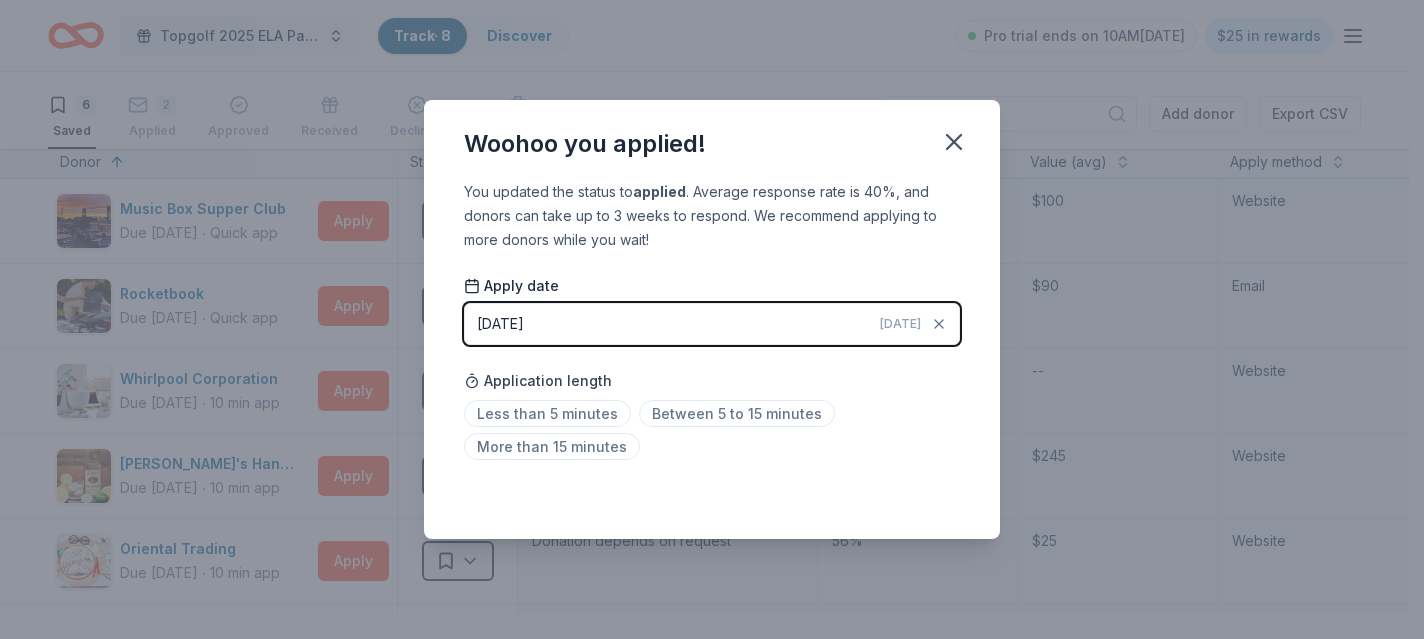click on "[DATE]" at bounding box center (900, 324) 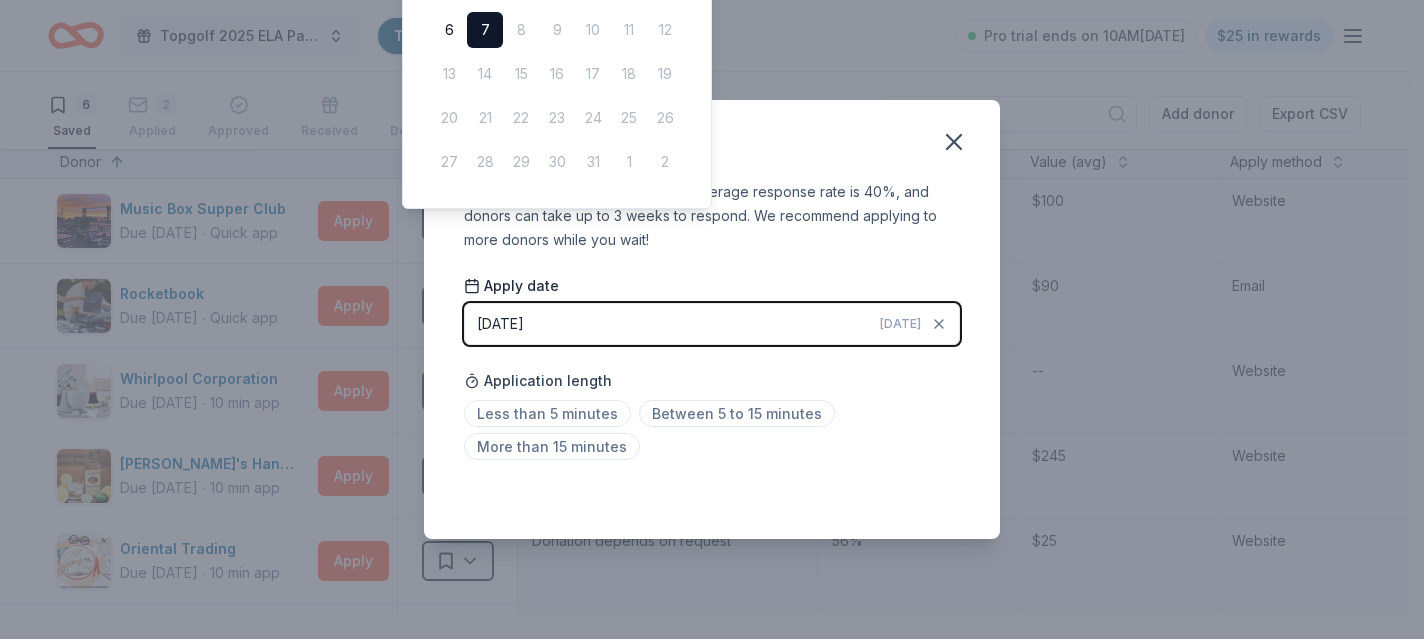 click on "7" at bounding box center [485, 30] 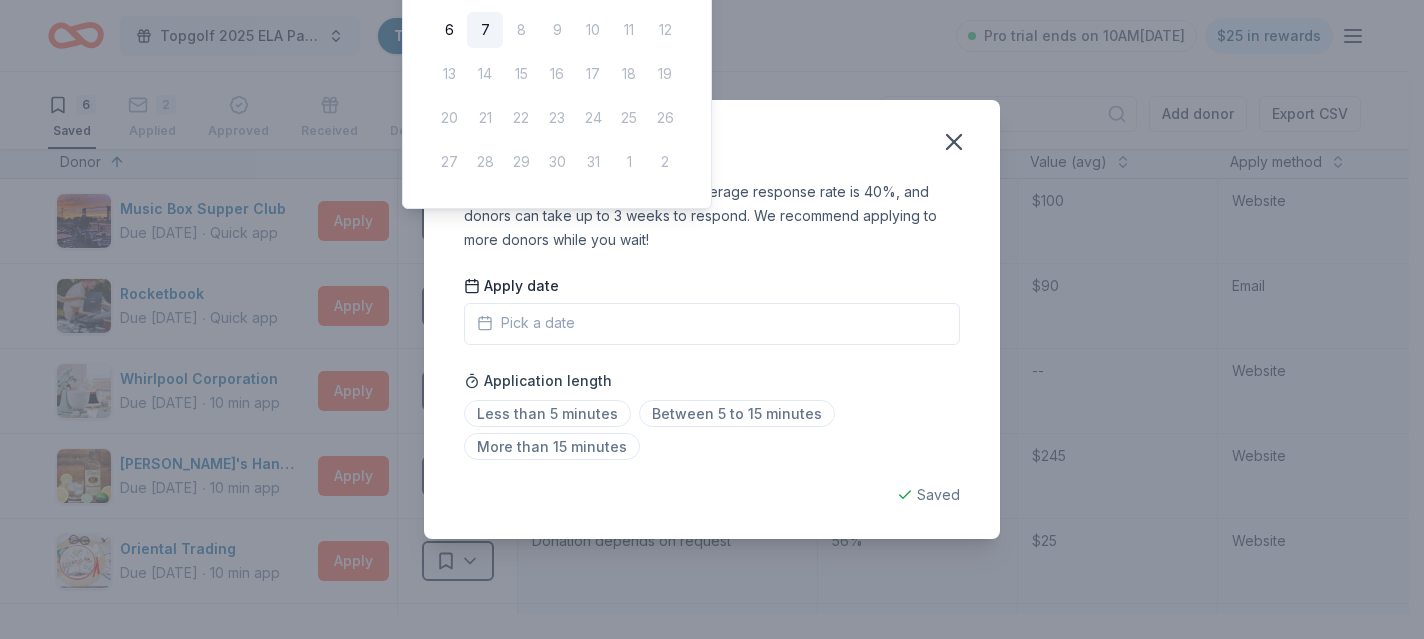 click on "7" at bounding box center (485, 30) 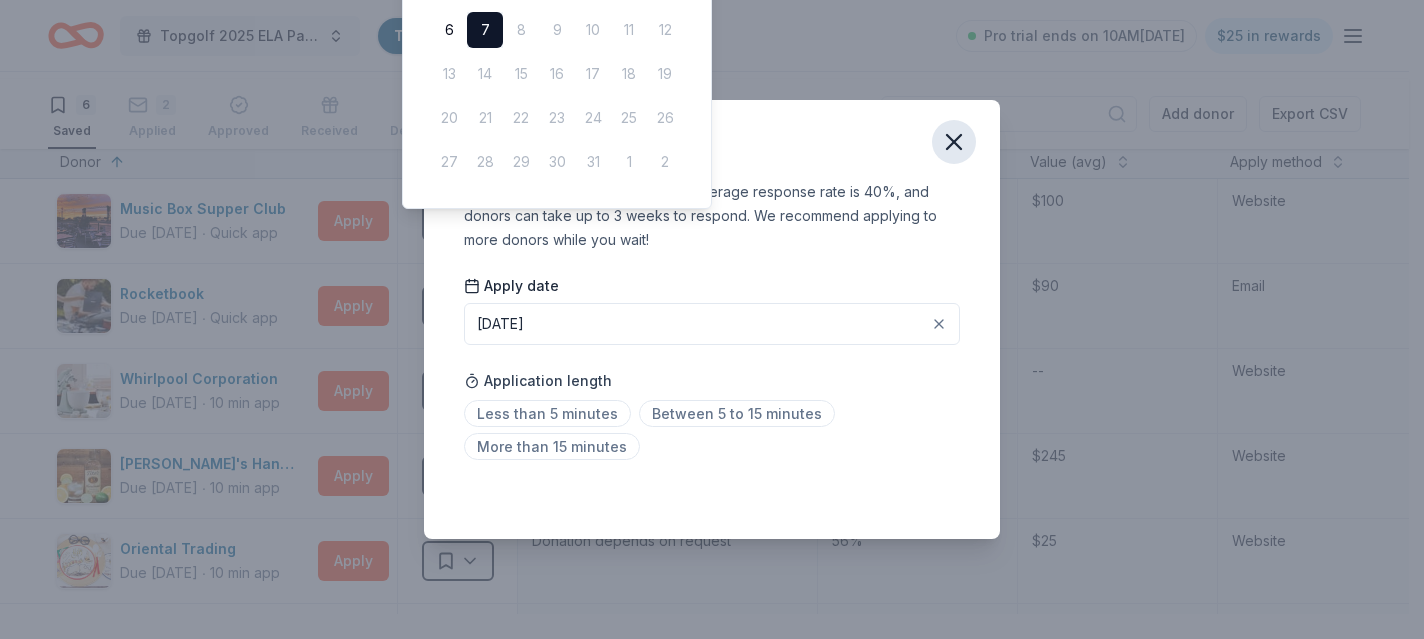 click 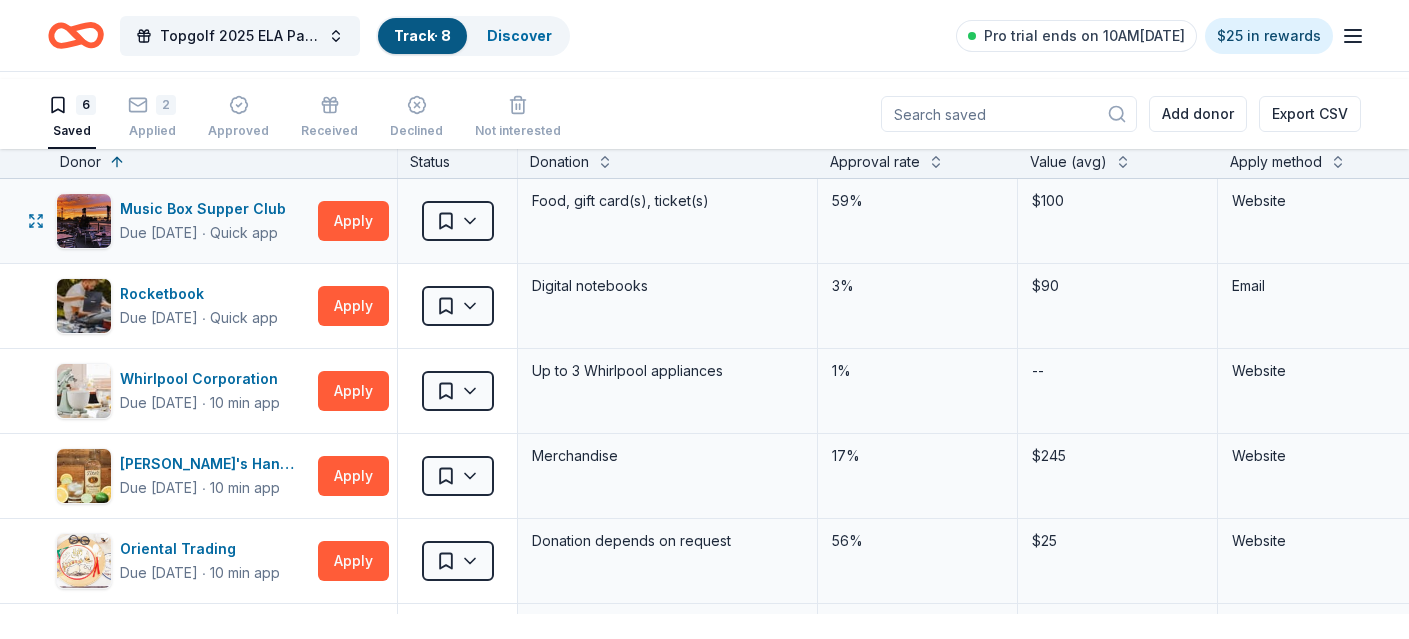 click on "Saved" at bounding box center (457, 221) 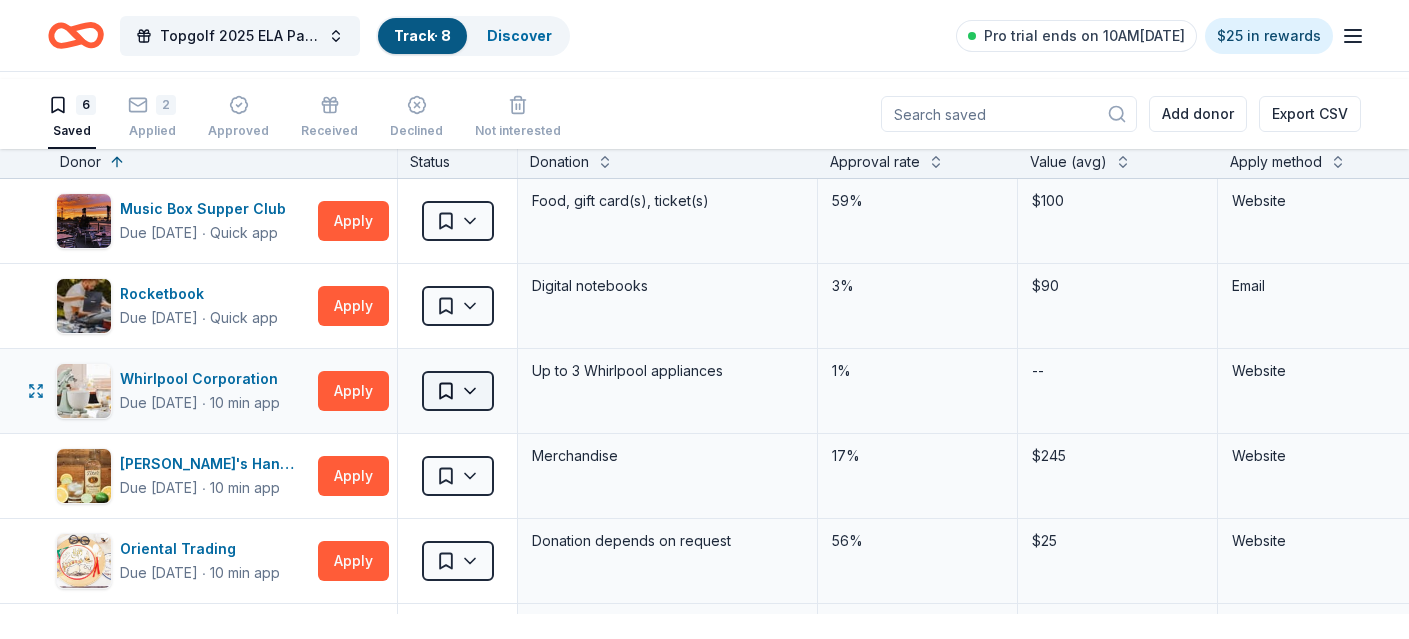 scroll, scrollTop: 2, scrollLeft: 0, axis: vertical 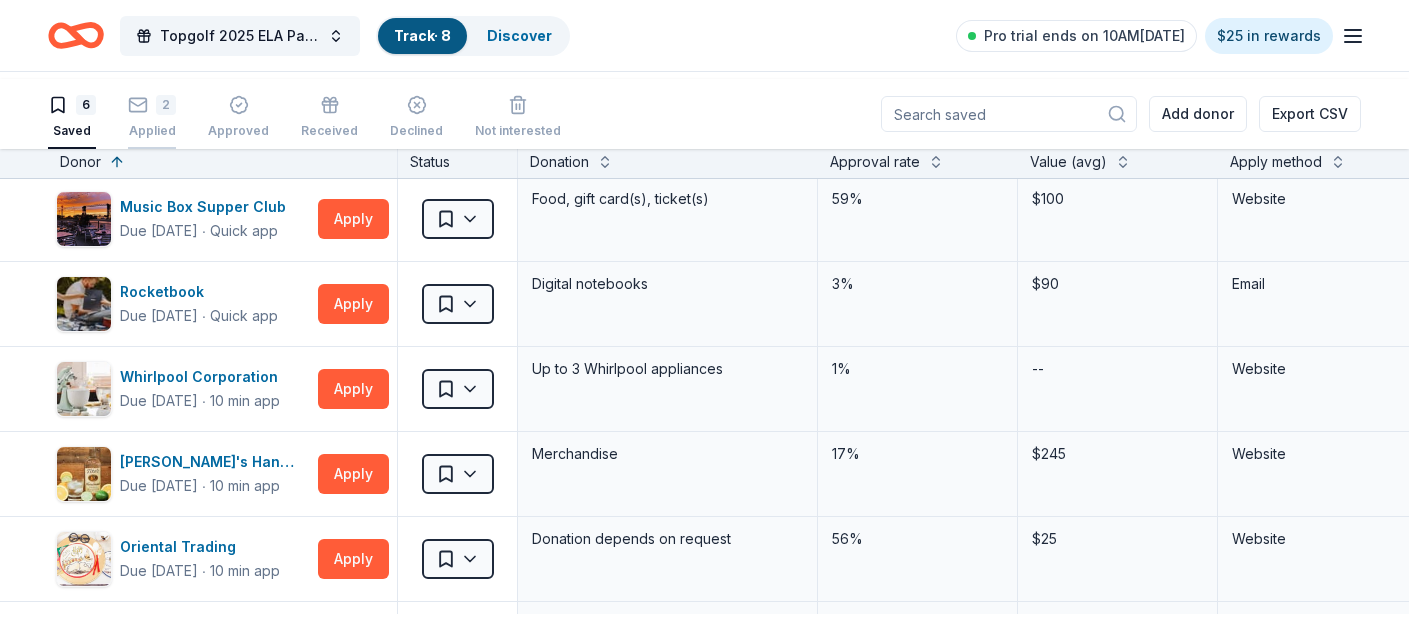click 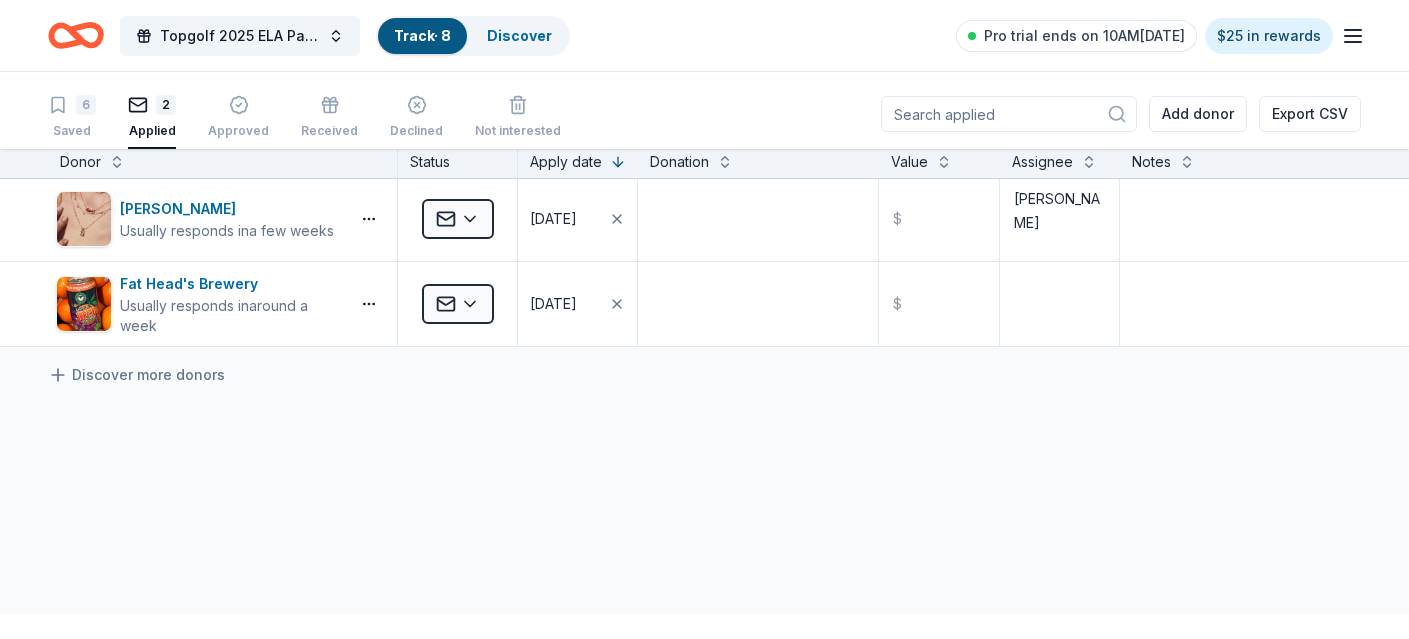 scroll, scrollTop: 32, scrollLeft: 0, axis: vertical 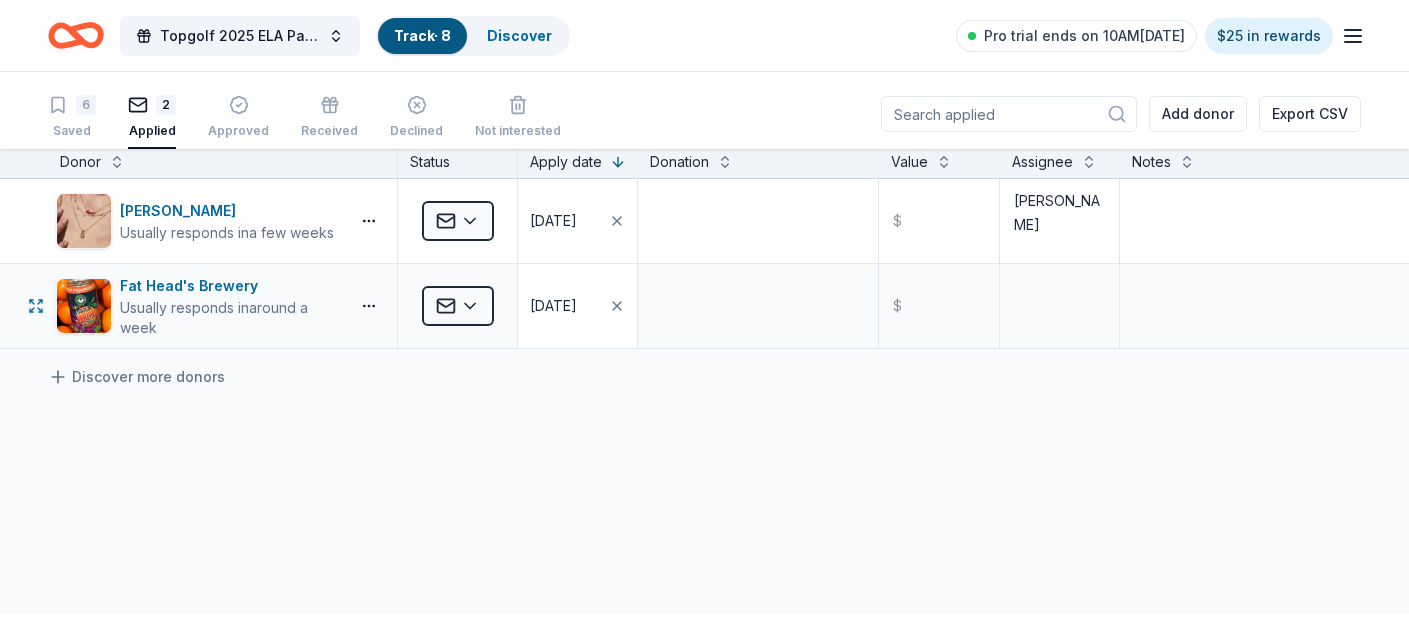 click on "[DATE]" at bounding box center (553, 306) 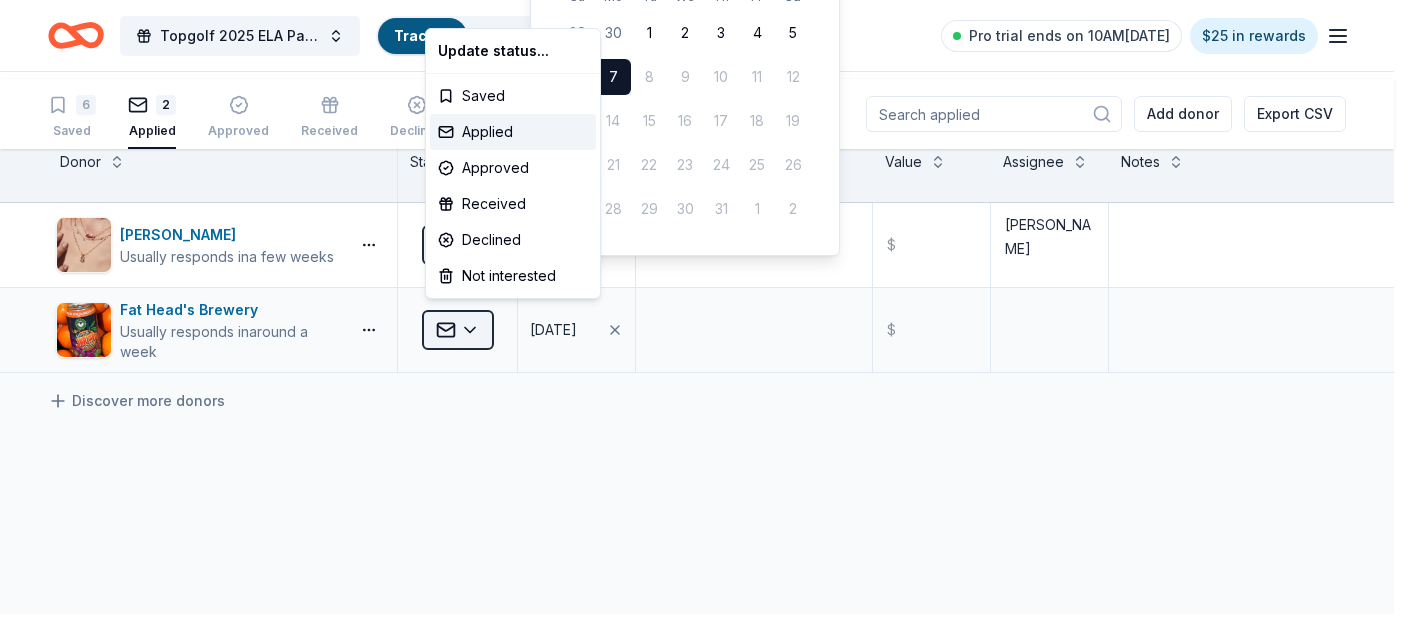 click on "Topgolf 2025 ELA Par=tee Track  · 8 Discover Pro trial ends on 10AM[DATE] $25 in rewards 6 Saved 2 Applied Approved Received Declined Not interested Add donor Export CSV Donor Status Apply date Donation Value Assignee Notes [PERSON_NAME] Usually responds in  a few weeks Applied [DATE] $ [PERSON_NAME] Head's Brewery Usually responds in  around a week Applied [DATE] $   Discover more donors Saved [DATE] Su Mo Tu We Th Fr Sa 29 30 1 2 3 4 5 6 7 8 9 10 11 12 13 14 15 16 17 18 19 20 21 22 23 24 25 26 27 28 29 30 31 1 2 Update status... Saved Applied Approved Received Declined Not interested" at bounding box center [704, 319] 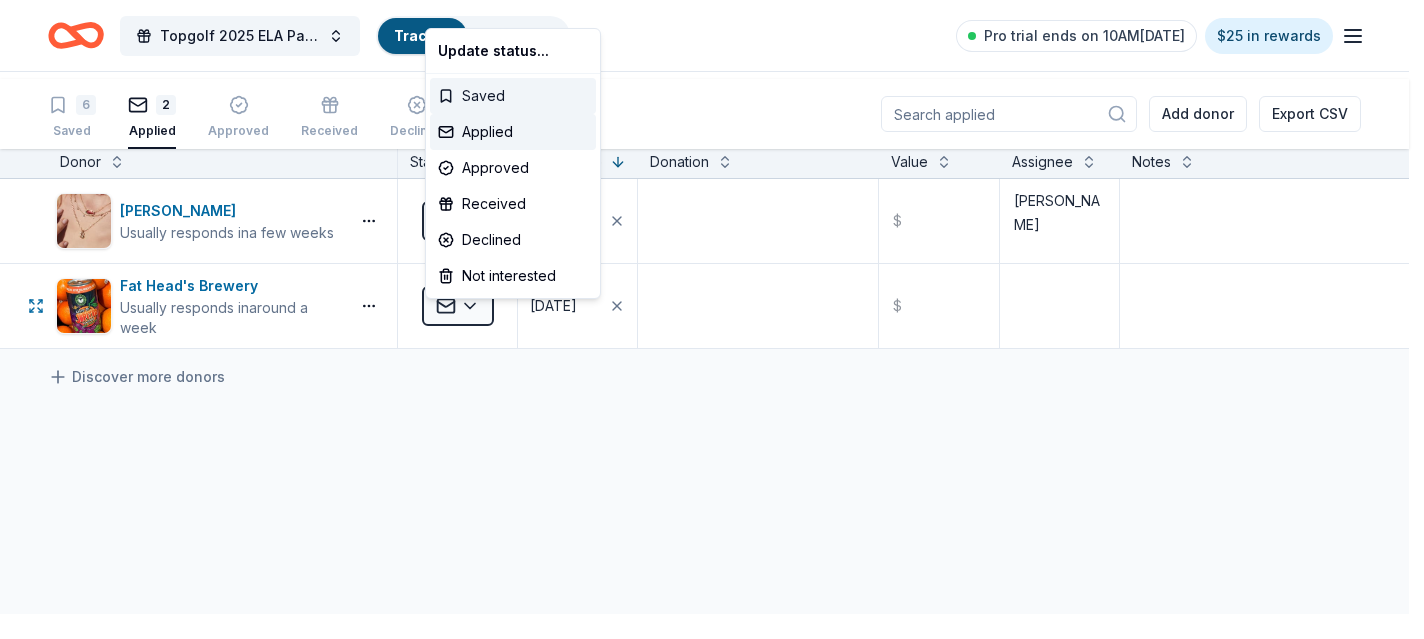 click on "Saved" at bounding box center (513, 96) 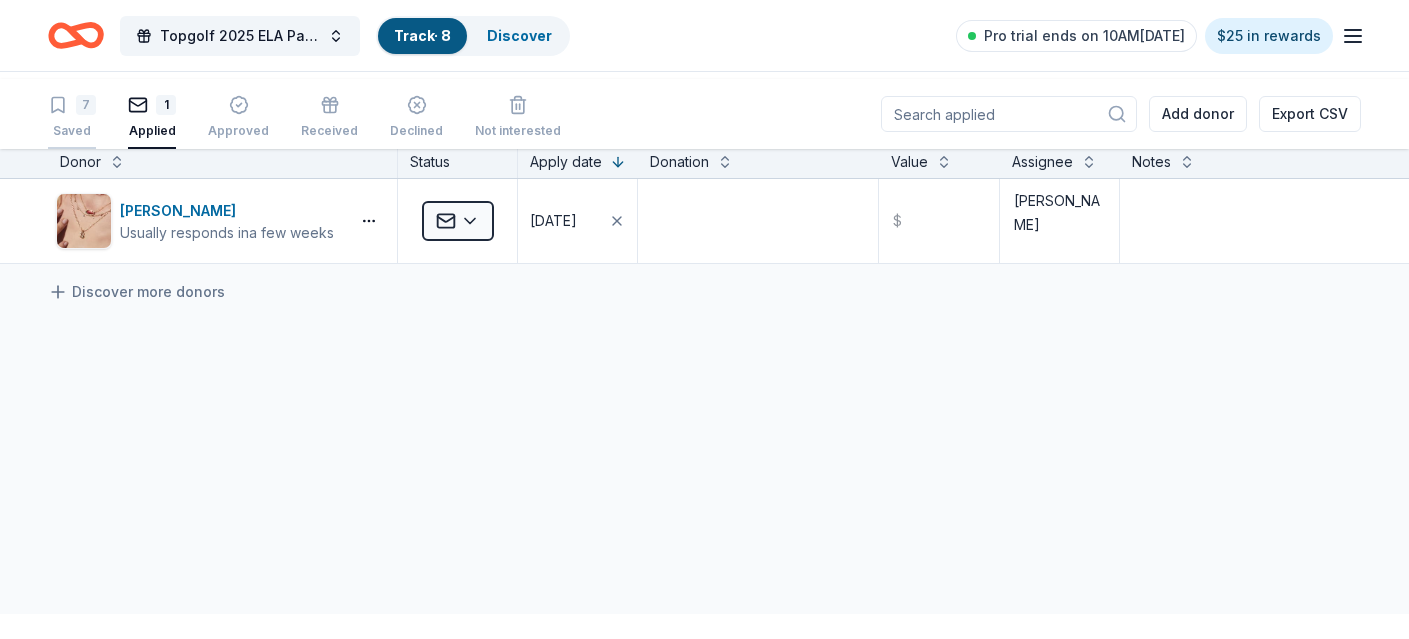 click 